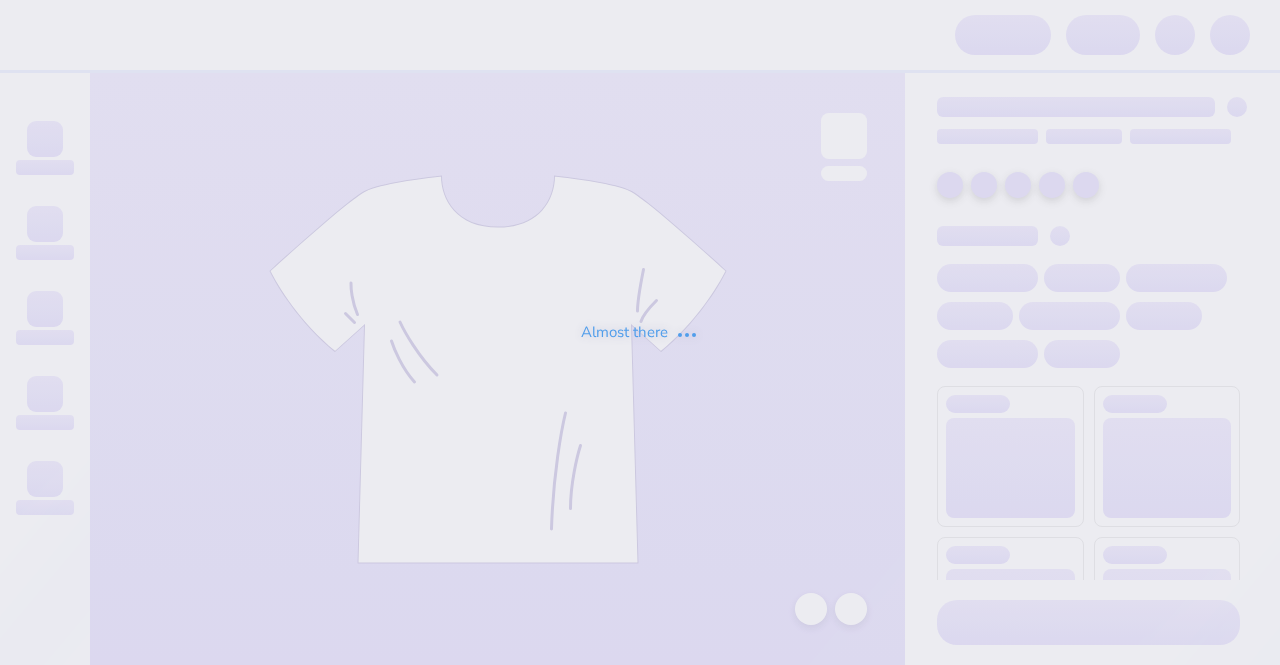 scroll, scrollTop: 0, scrollLeft: 0, axis: both 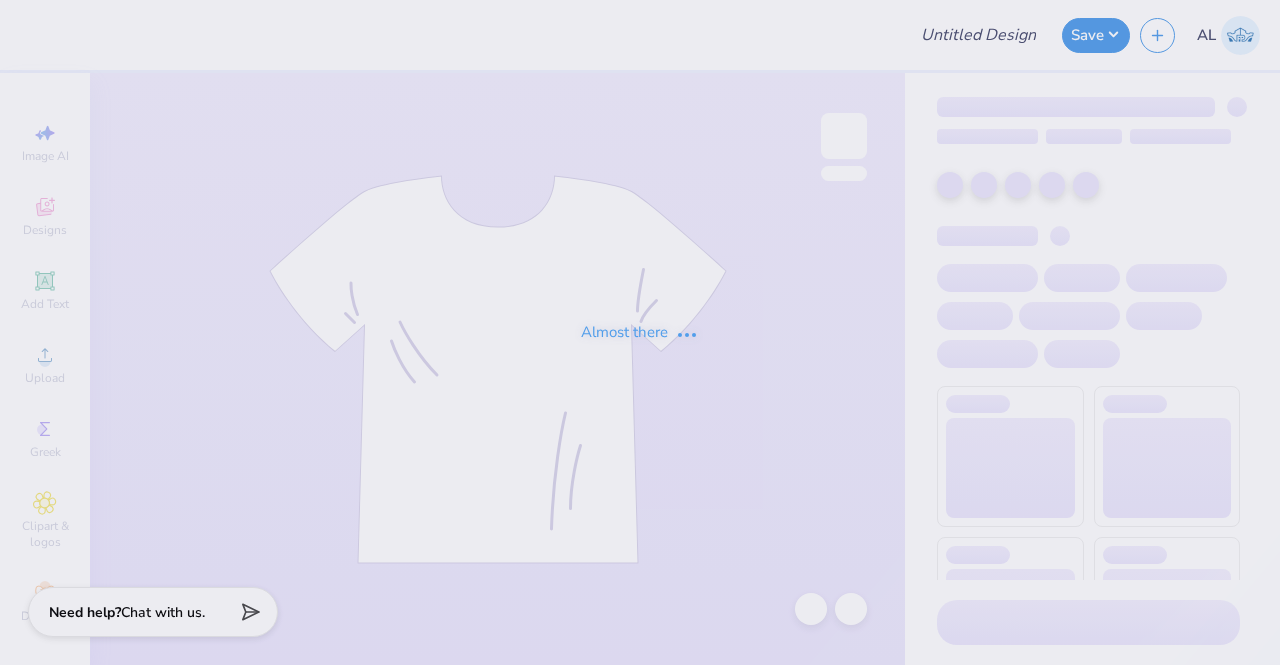 type on "Ashlyn Lebas : Louisiana State University and Agricultural and M" 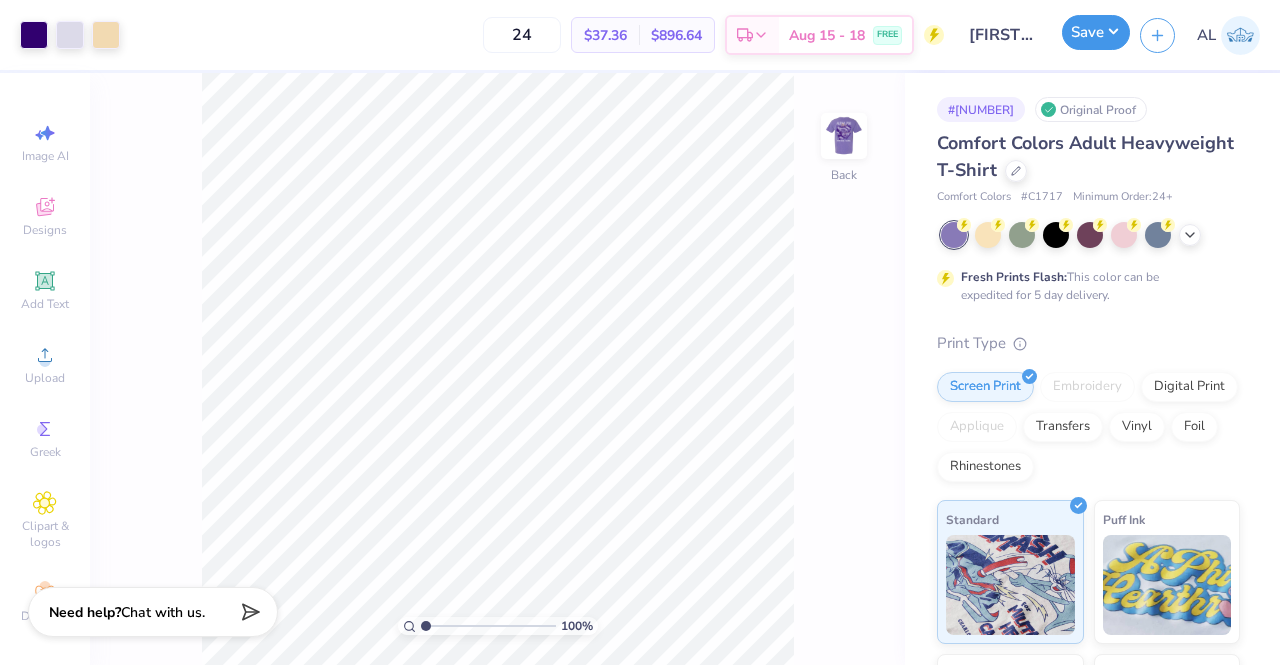 click on "Save" at bounding box center [1096, 32] 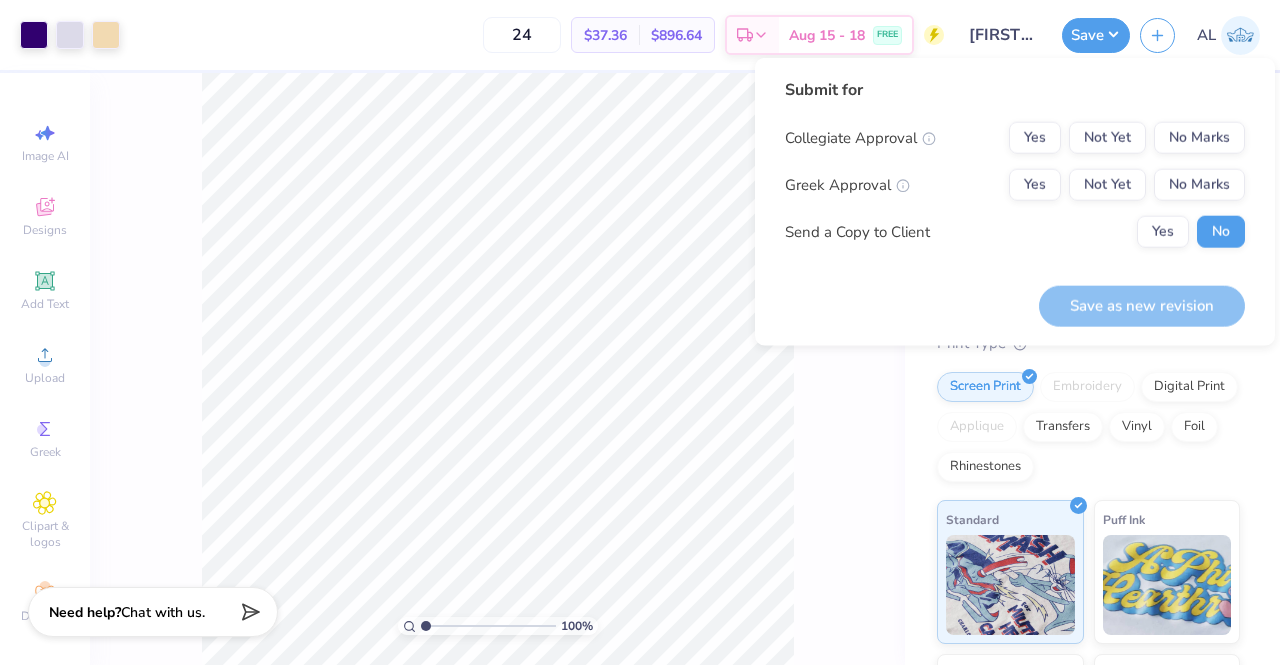 click on "Screen Print Embroidery Digital Print Applique Transfers Vinyl Foil Rhinestones" at bounding box center (1088, 427) 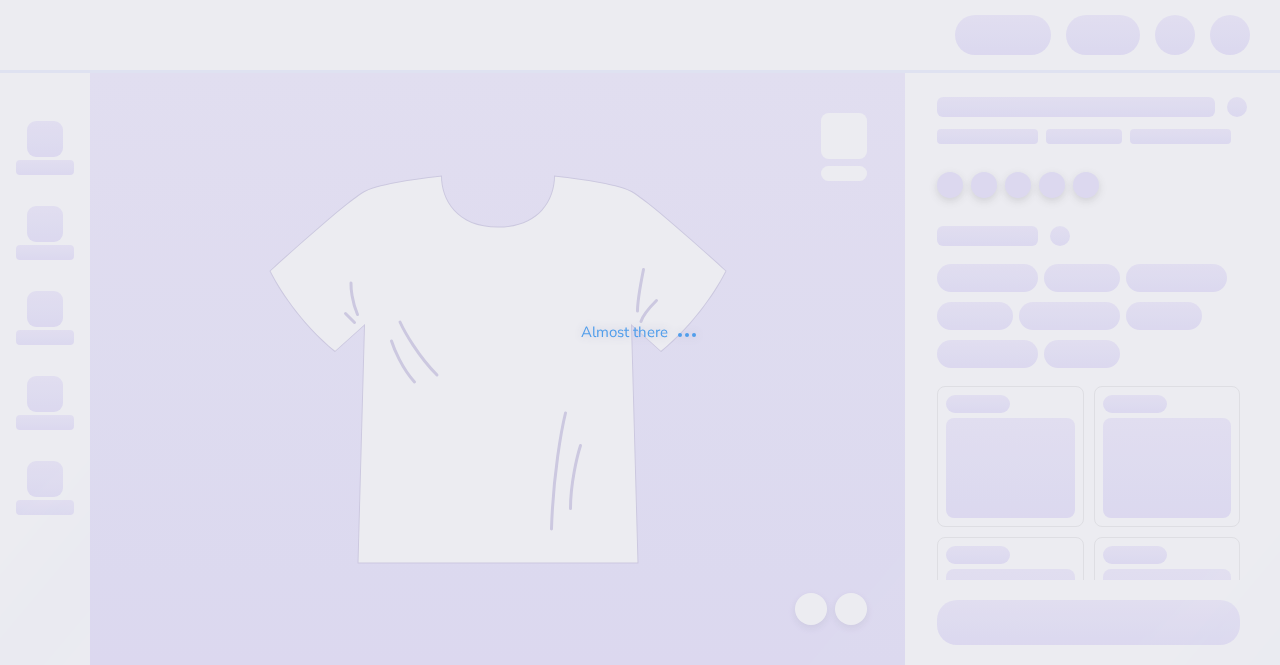 scroll, scrollTop: 0, scrollLeft: 0, axis: both 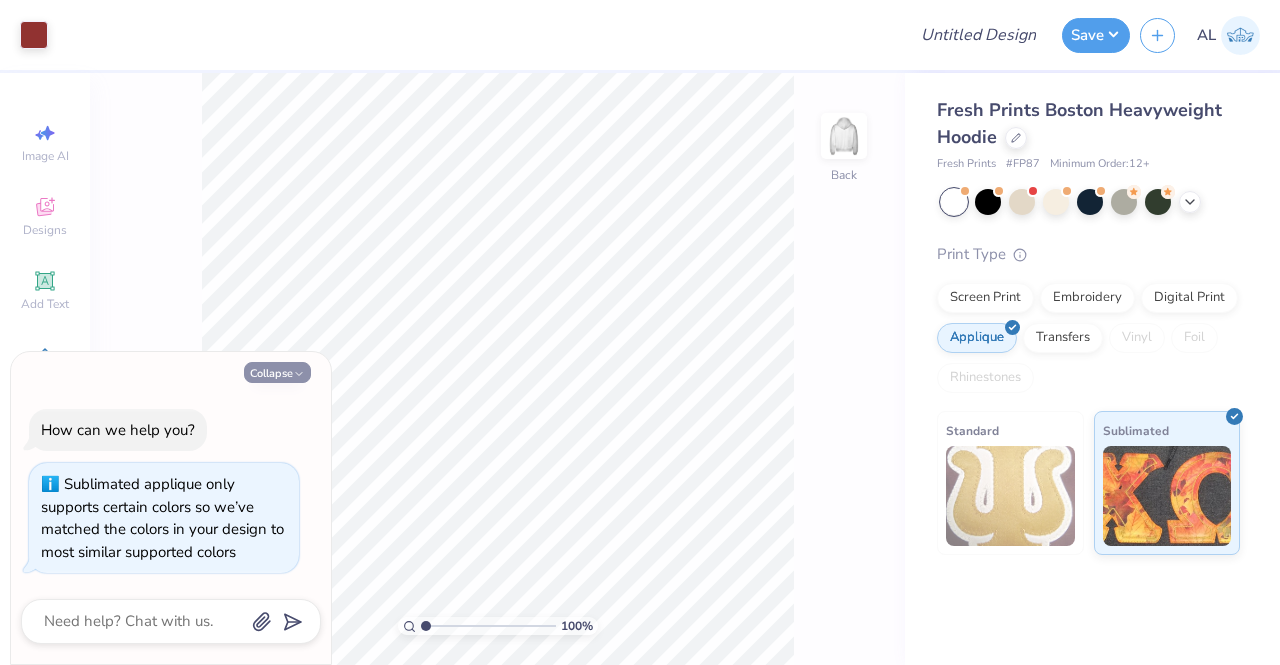 click on "Collapse How can we help you? Sublimated applique only supports certain colors so we’ve matched the colors in your design to most similar supported colors" at bounding box center (171, 508) 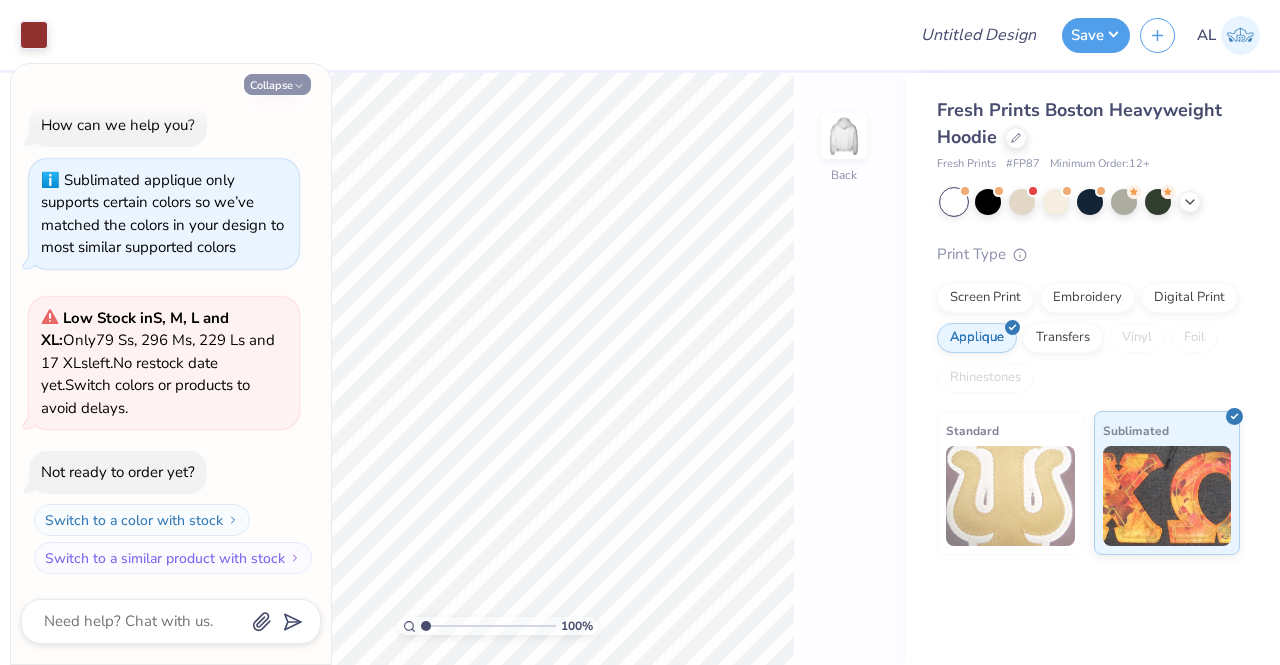 click 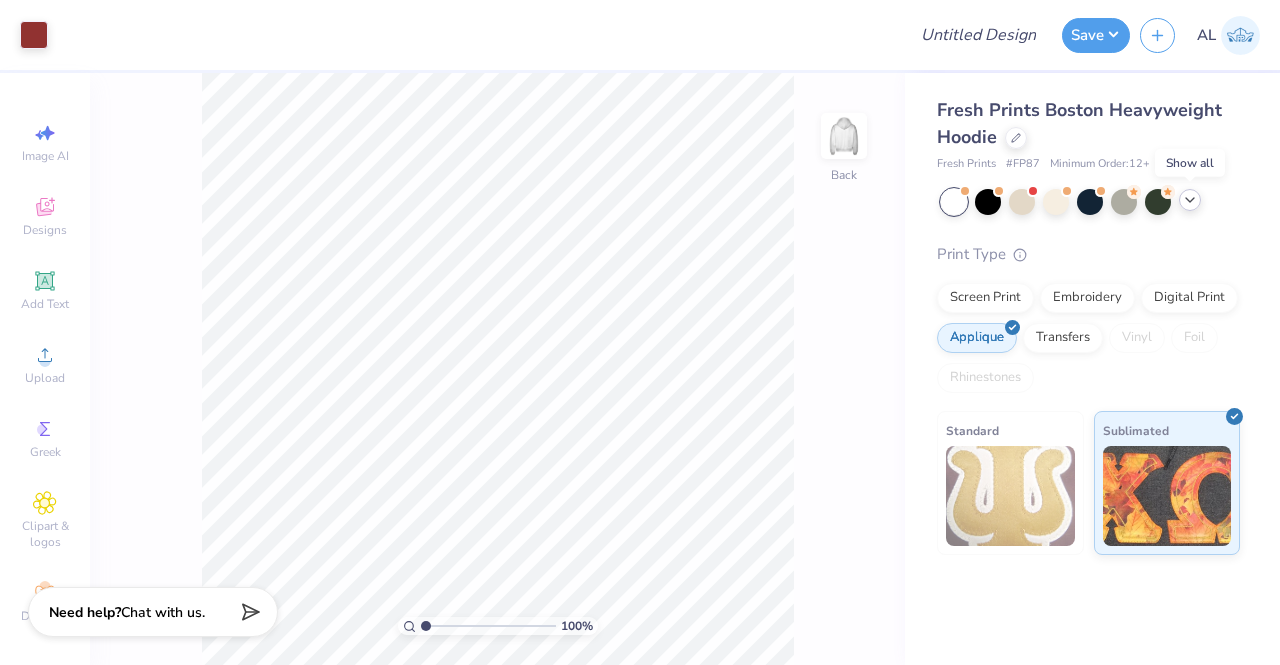 click 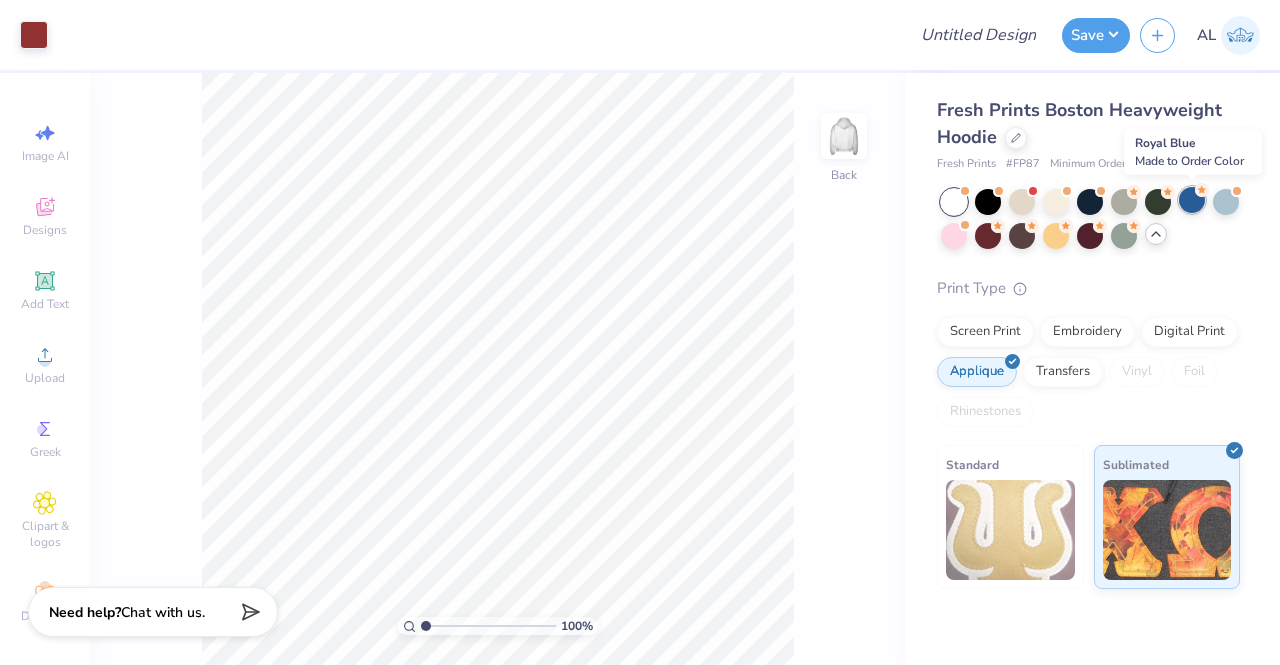 click at bounding box center [1192, 200] 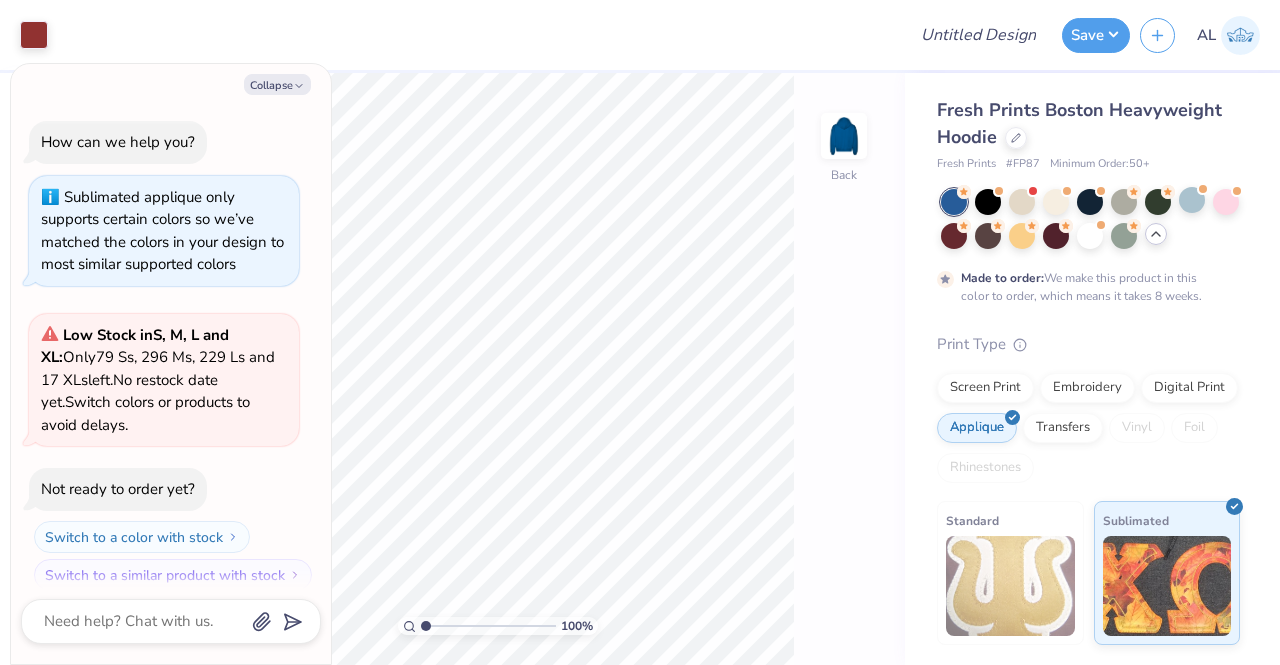 scroll, scrollTop: 183, scrollLeft: 0, axis: vertical 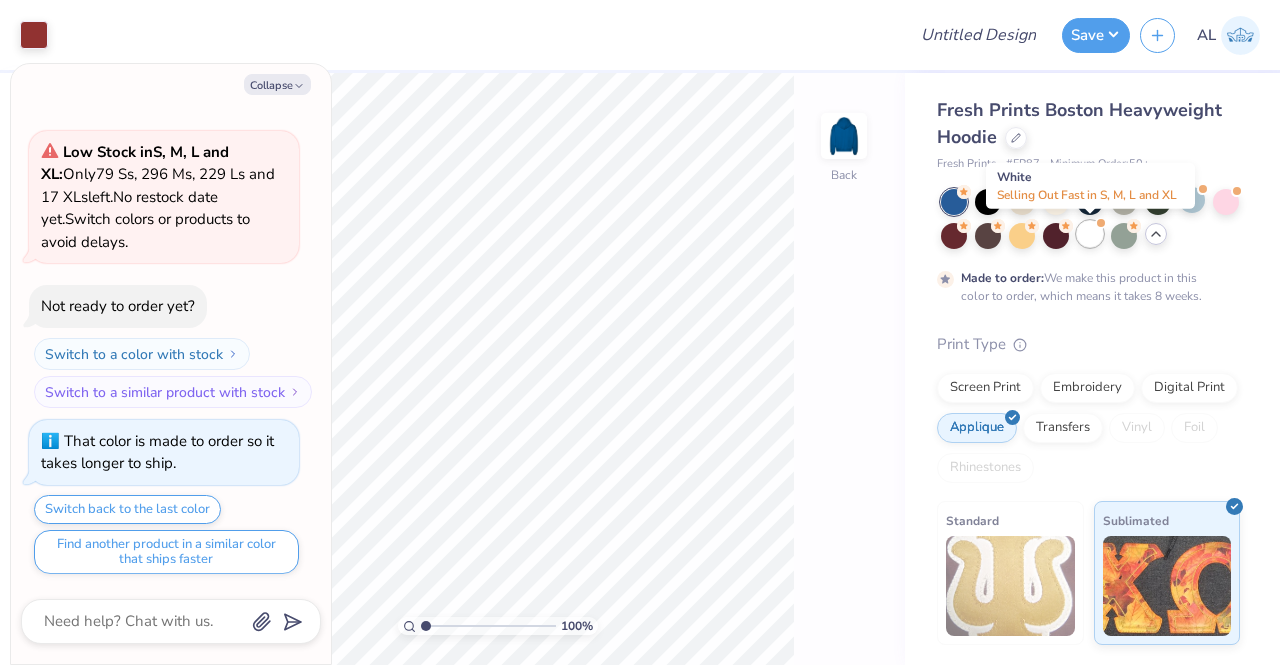 click at bounding box center [1090, 234] 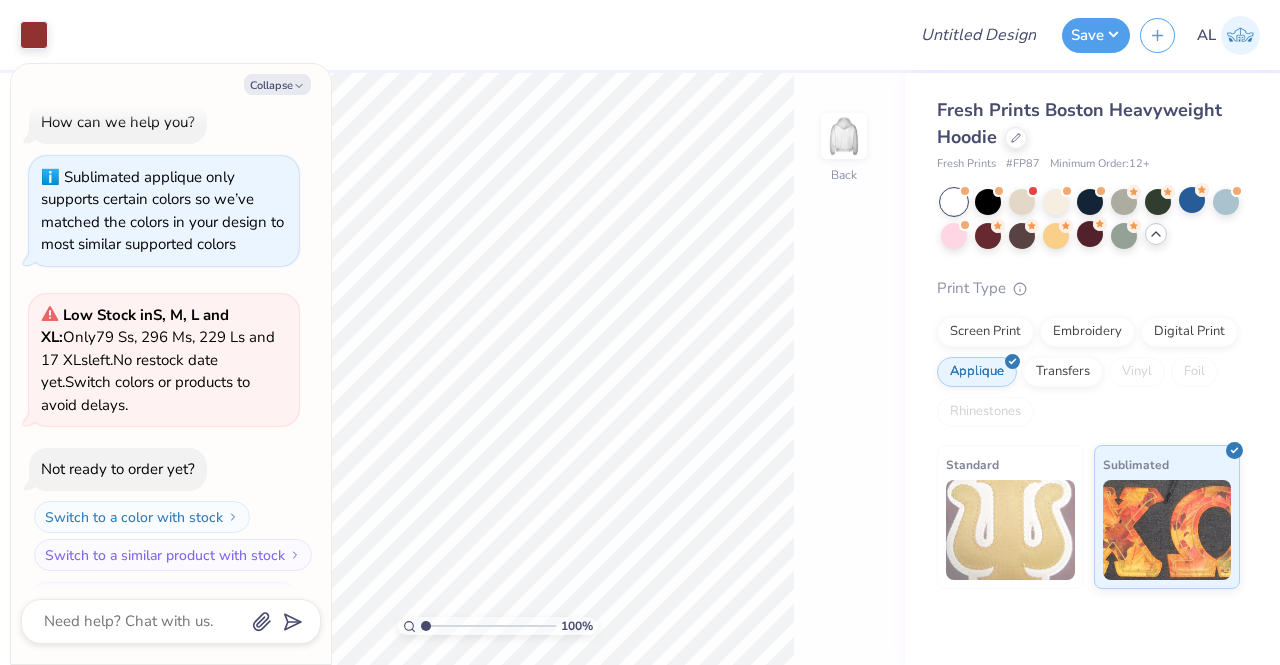 scroll, scrollTop: 0, scrollLeft: 0, axis: both 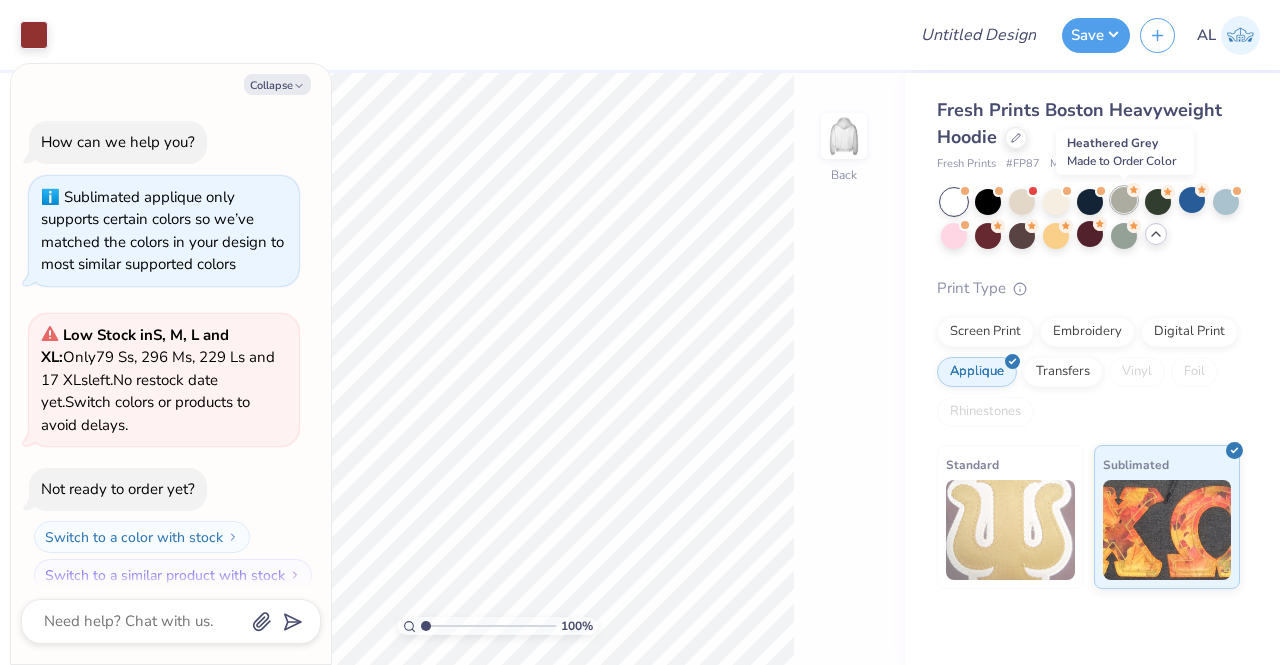 click at bounding box center [1124, 200] 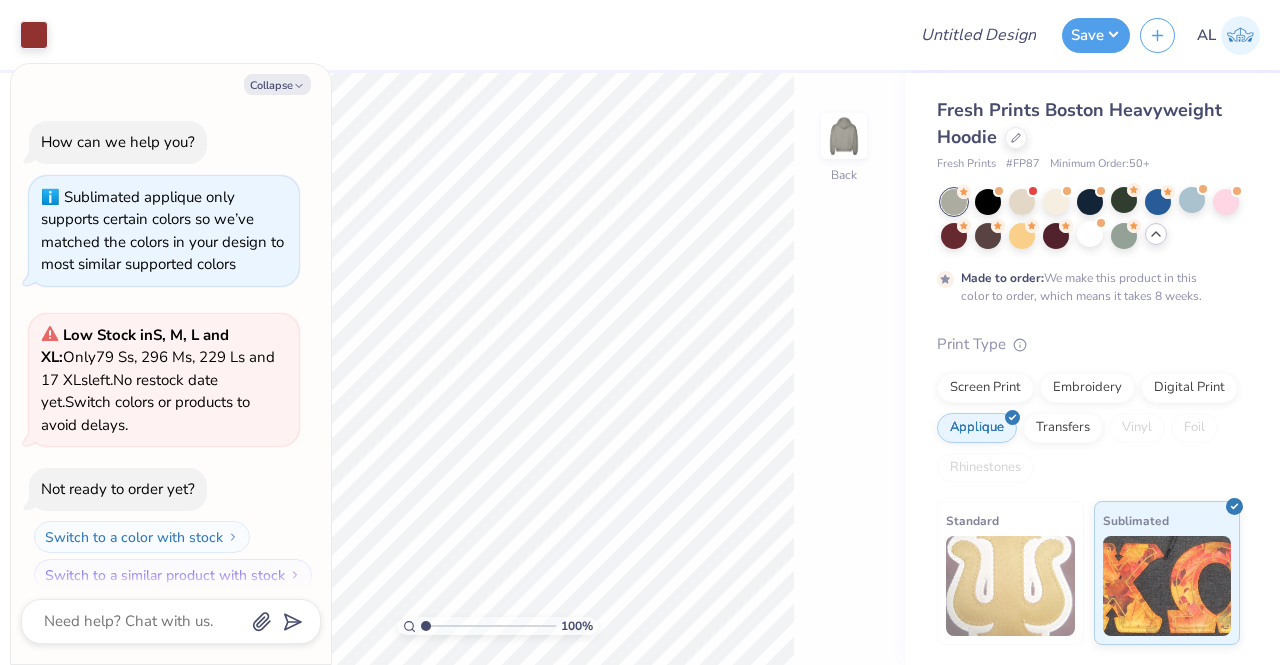 scroll, scrollTop: 754, scrollLeft: 0, axis: vertical 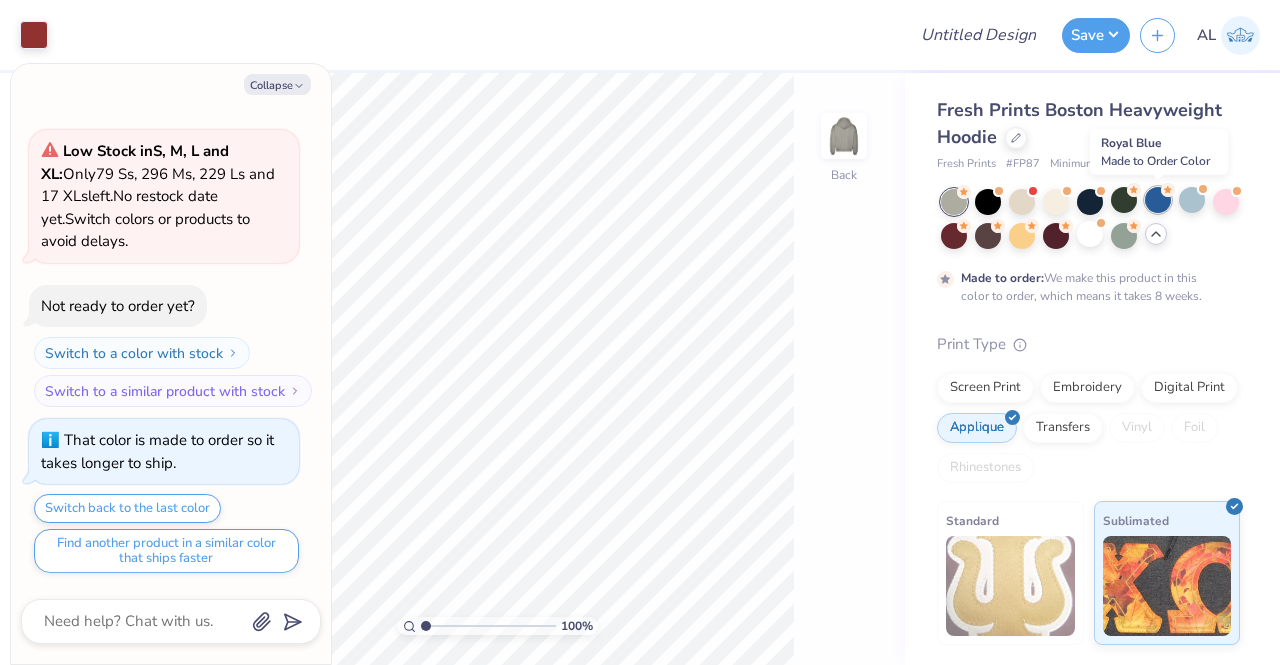 click at bounding box center (1158, 200) 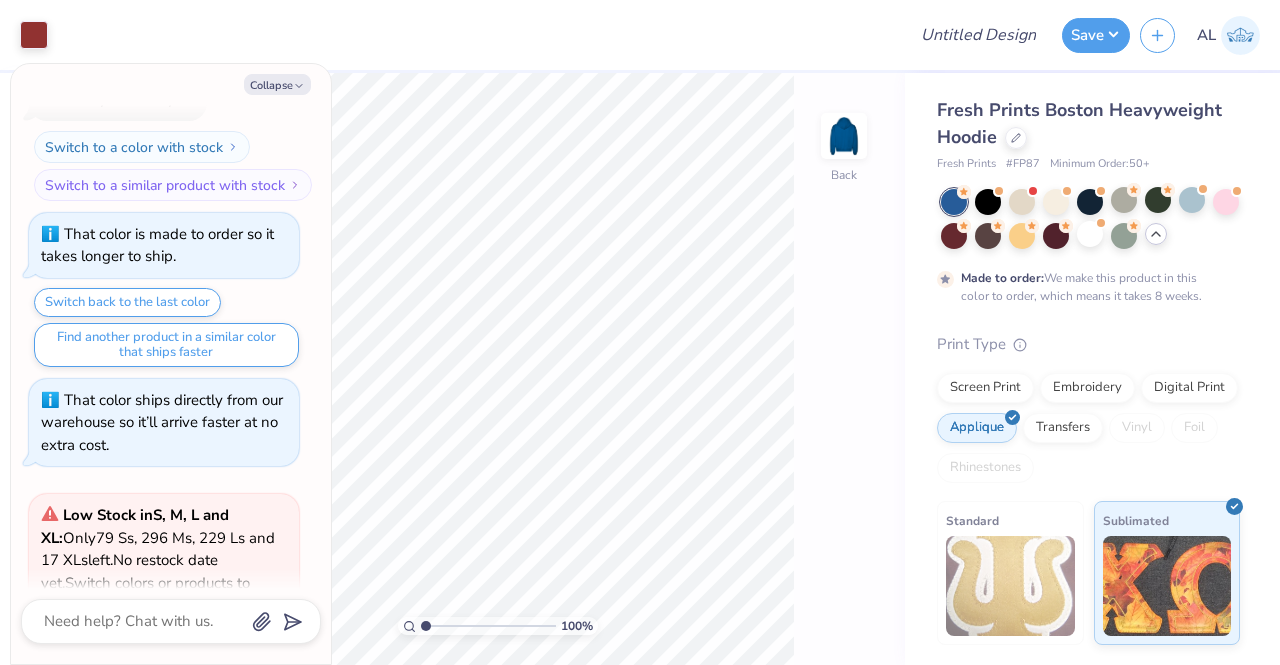 scroll, scrollTop: 383, scrollLeft: 0, axis: vertical 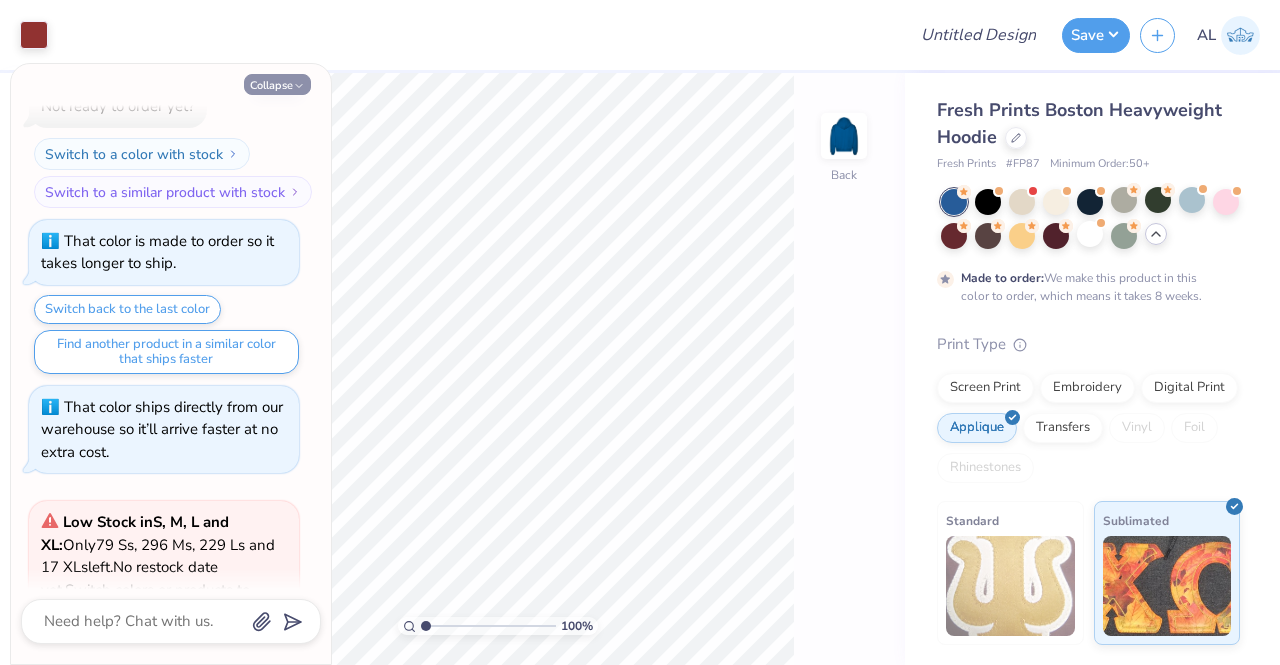 click on "Collapse" at bounding box center [277, 84] 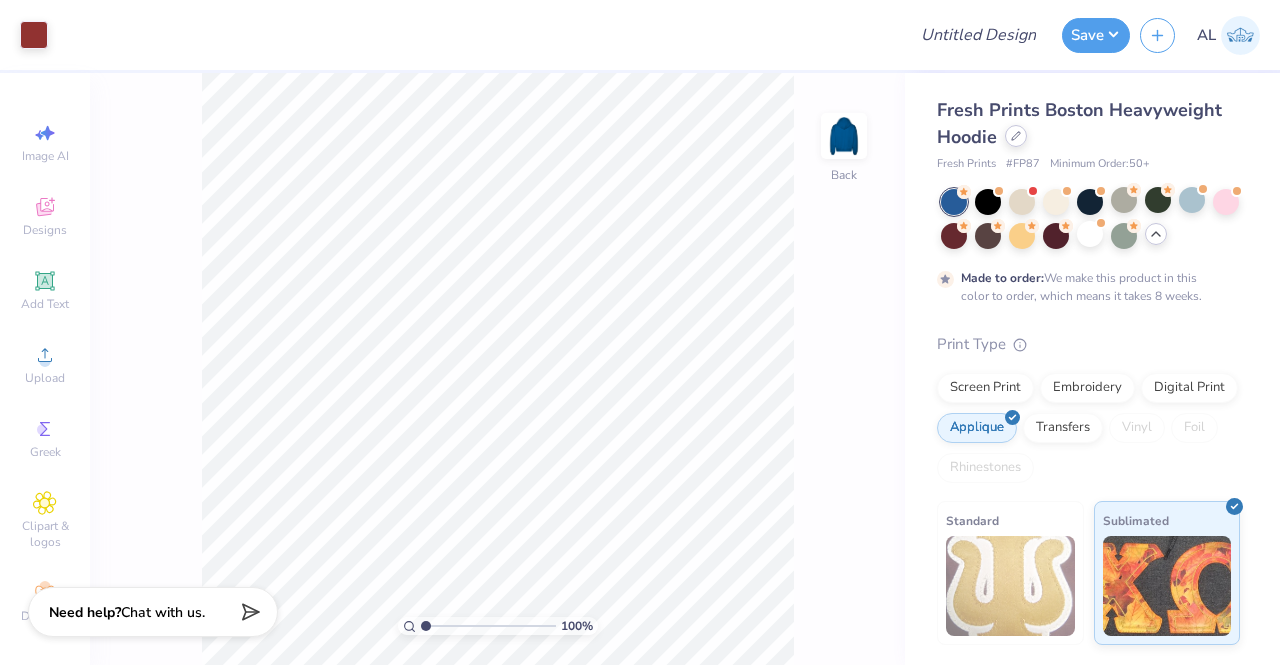 click 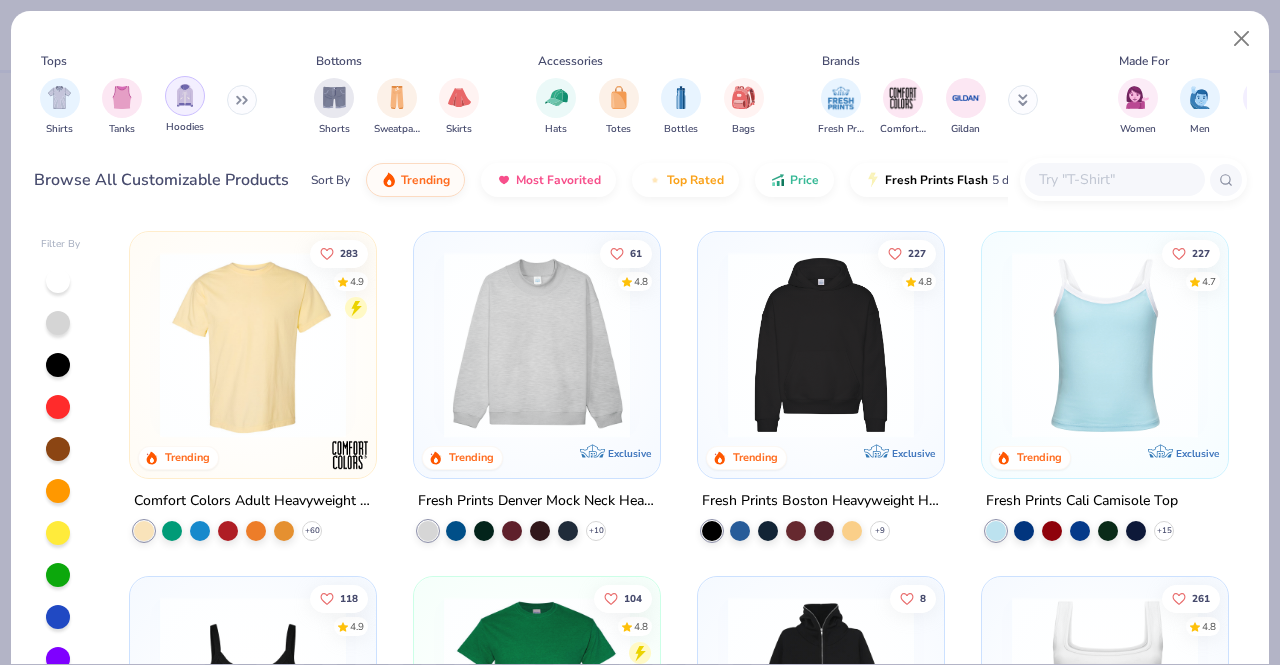 click at bounding box center (185, 96) 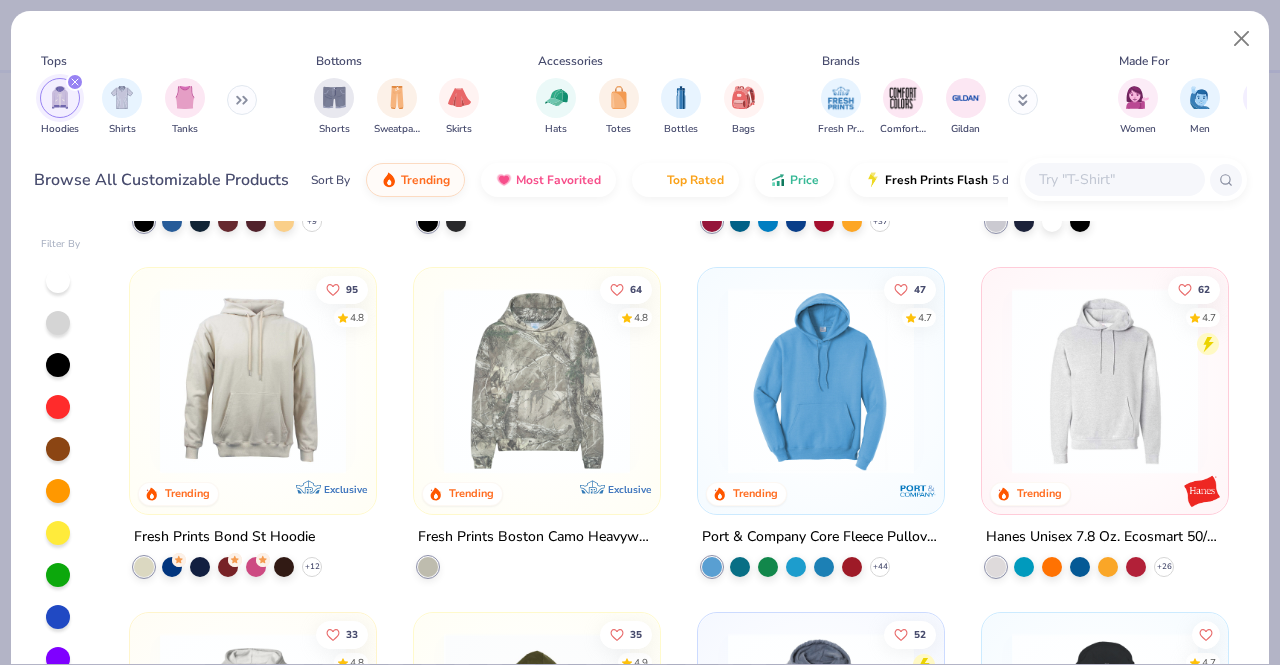 scroll, scrollTop: 0, scrollLeft: 0, axis: both 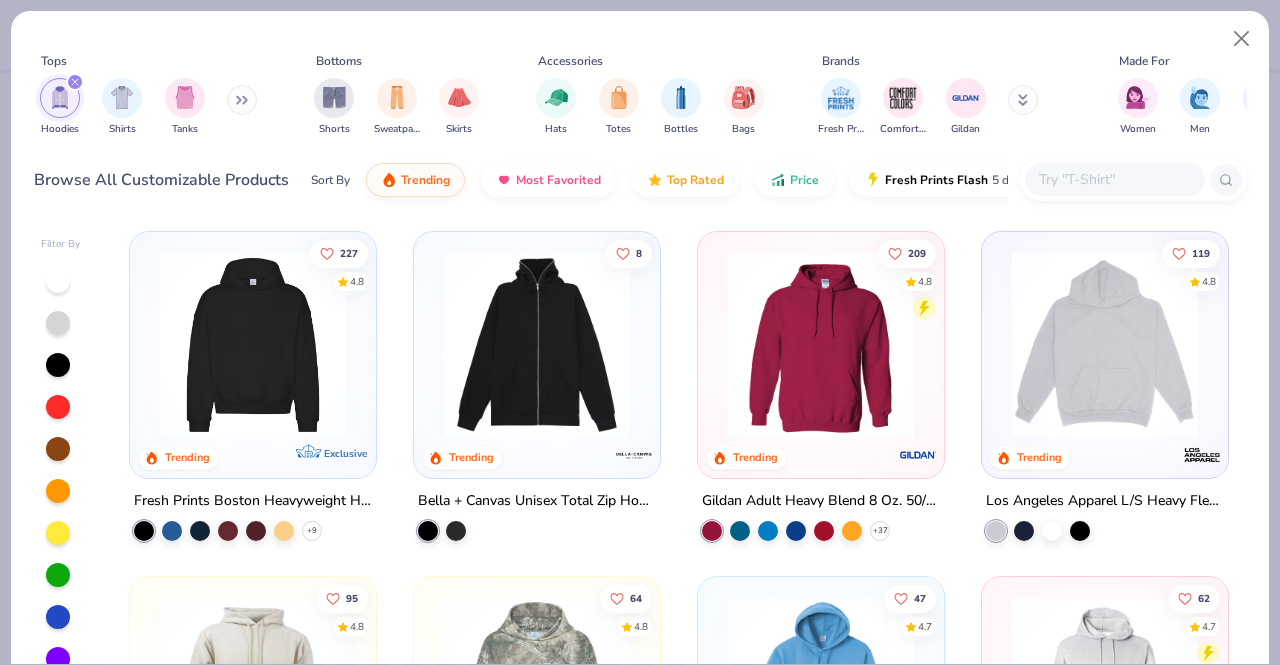 click at bounding box center [1105, 345] 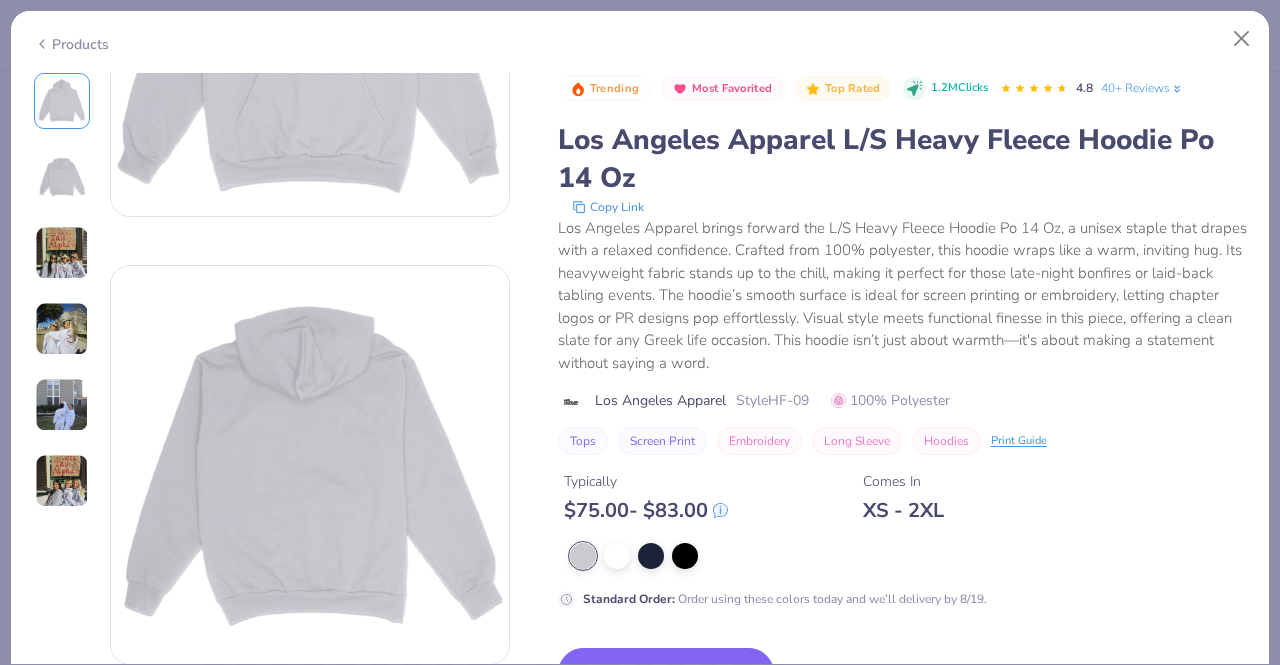 scroll, scrollTop: 257, scrollLeft: 0, axis: vertical 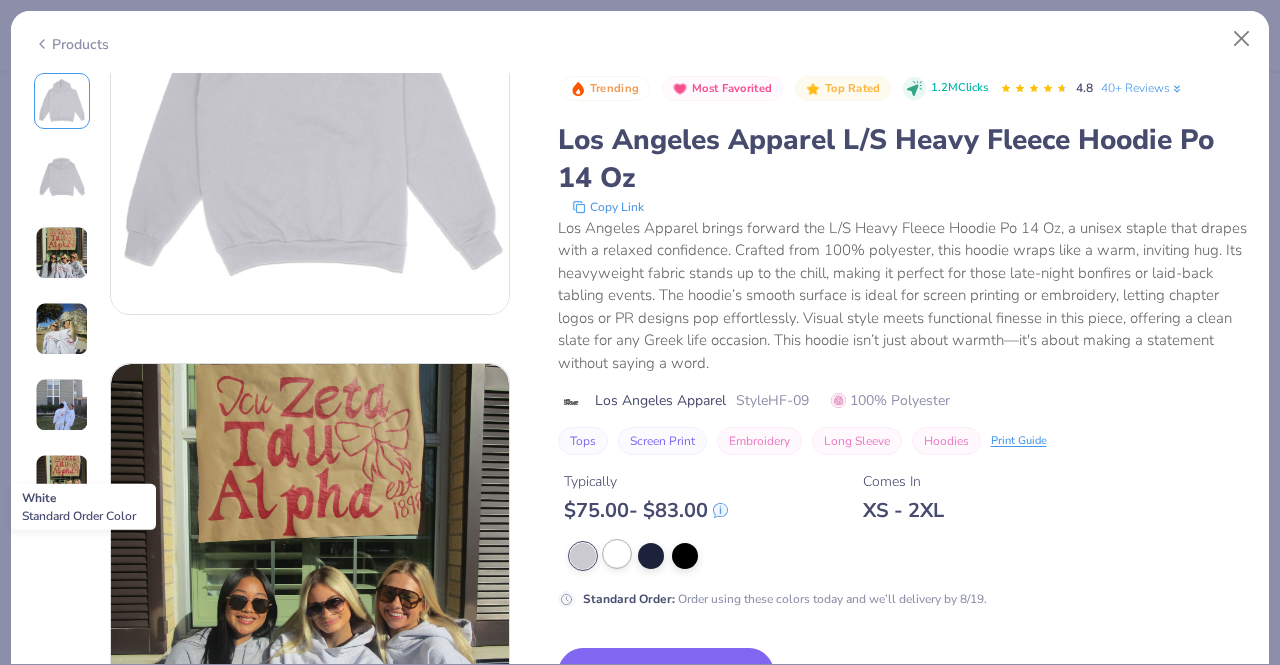 click at bounding box center [617, 554] 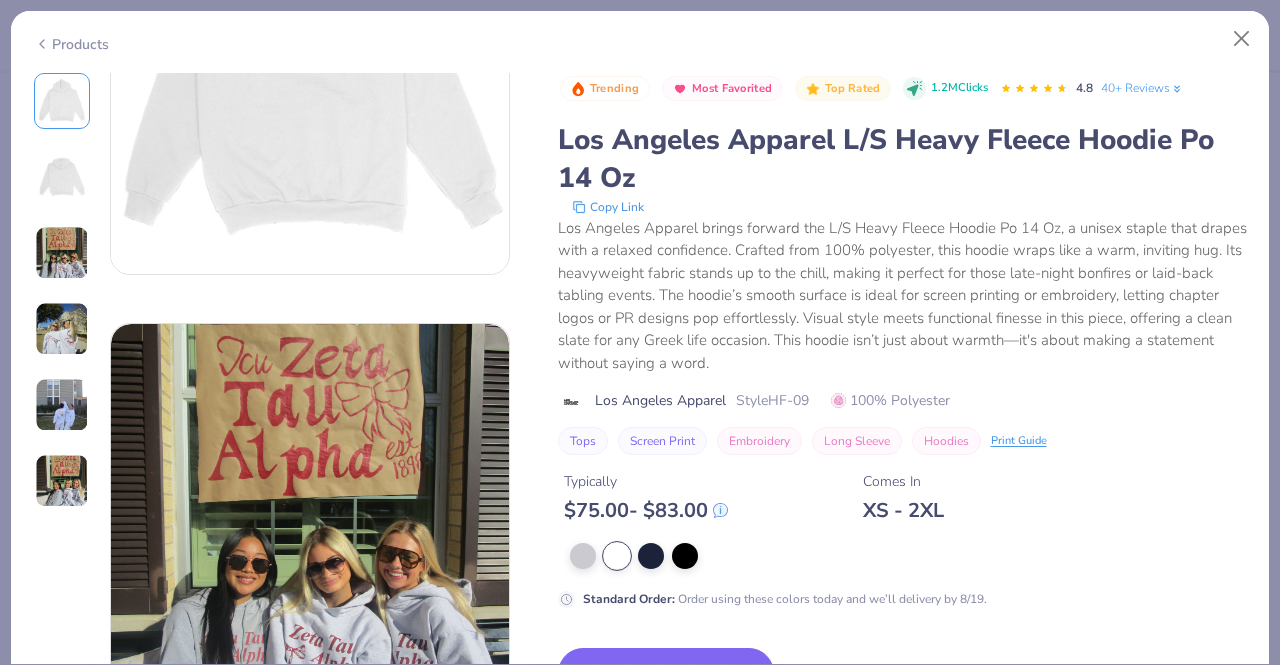 scroll, scrollTop: 648, scrollLeft: 0, axis: vertical 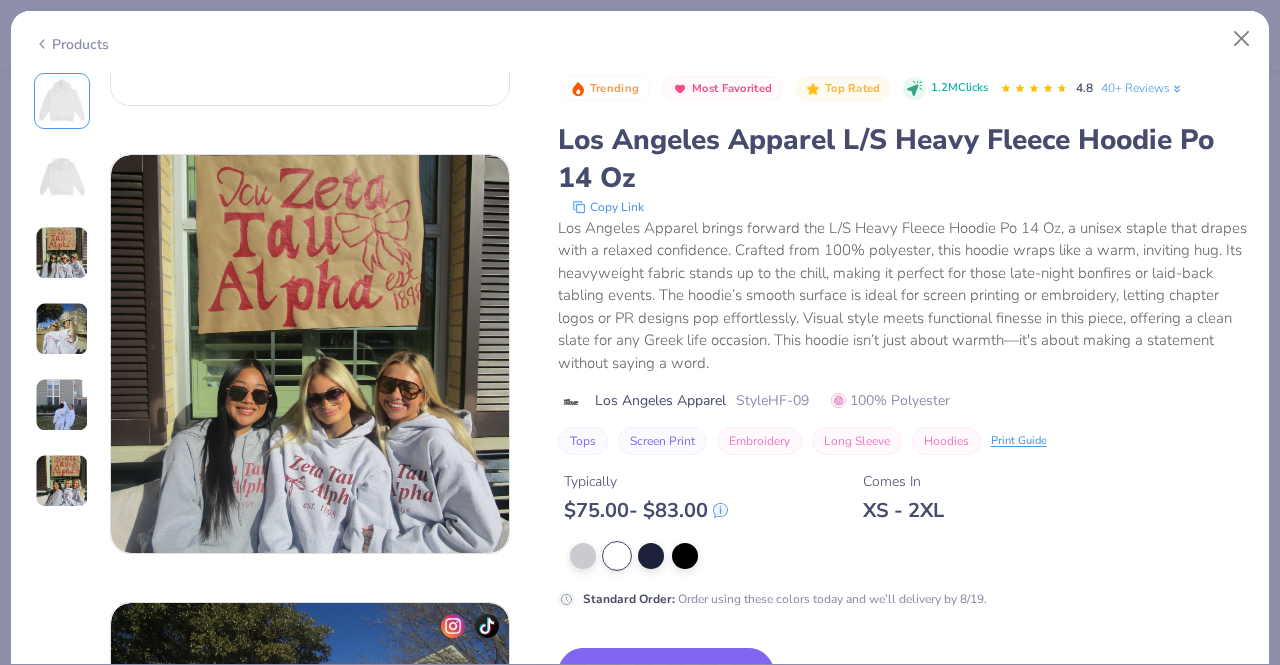 click at bounding box center [62, 101] 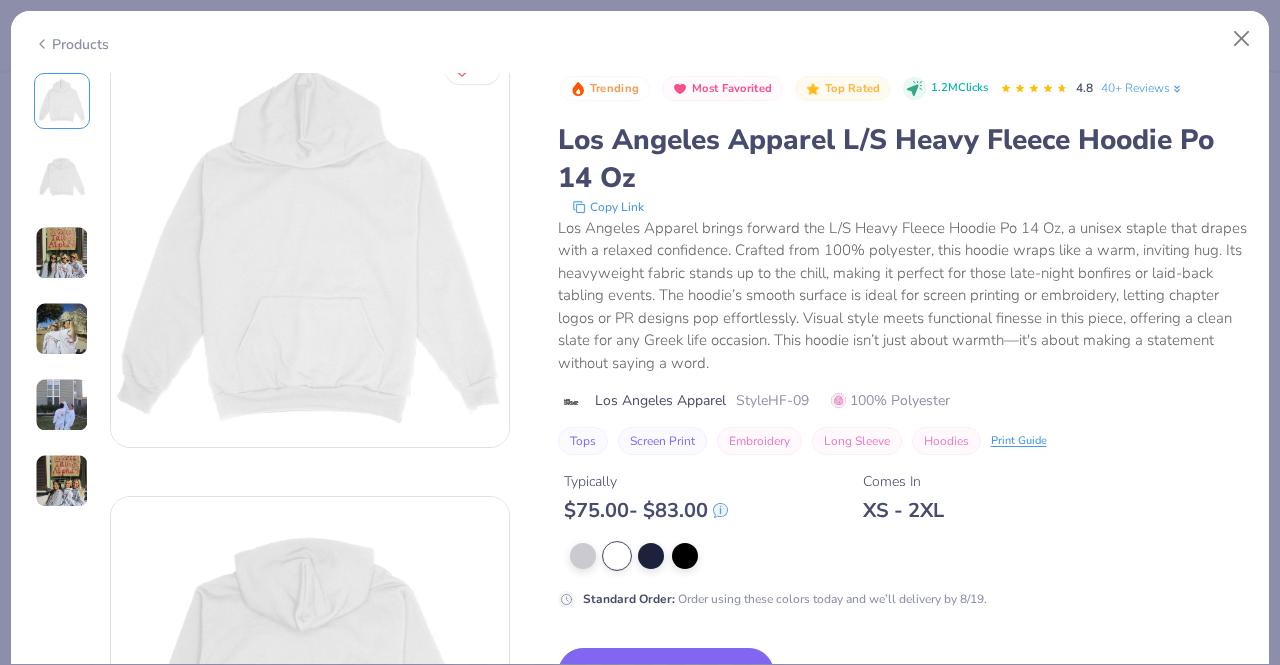 scroll, scrollTop: 0, scrollLeft: 0, axis: both 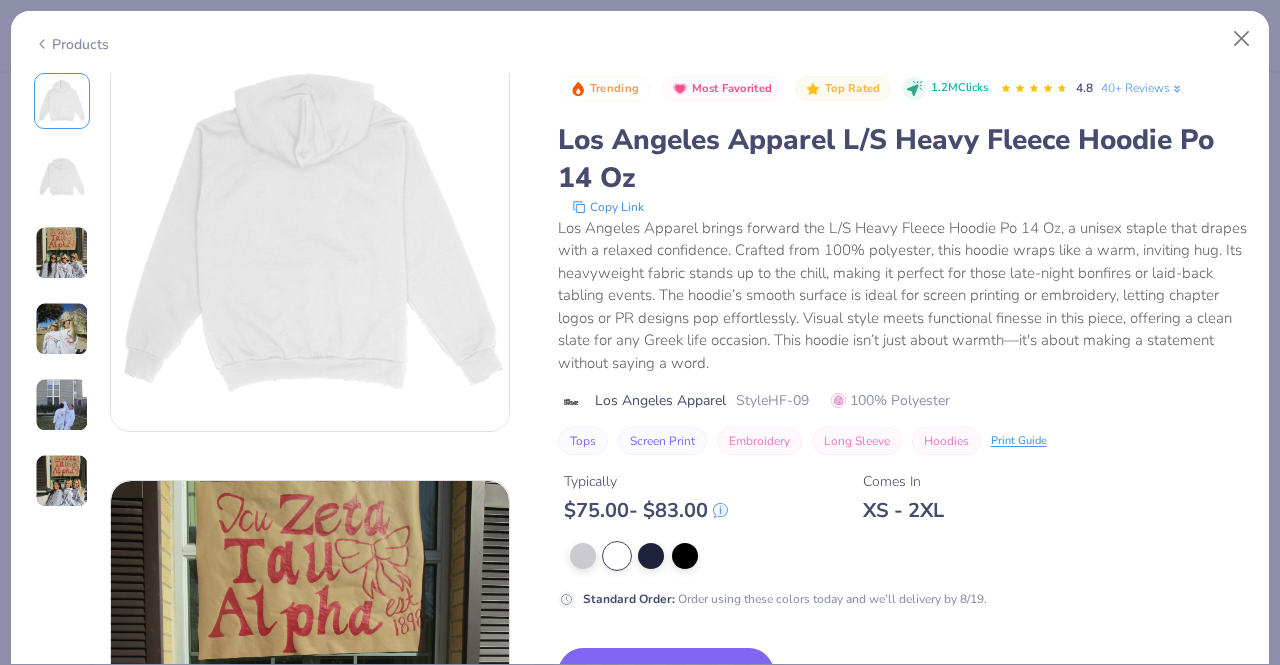 click at bounding box center [62, 253] 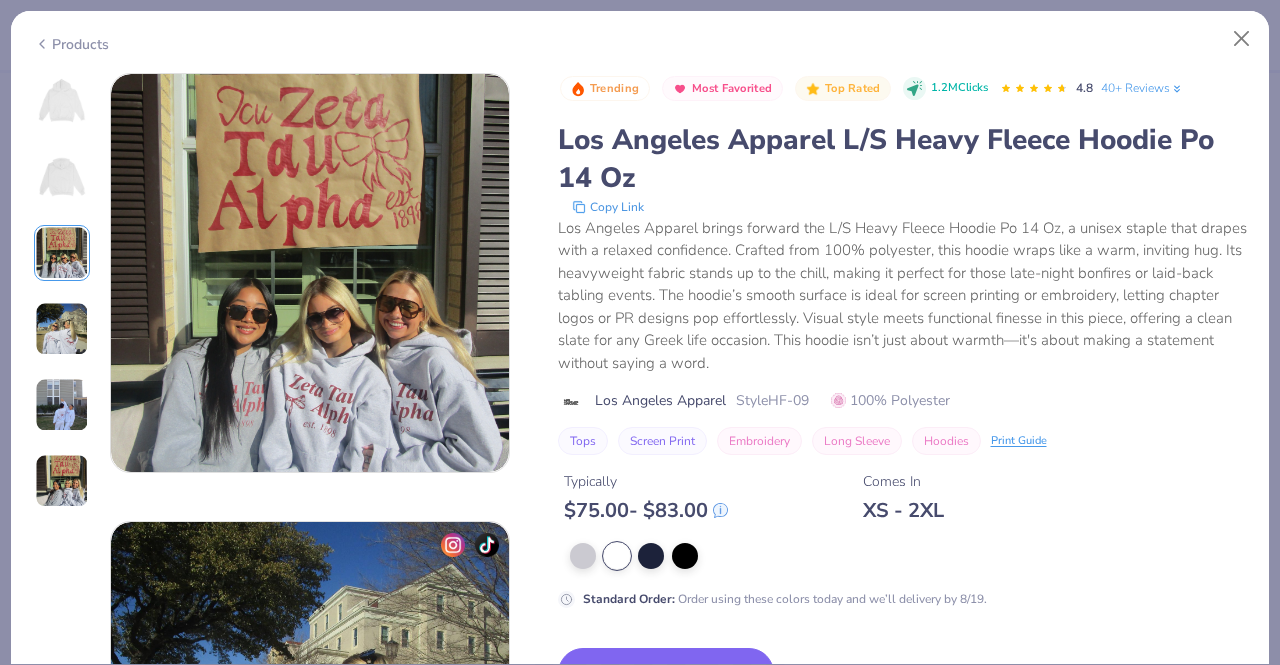 click at bounding box center [62, 329] 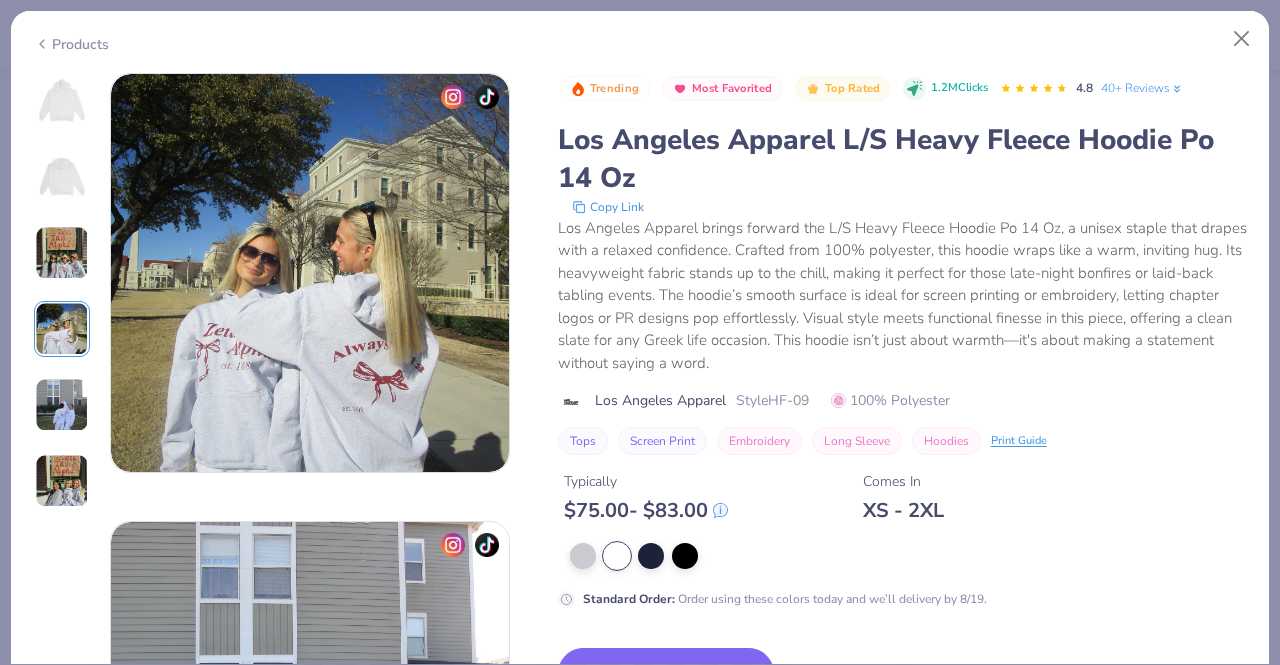 scroll, scrollTop: 1344, scrollLeft: 0, axis: vertical 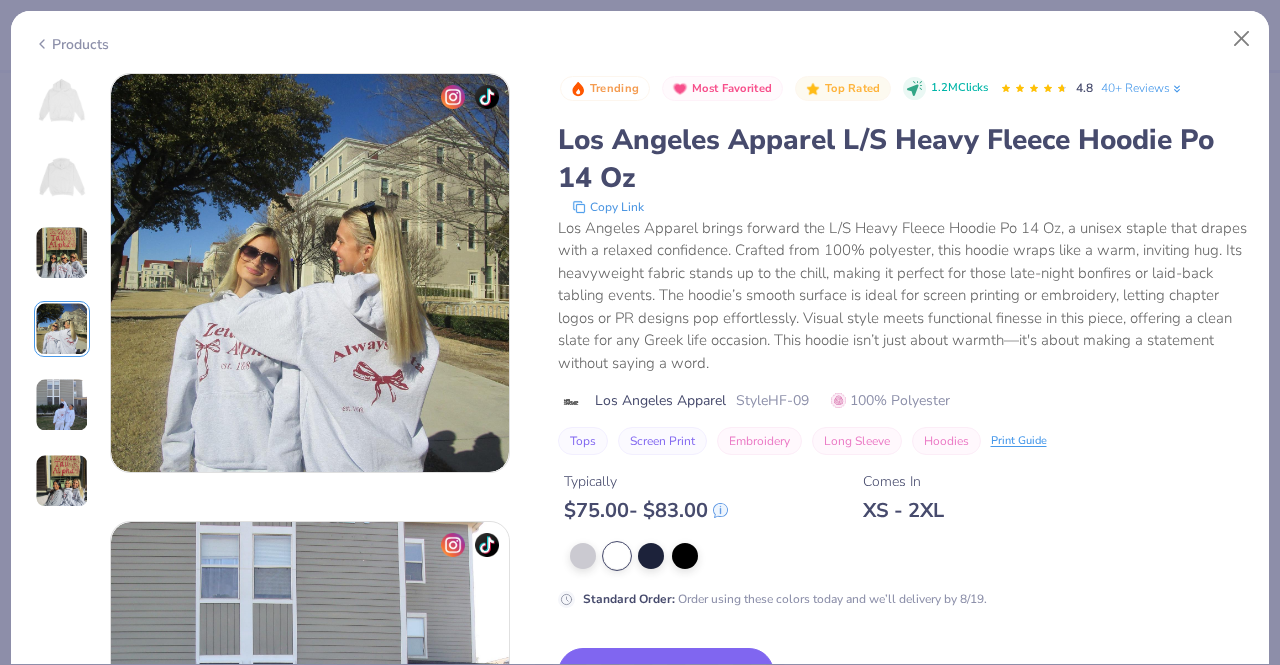 click at bounding box center (62, 405) 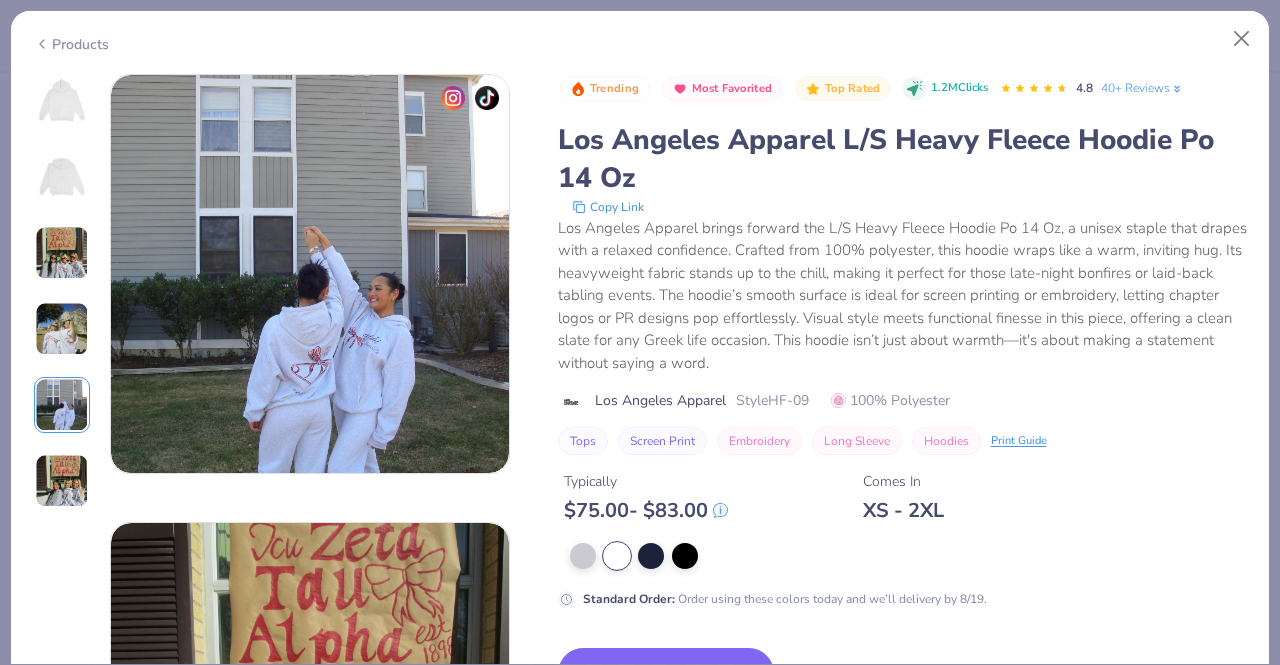 scroll, scrollTop: 1792, scrollLeft: 0, axis: vertical 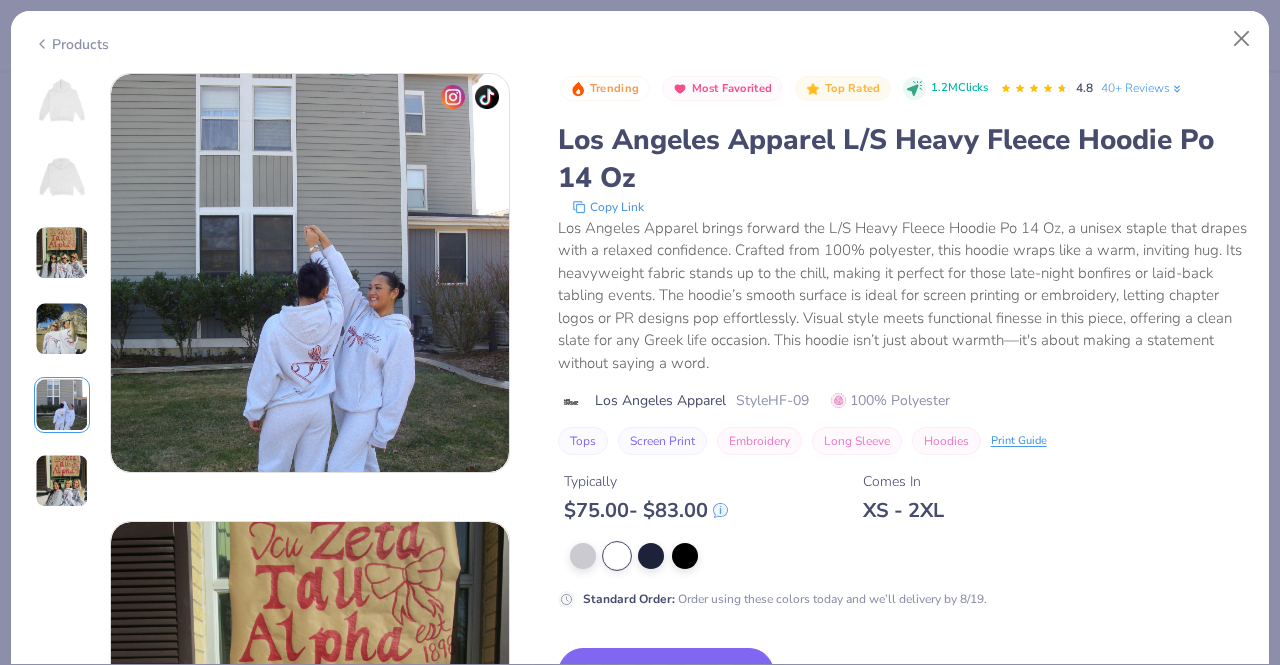 click at bounding box center (62, 481) 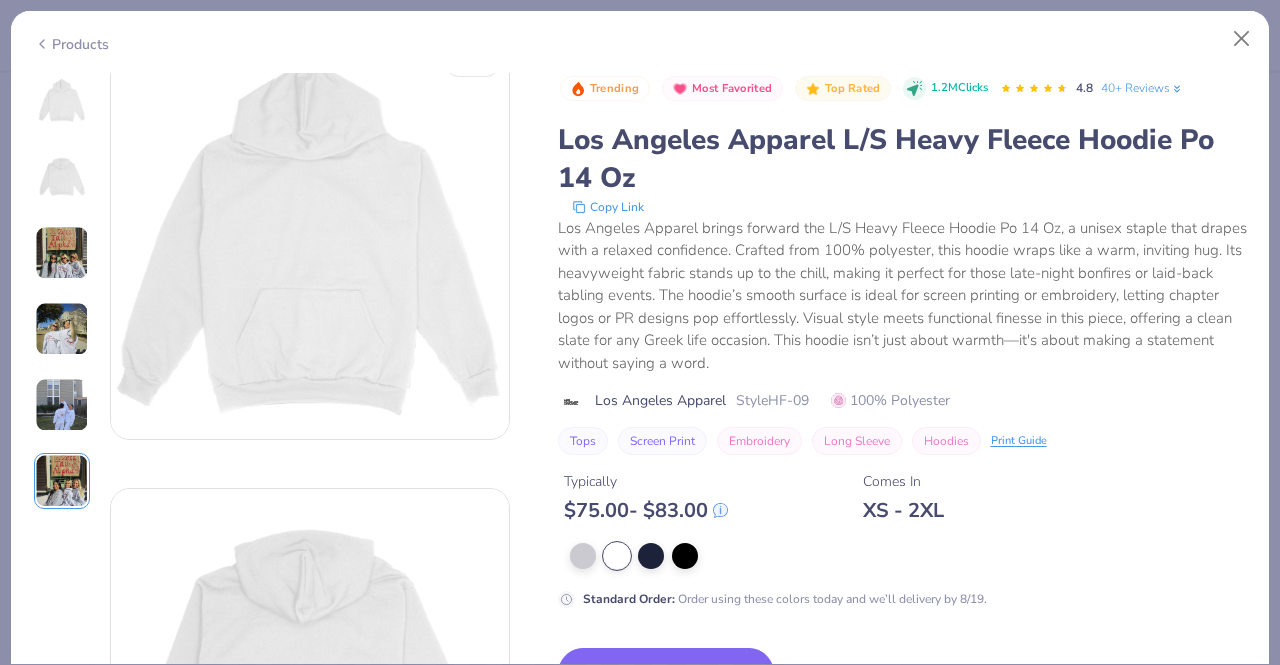 scroll, scrollTop: 32, scrollLeft: 0, axis: vertical 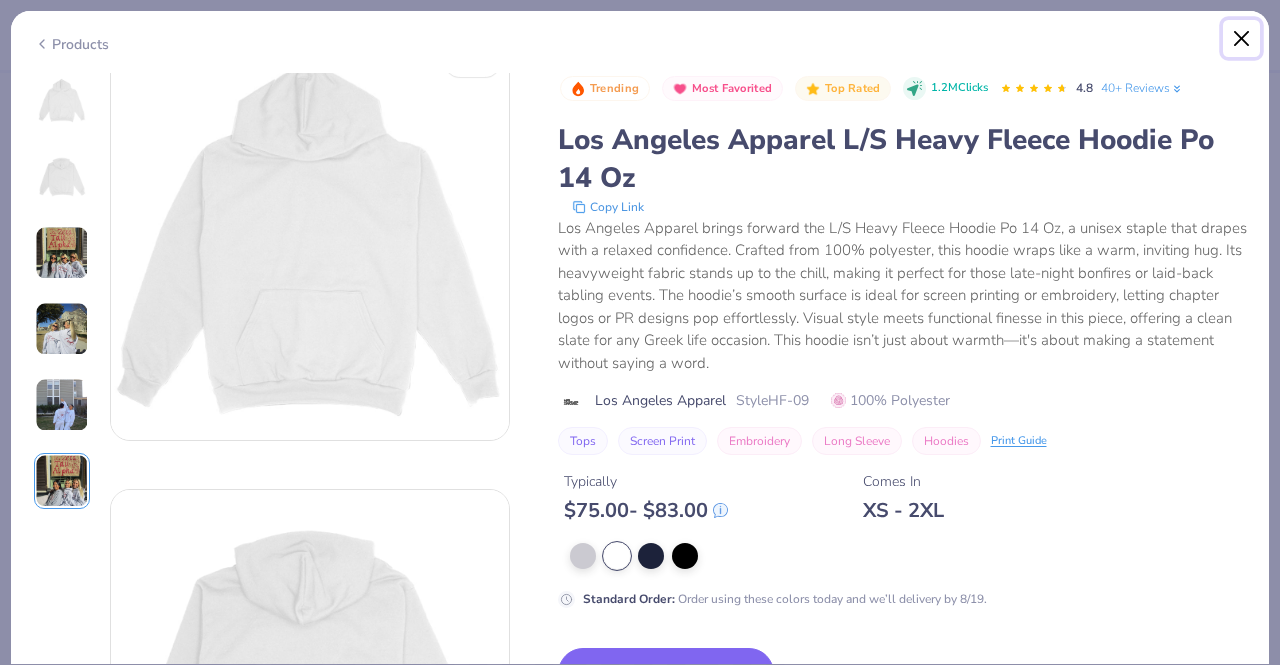 click at bounding box center [1242, 39] 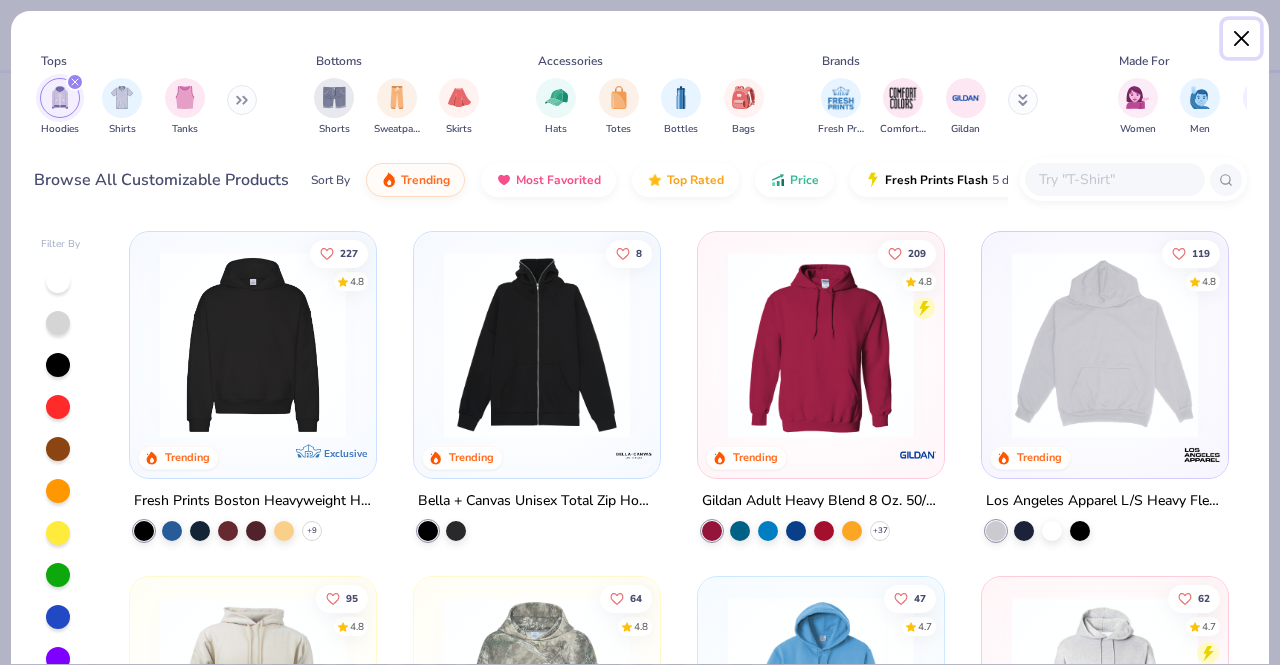 click at bounding box center (1242, 39) 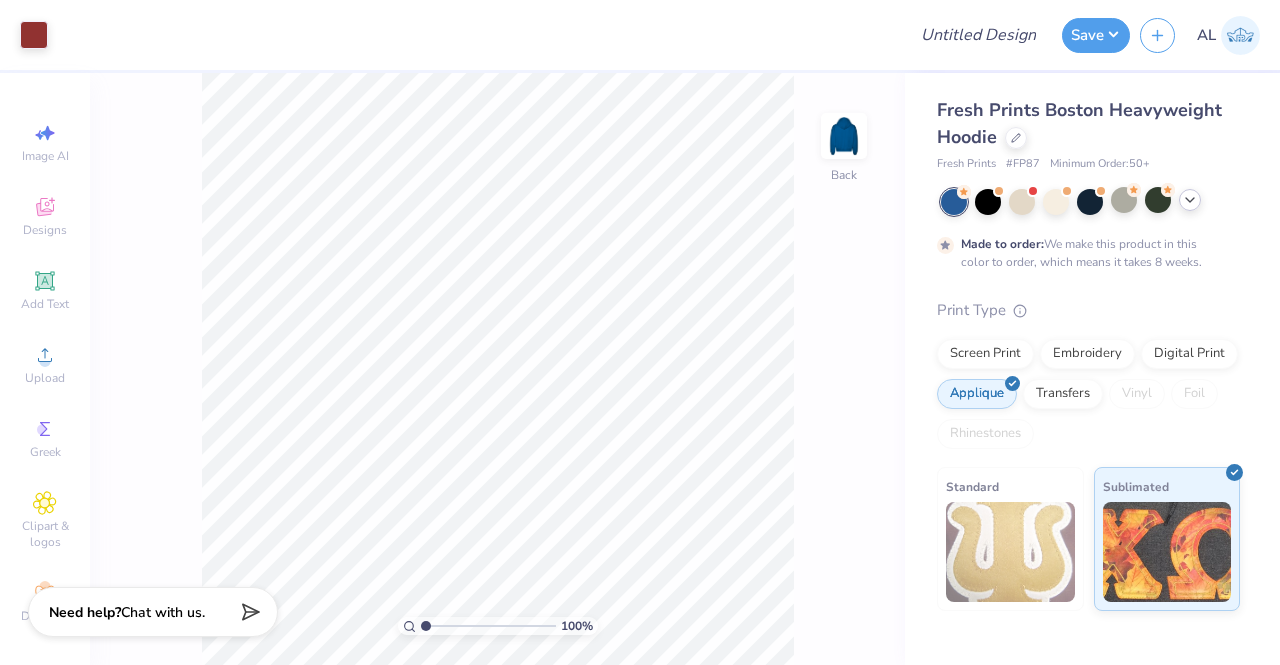 click at bounding box center [1090, 202] 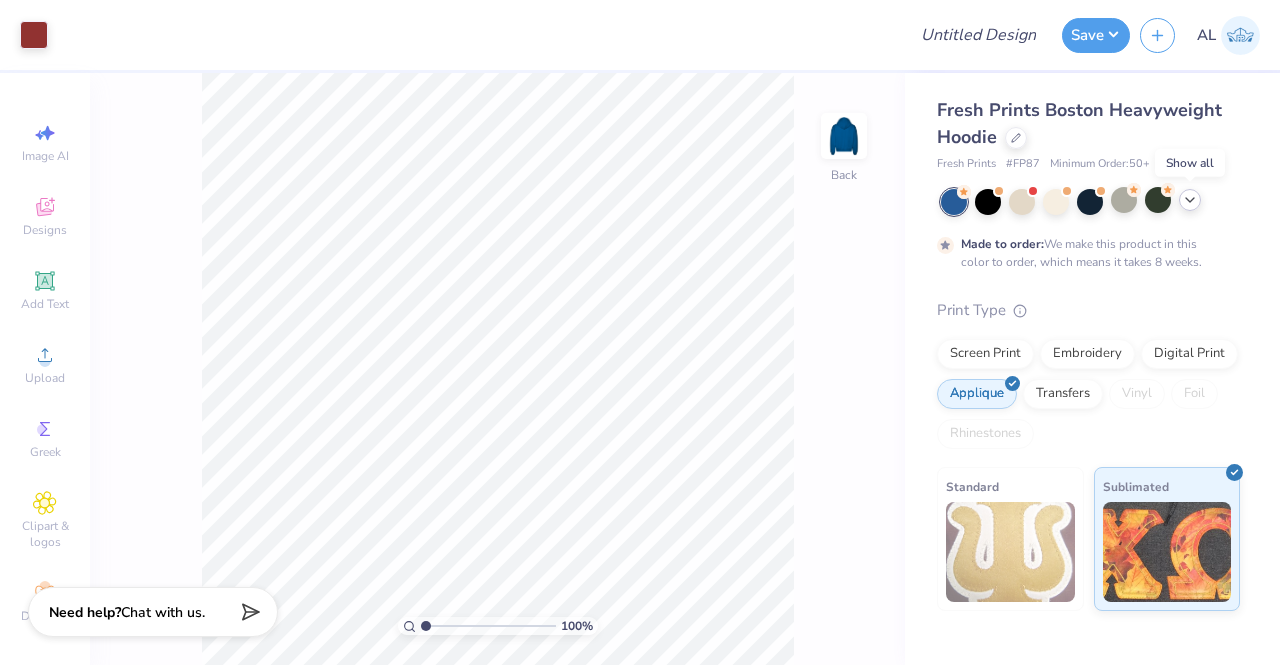 click 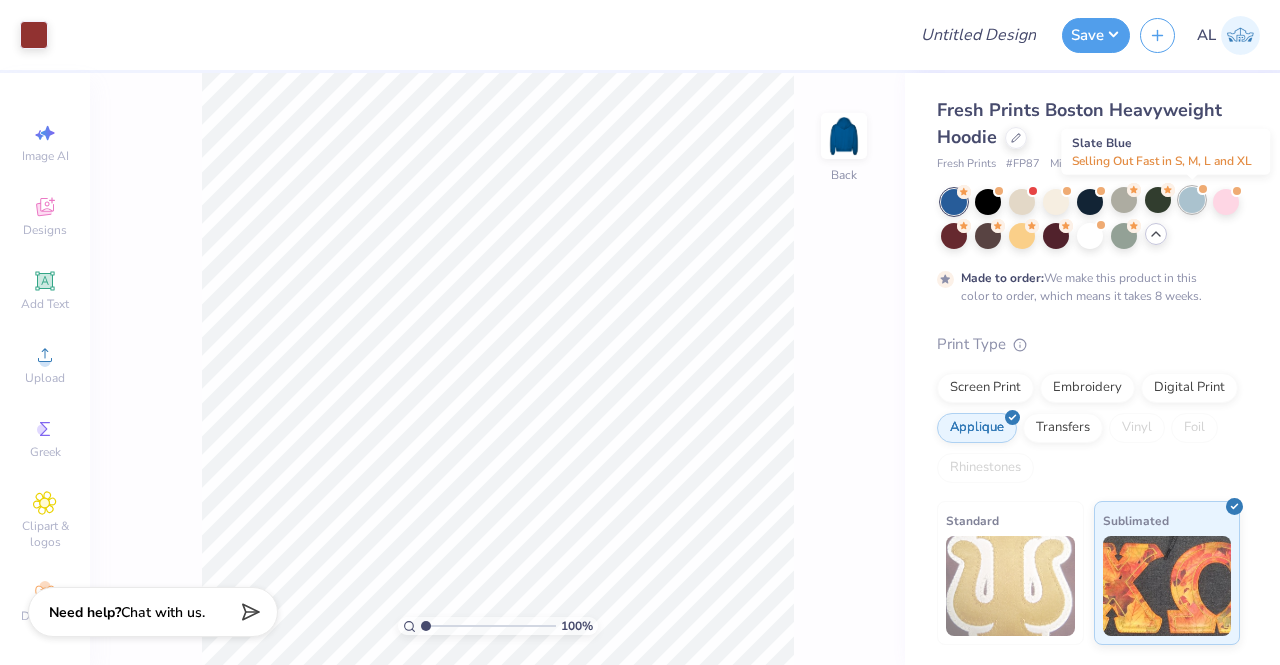 click at bounding box center [1192, 200] 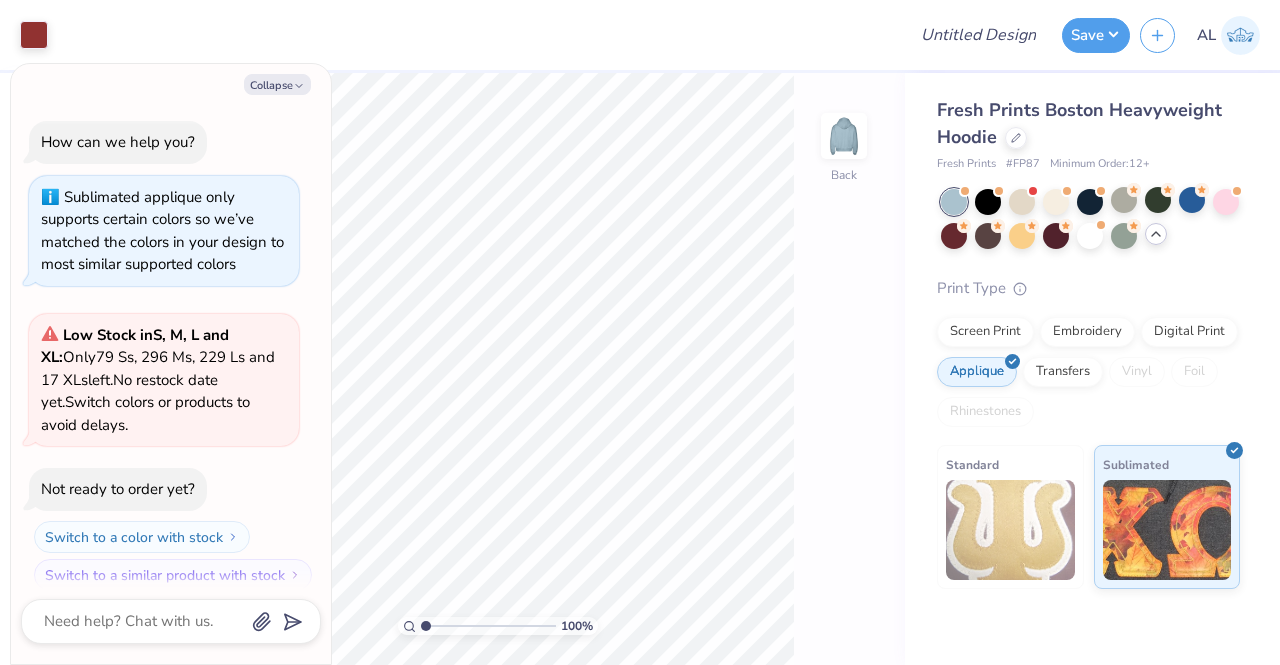 scroll, scrollTop: 1158, scrollLeft: 0, axis: vertical 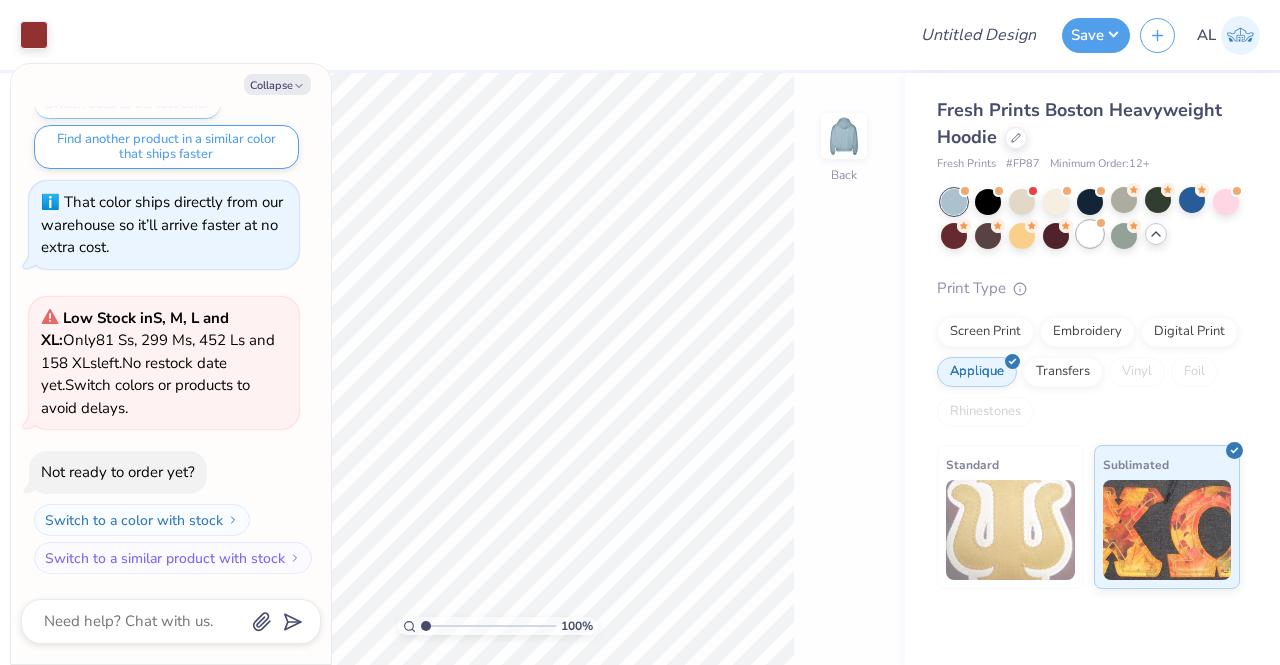 click at bounding box center [1090, 234] 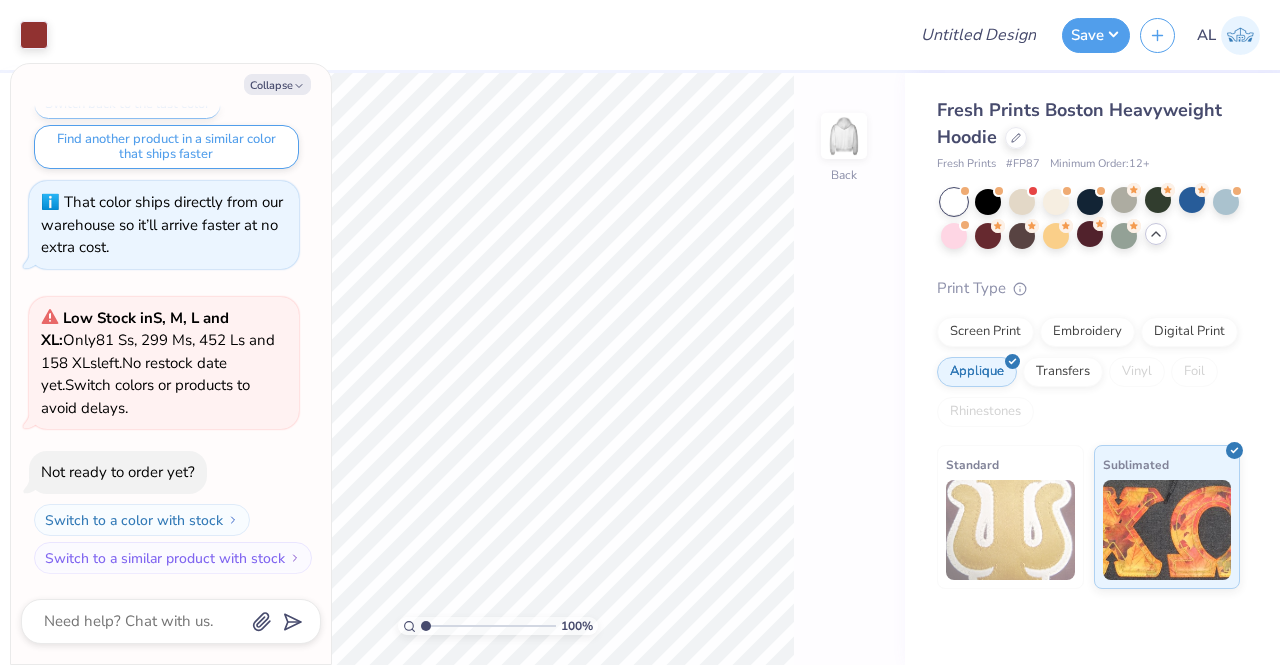 scroll, scrollTop: 1463, scrollLeft: 0, axis: vertical 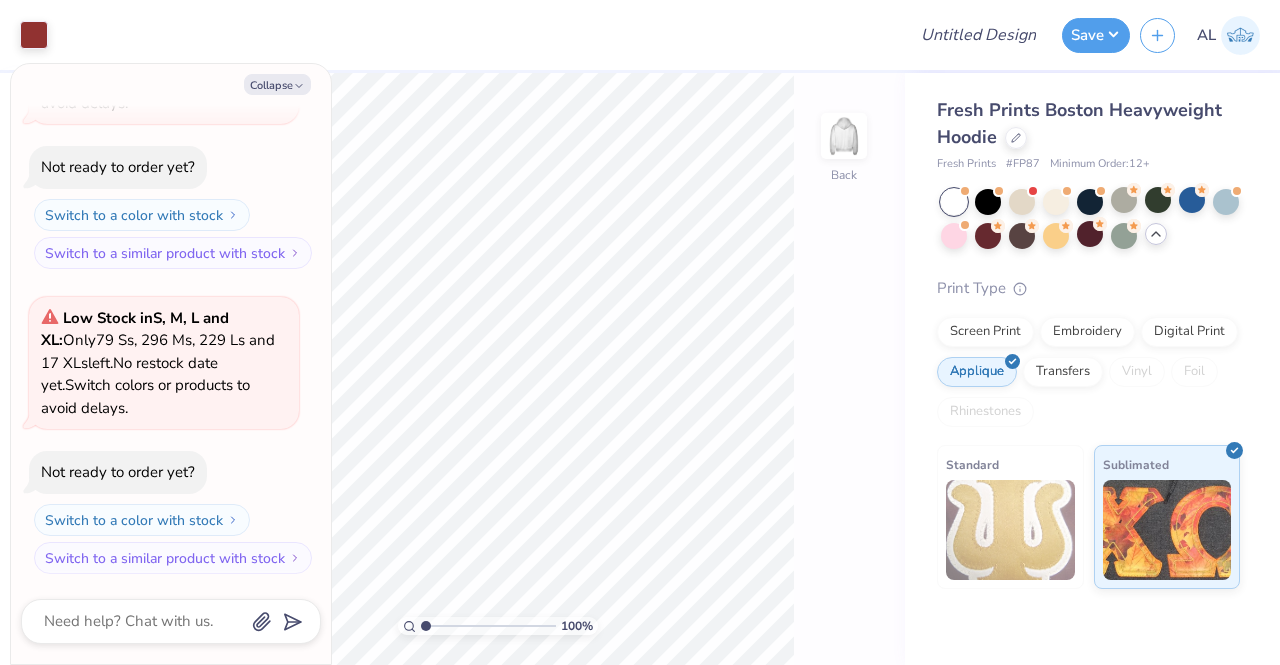 click on "Fresh Prints Boston Heavyweight Hoodie" at bounding box center (1088, 124) 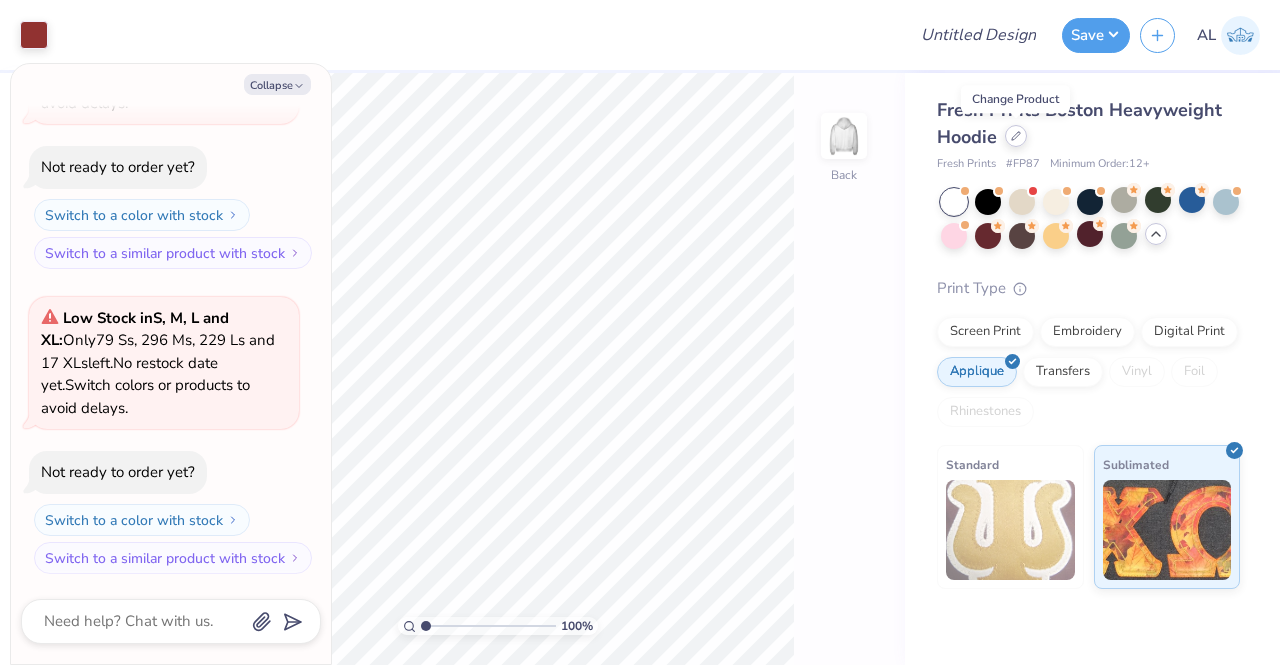 click 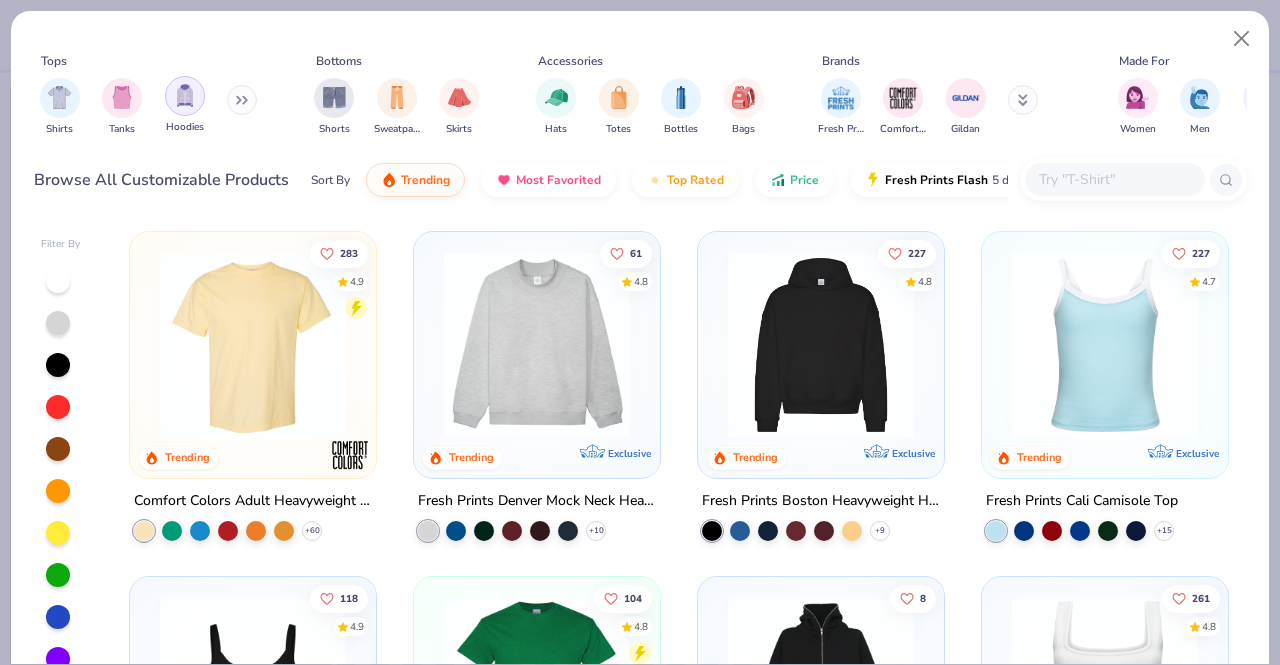 click at bounding box center (185, 96) 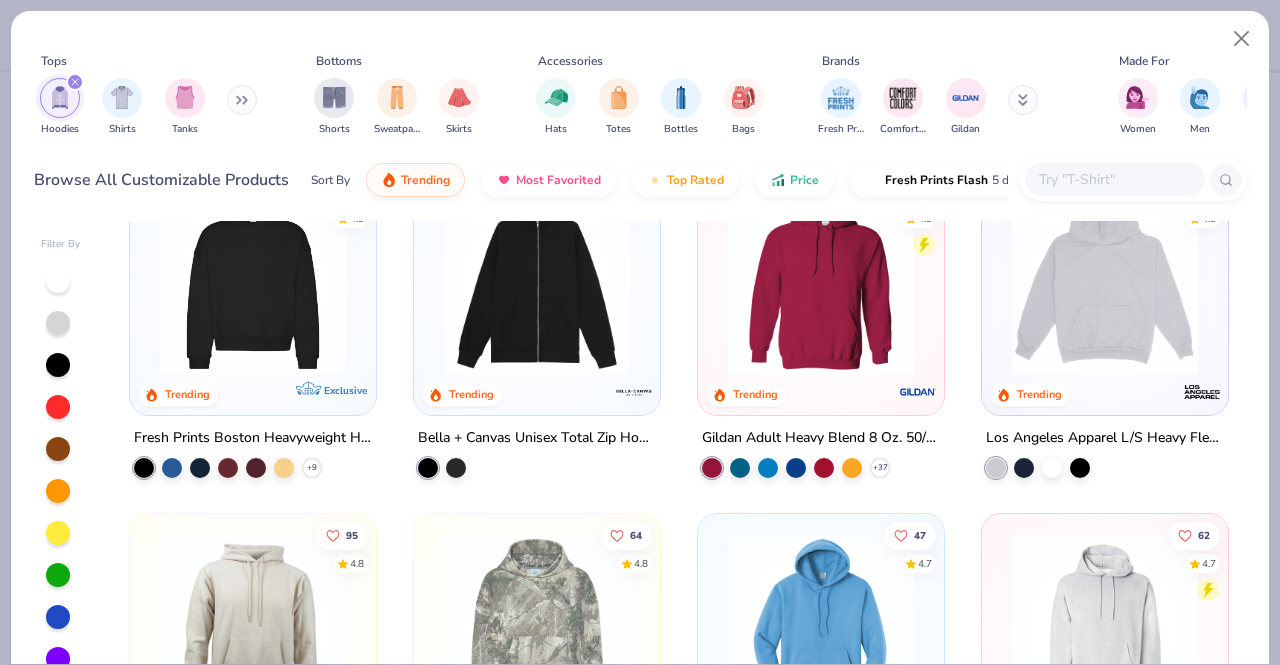 scroll, scrollTop: 0, scrollLeft: 0, axis: both 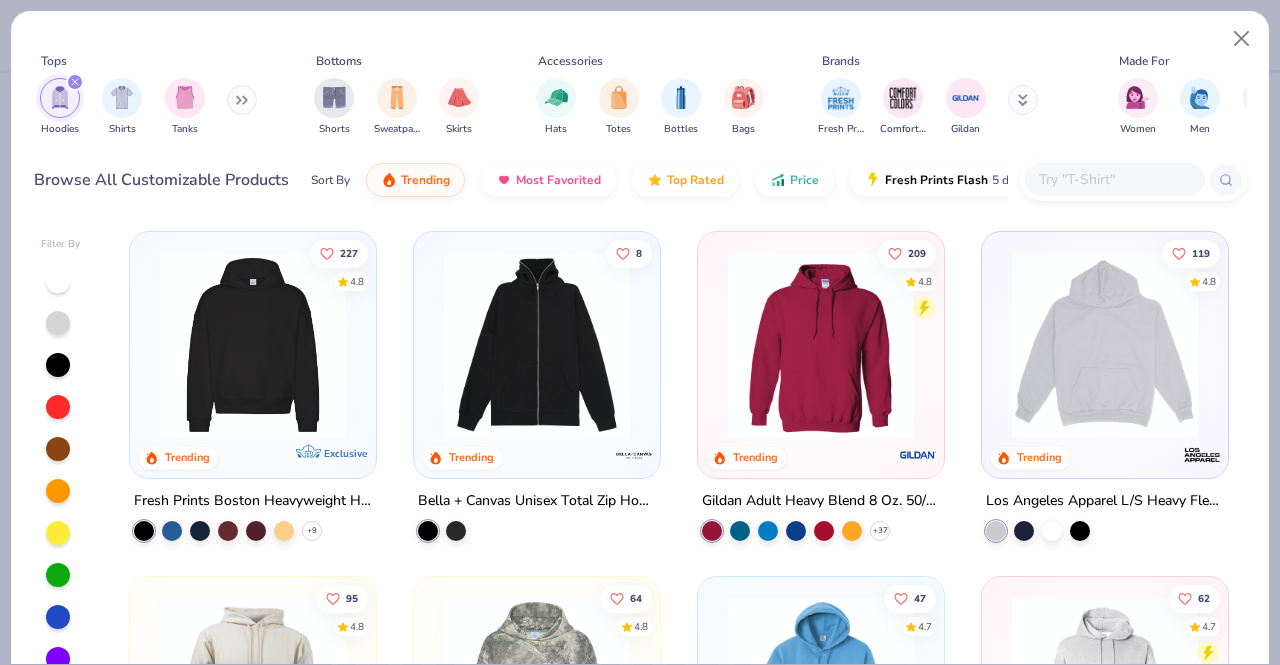 click at bounding box center [1105, 345] 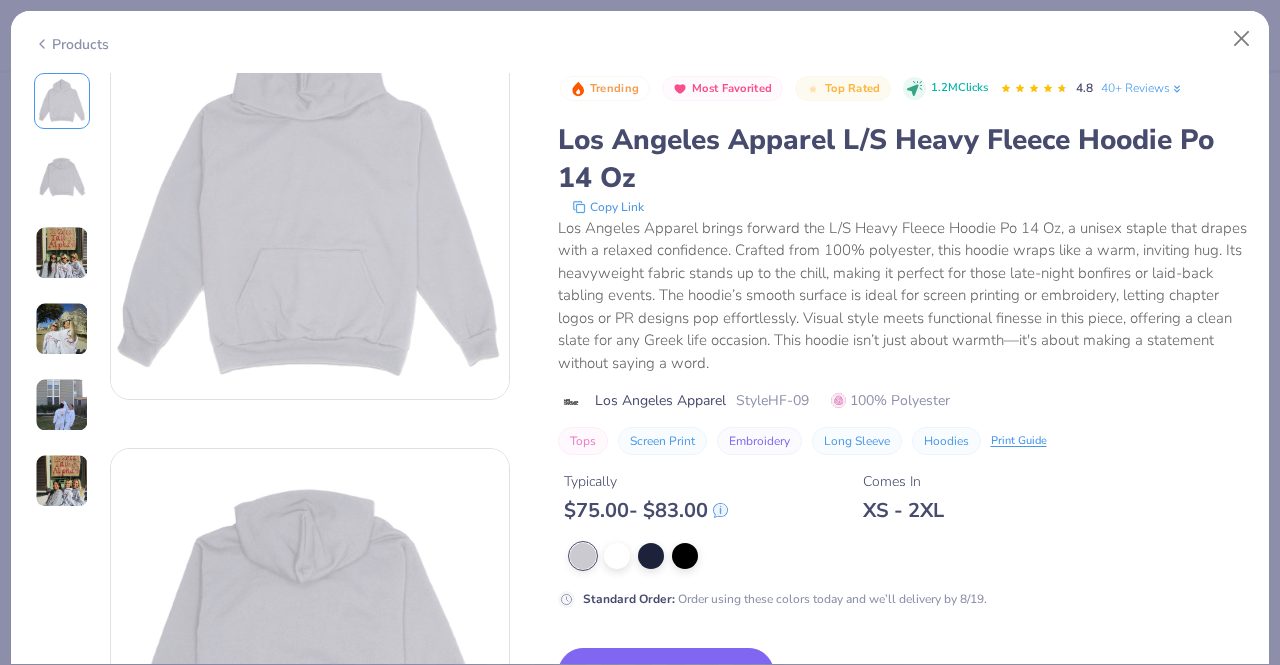 scroll, scrollTop: 0, scrollLeft: 0, axis: both 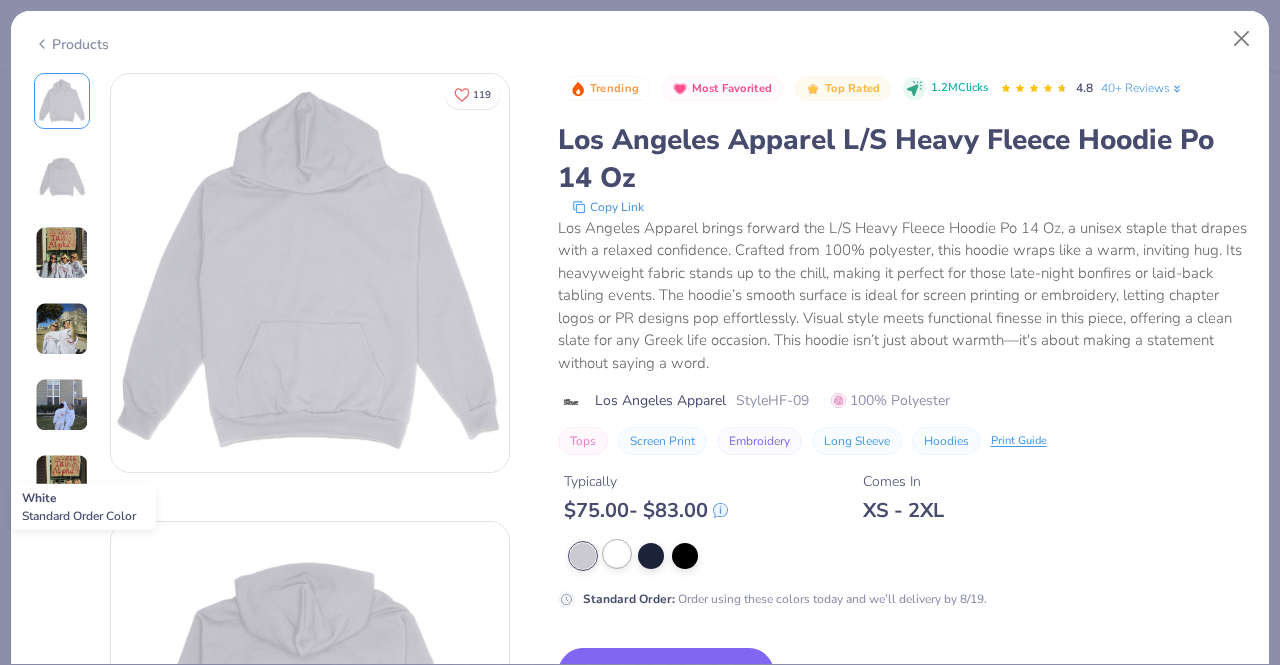 click at bounding box center (617, 554) 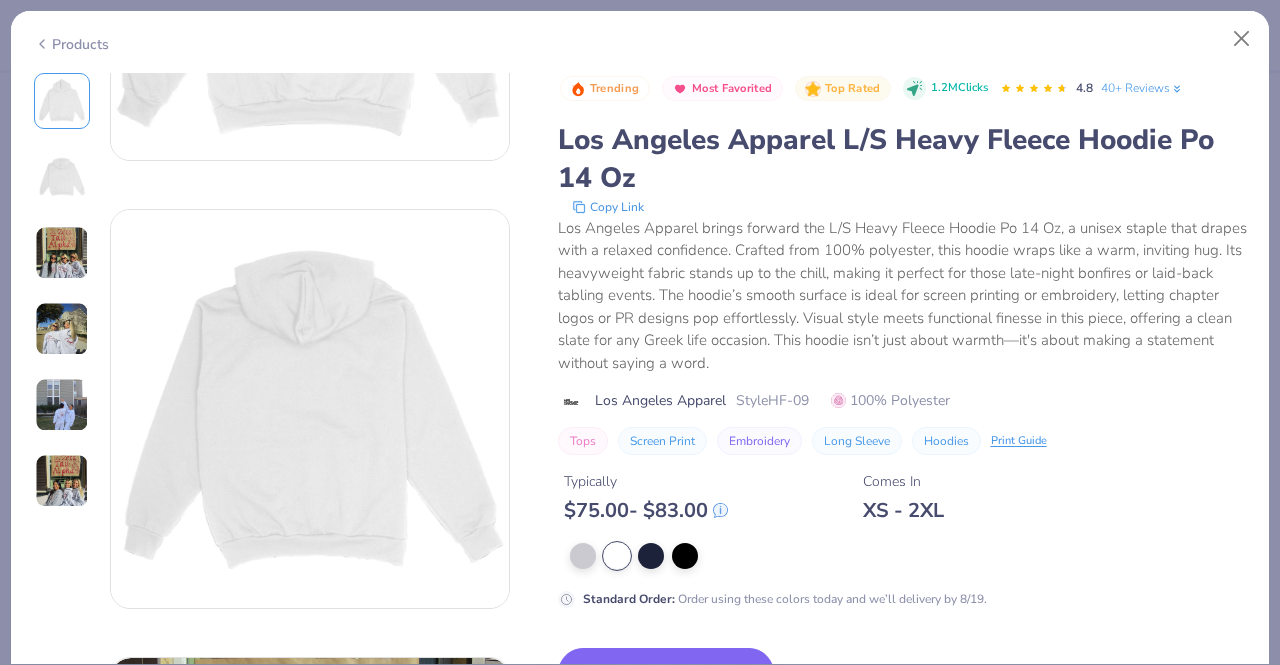 scroll, scrollTop: 250, scrollLeft: 0, axis: vertical 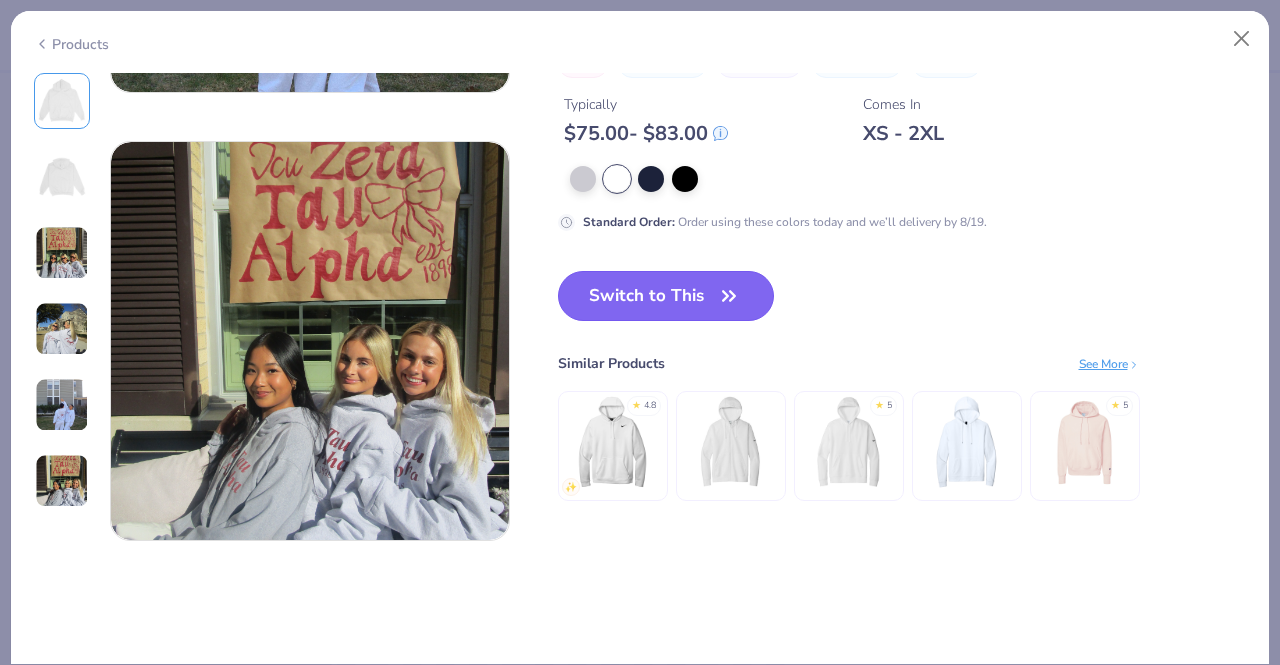click on "Switch to This" at bounding box center (666, 296) 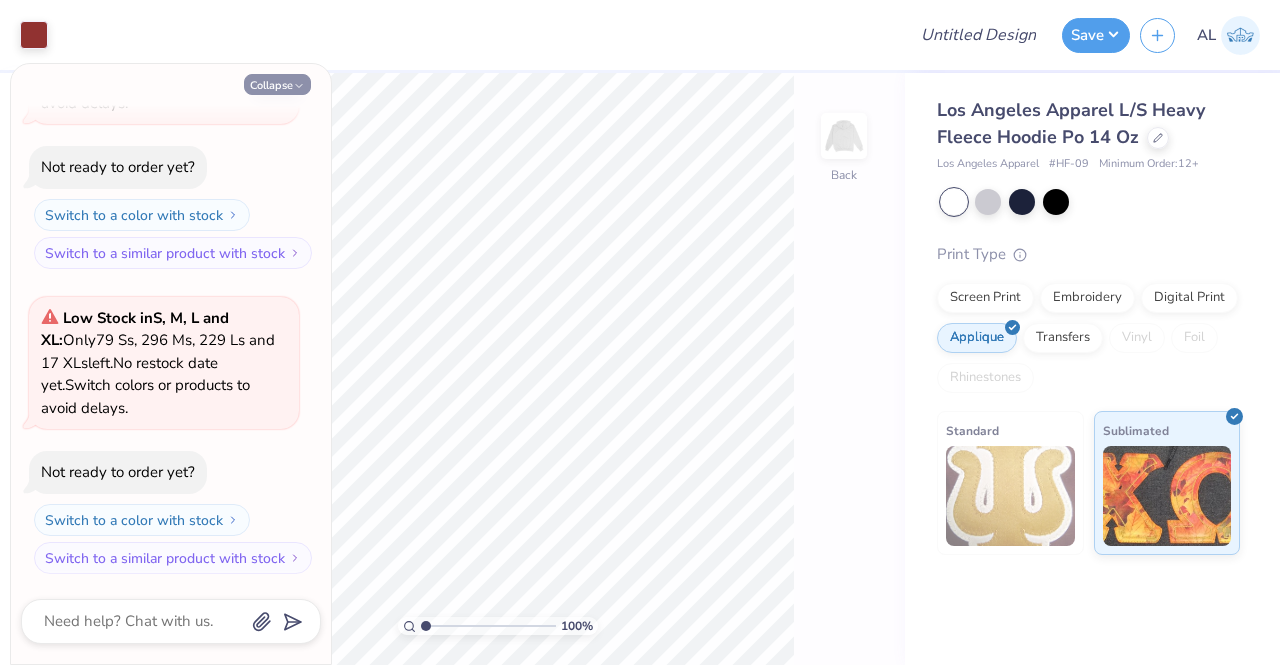 click on "Collapse" at bounding box center (277, 84) 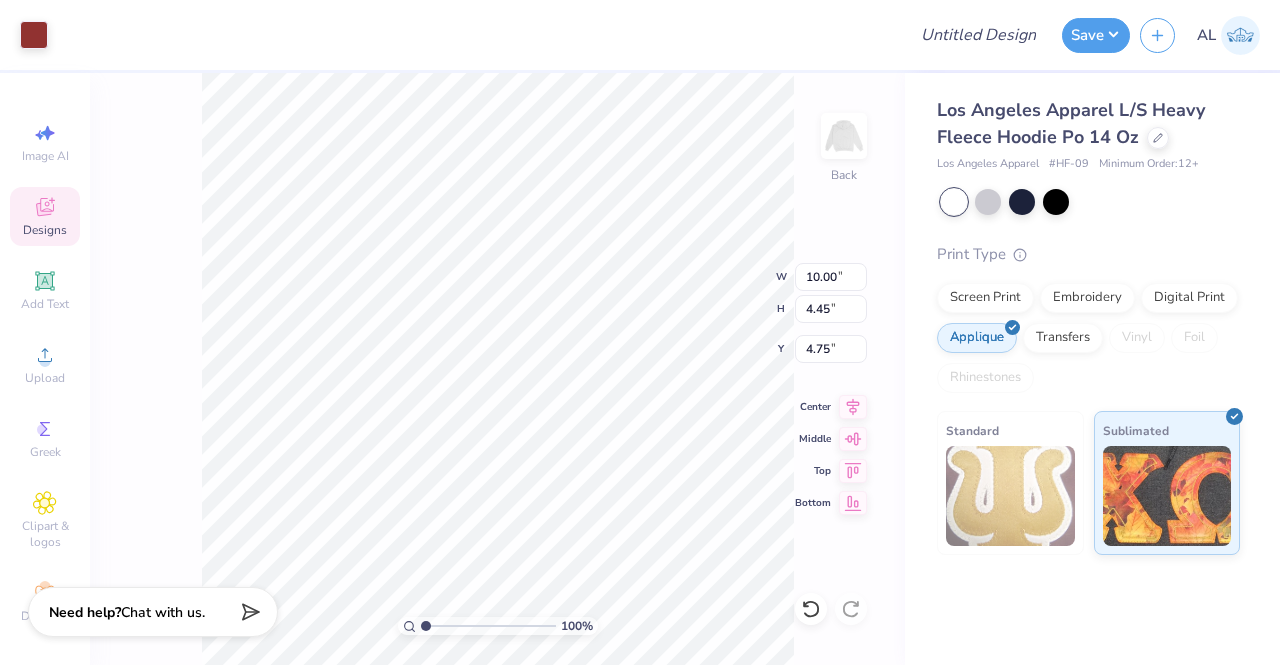 type on "4.75" 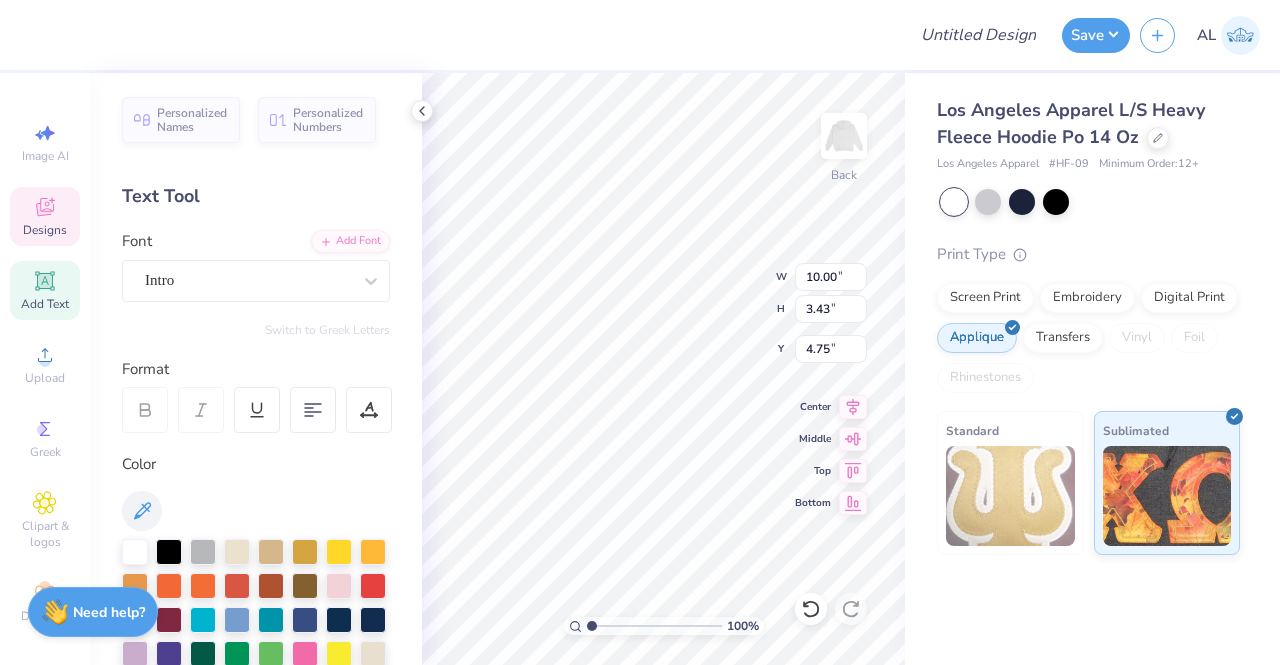 scroll, scrollTop: 16, scrollLeft: 2, axis: both 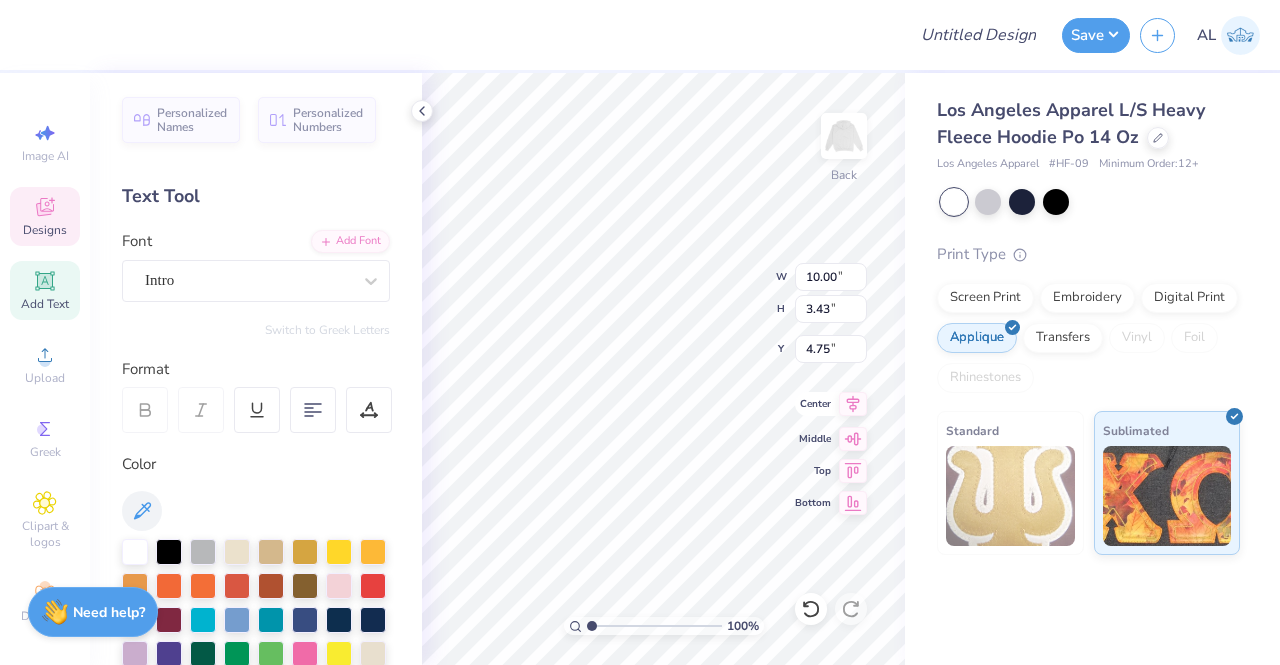 type on "1870" 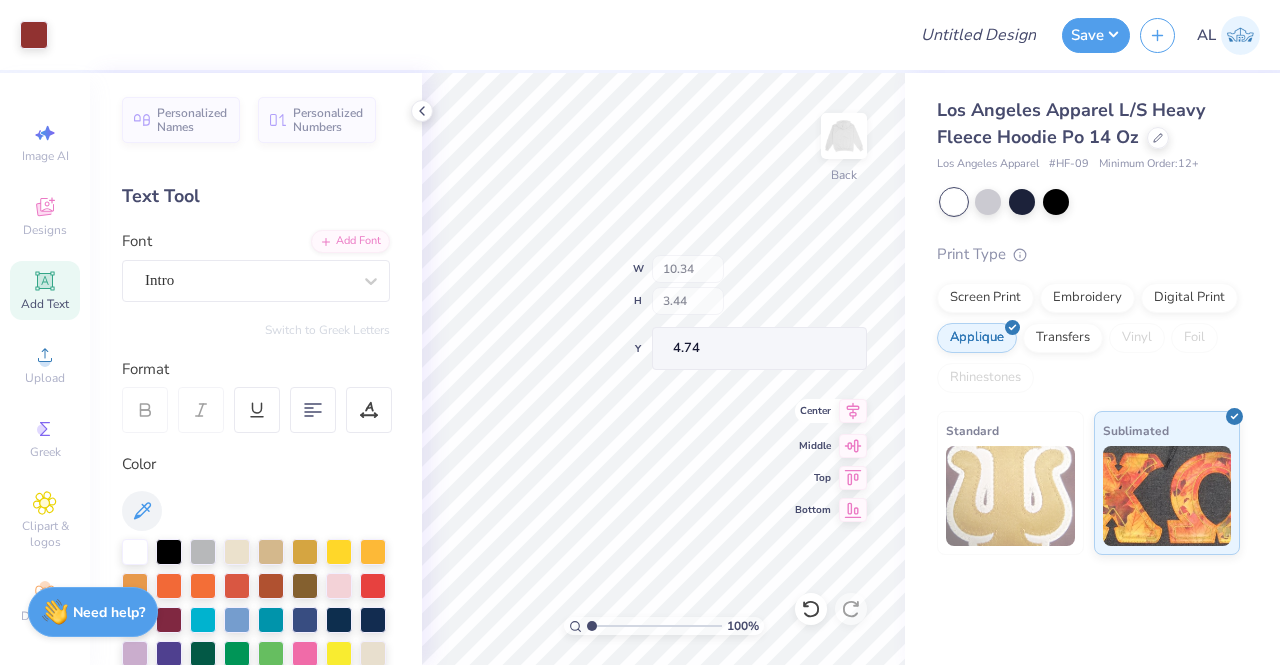 type on "10.34" 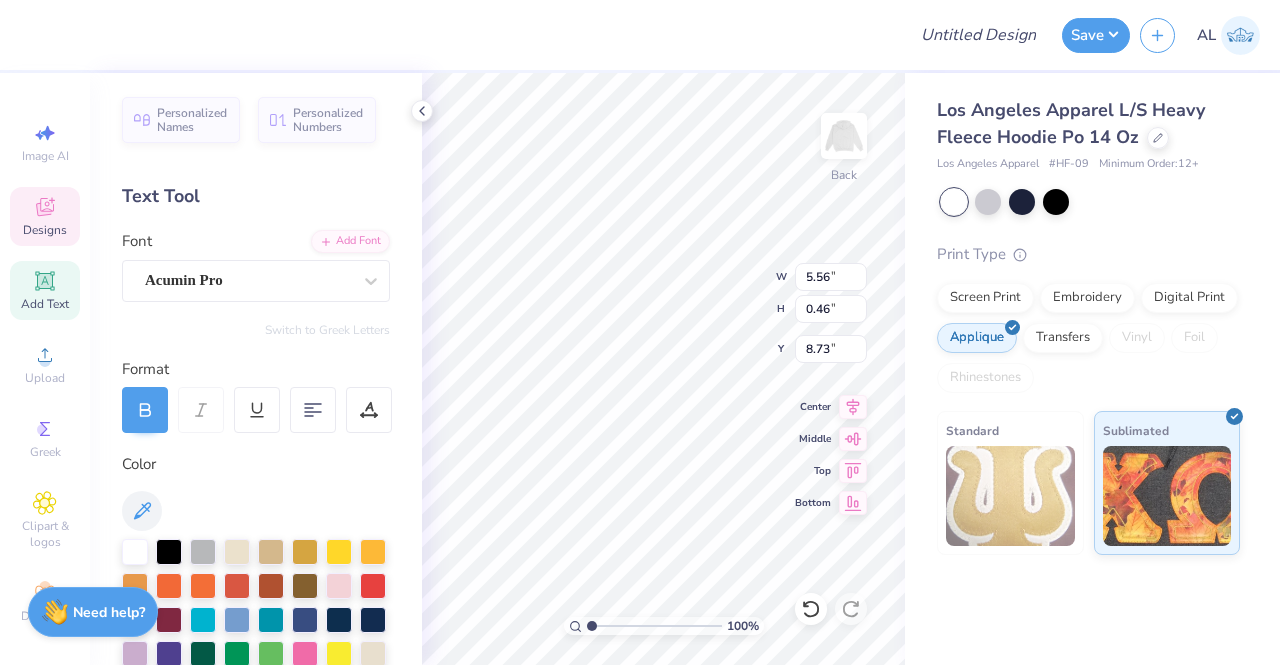 scroll, scrollTop: 16, scrollLeft: 8, axis: both 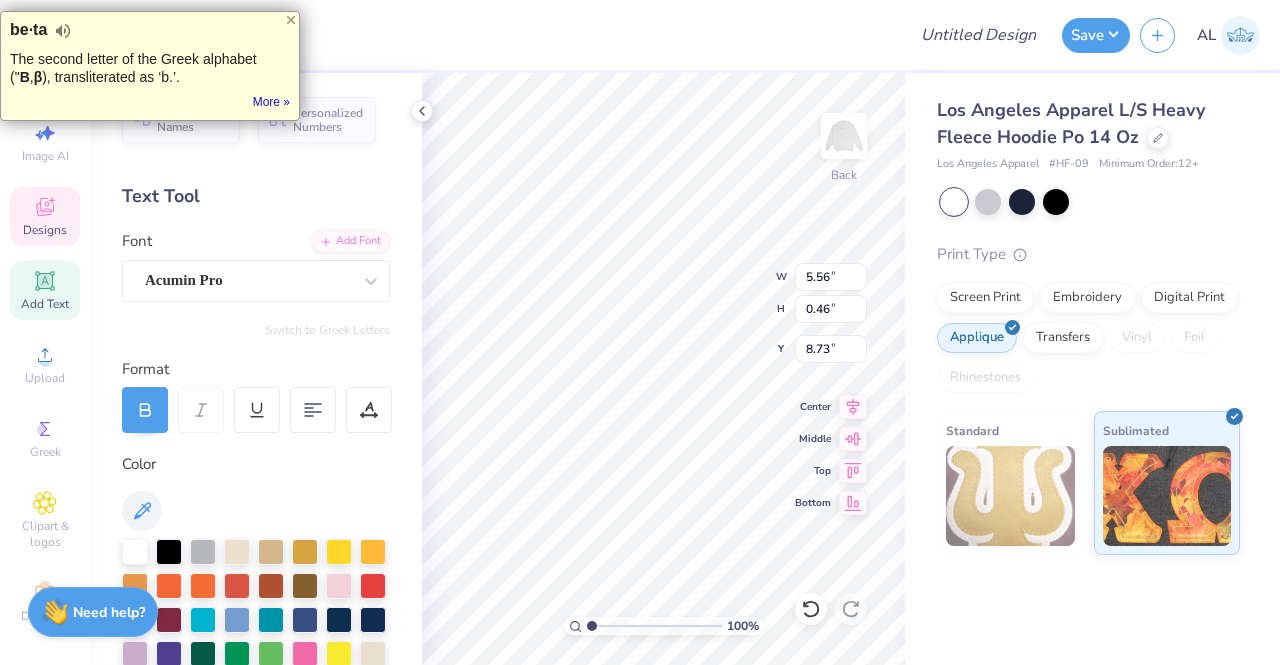 type on "G" 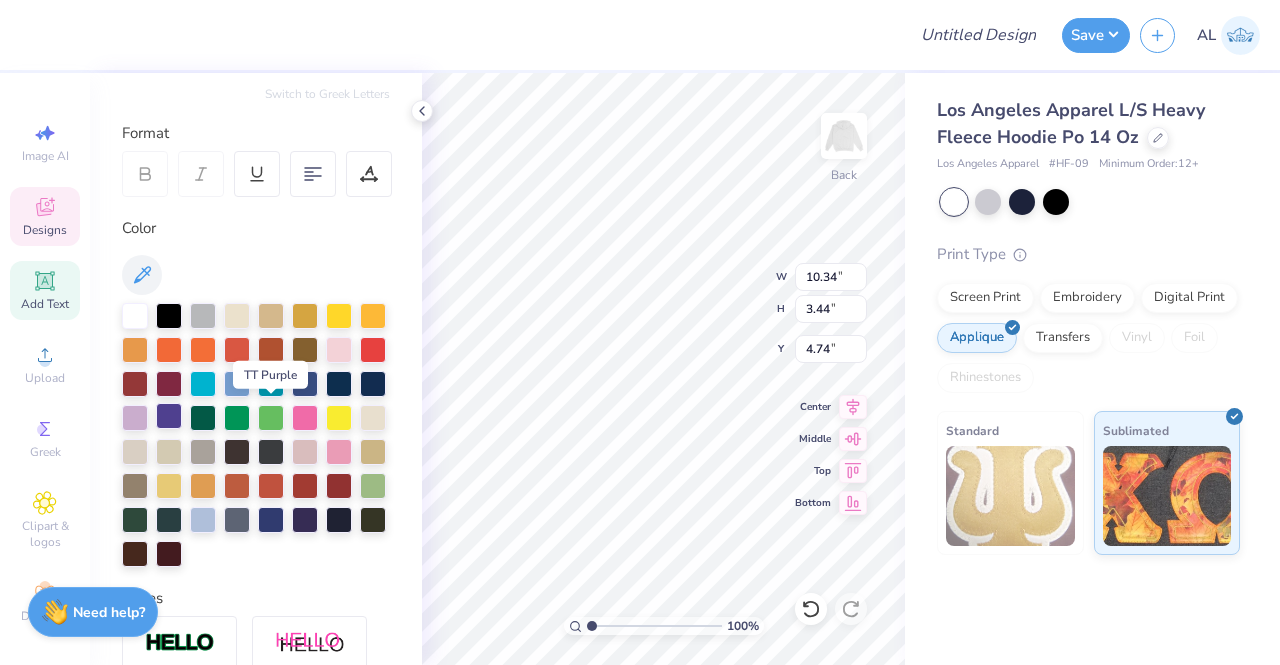 scroll, scrollTop: 238, scrollLeft: 0, axis: vertical 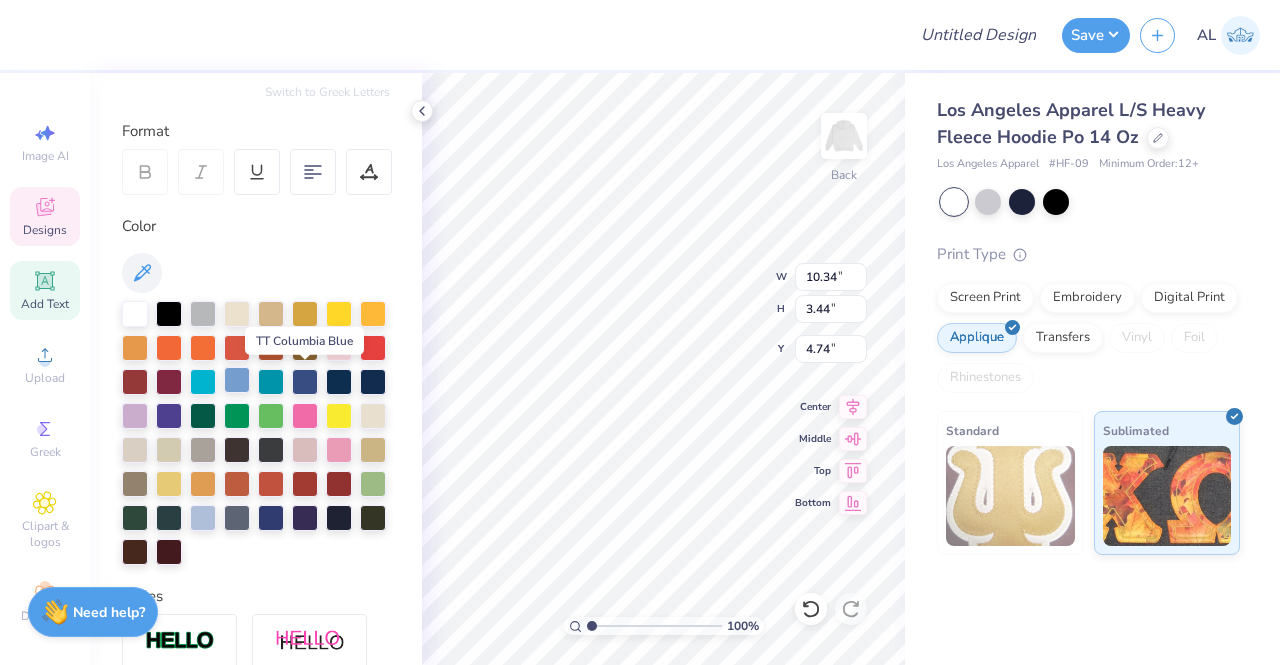 click at bounding box center (237, 380) 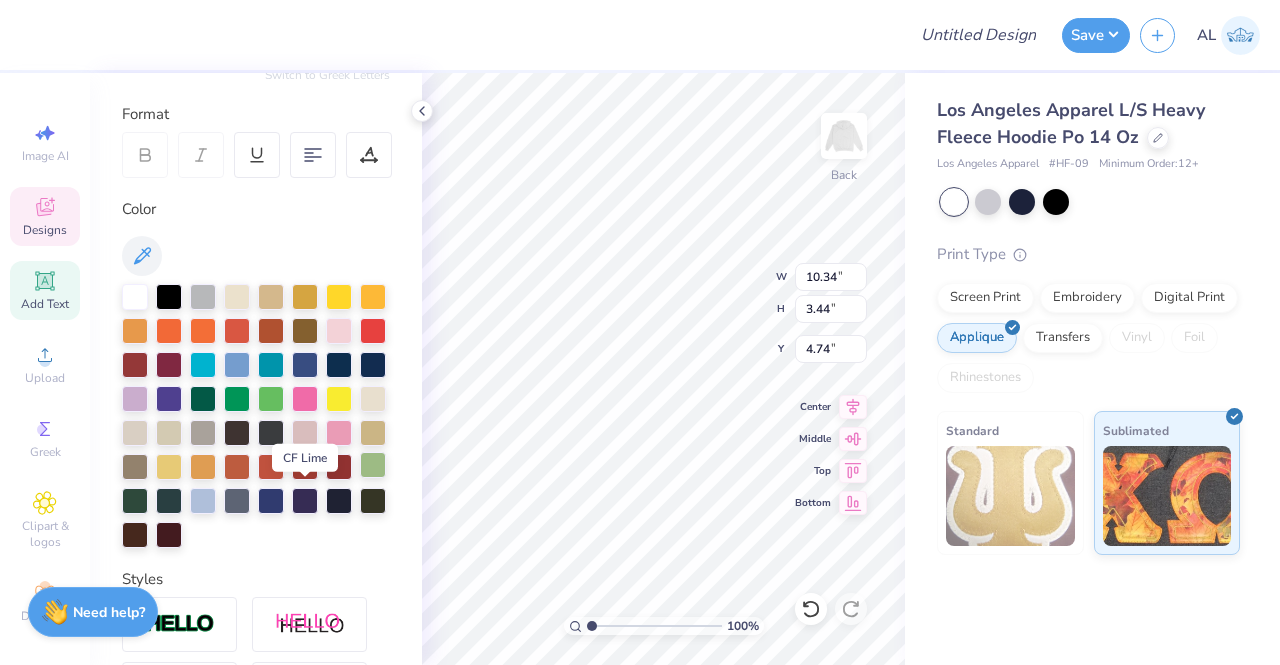 scroll, scrollTop: 257, scrollLeft: 0, axis: vertical 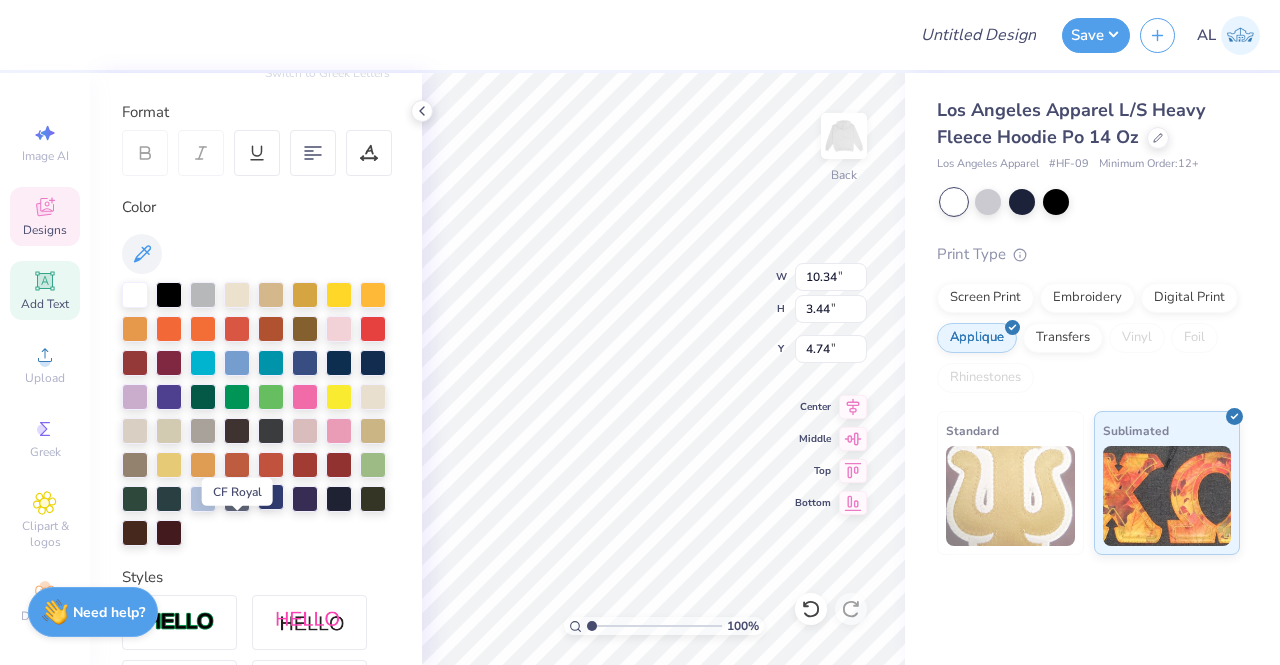 click at bounding box center (271, 497) 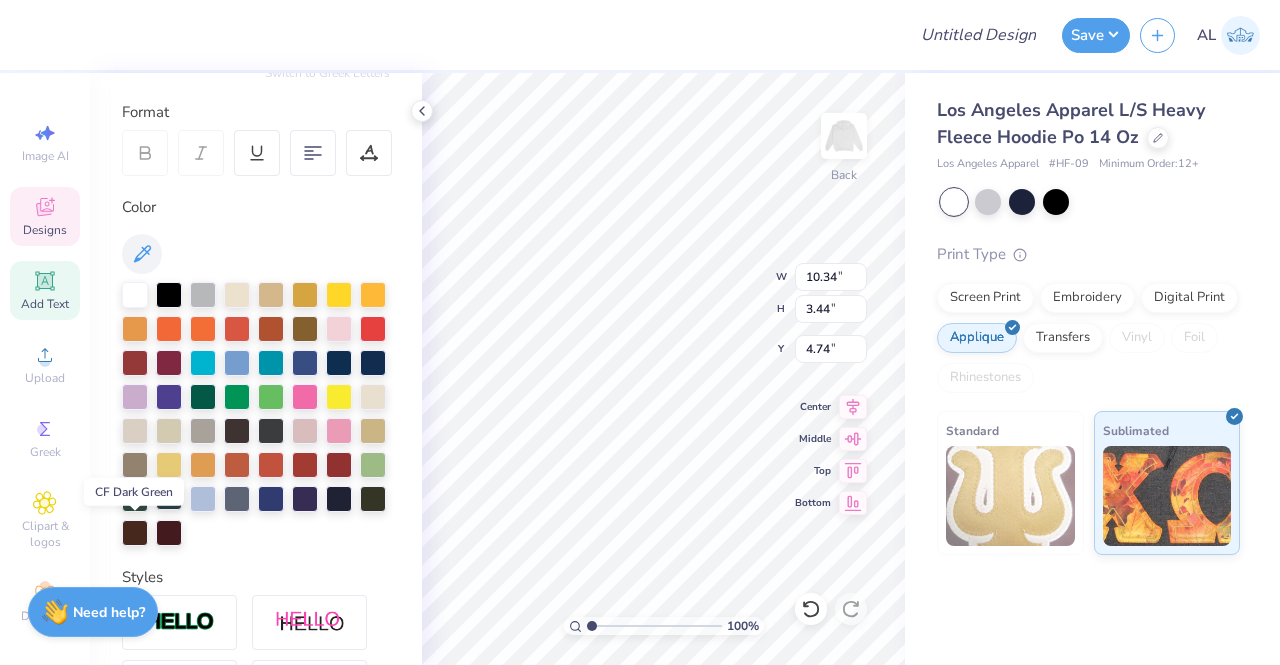 click at bounding box center [169, 497] 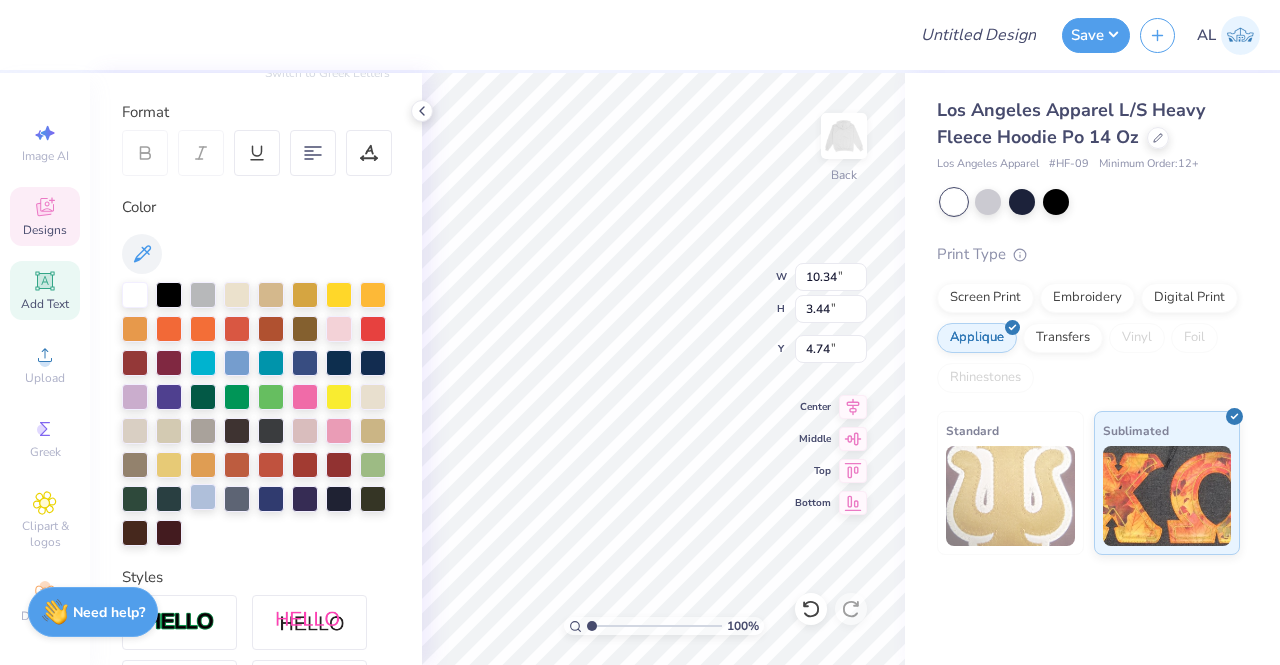 click at bounding box center (203, 497) 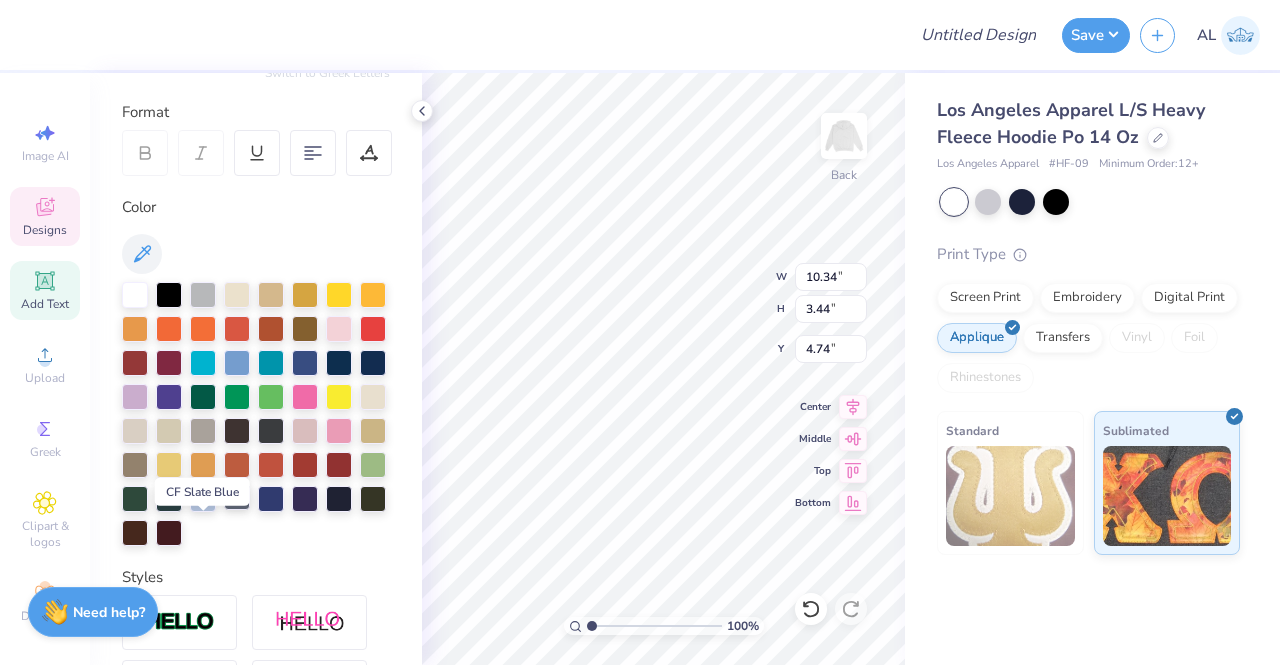 click at bounding box center (237, 497) 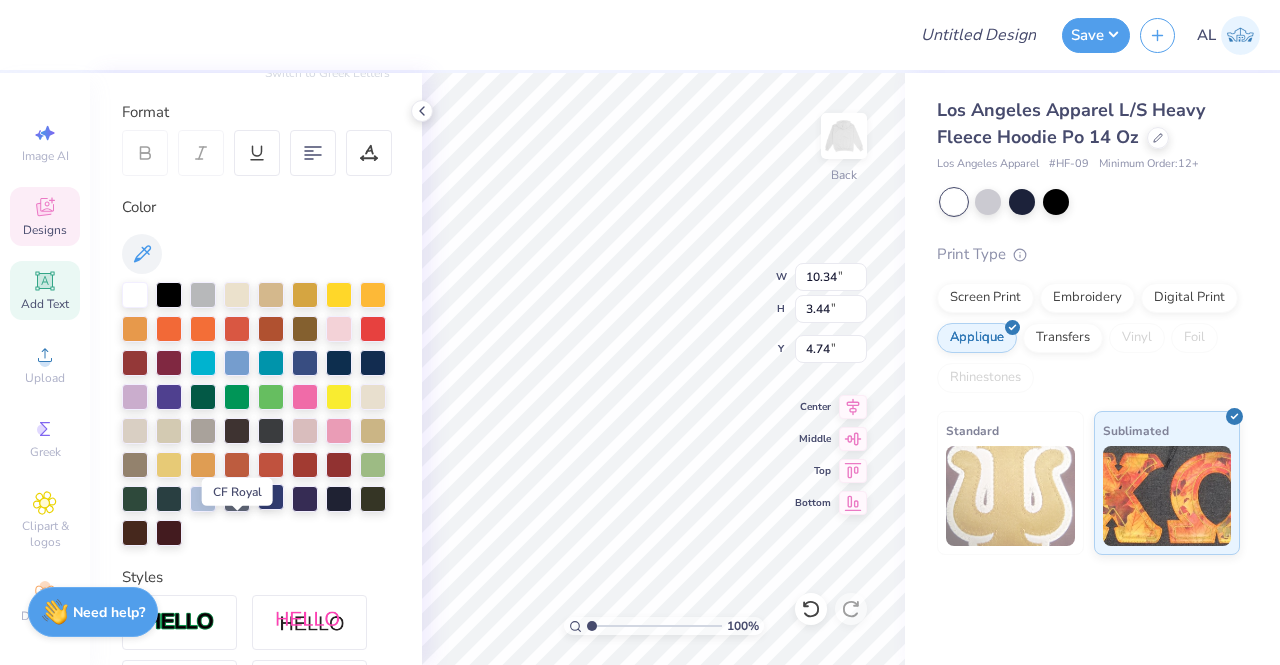 click at bounding box center [271, 497] 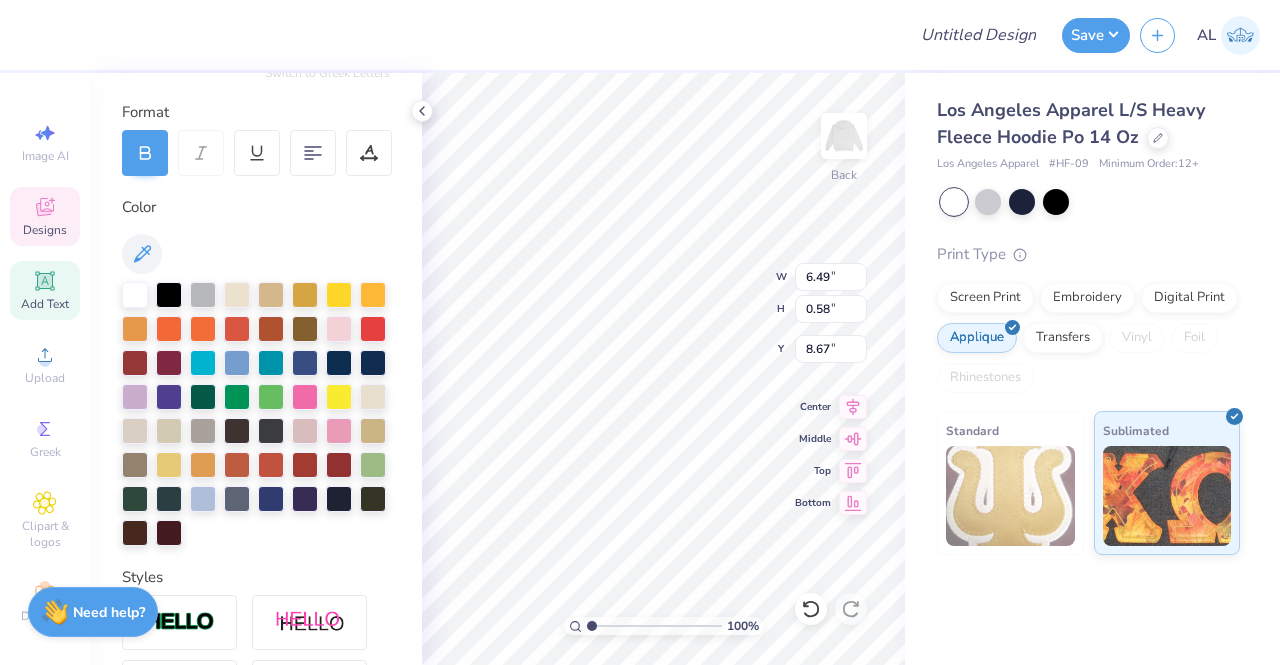 scroll, scrollTop: 16, scrollLeft: 2, axis: both 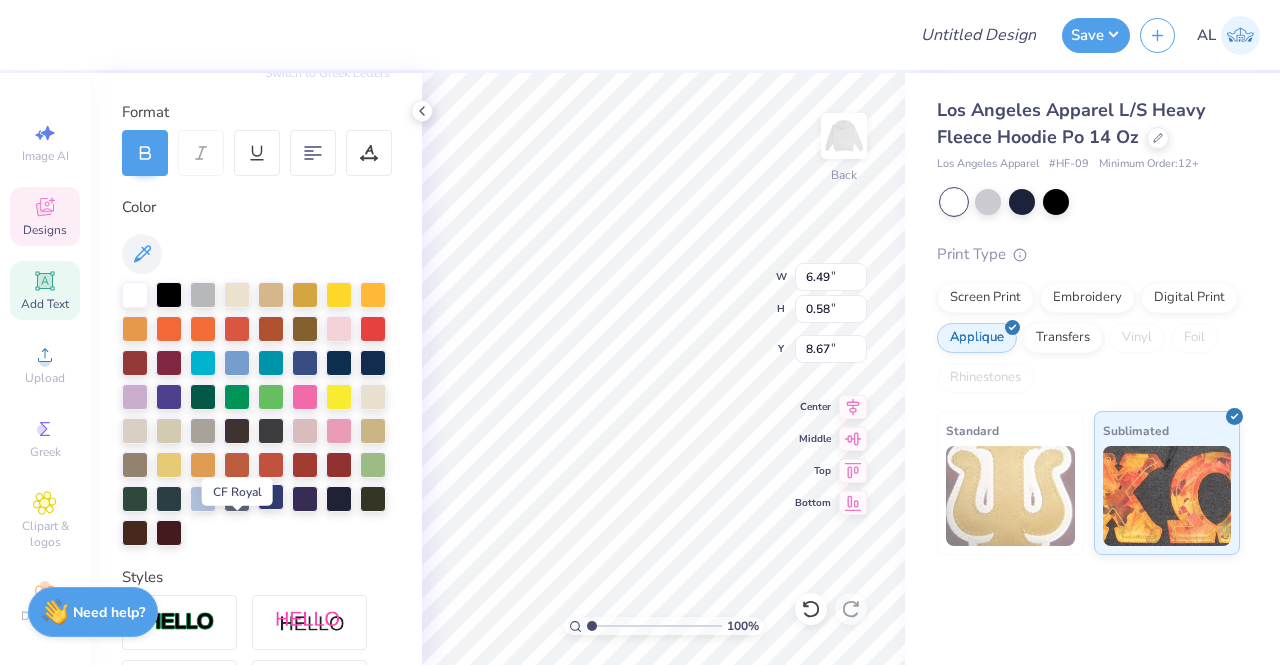click at bounding box center [271, 497] 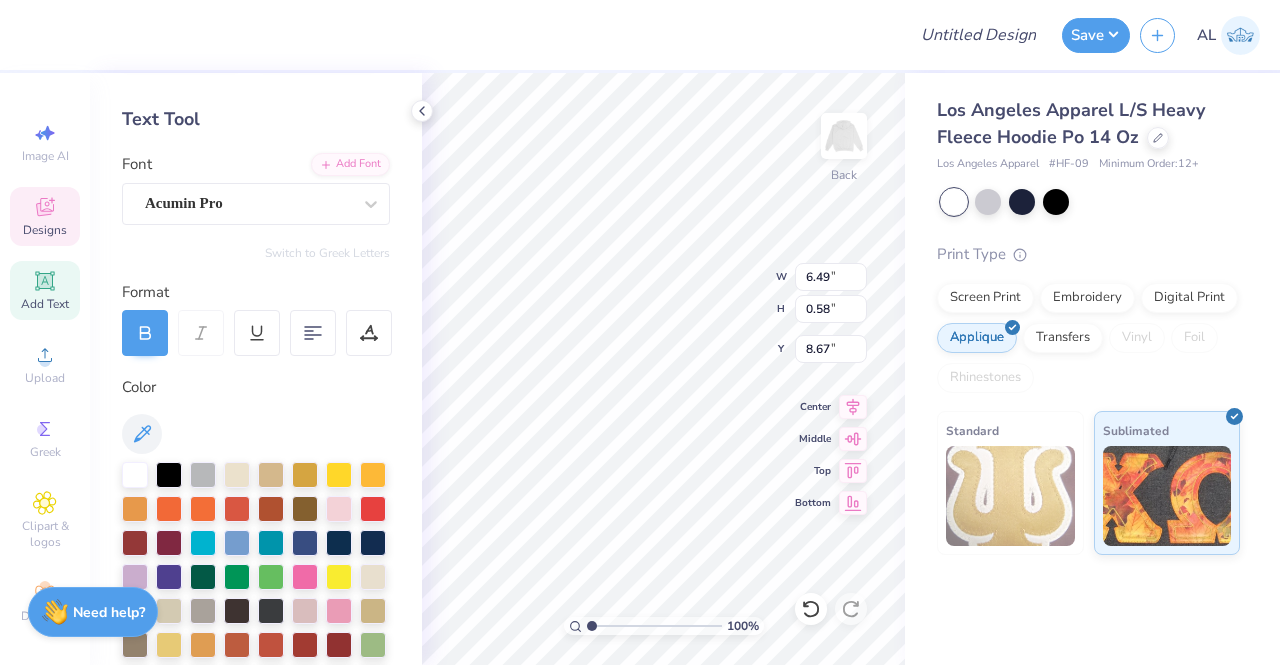 scroll, scrollTop: 0, scrollLeft: 0, axis: both 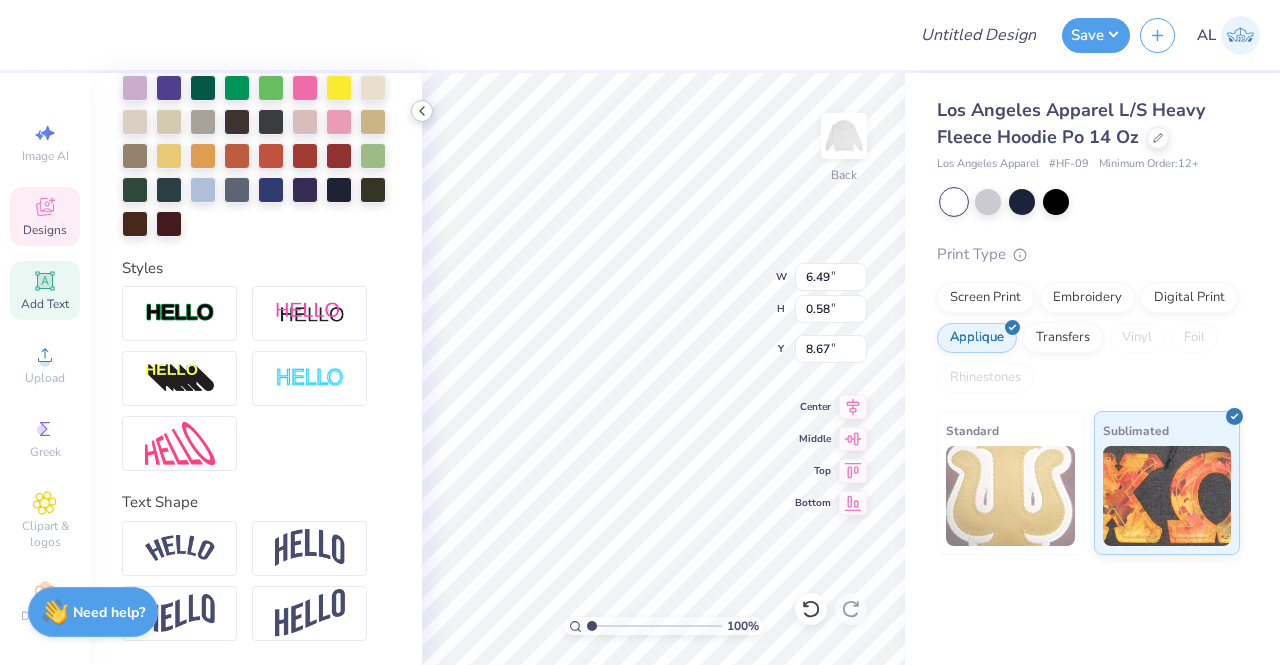 click 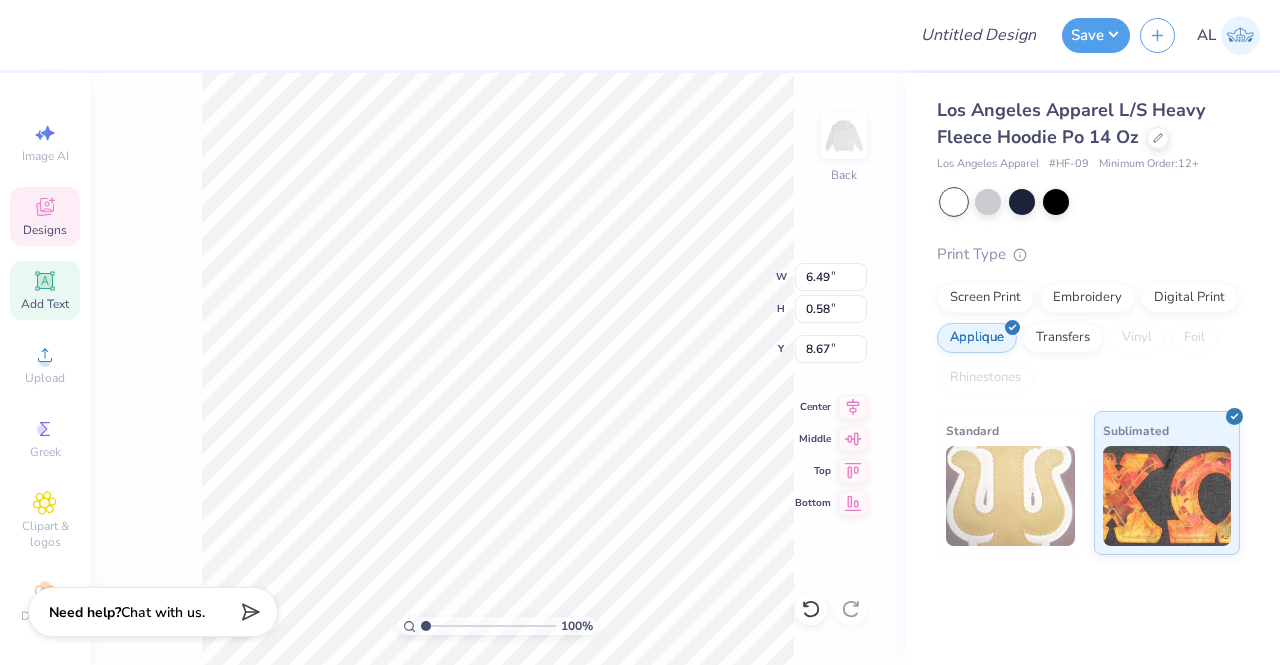 scroll, scrollTop: 24, scrollLeft: 0, axis: vertical 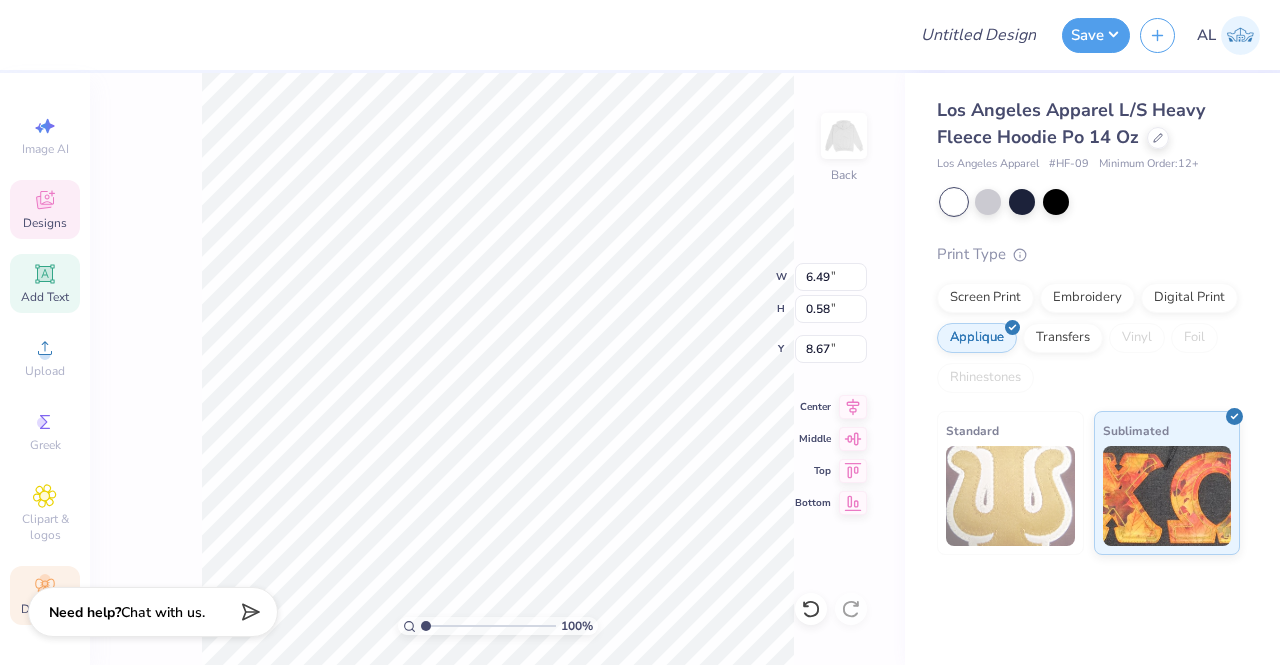 click 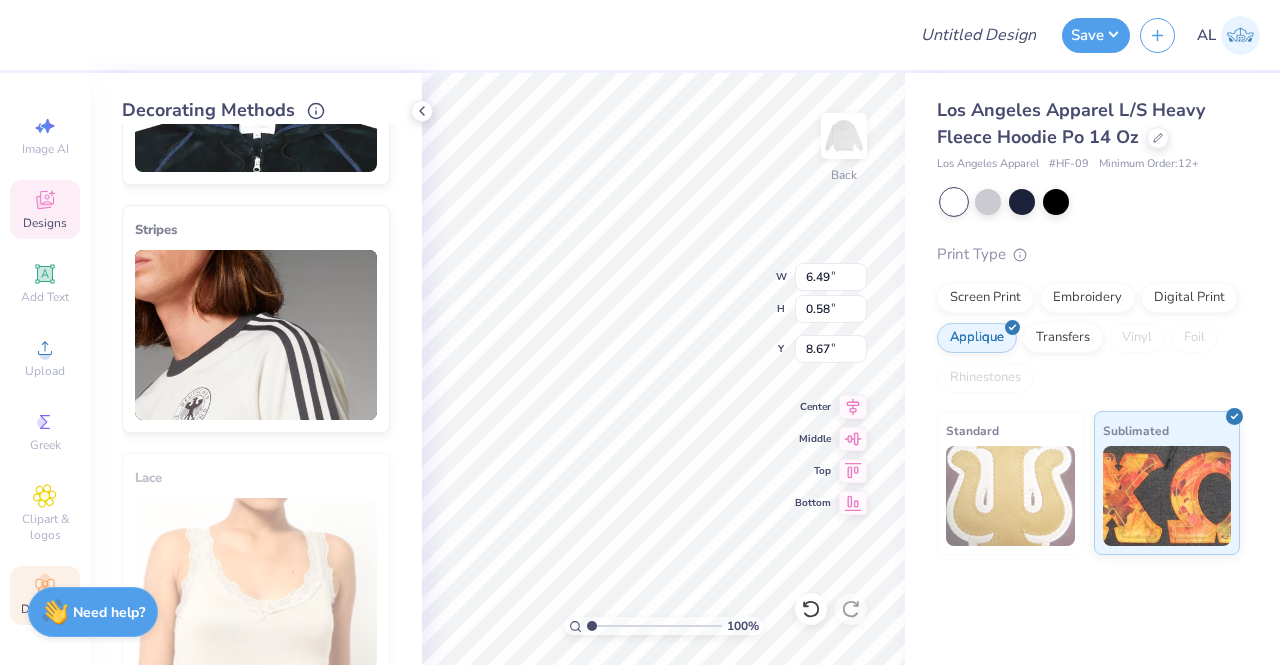 scroll, scrollTop: 0, scrollLeft: 0, axis: both 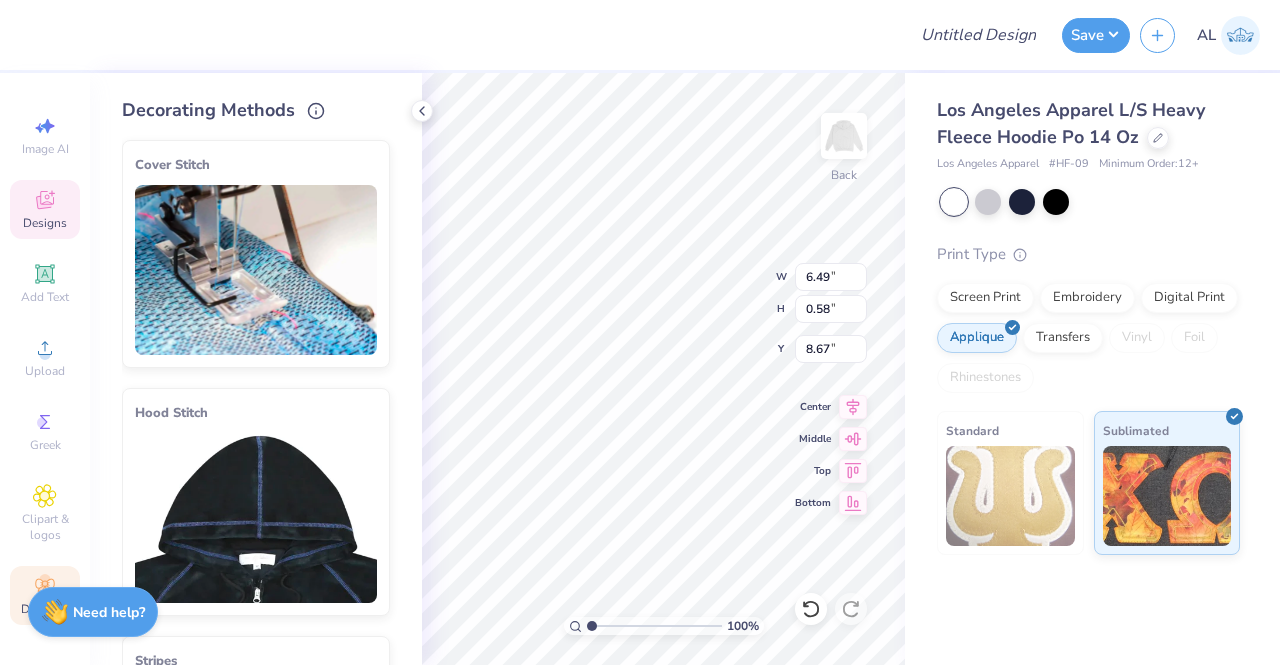 click at bounding box center (256, 270) 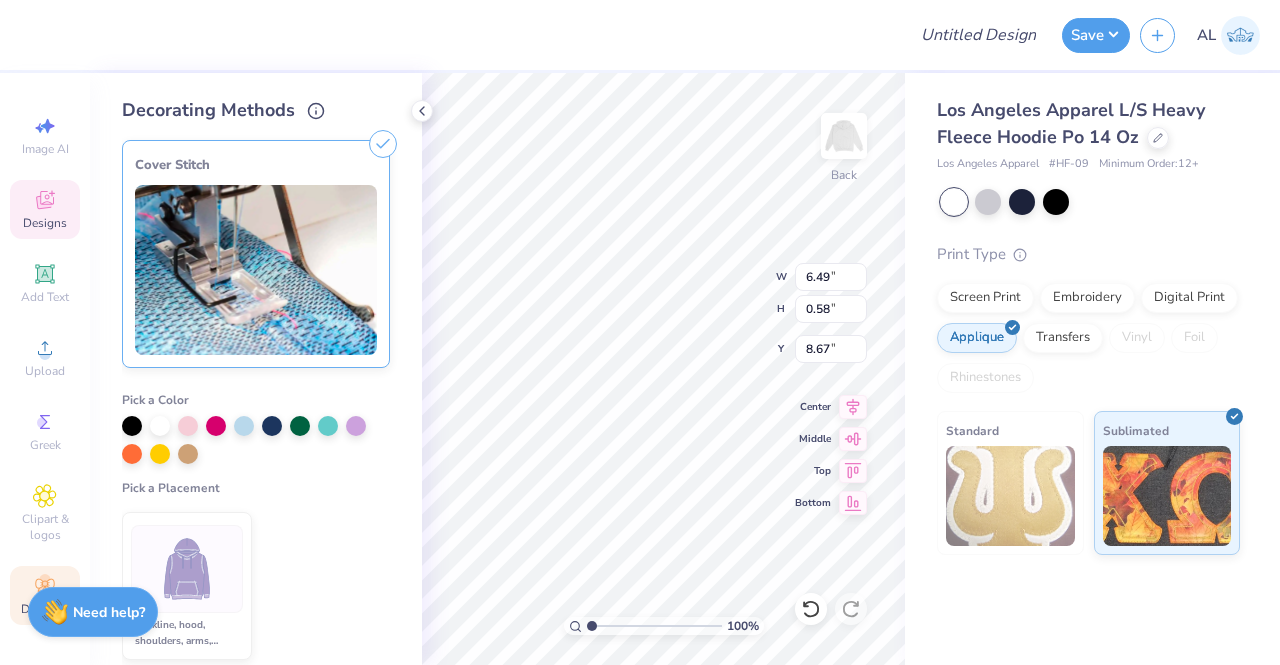 scroll, scrollTop: 1, scrollLeft: 0, axis: vertical 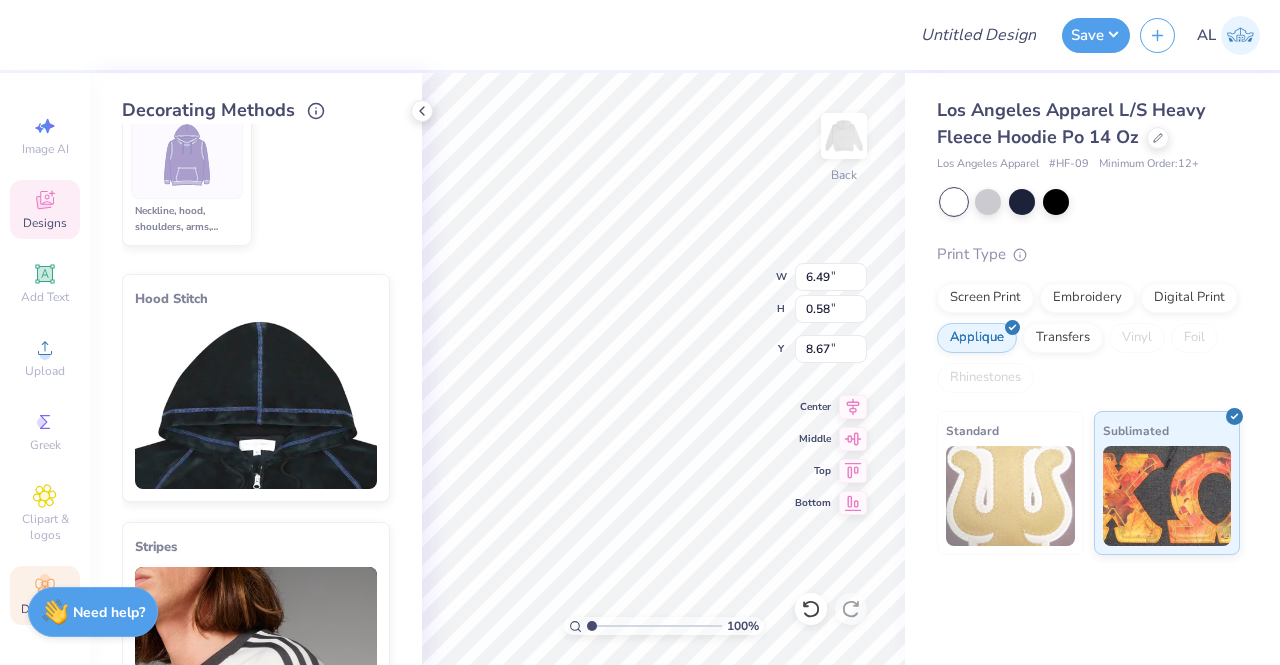 click at bounding box center [256, 404] 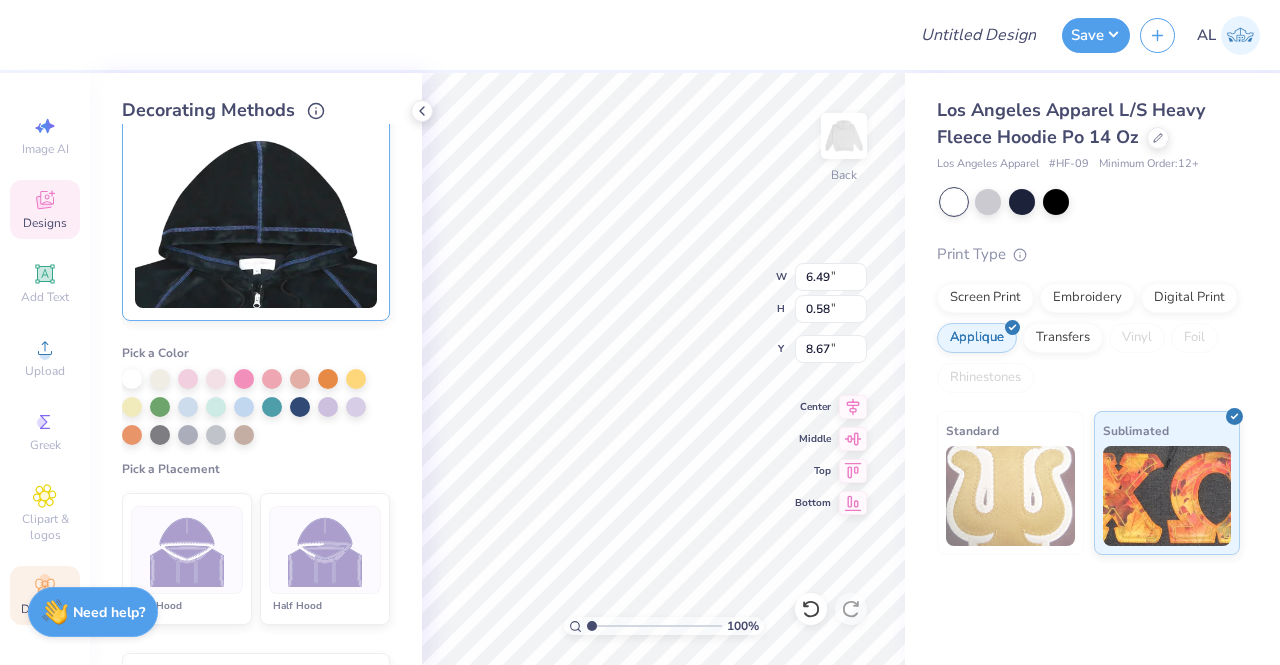 scroll, scrollTop: 302, scrollLeft: 0, axis: vertical 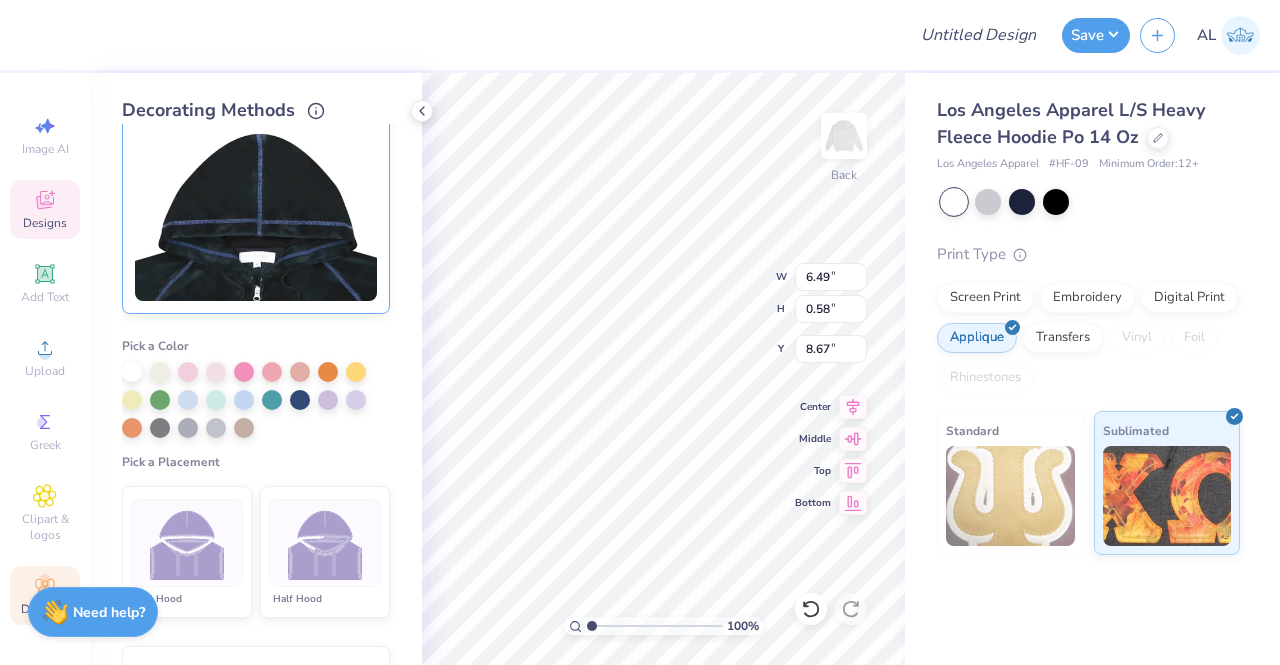click on "Half Hood" at bounding box center (325, 599) 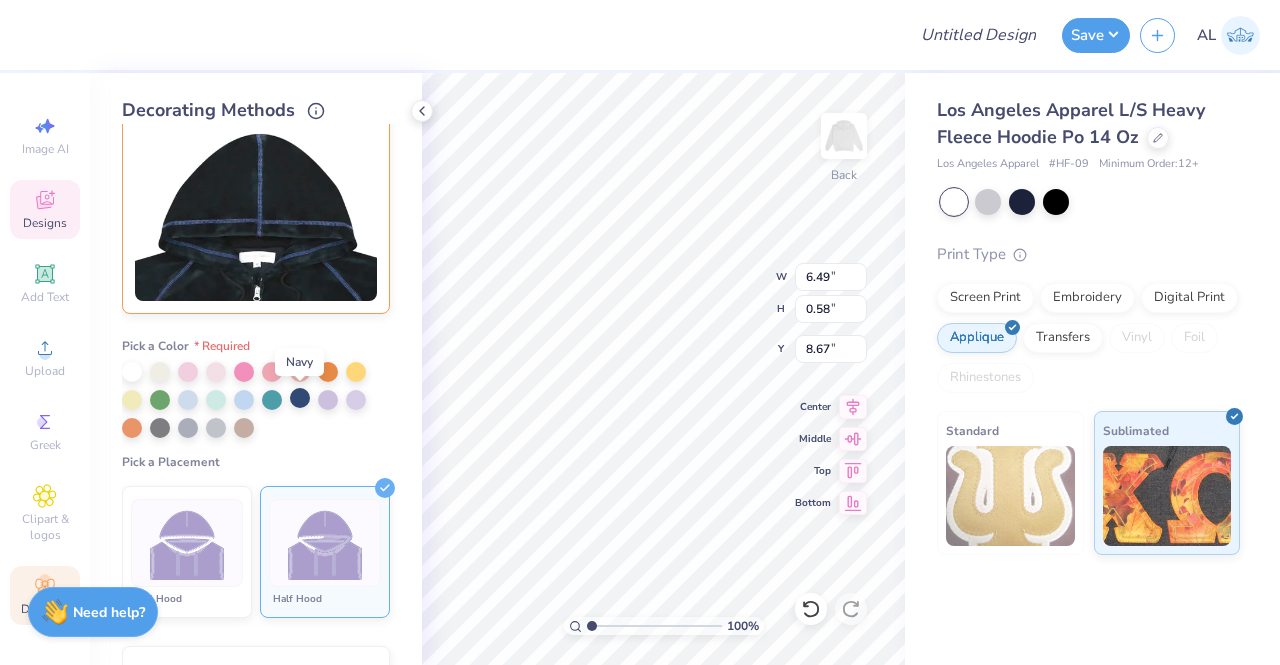 click at bounding box center [300, 398] 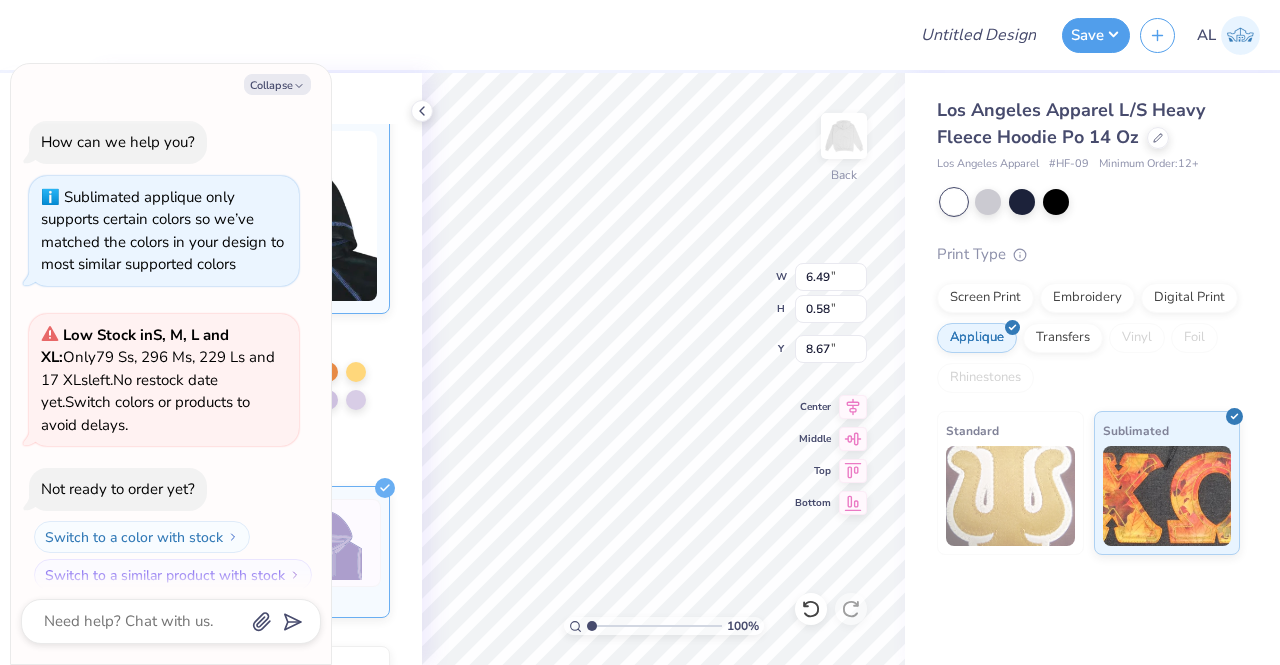 scroll, scrollTop: 1608, scrollLeft: 0, axis: vertical 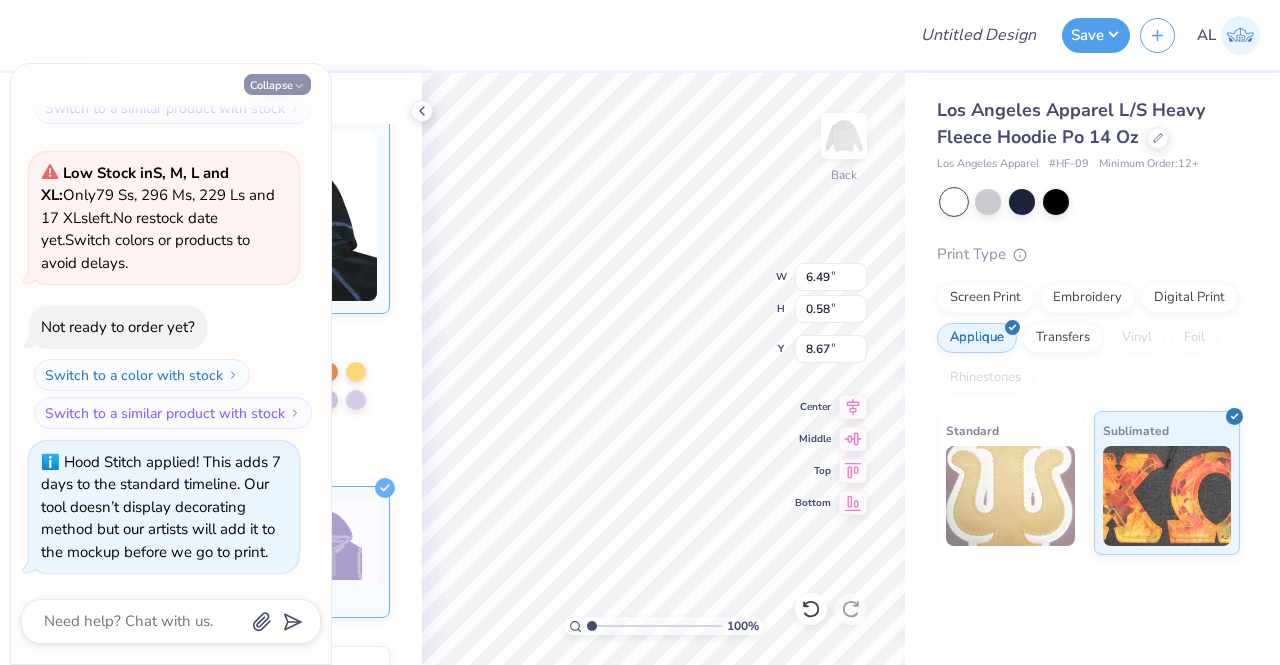 click 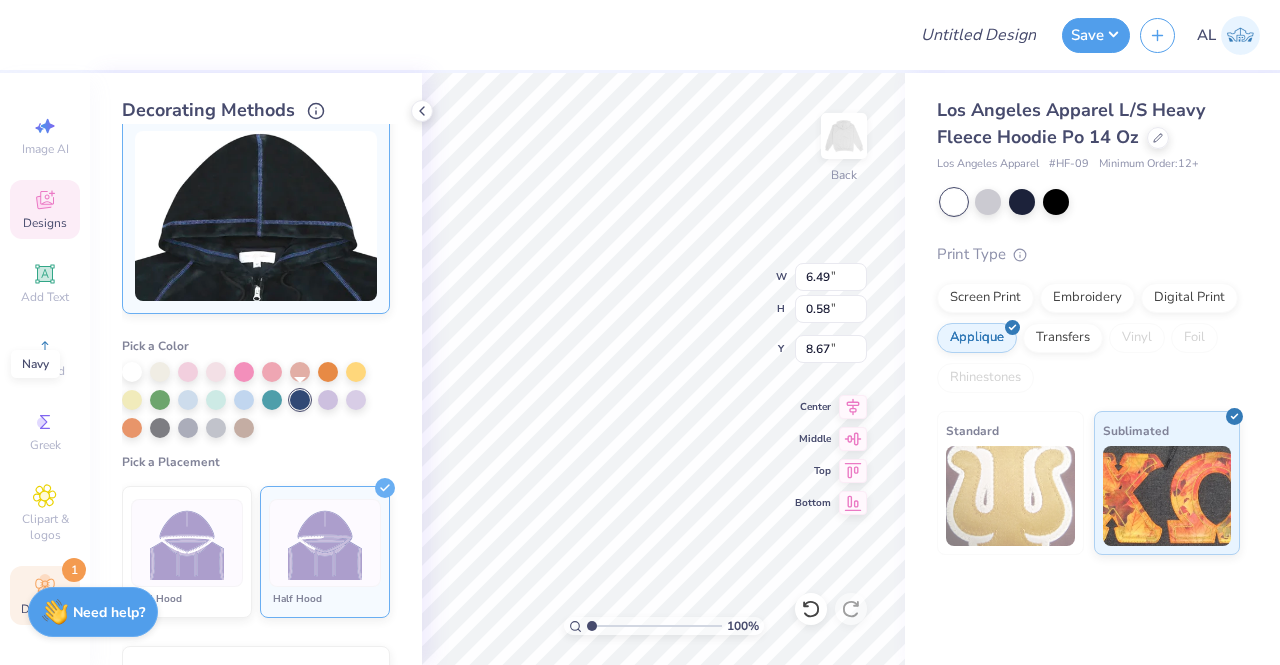 click at bounding box center (300, 400) 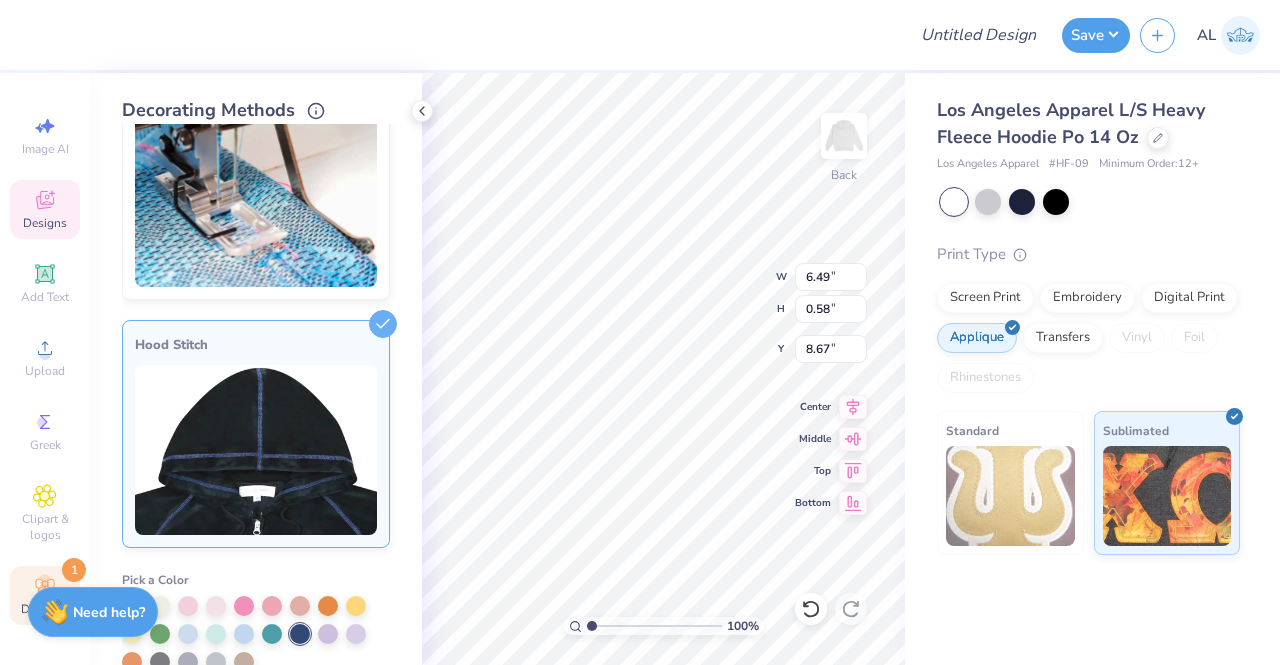 scroll, scrollTop: 69, scrollLeft: 0, axis: vertical 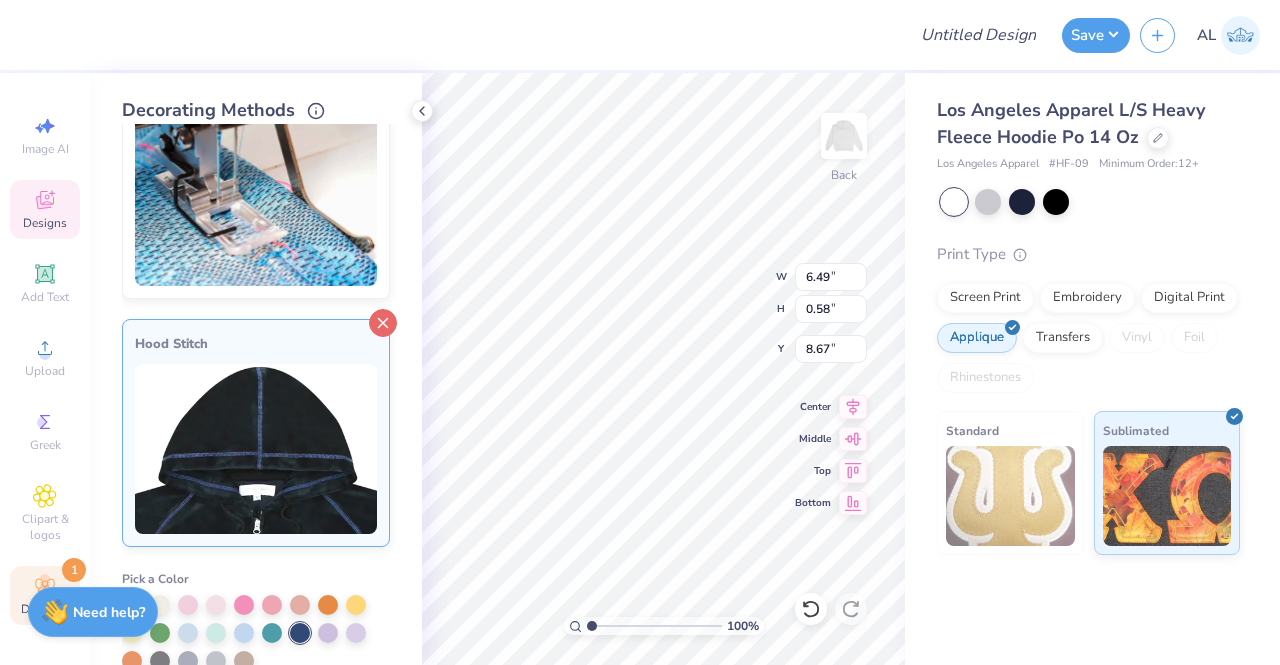 click at bounding box center [383, 323] 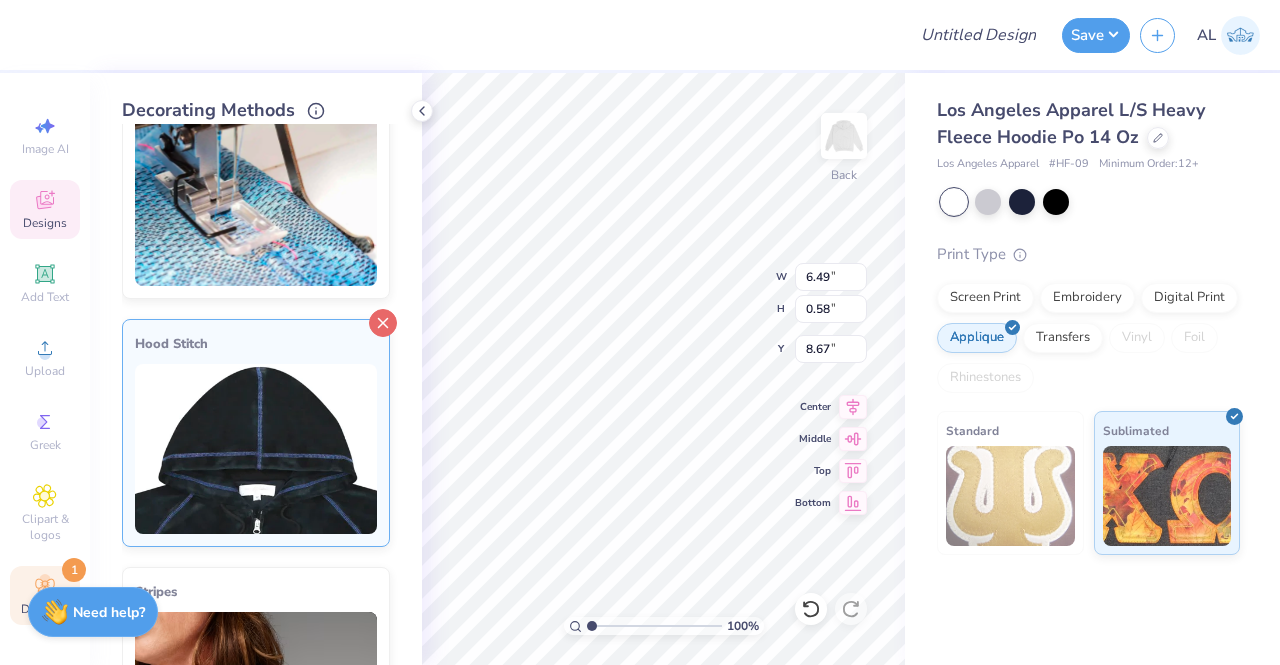 click 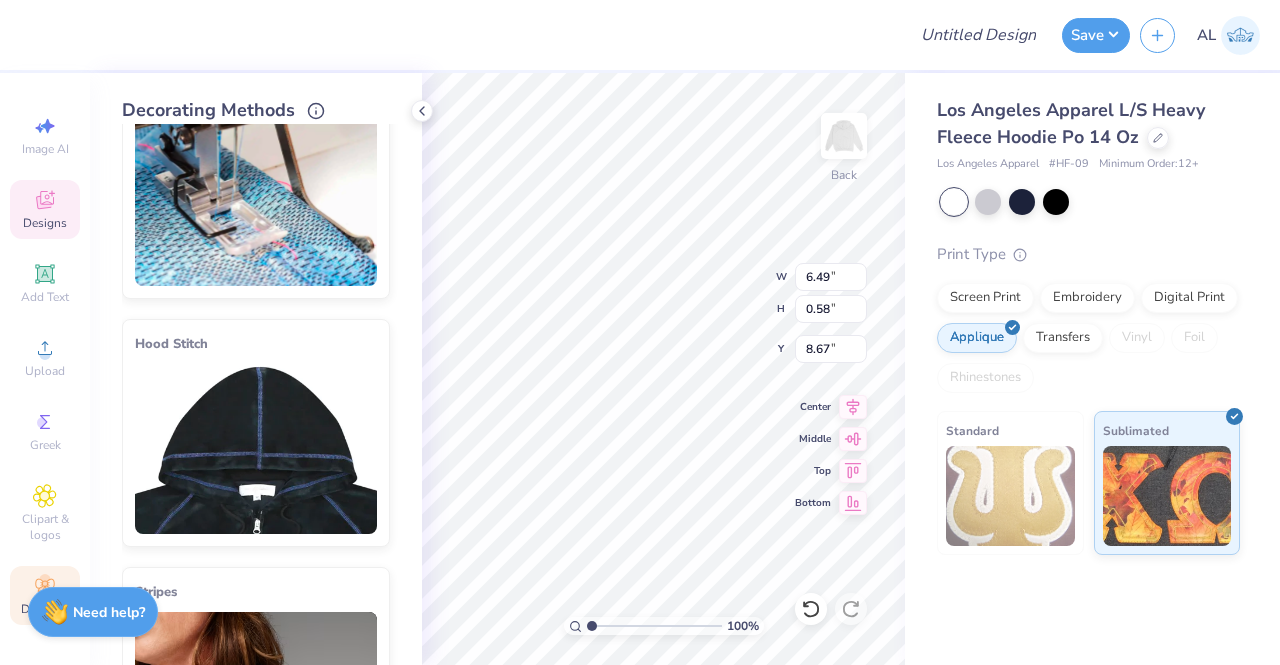 scroll, scrollTop: 0, scrollLeft: 0, axis: both 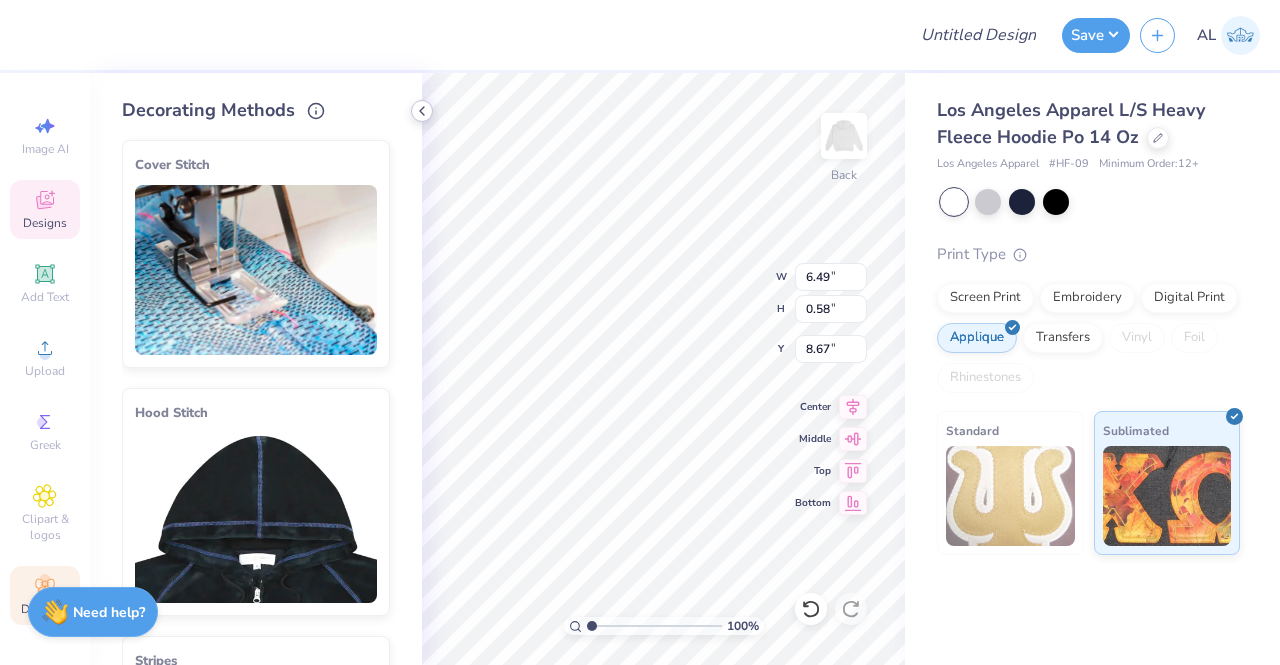 click 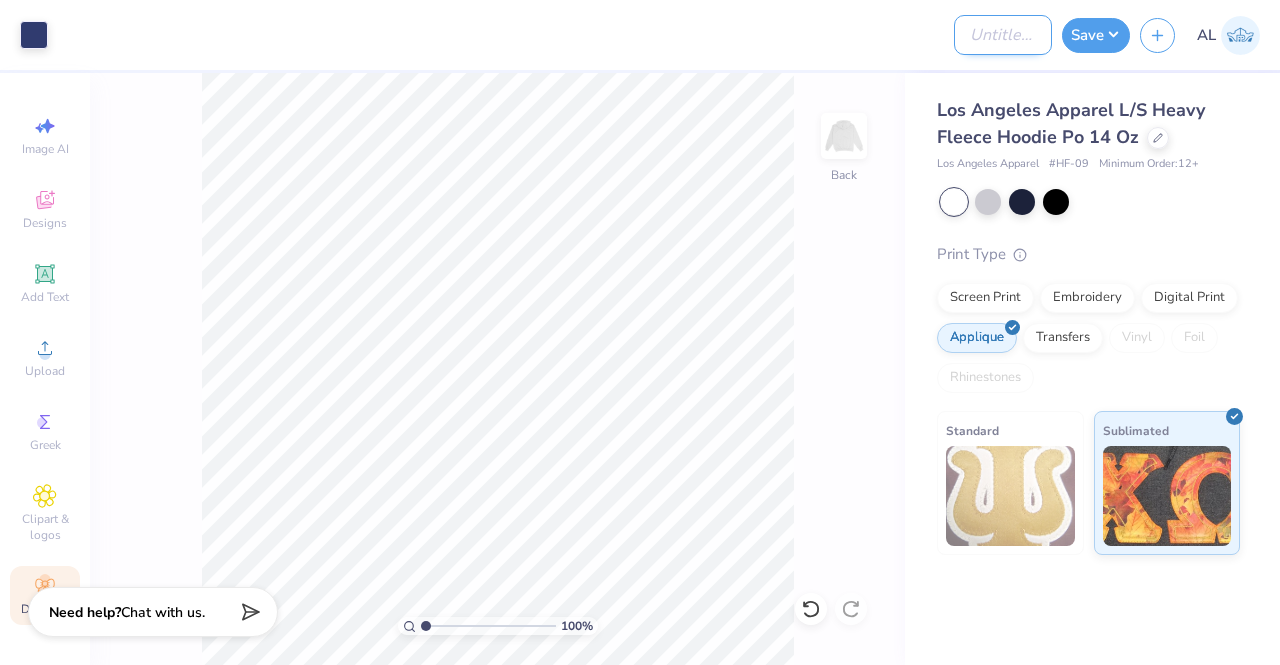 click on "Design Title" at bounding box center [1003, 35] 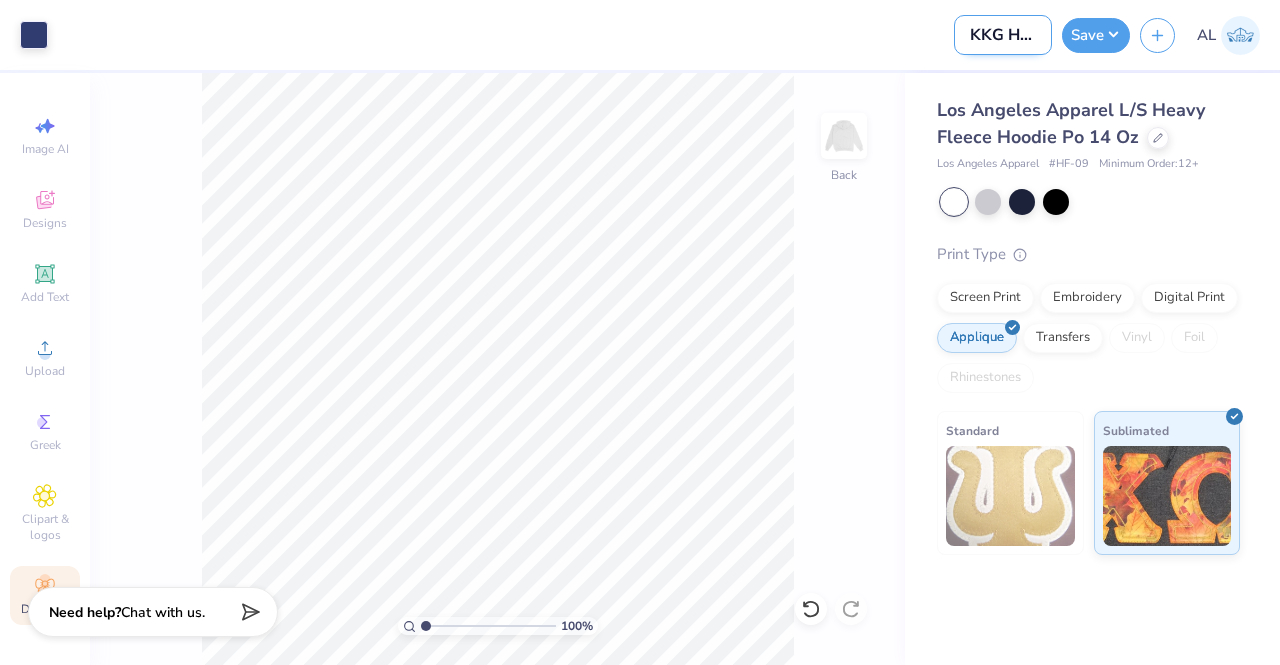 scroll, scrollTop: 0, scrollLeft: 24, axis: horizontal 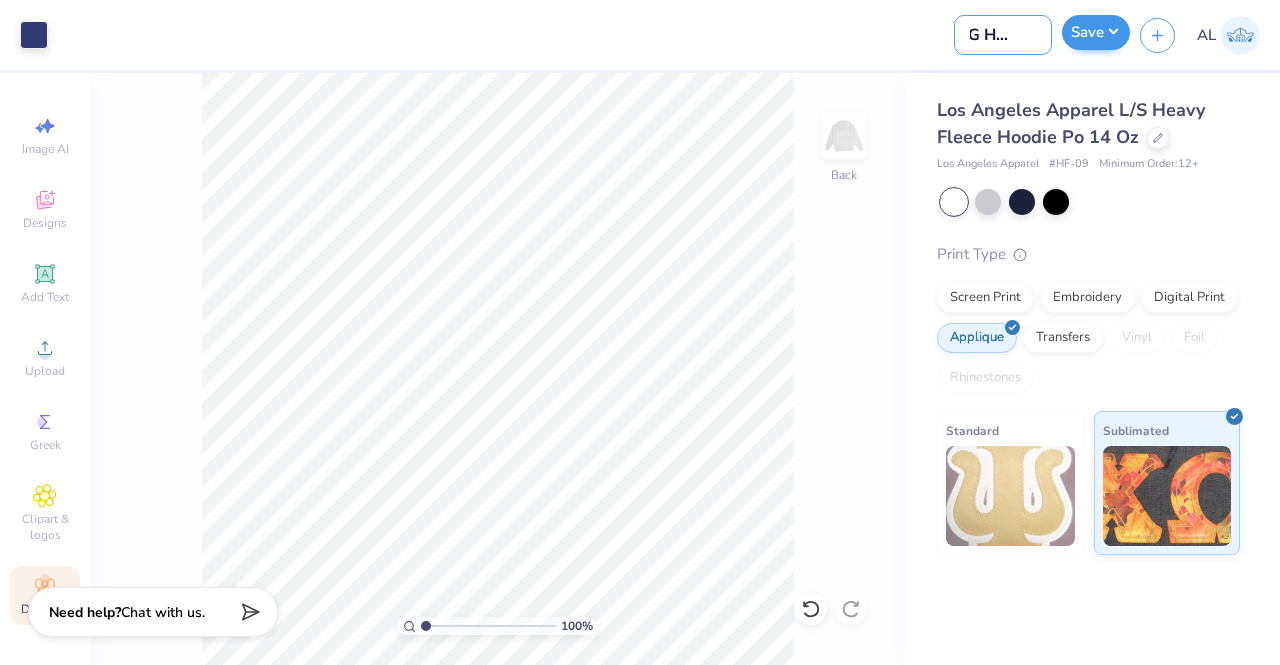 type on "KKG Hoodie" 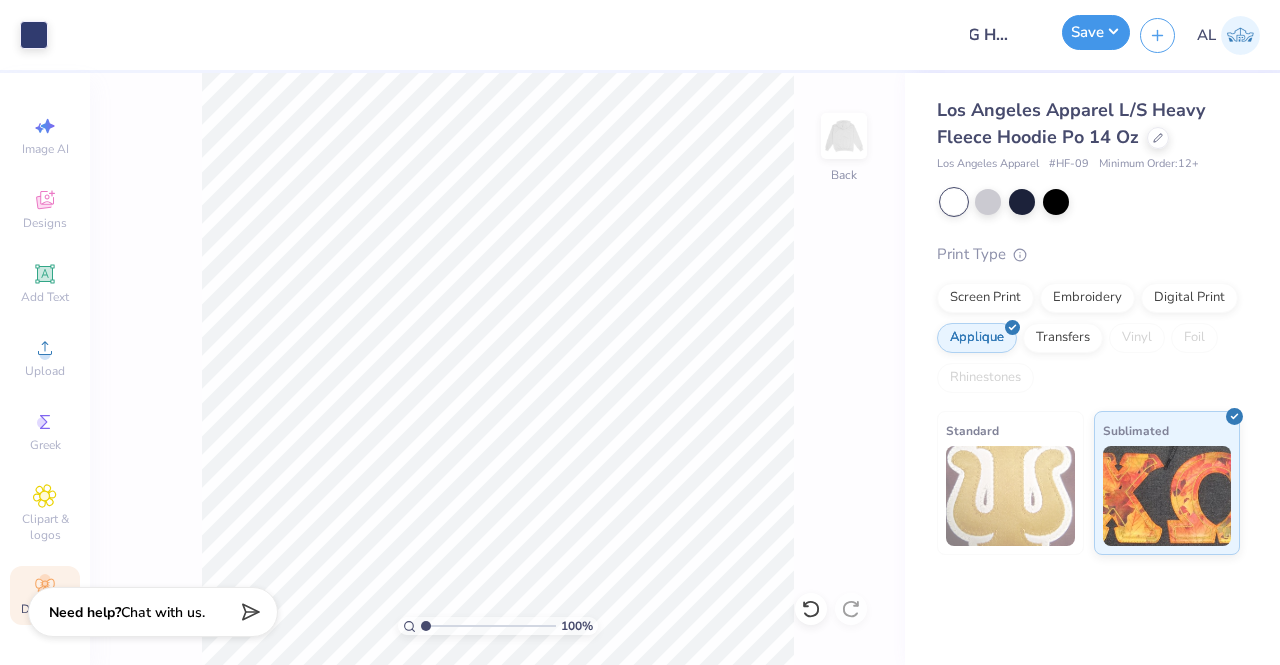 click on "Save" at bounding box center [1096, 32] 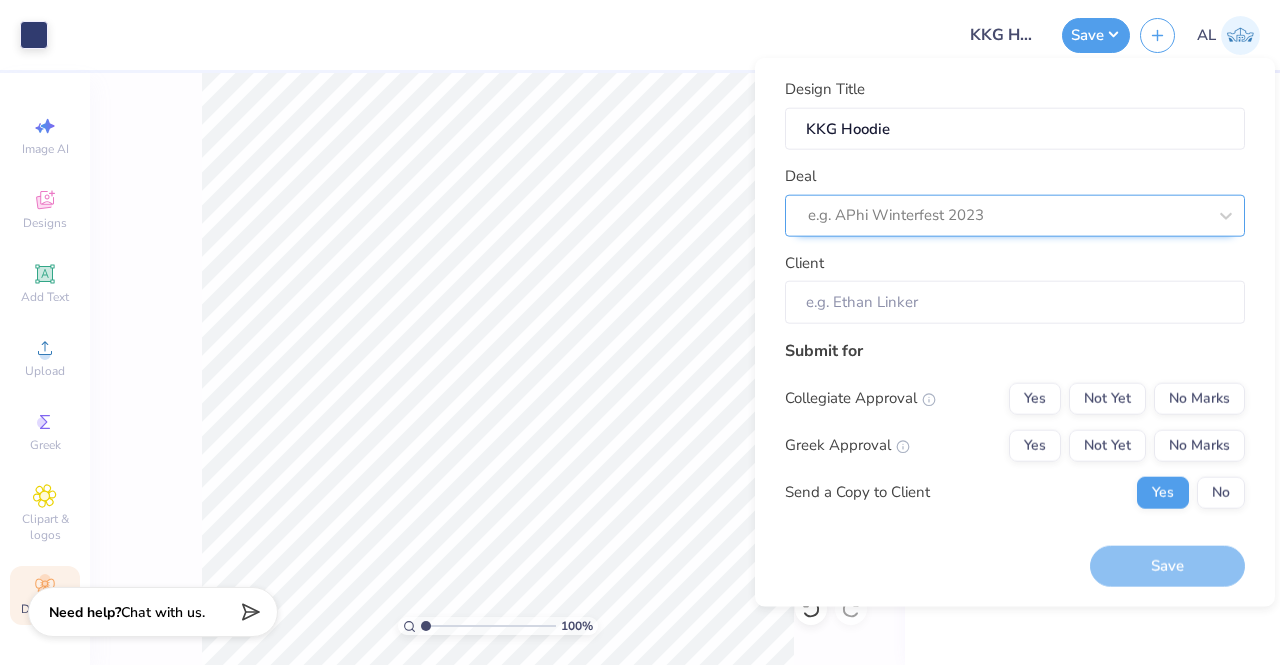 click at bounding box center (1007, 215) 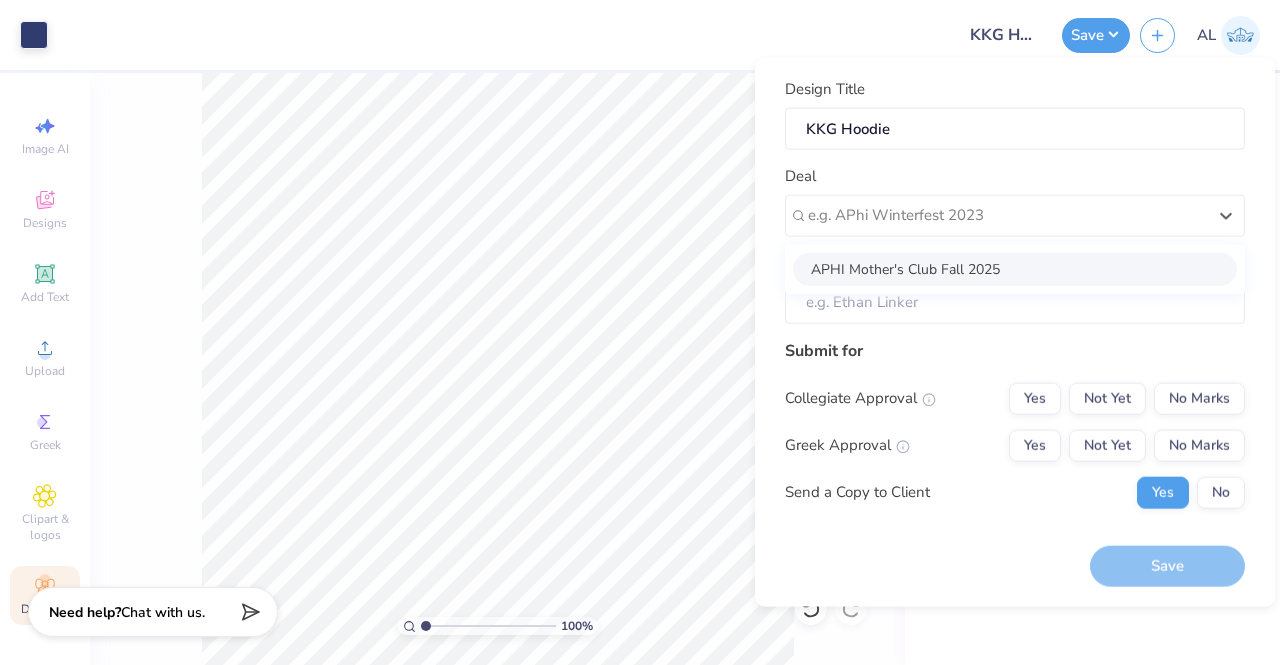 click on "Submit for" at bounding box center (1015, 350) 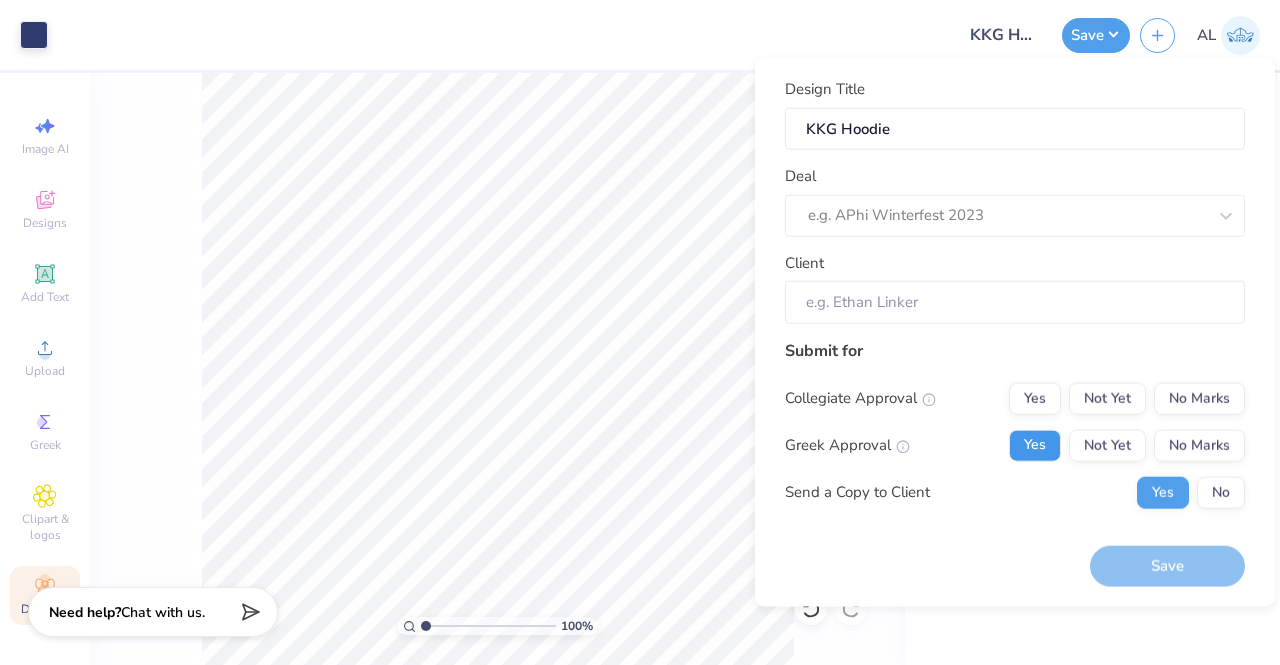 click on "Yes" at bounding box center [1035, 445] 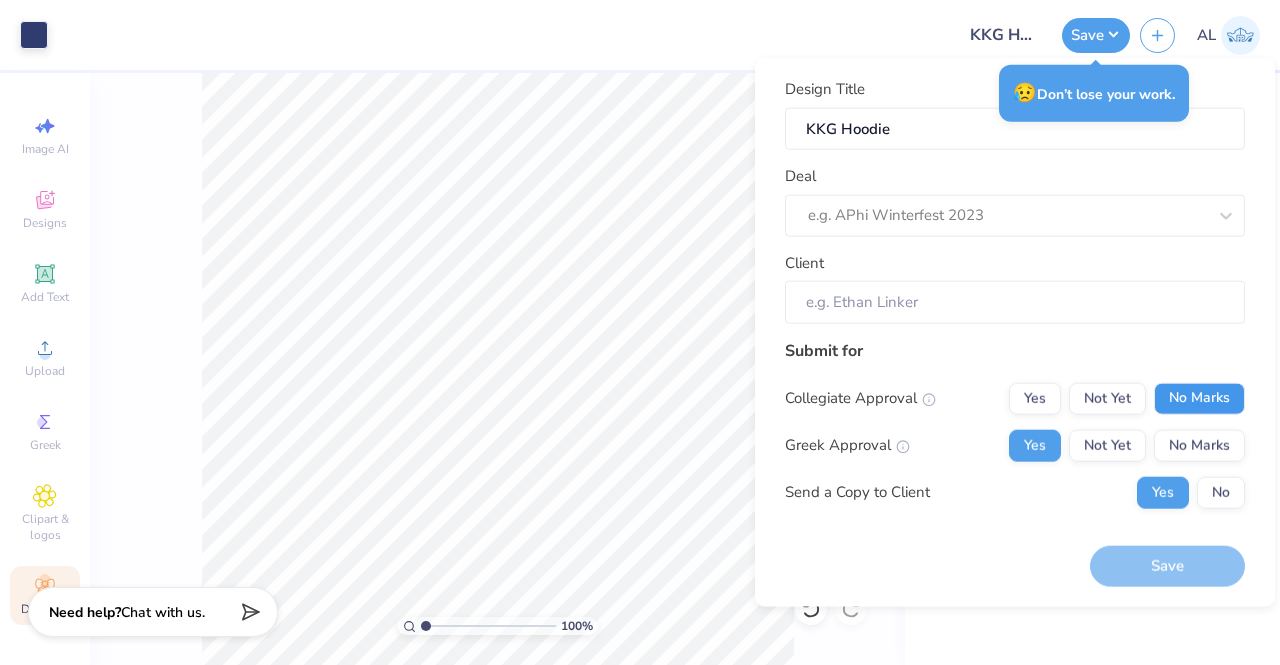 click on "No Marks" at bounding box center (1199, 398) 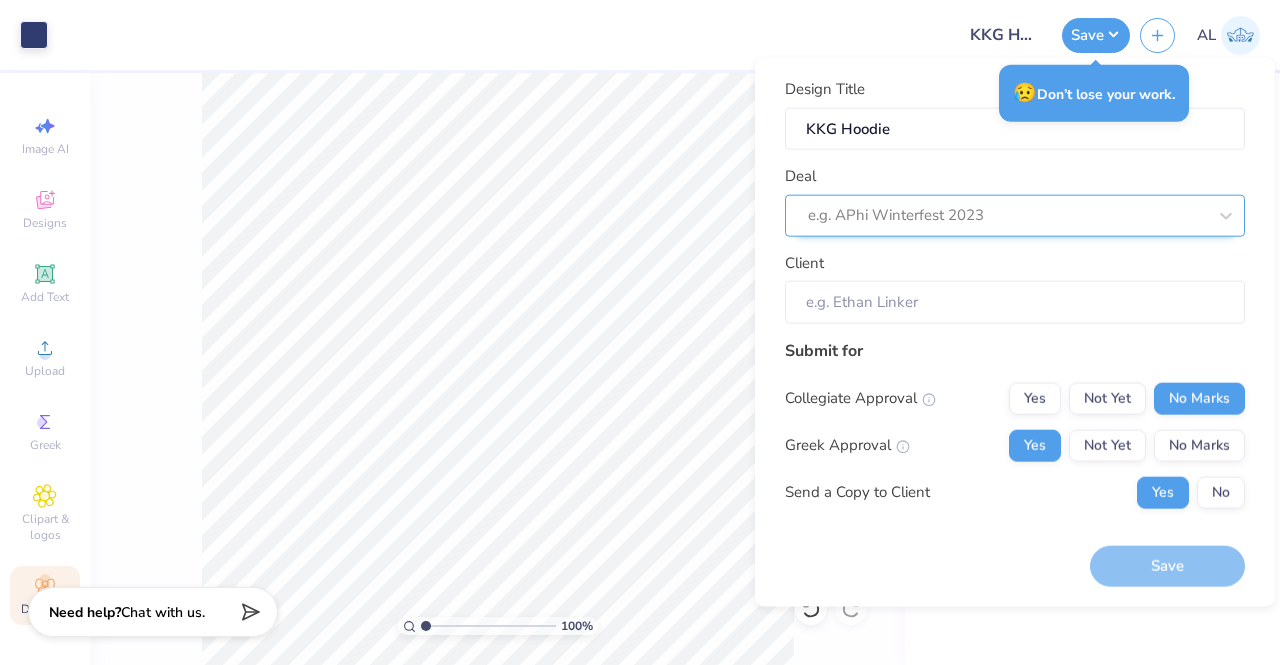 click at bounding box center (1007, 215) 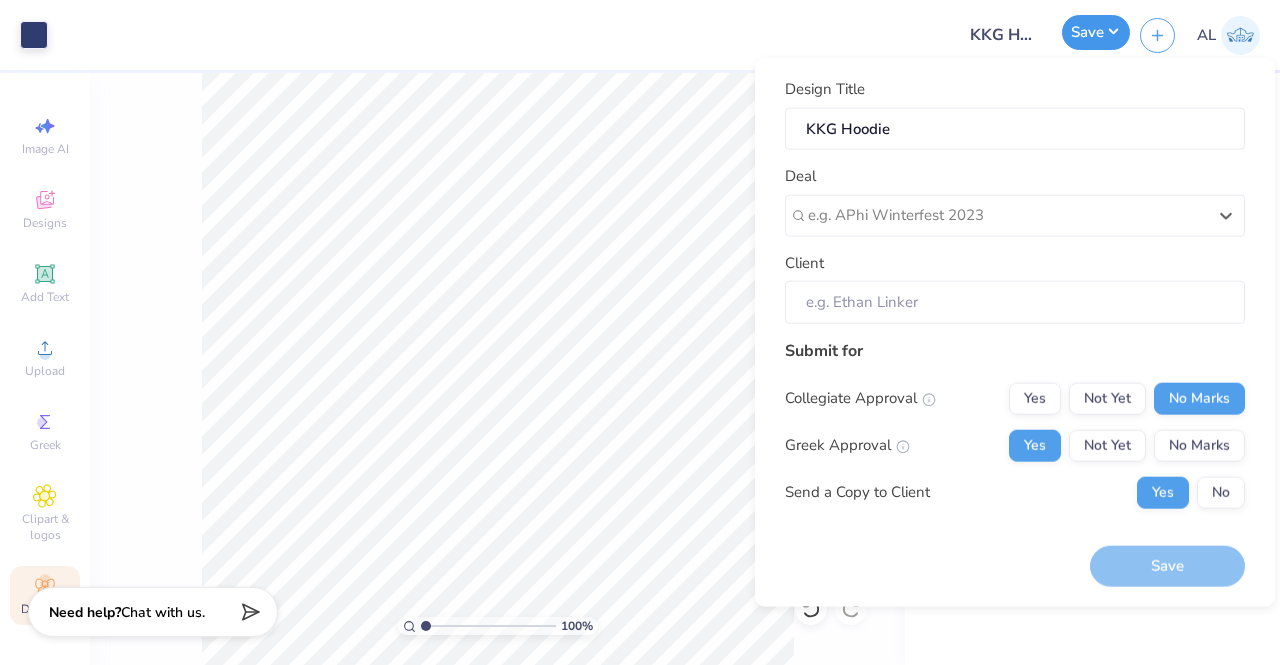 click on "Save" at bounding box center [1096, 32] 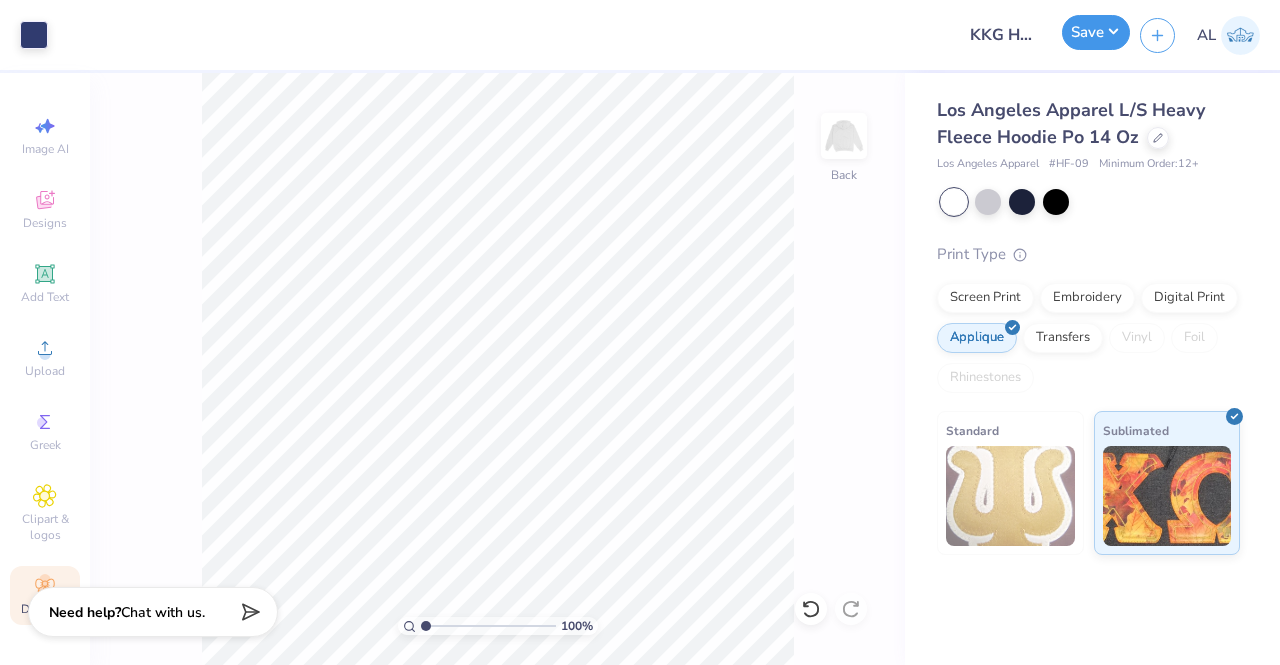click on "Save" at bounding box center (1096, 32) 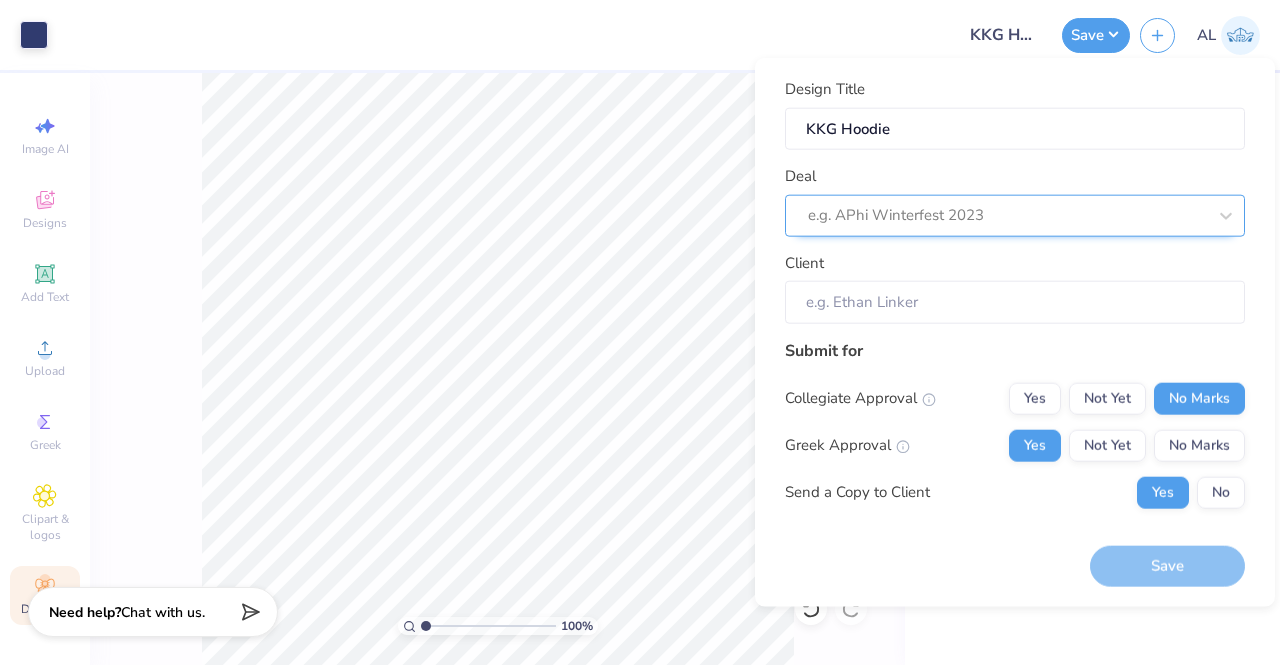 click at bounding box center [1007, 215] 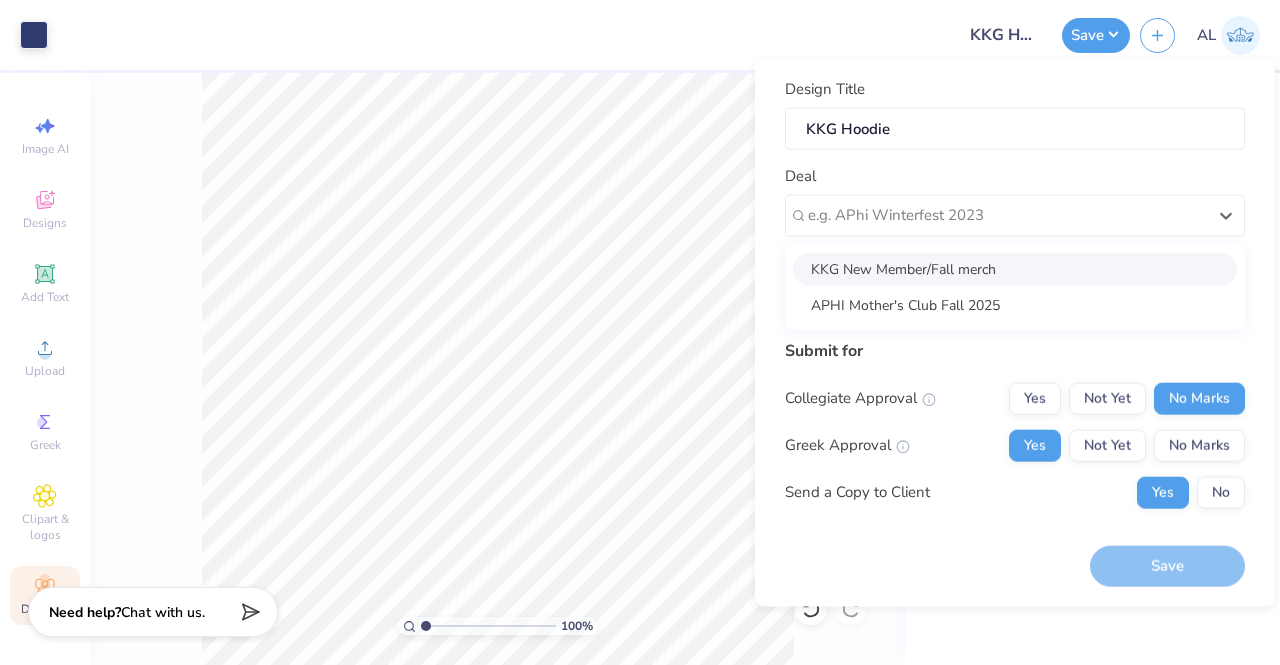 click on "KKG New Member/Fall merch" at bounding box center (1015, 268) 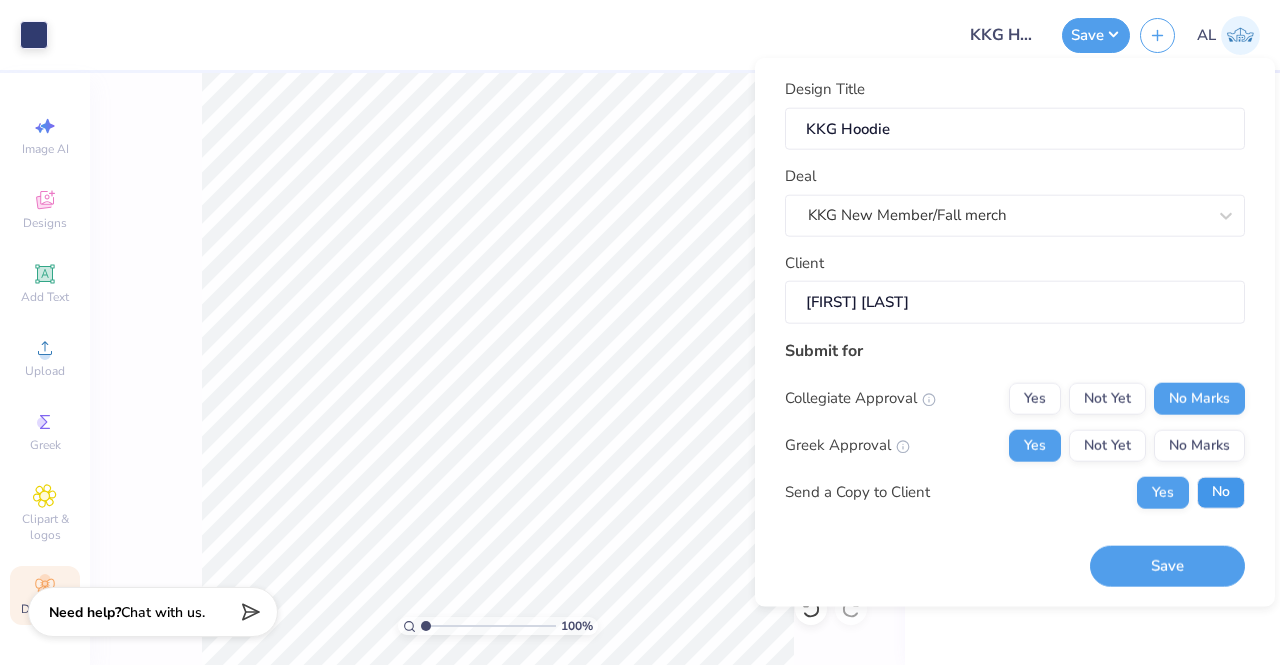 click on "No" at bounding box center [1221, 492] 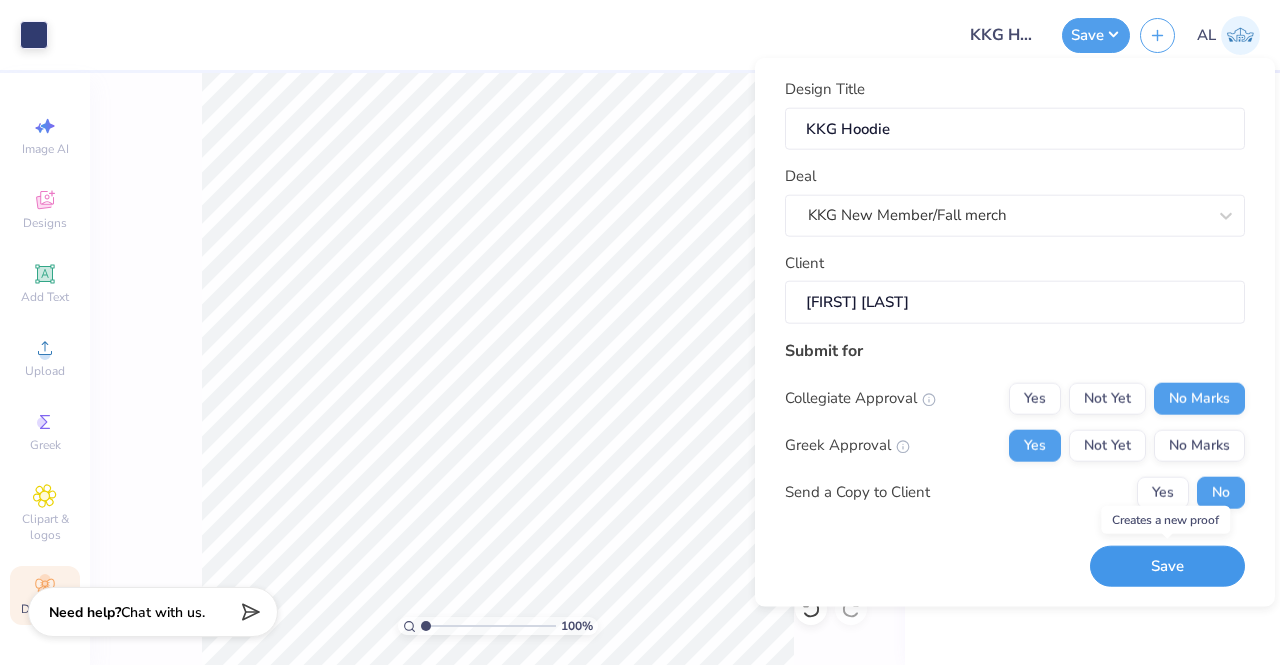 click on "Save" at bounding box center [1167, 566] 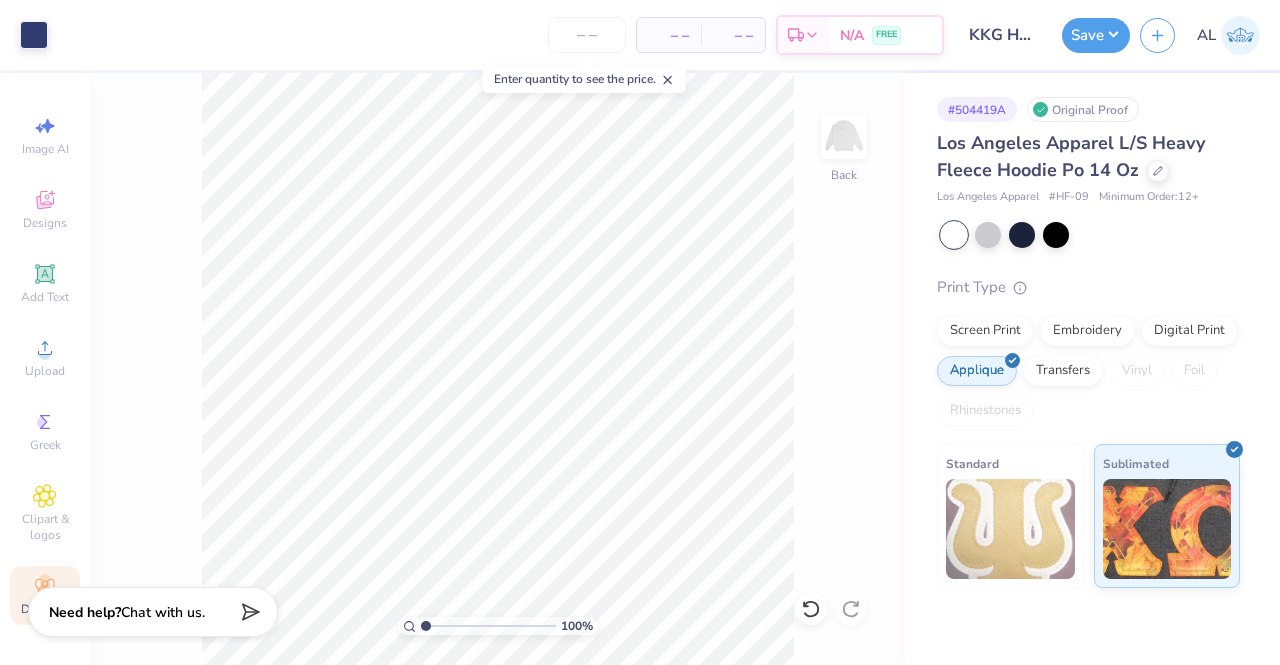 click on "– – Per Item" at bounding box center [669, 35] 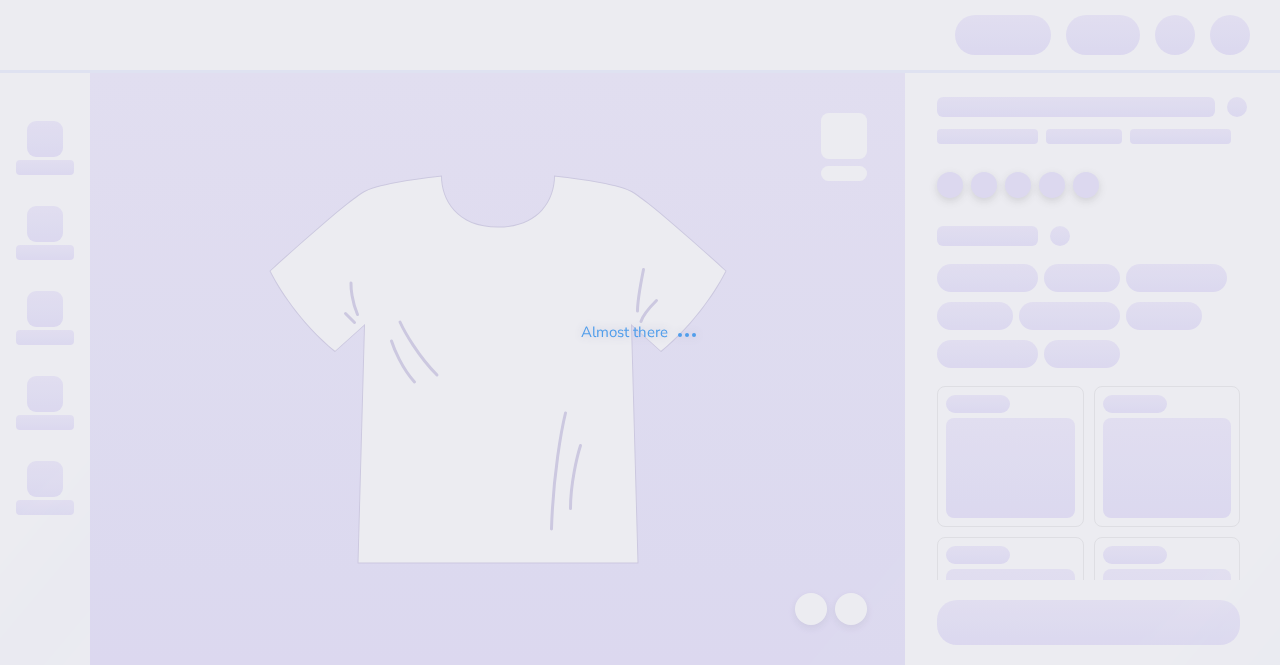 scroll, scrollTop: 0, scrollLeft: 0, axis: both 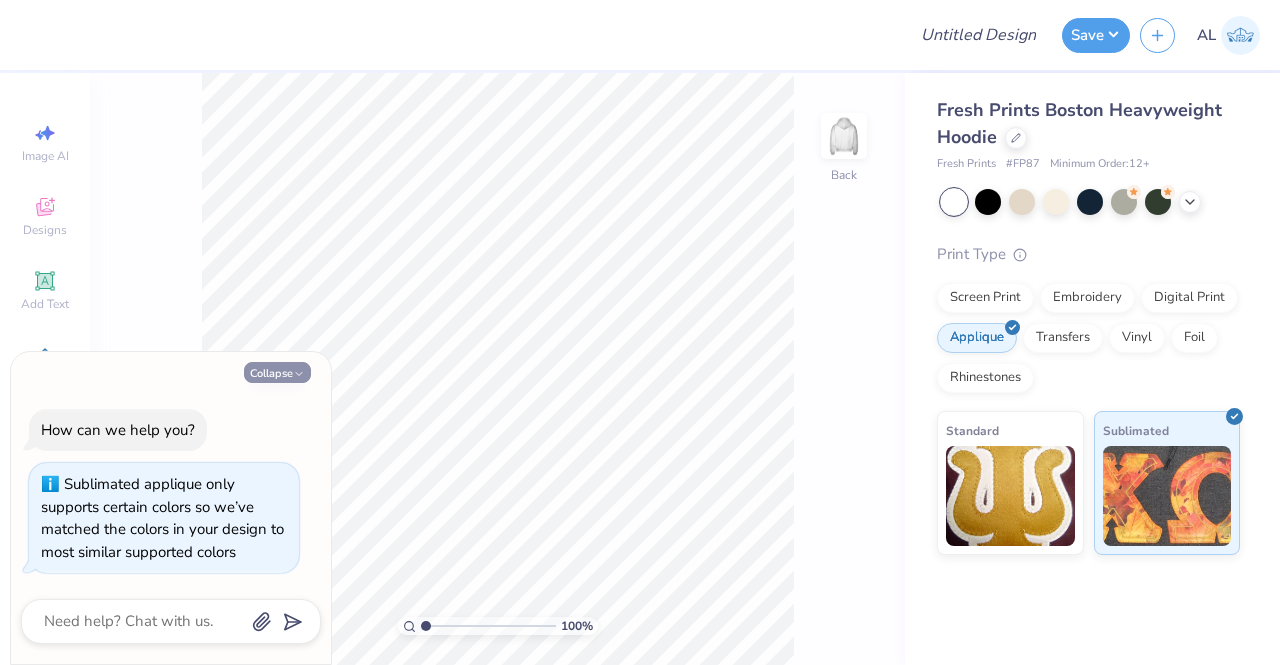 click 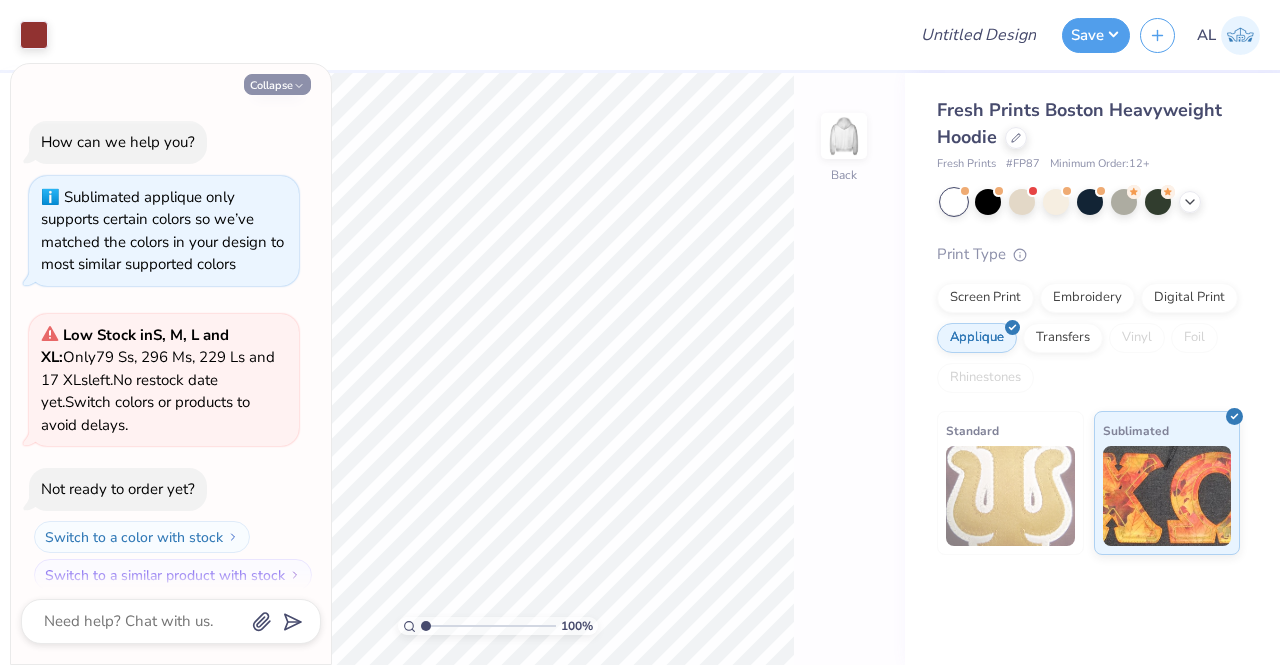 scroll, scrollTop: 17, scrollLeft: 0, axis: vertical 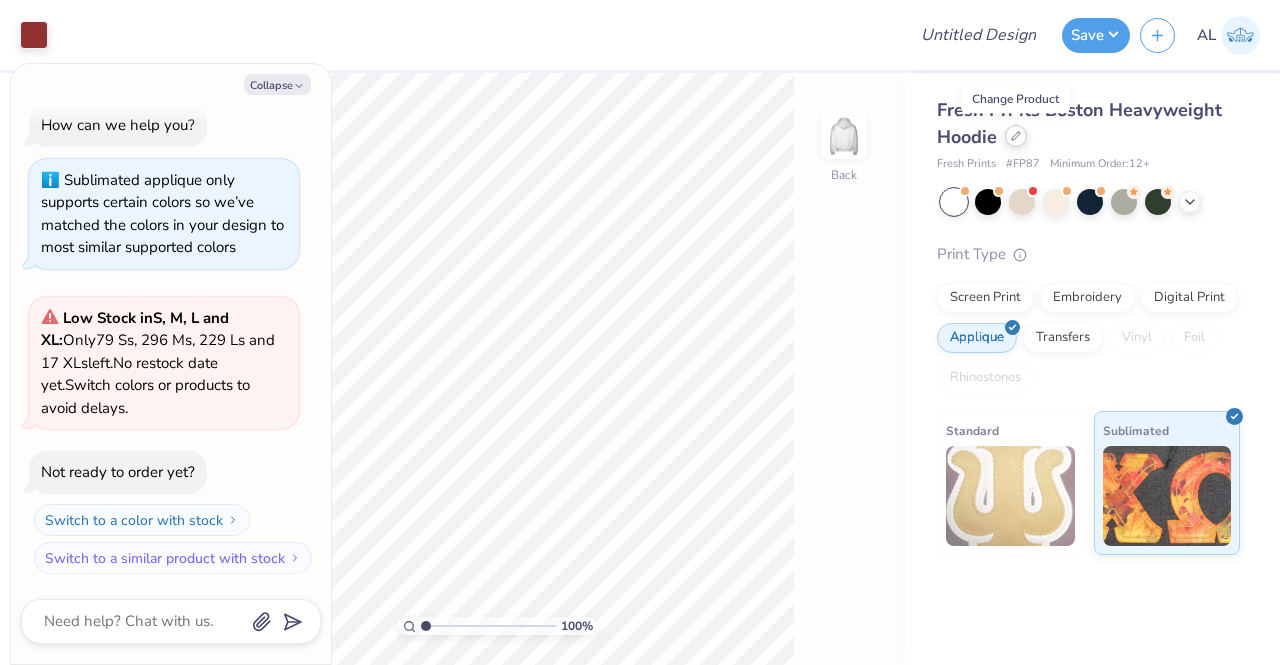 click 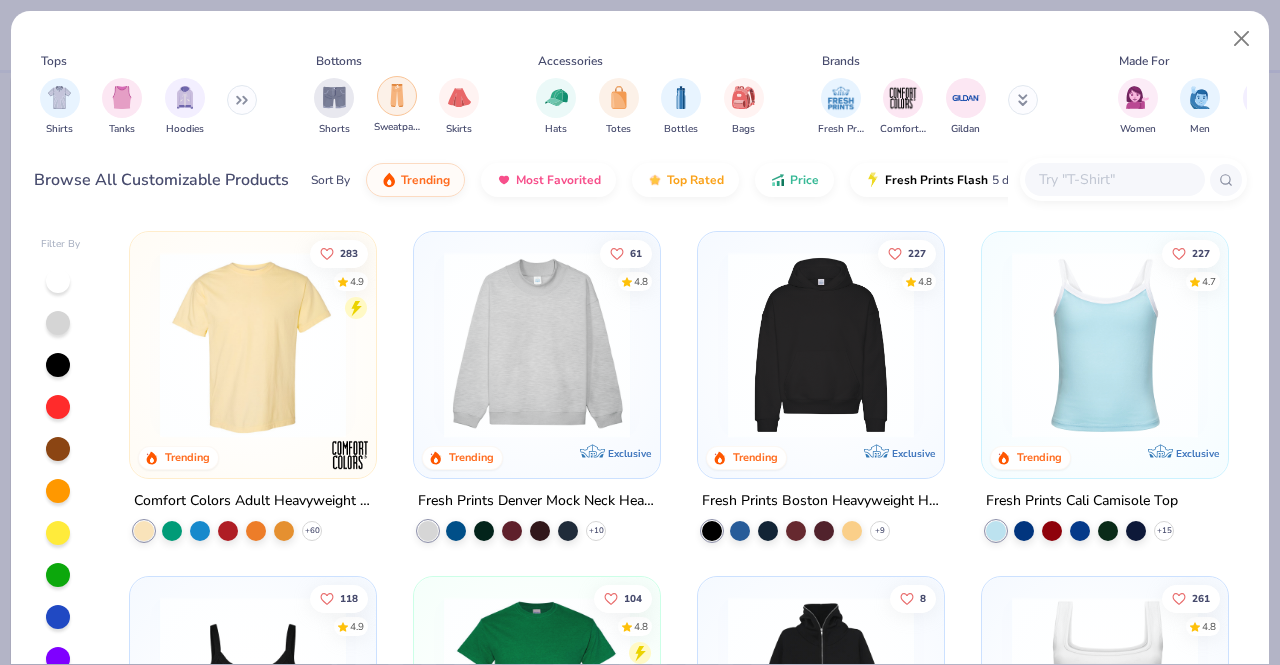 click at bounding box center (397, 95) 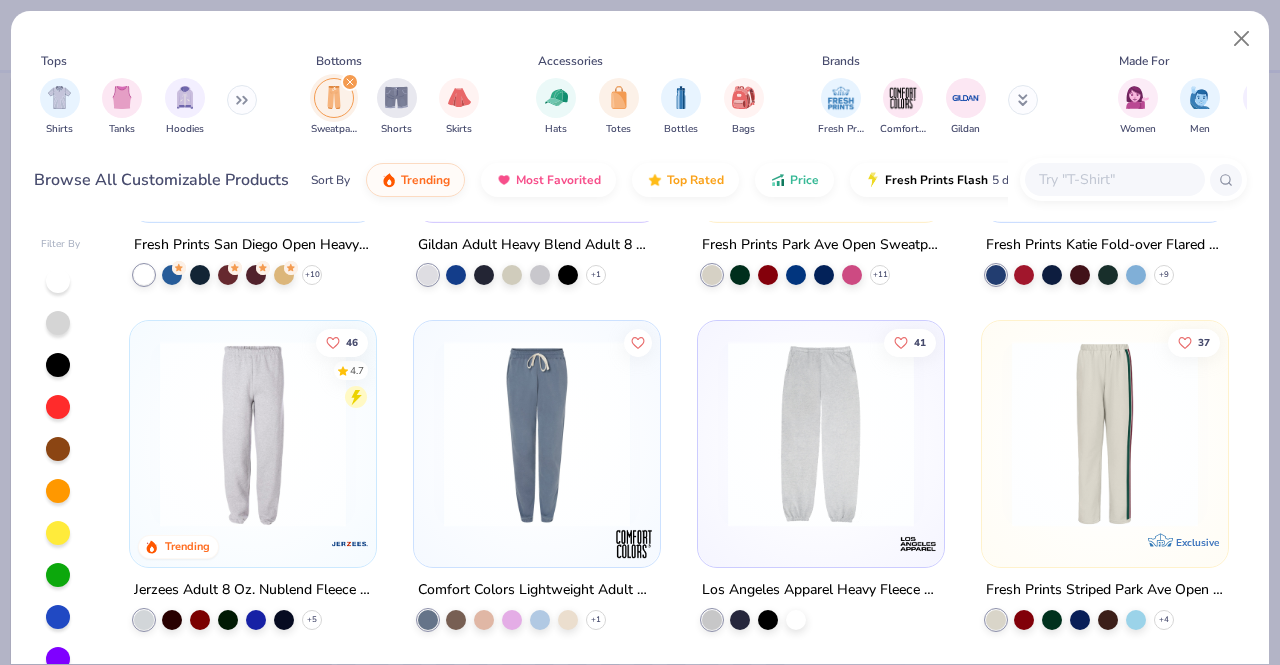 scroll, scrollTop: 267, scrollLeft: 0, axis: vertical 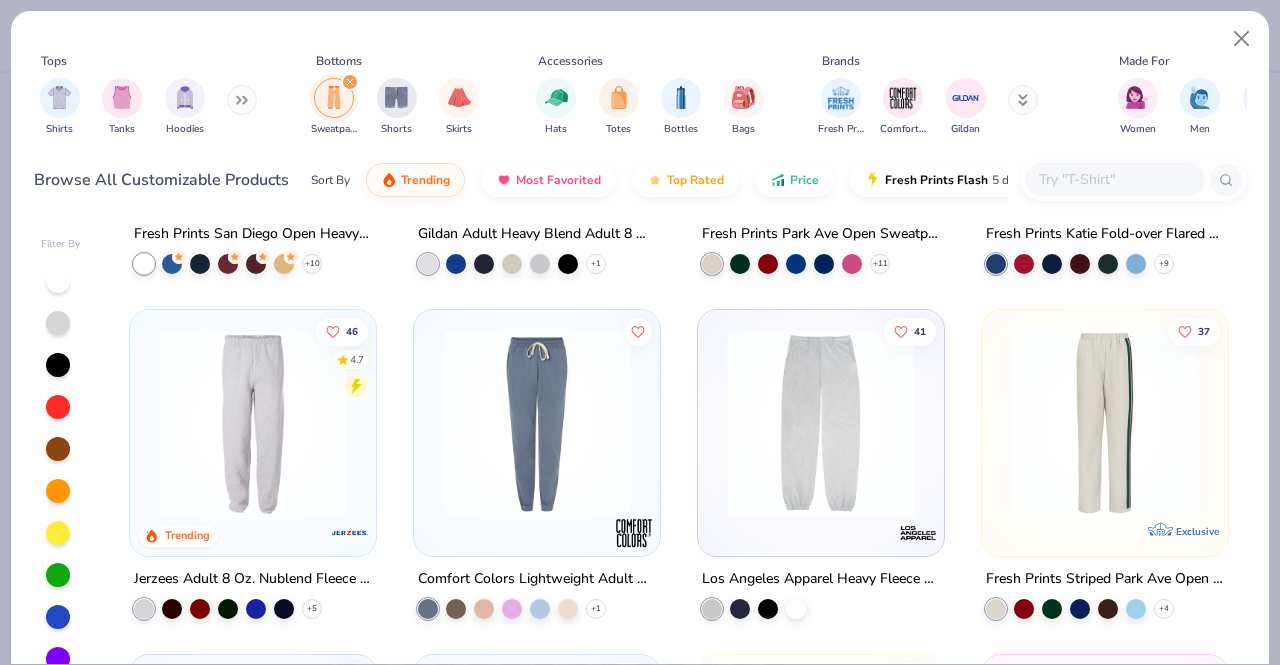 click at bounding box center (821, 423) 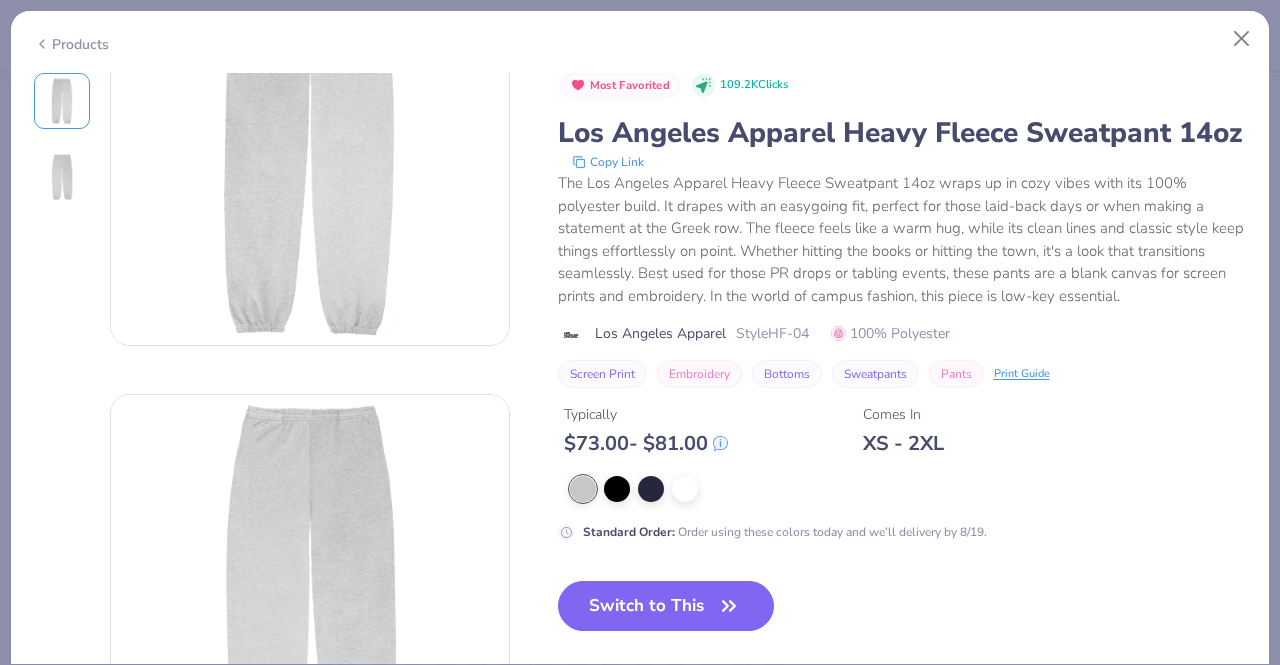 scroll, scrollTop: 136, scrollLeft: 0, axis: vertical 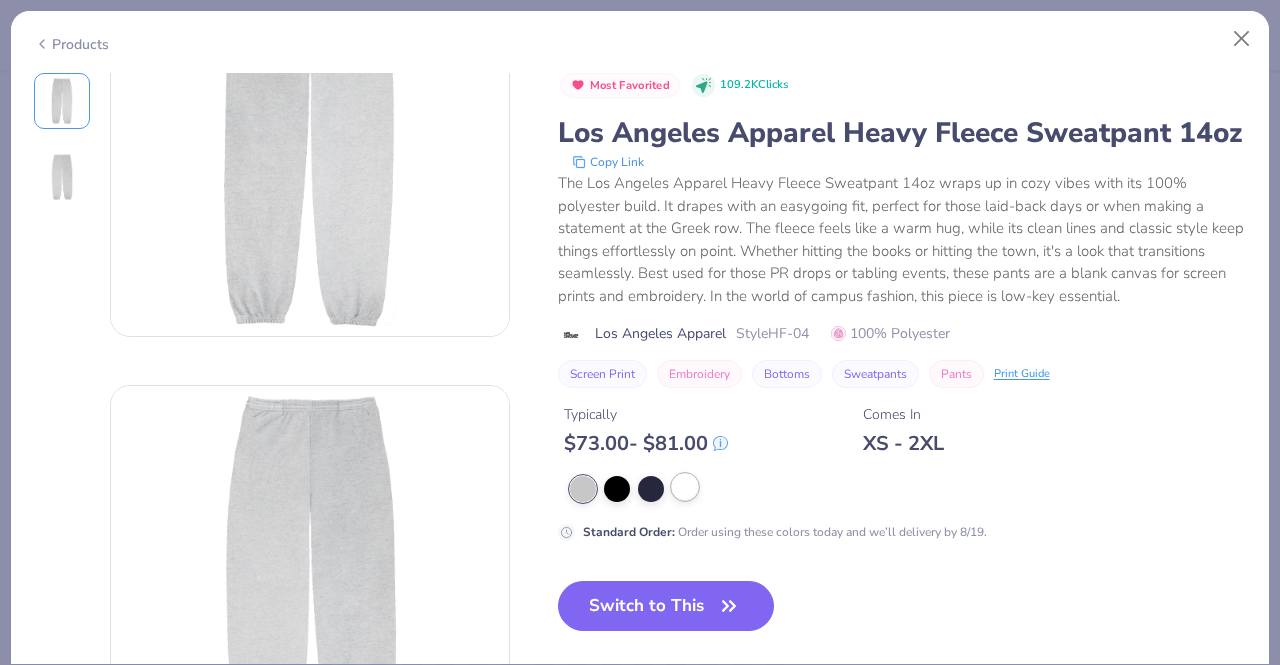 click at bounding box center [685, 487] 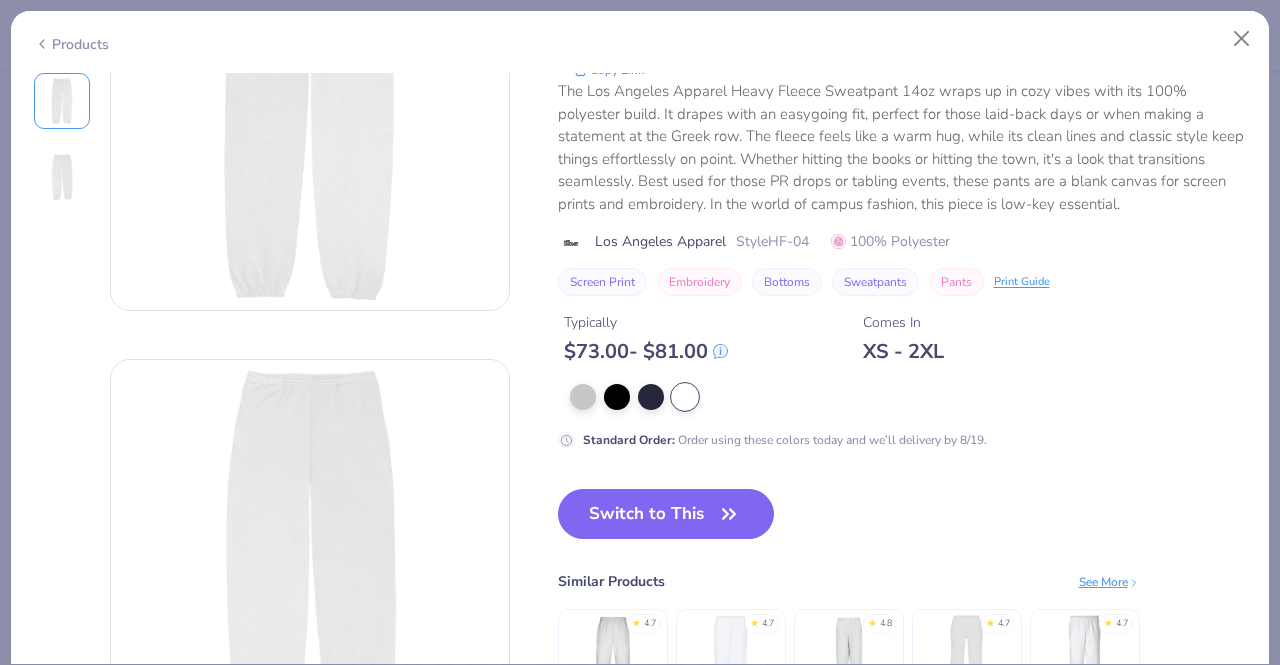 scroll, scrollTop: 161, scrollLeft: 0, axis: vertical 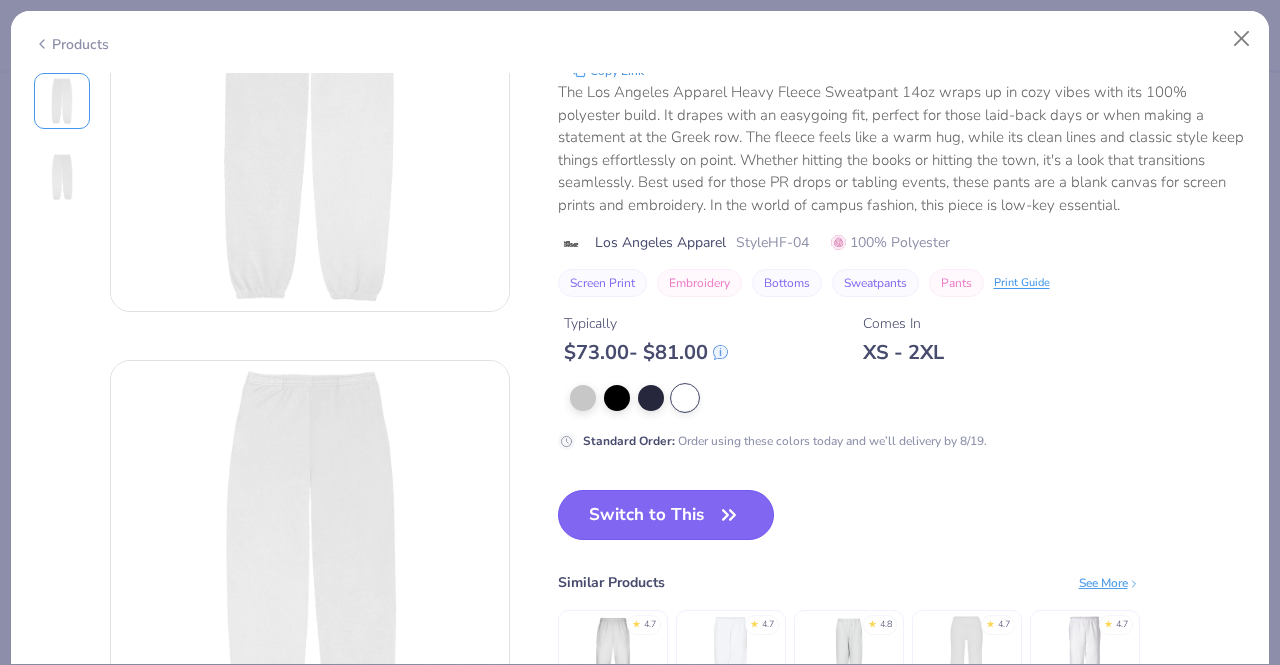 click 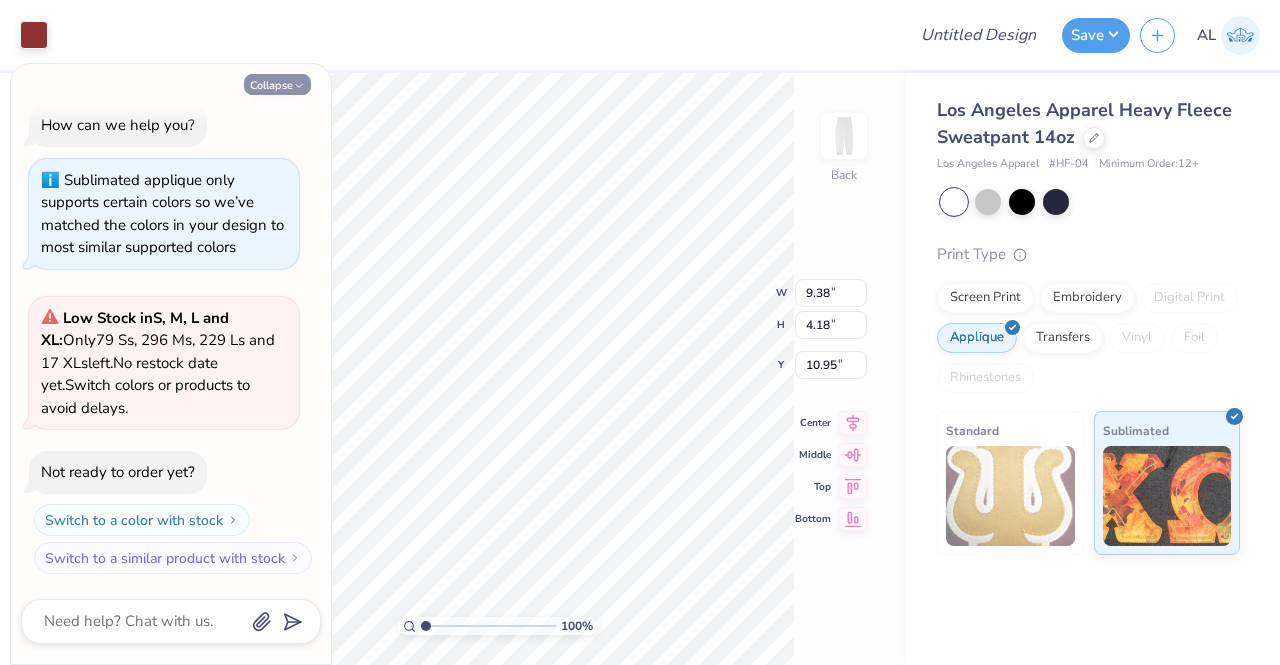 click 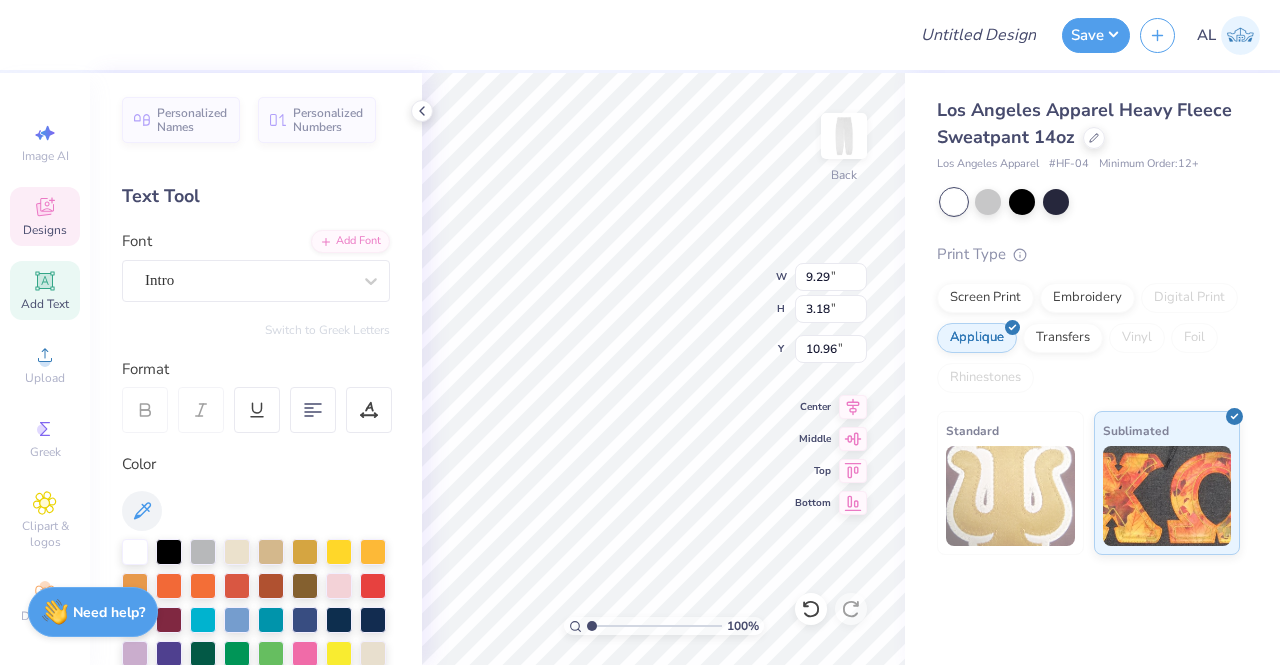 scroll, scrollTop: 16, scrollLeft: 2, axis: both 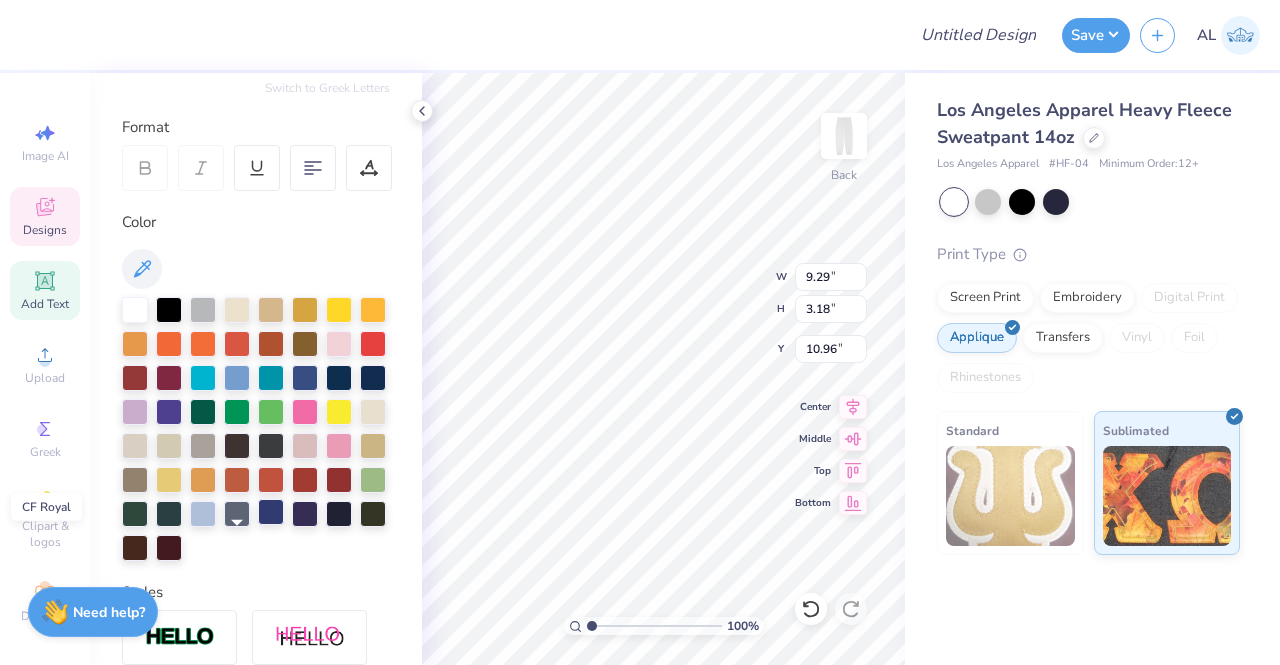 type on "1
8
7
4" 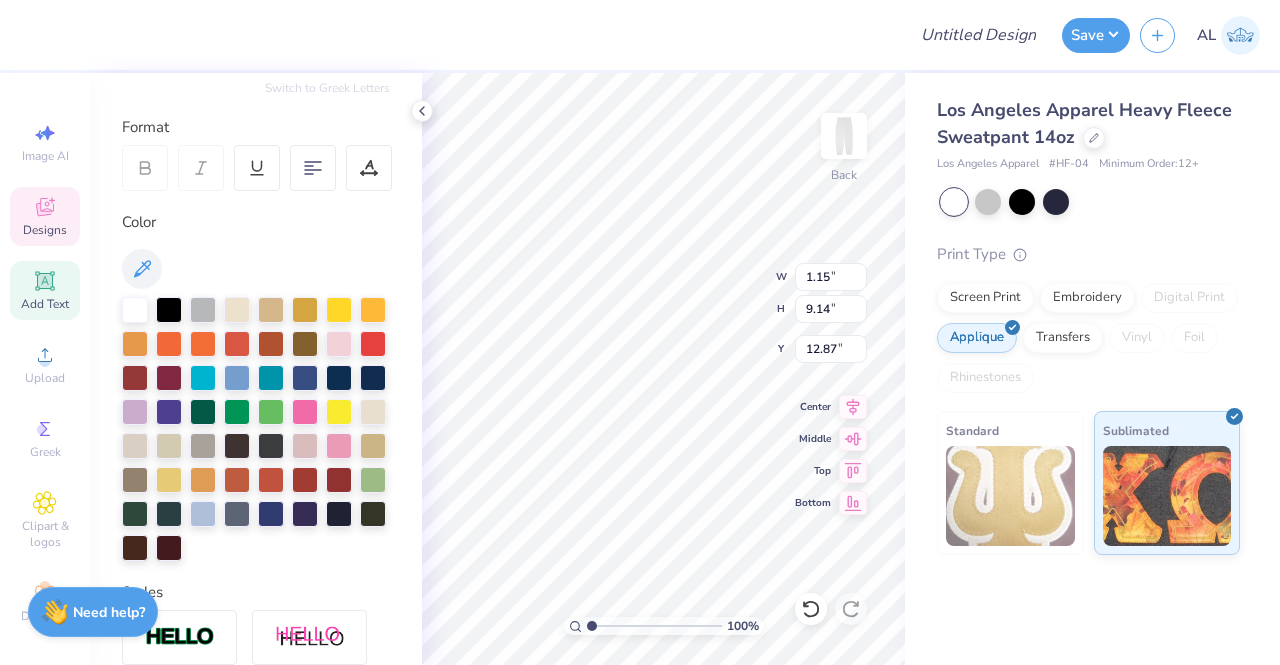 type on "1.15" 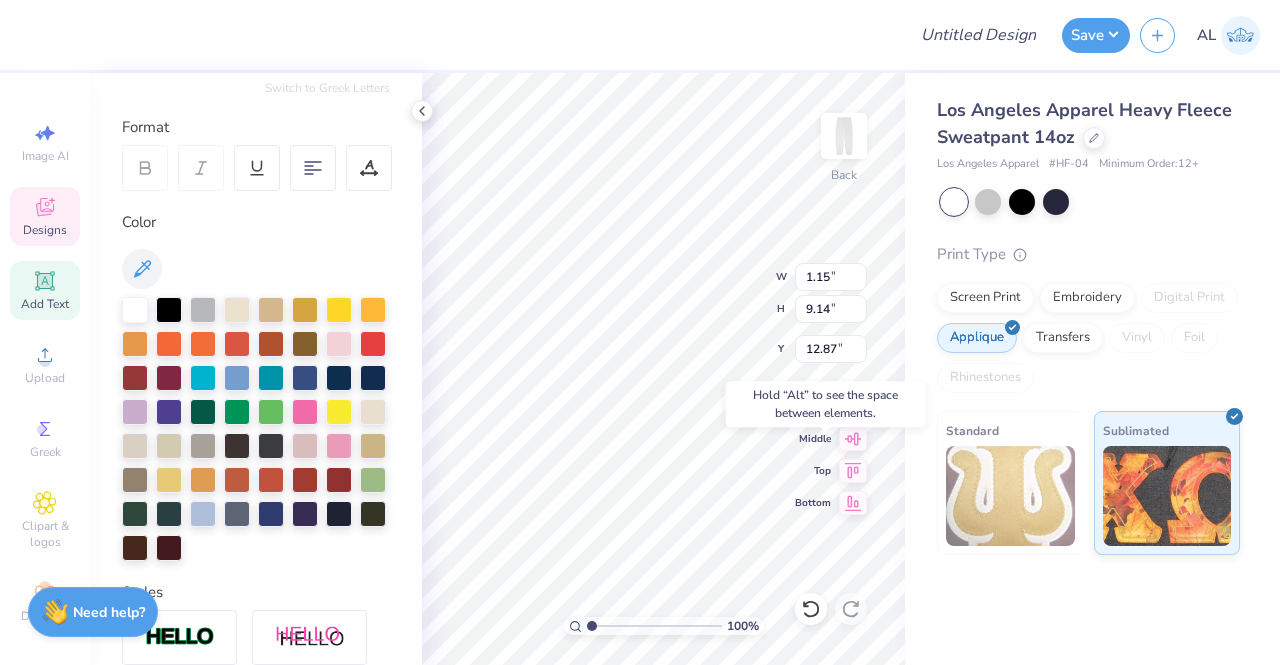 type on "26.84" 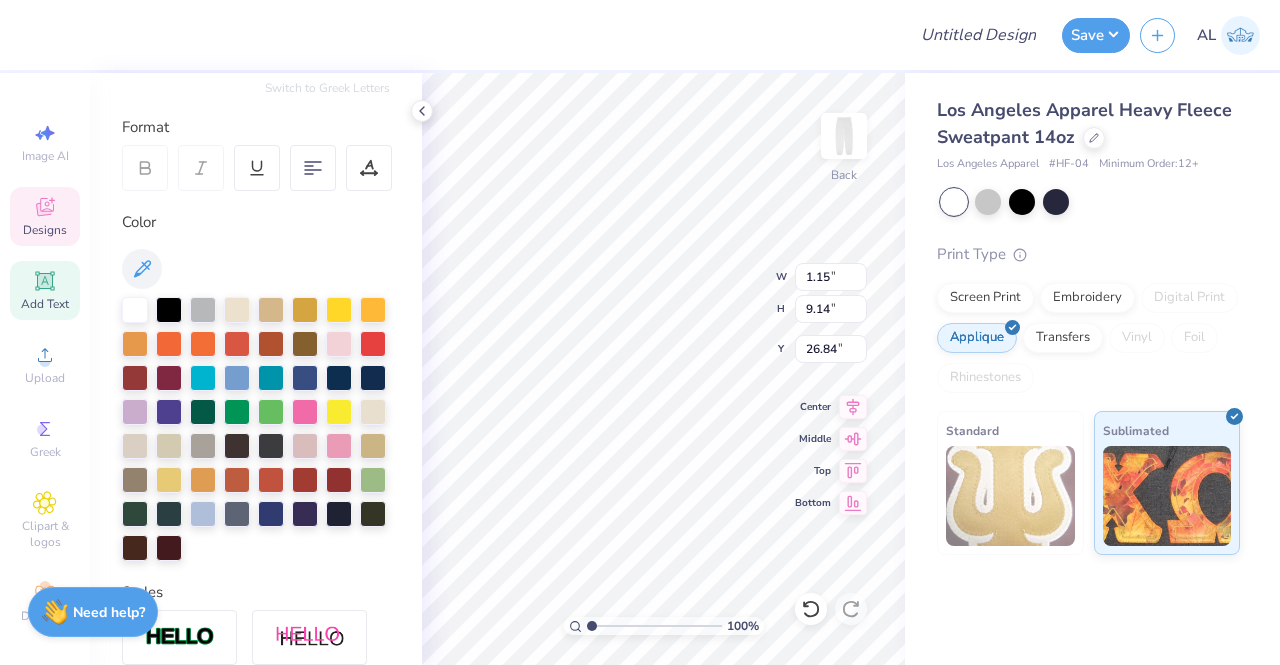 type on "1.24" 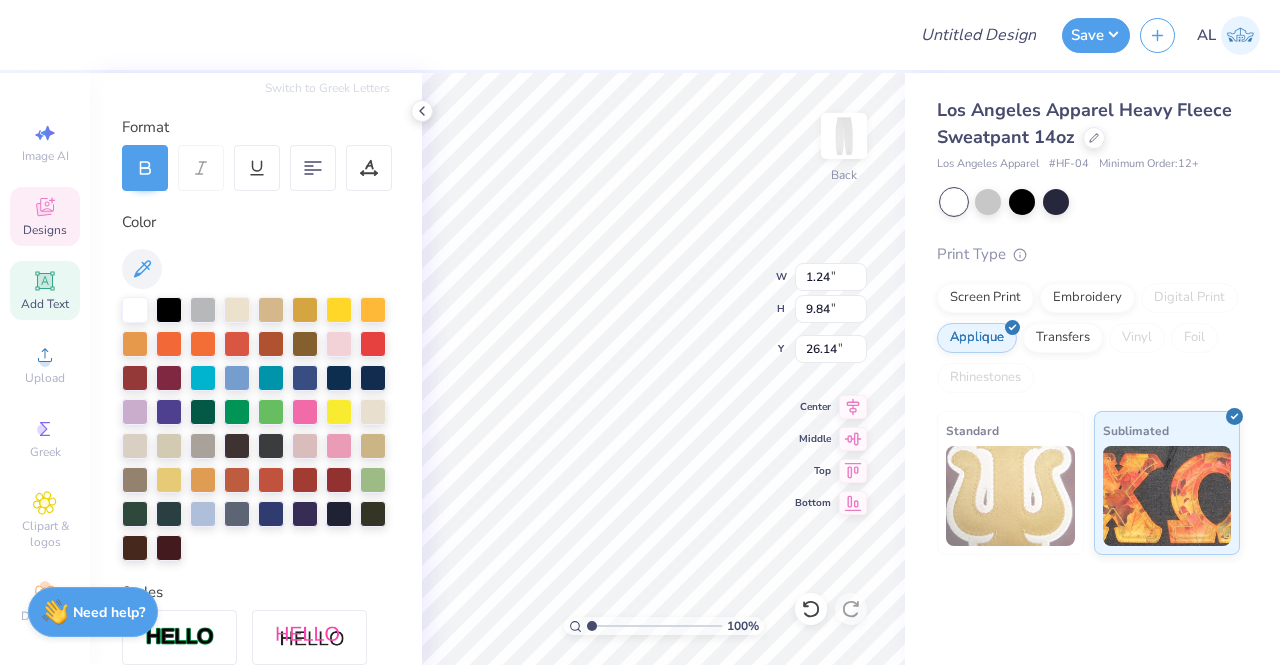 type on "5.22" 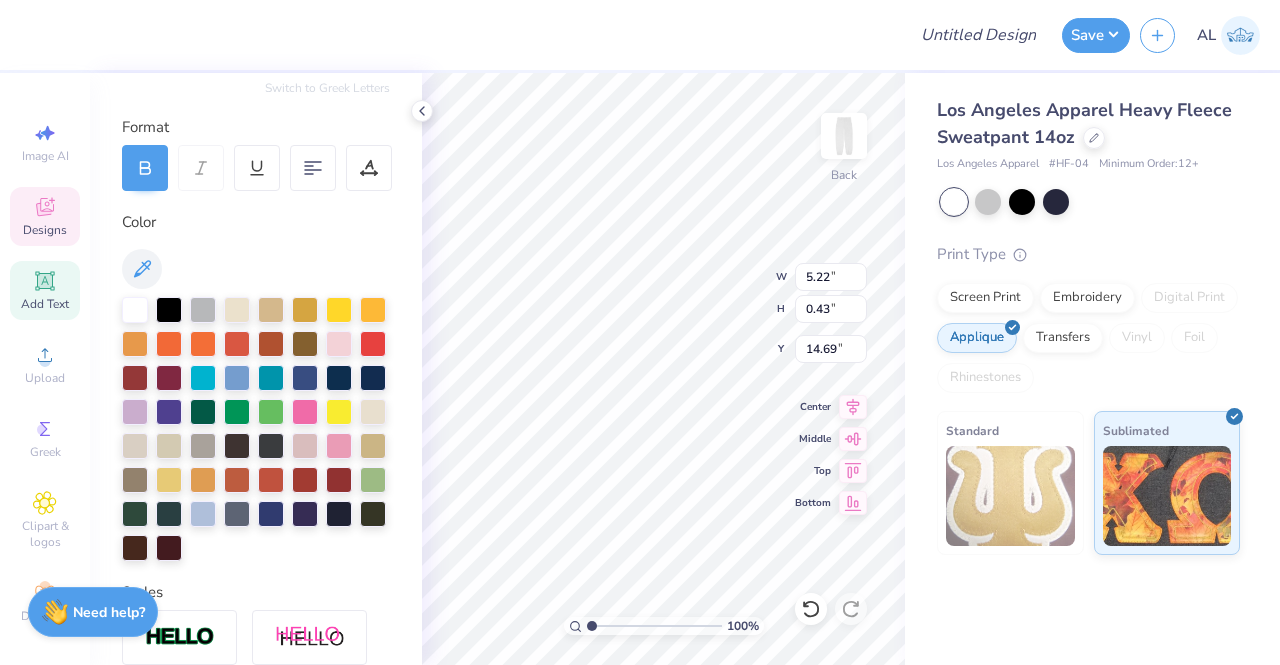 type on "12.84" 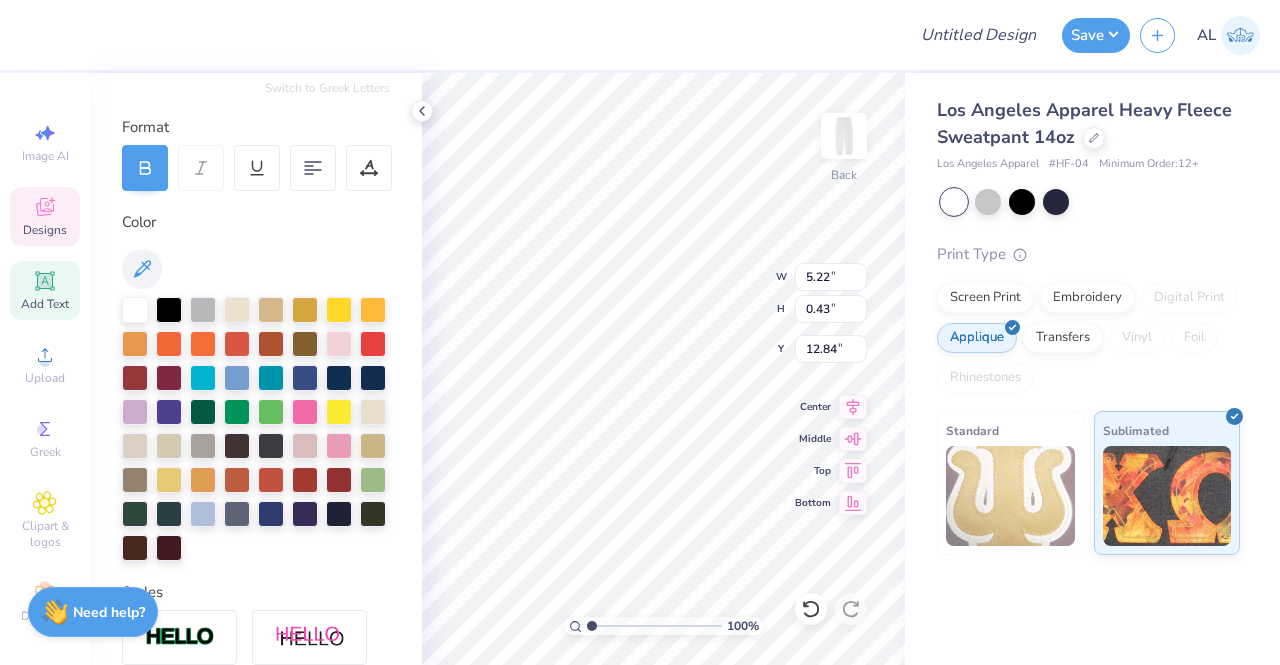 scroll, scrollTop: 16, scrollLeft: 7, axis: both 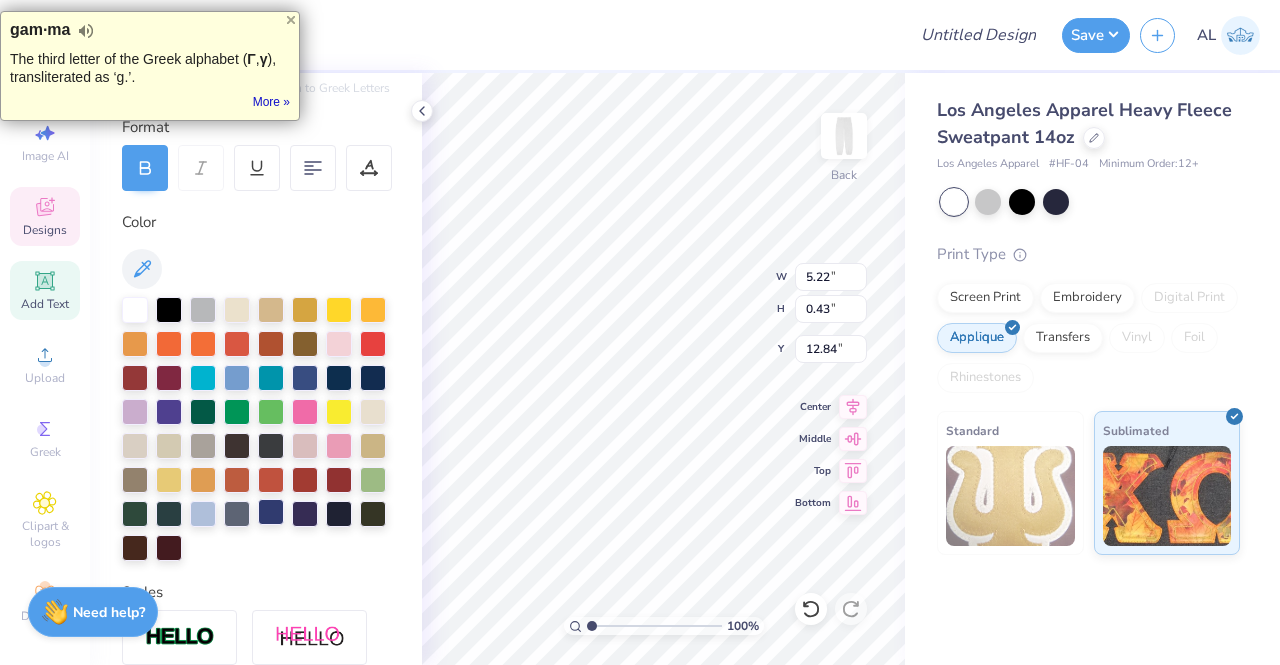 click at bounding box center [271, 512] 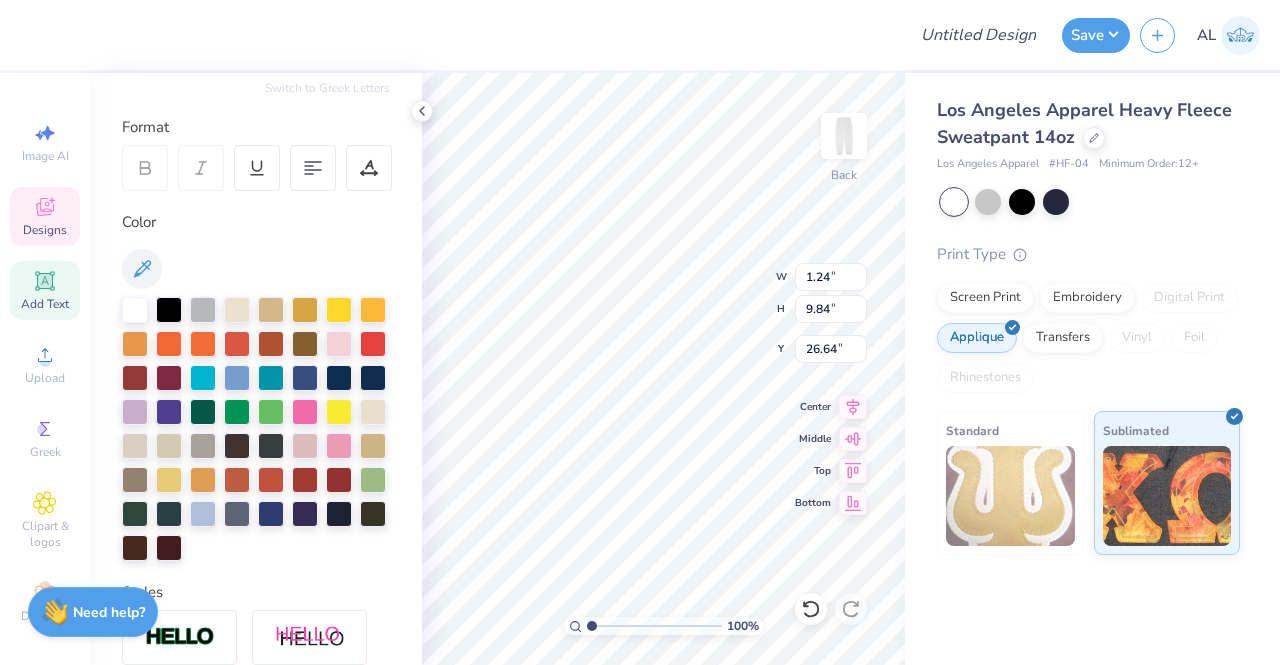 type on "26.64" 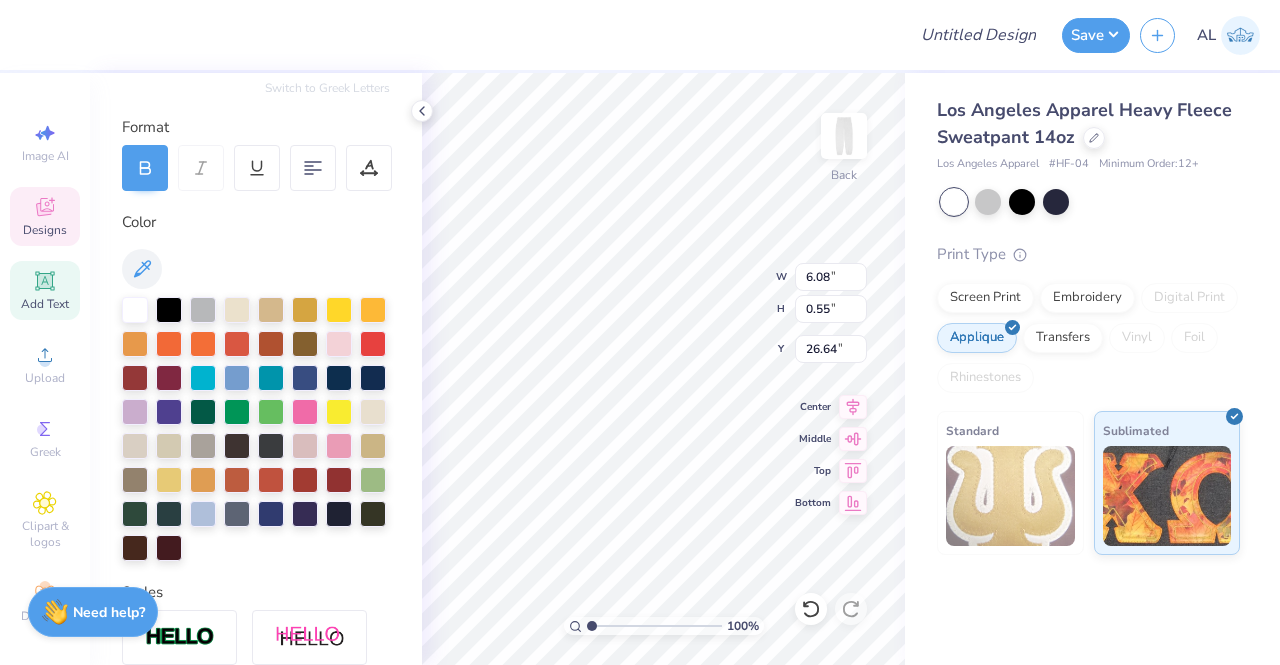 type on "6.08" 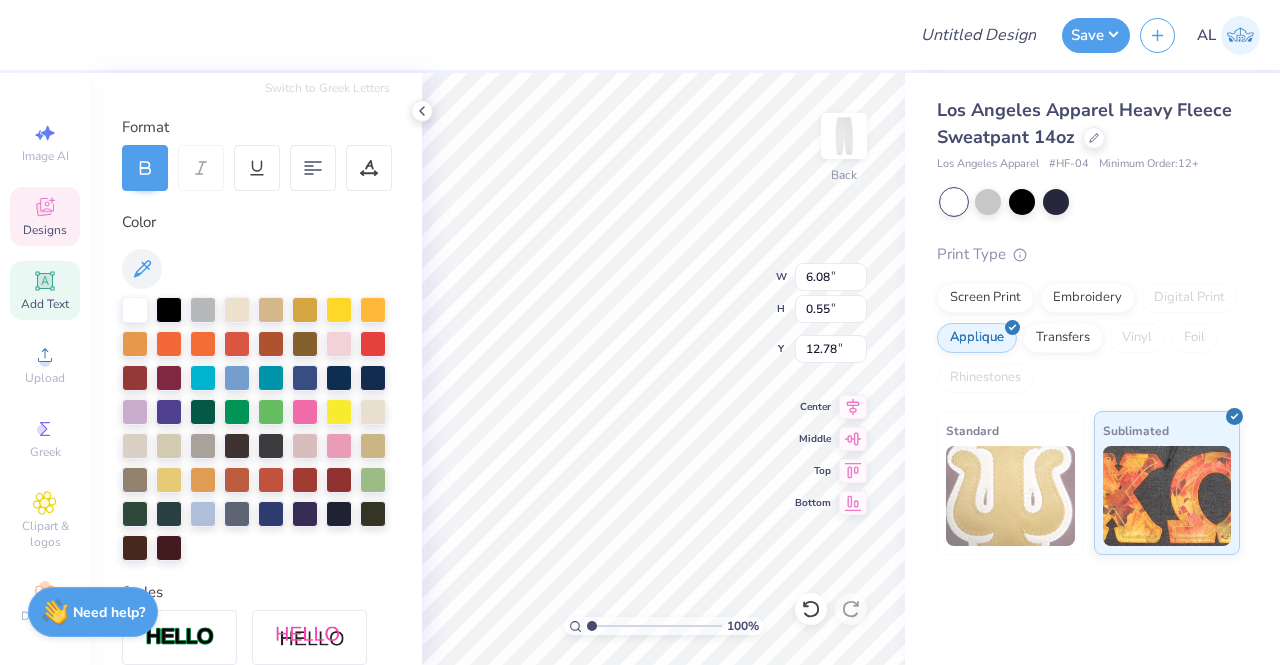 type on "13.28" 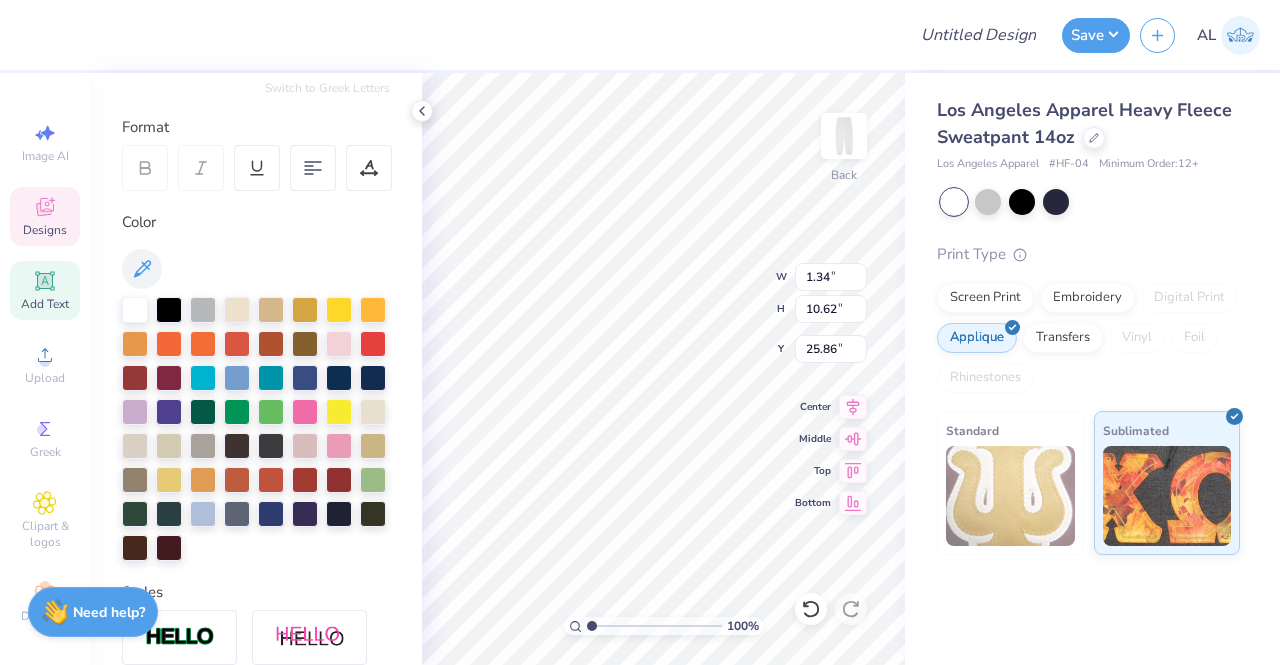 type on "1.34" 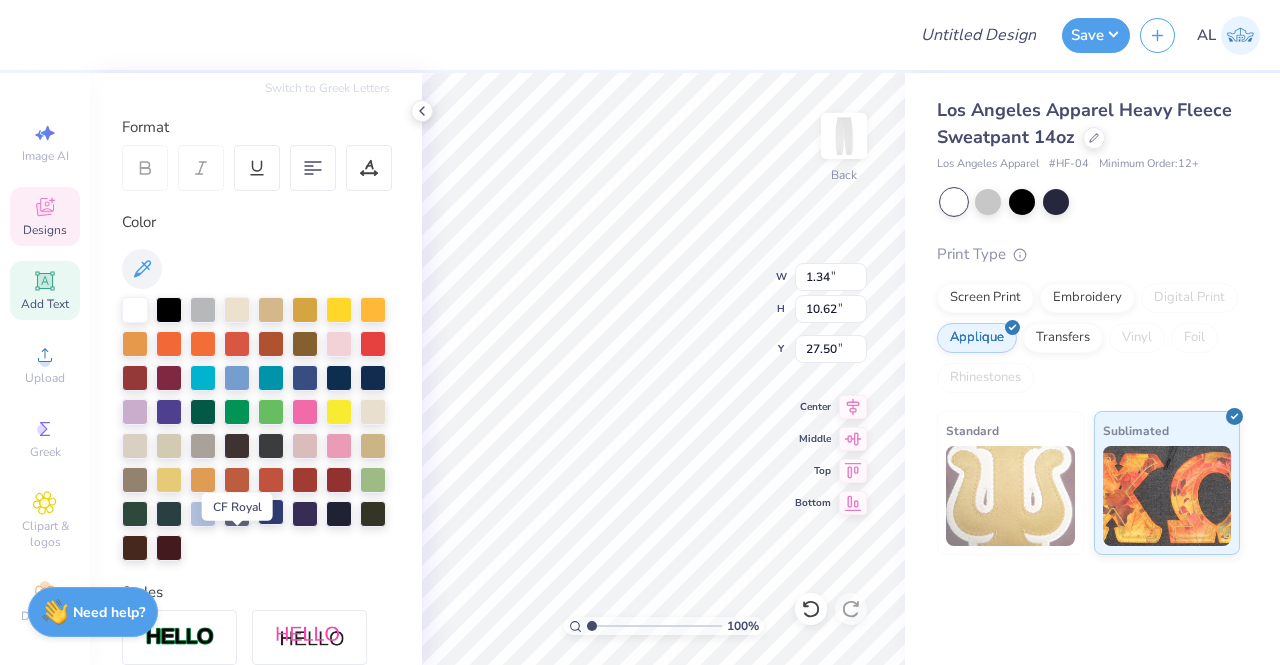click at bounding box center [271, 512] 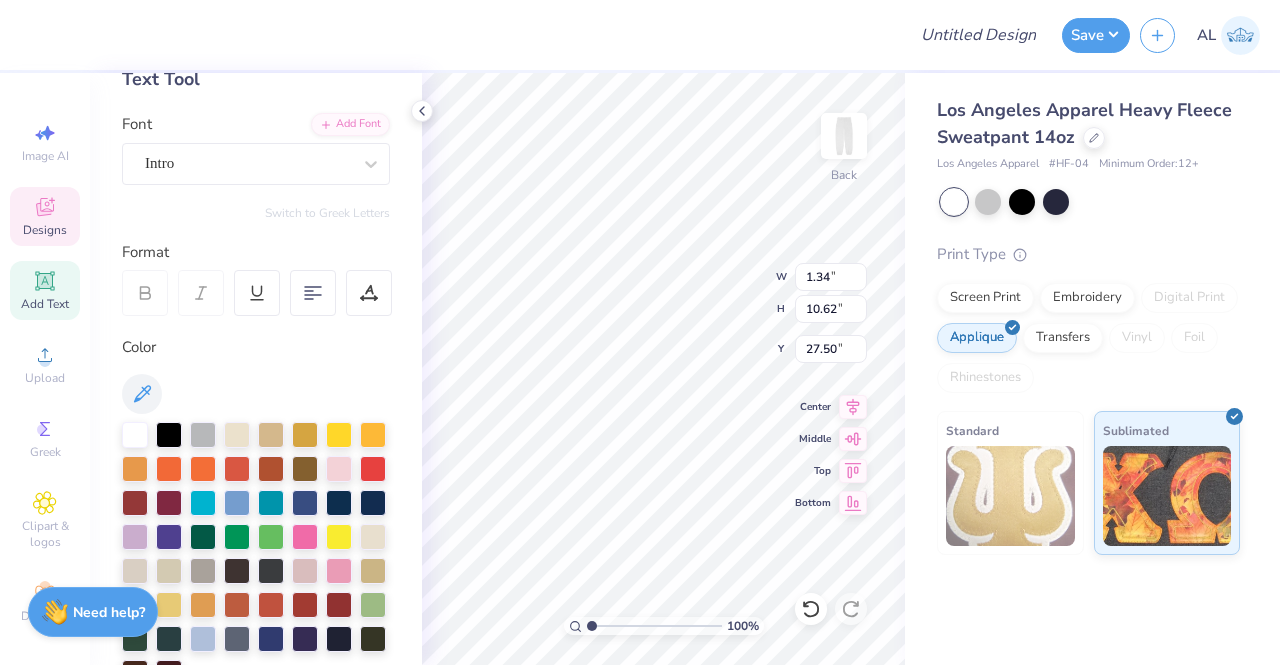 scroll, scrollTop: 0, scrollLeft: 0, axis: both 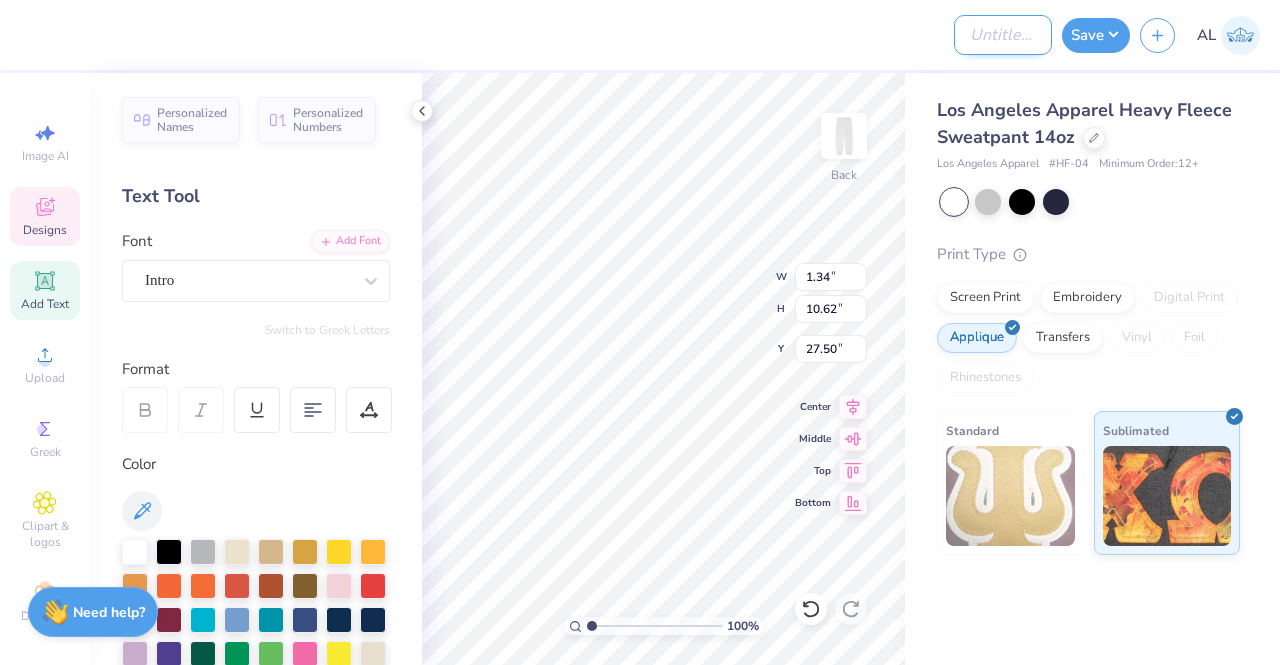 click on "Design Title" at bounding box center (1003, 35) 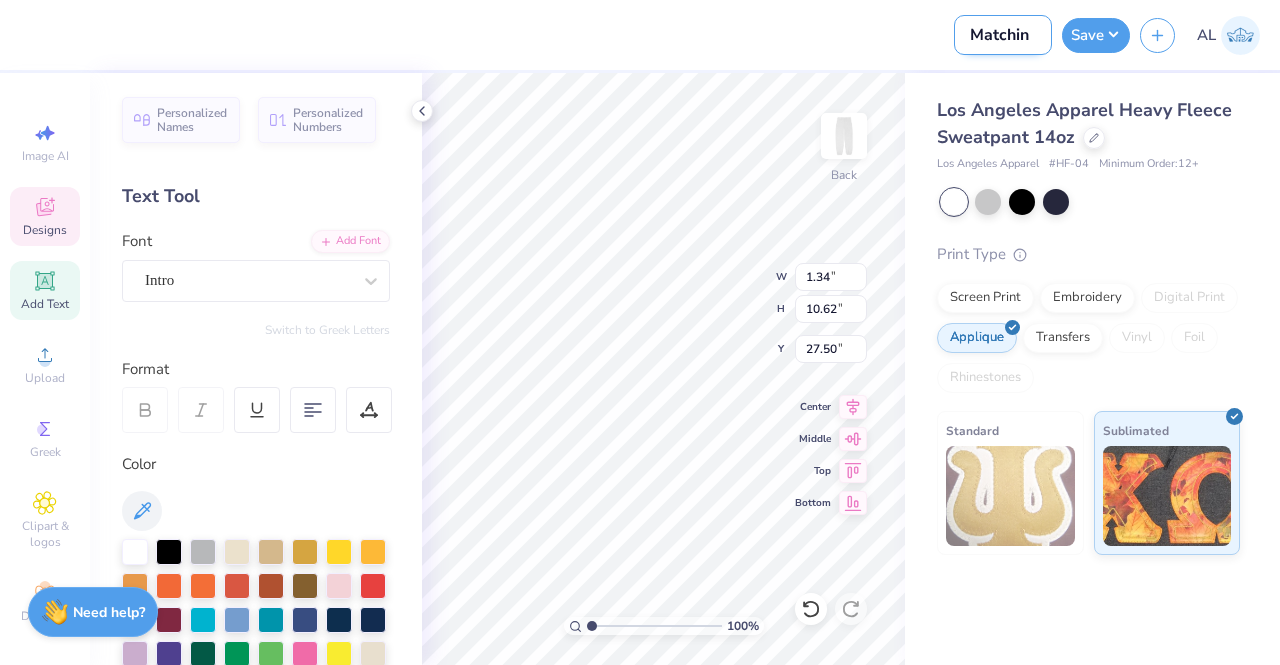 scroll, scrollTop: 0, scrollLeft: 0, axis: both 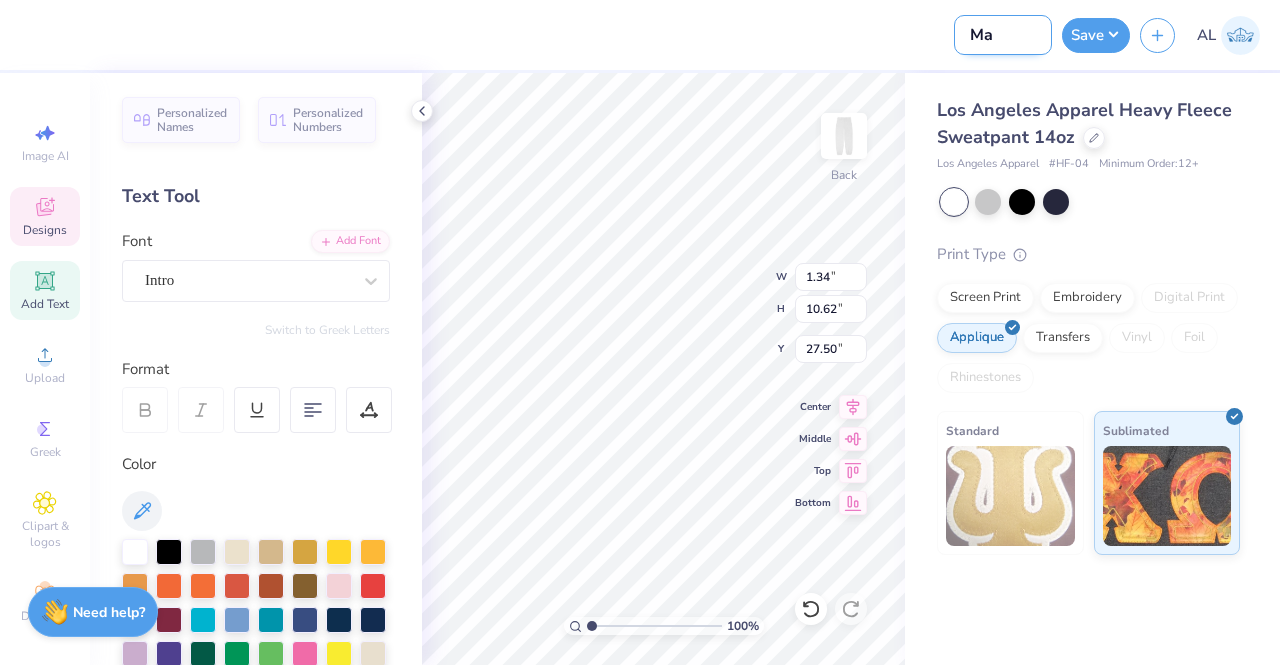 type on "M" 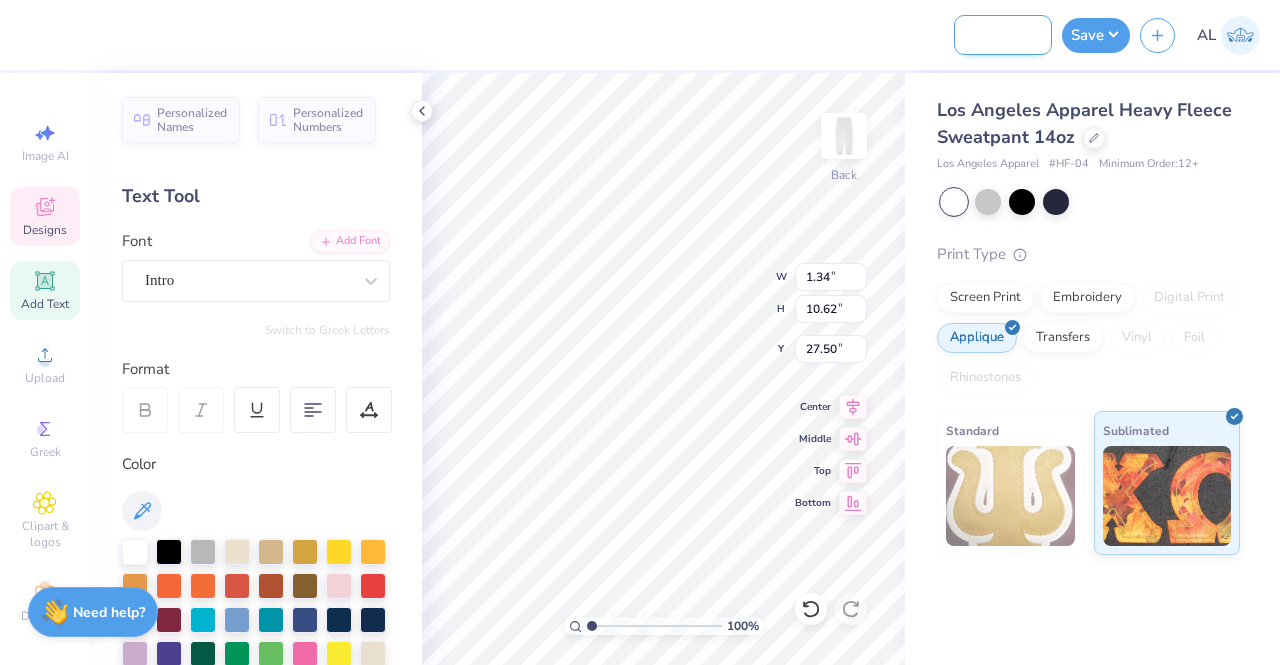 scroll, scrollTop: 0, scrollLeft: 132, axis: horizontal 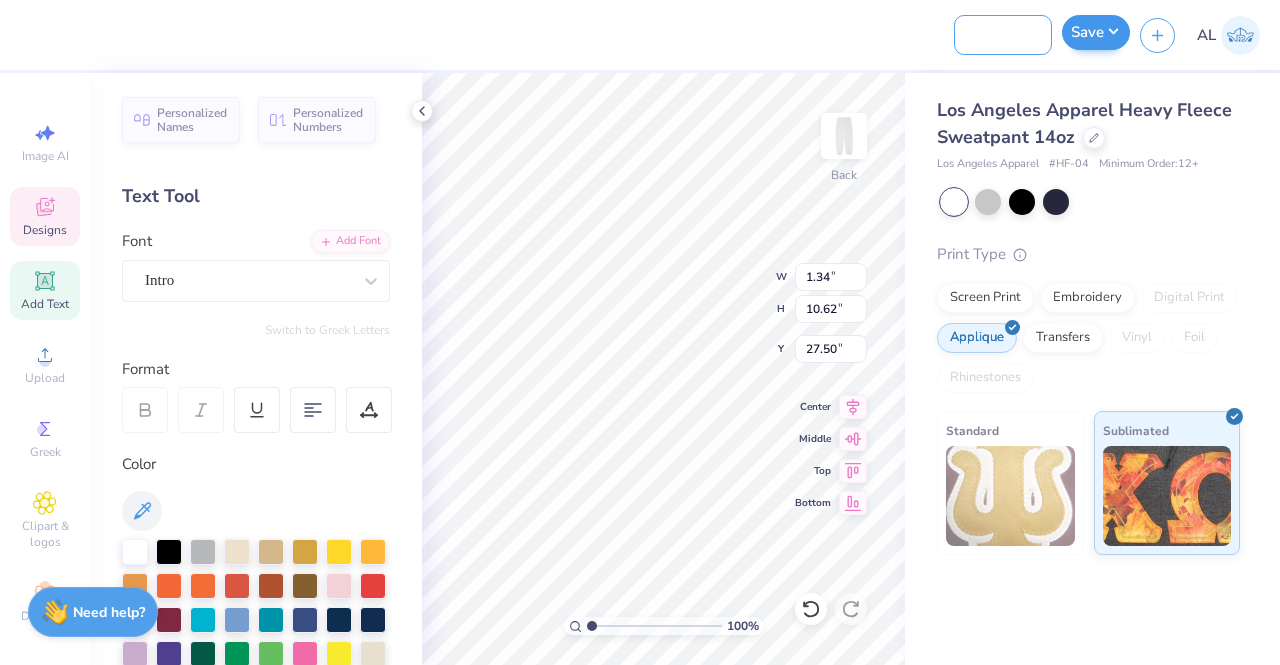 type on "KKG Matching Sweatpants" 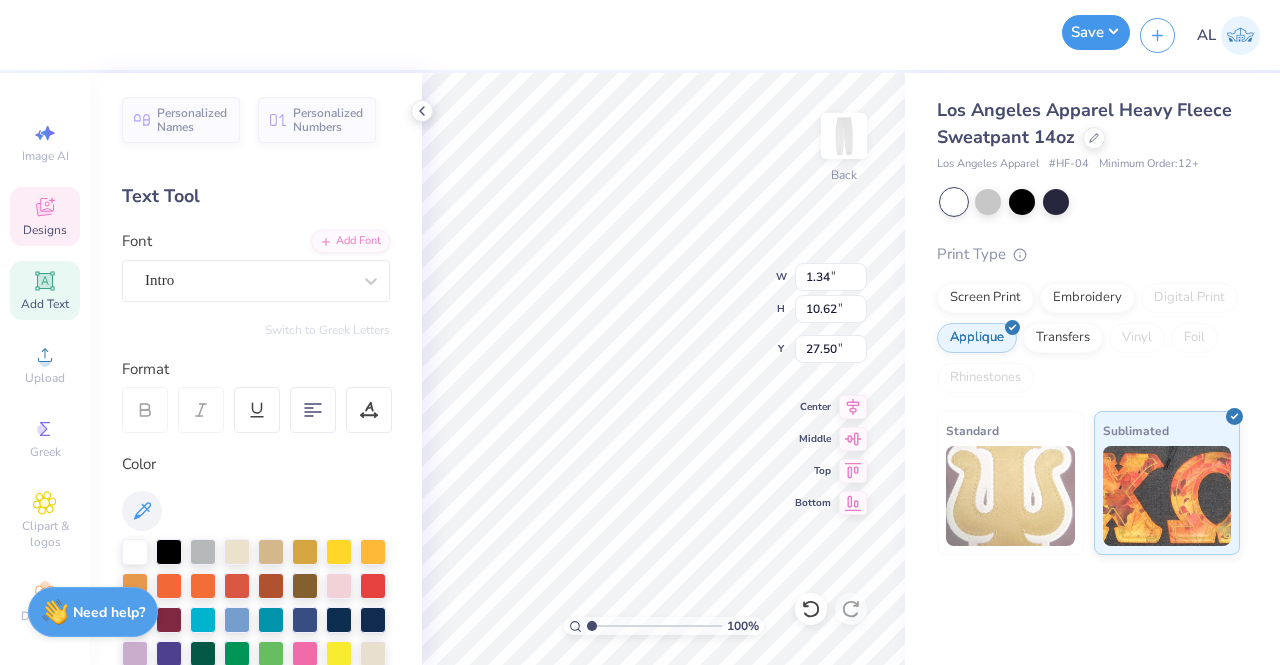 click on "Save" at bounding box center (1096, 32) 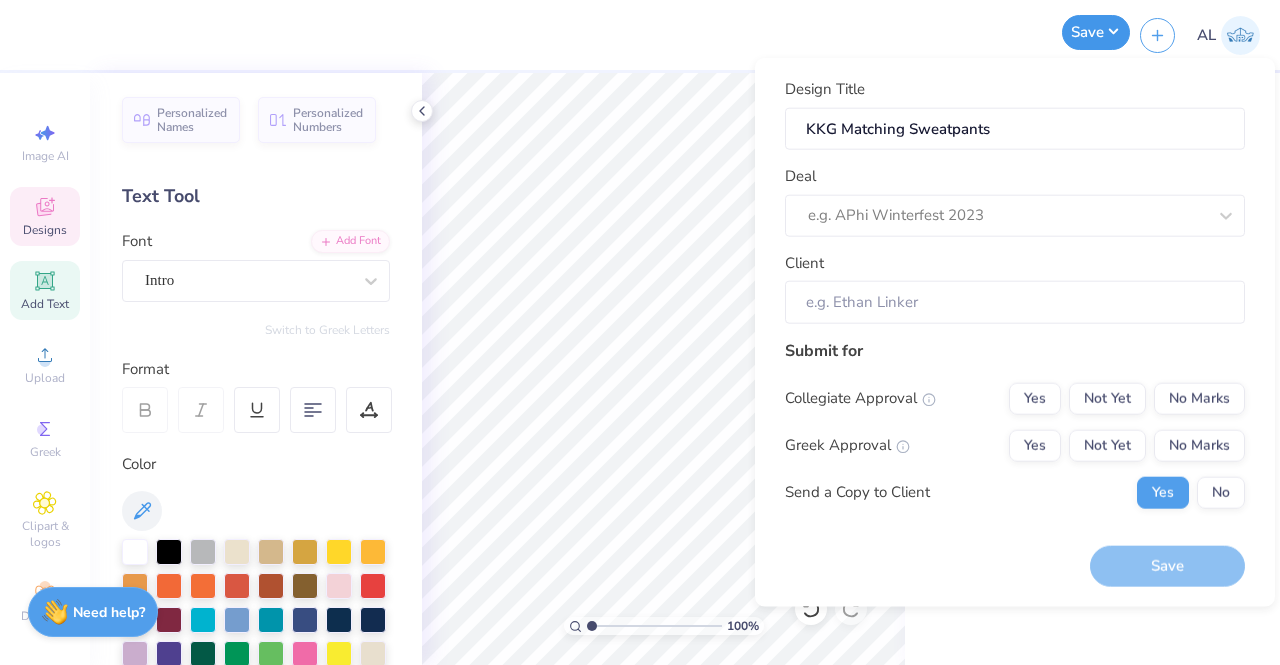 scroll, scrollTop: 0, scrollLeft: 0, axis: both 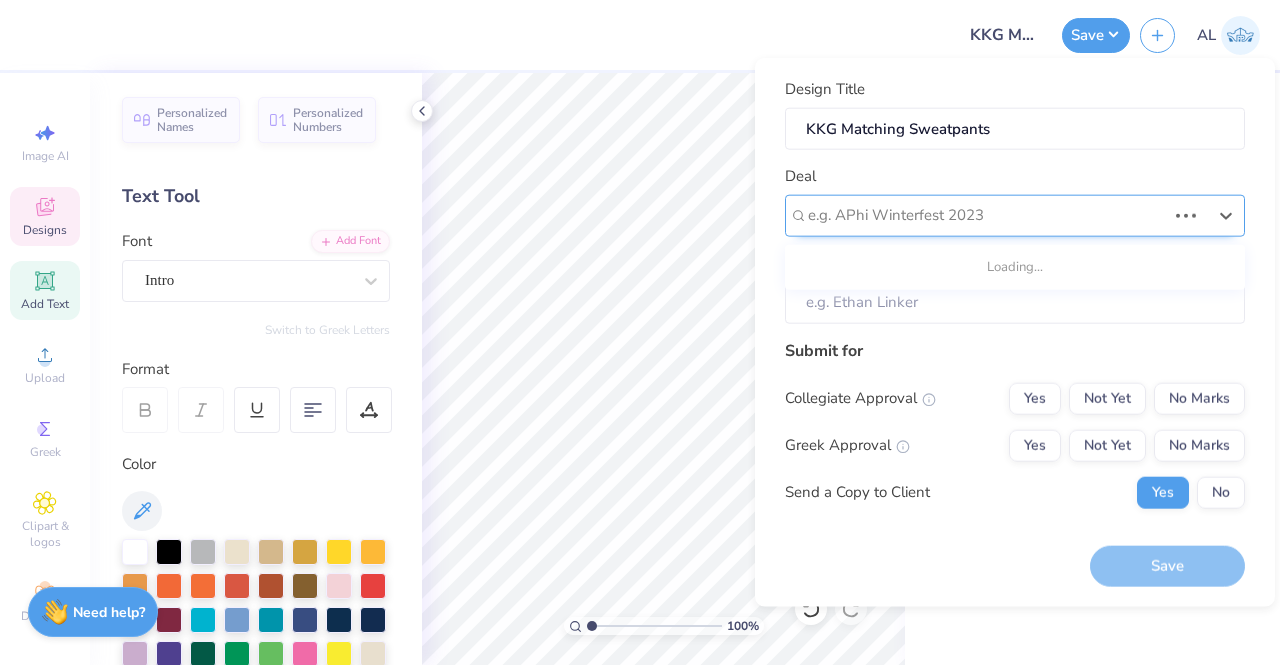 click at bounding box center (987, 215) 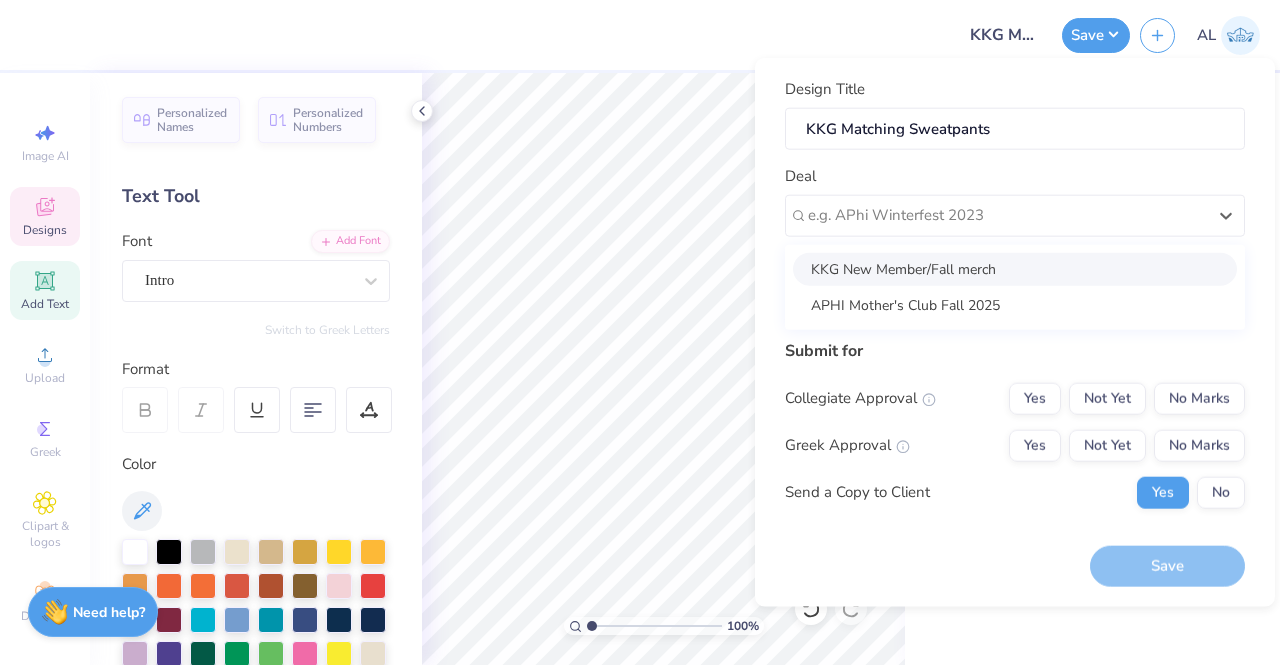 click on "KKG New Member/Fall merch" at bounding box center [1015, 268] 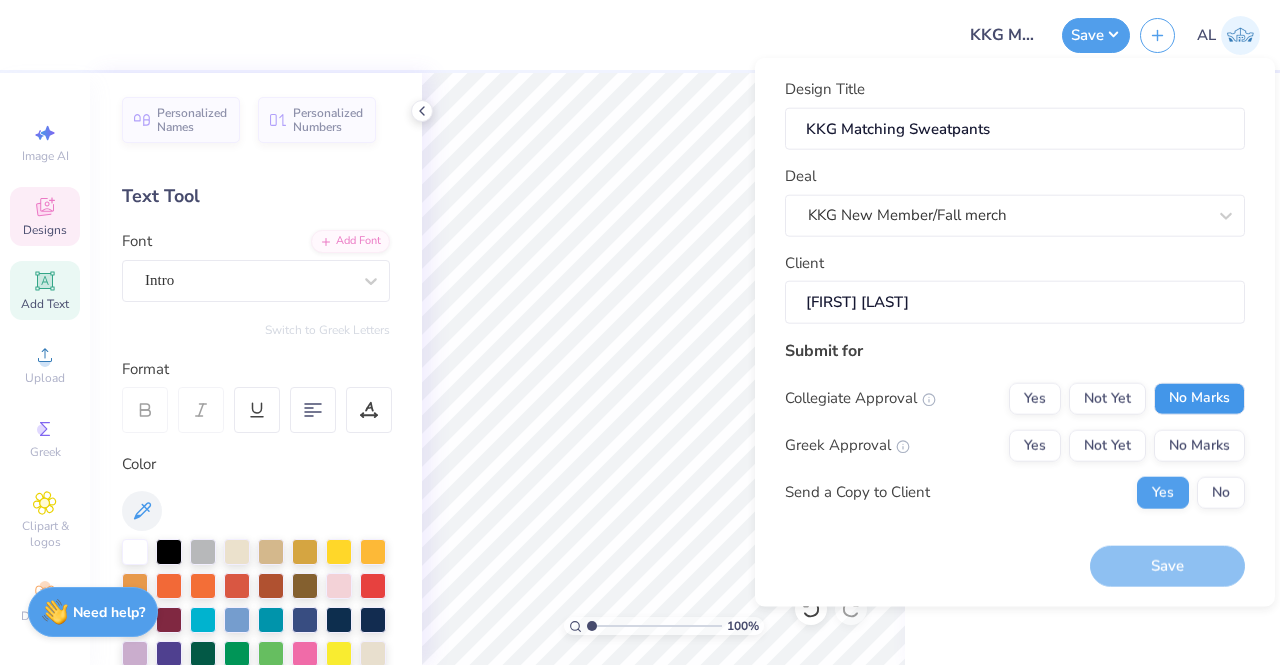 click on "No Marks" at bounding box center [1199, 398] 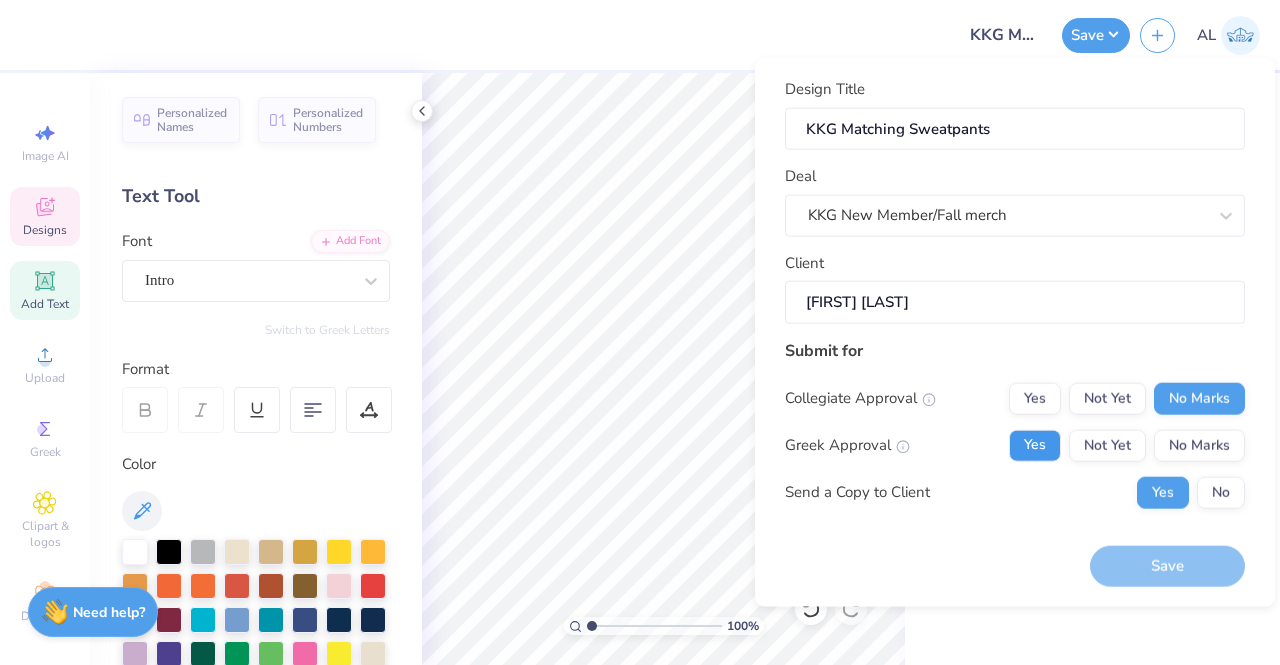 click on "Yes" at bounding box center [1035, 445] 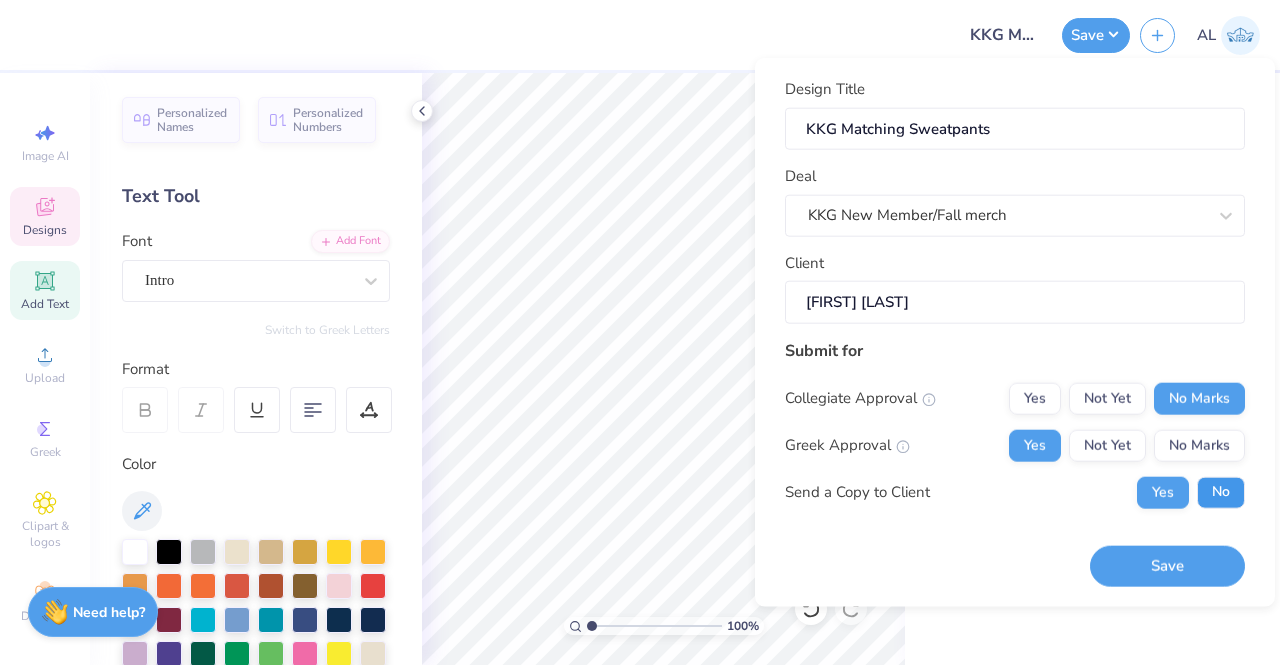 click on "No" at bounding box center [1221, 492] 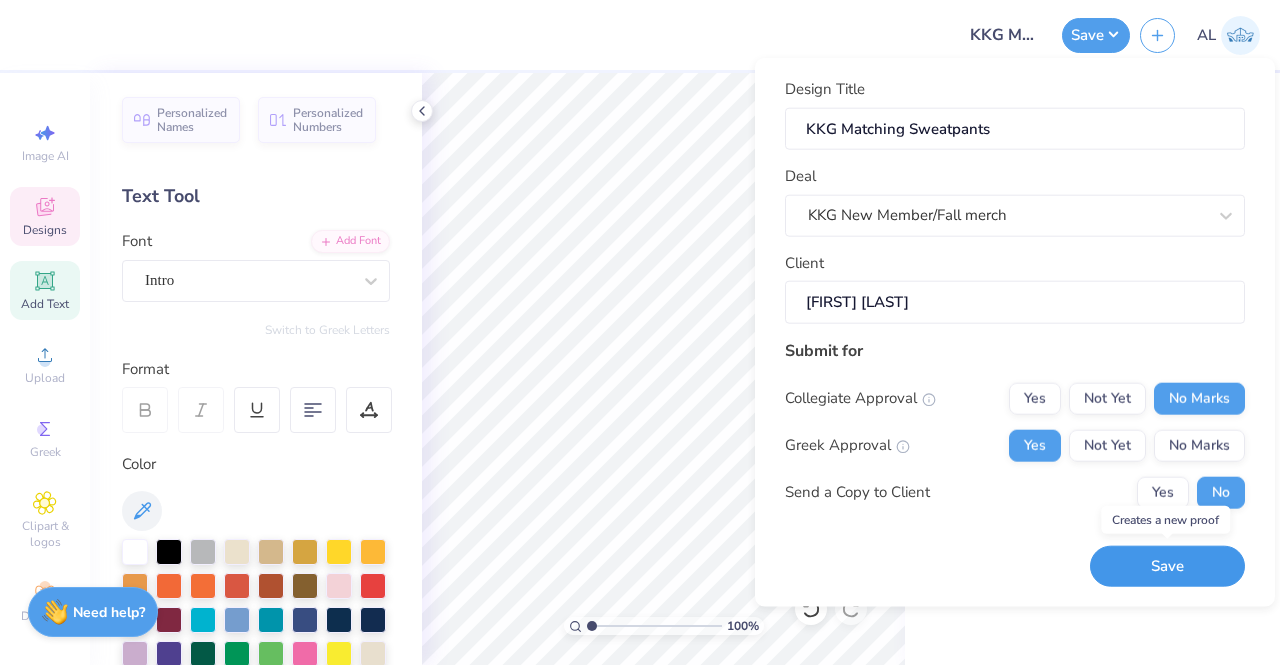 click on "Save" at bounding box center [1167, 566] 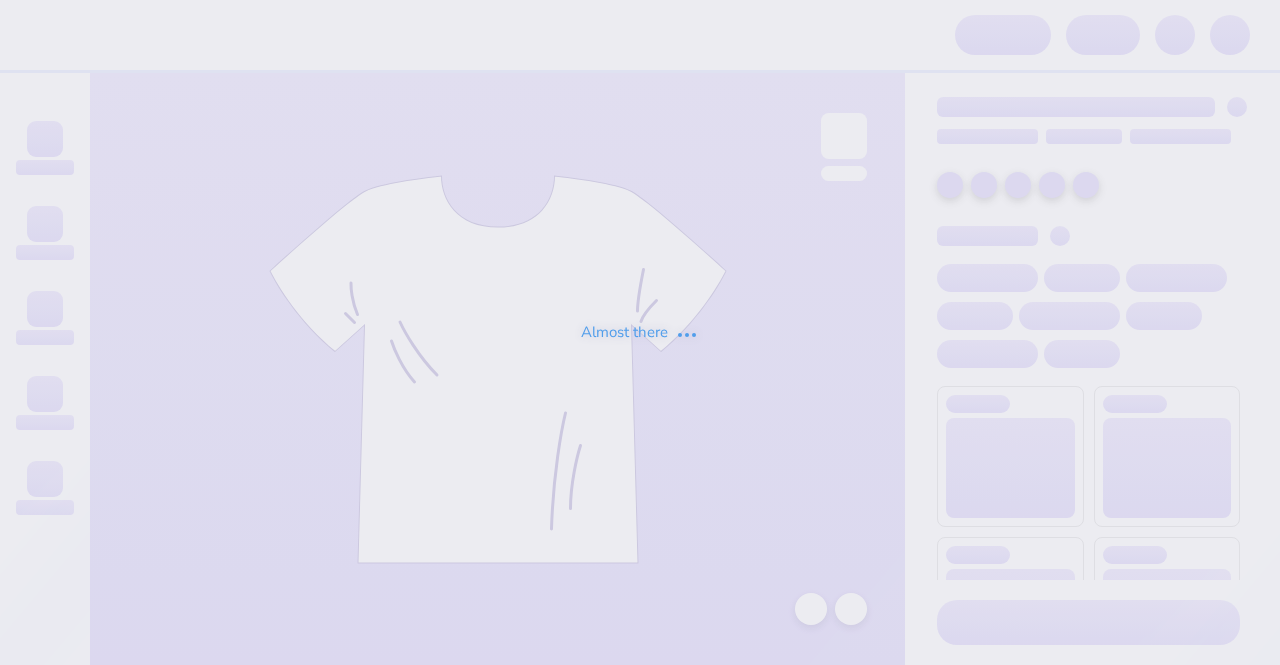 scroll, scrollTop: 0, scrollLeft: 0, axis: both 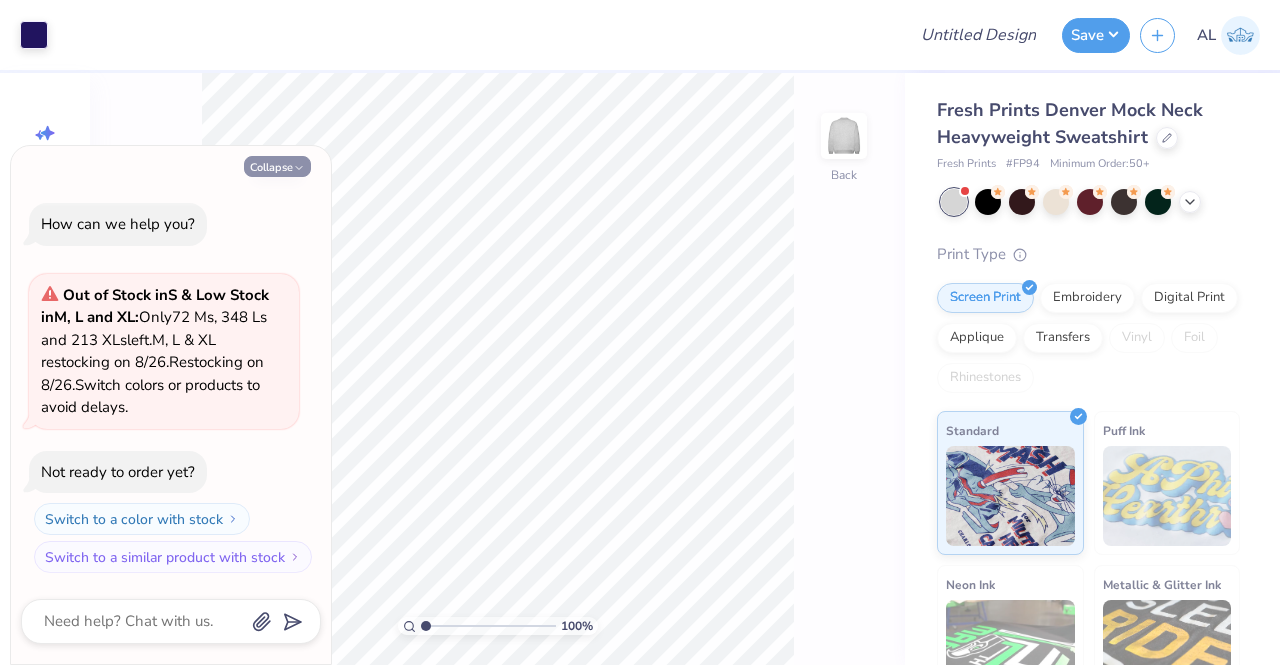 click on "Collapse" at bounding box center (277, 166) 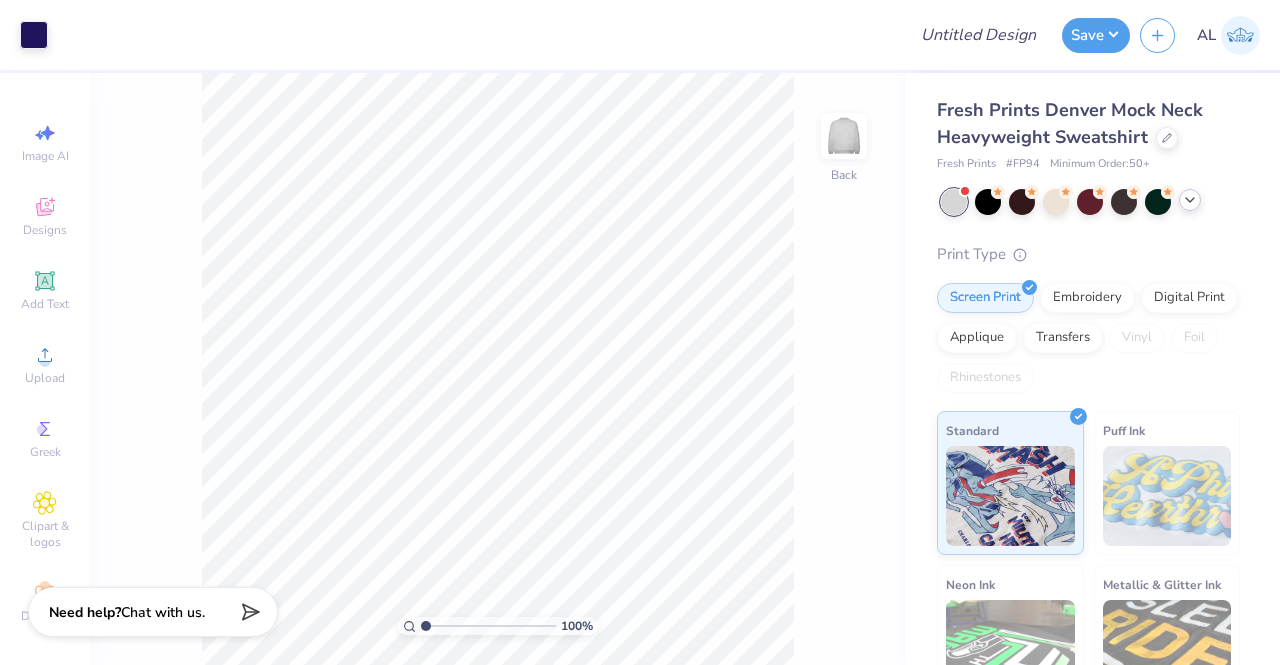 click 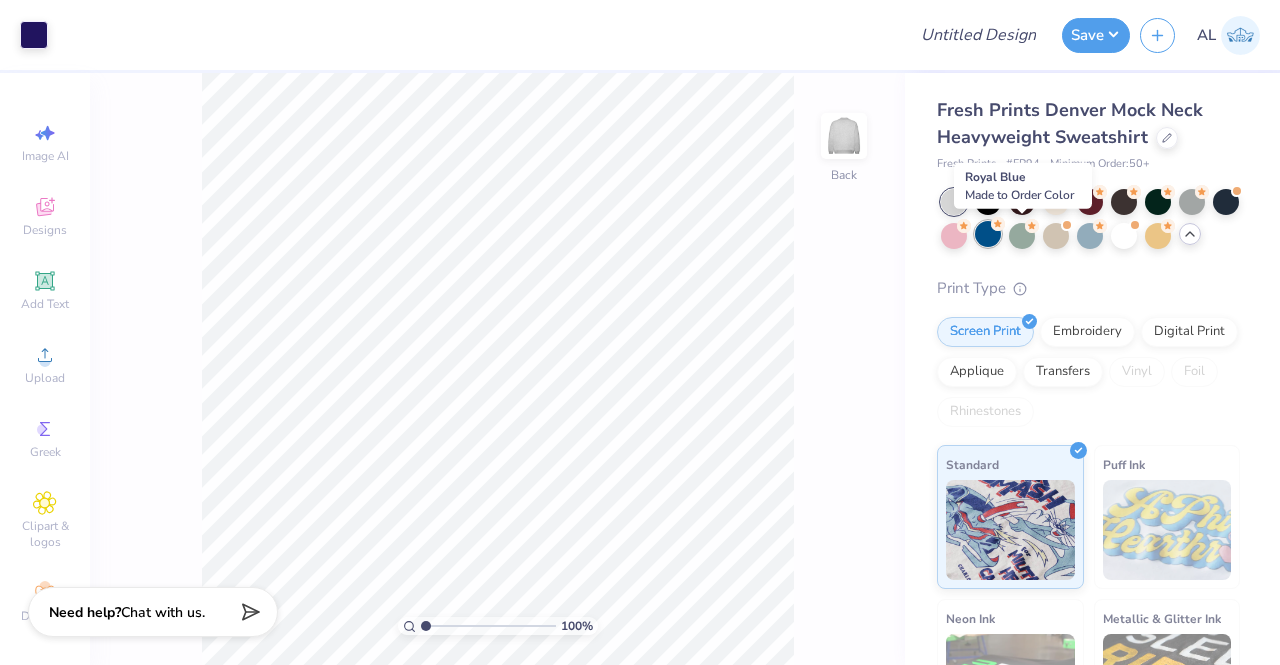 click at bounding box center [988, 234] 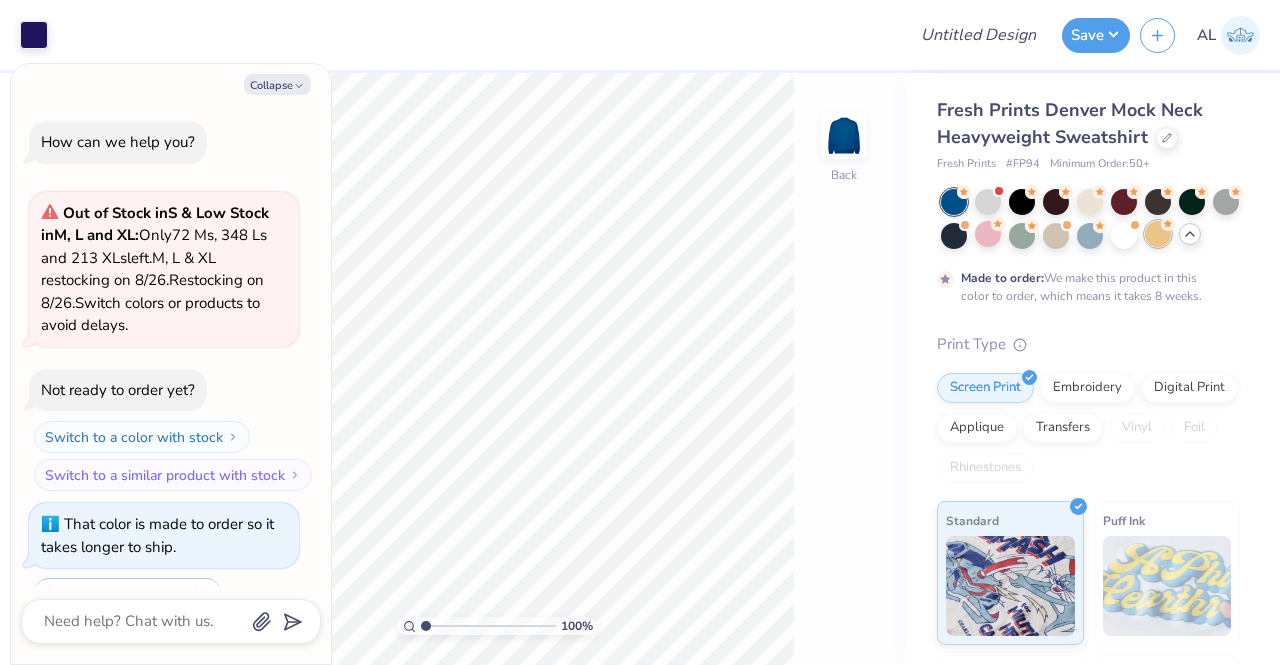 scroll, scrollTop: 84, scrollLeft: 0, axis: vertical 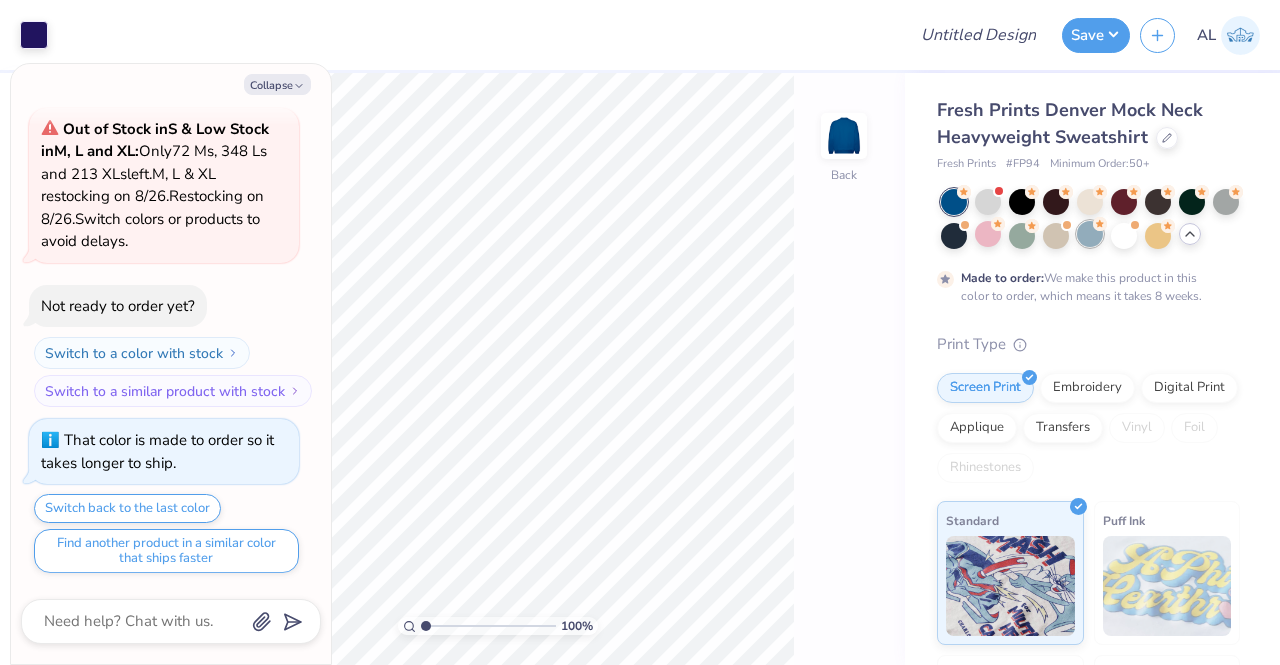 click at bounding box center (1090, 234) 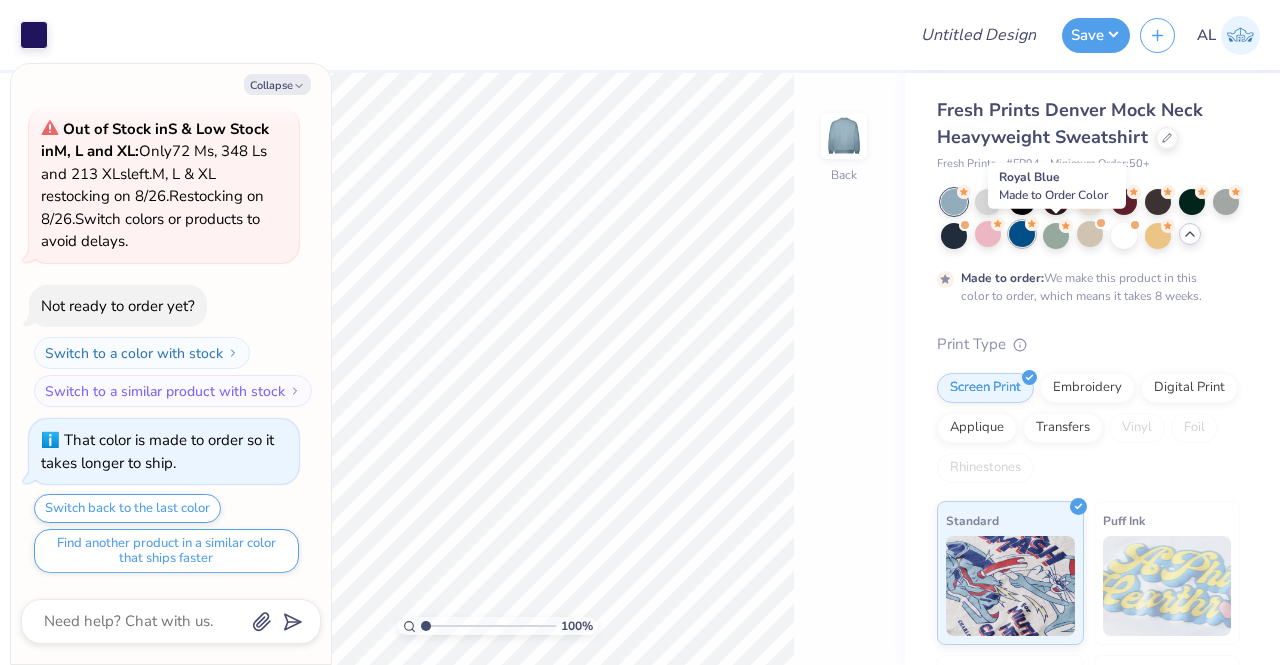 click at bounding box center [1022, 234] 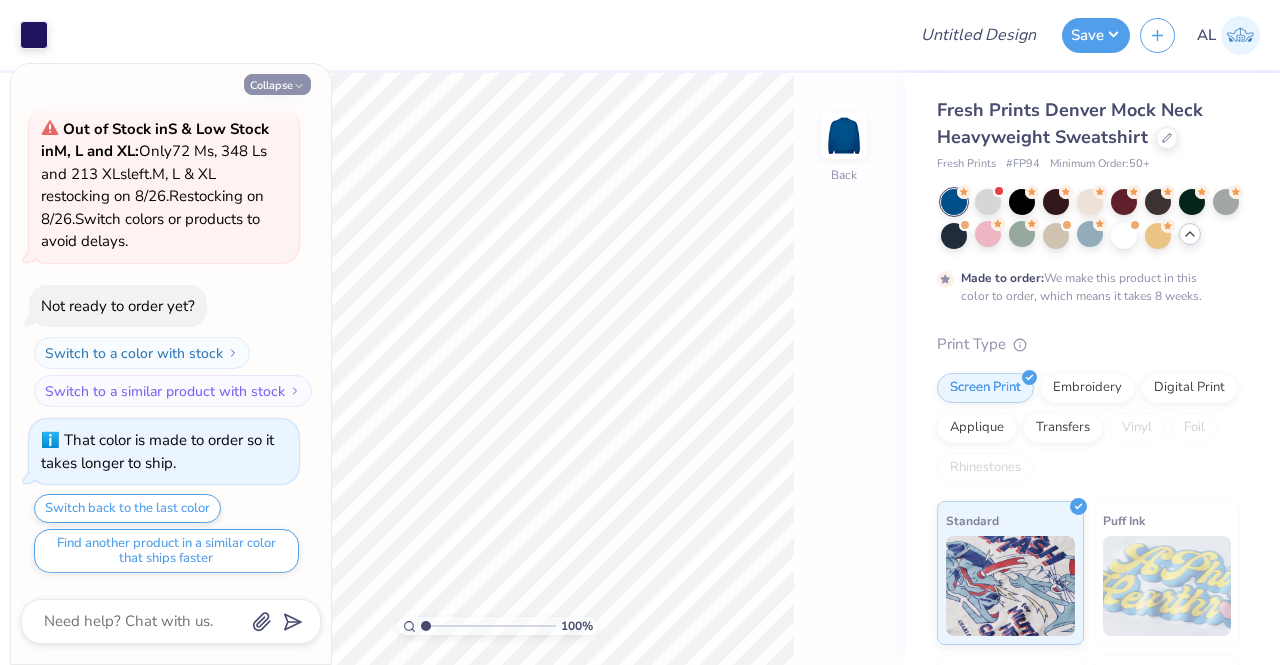 click 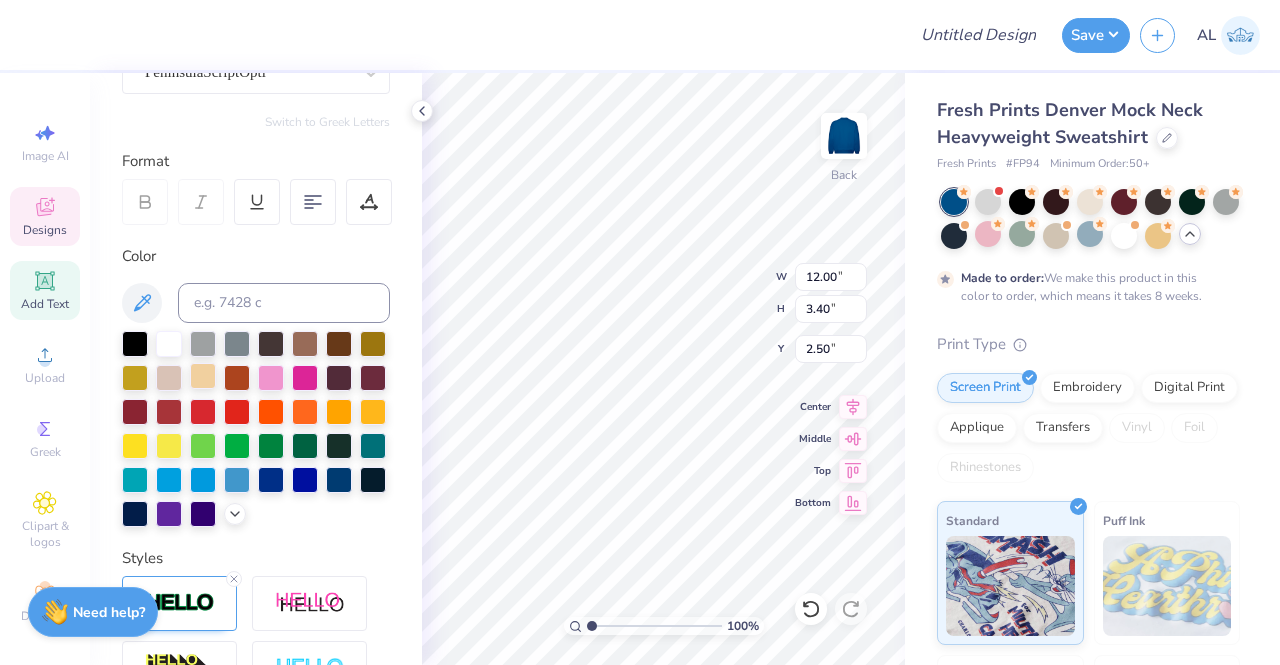 scroll, scrollTop: 209, scrollLeft: 0, axis: vertical 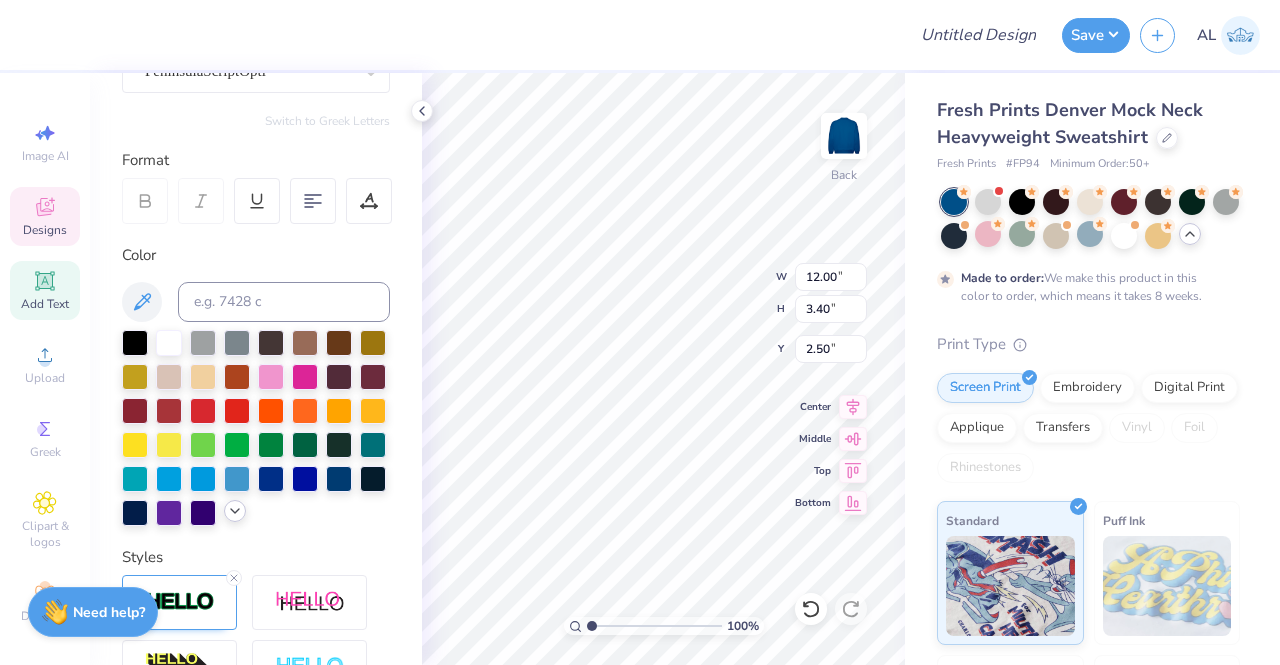 click 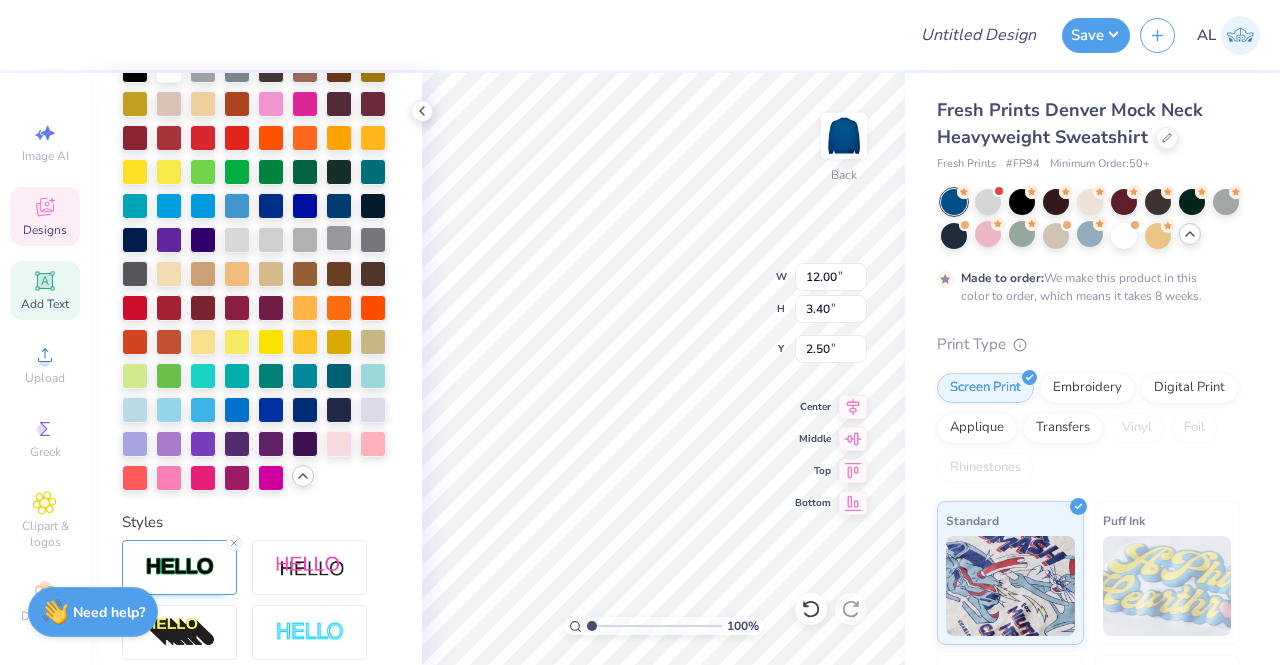 scroll, scrollTop: 483, scrollLeft: 0, axis: vertical 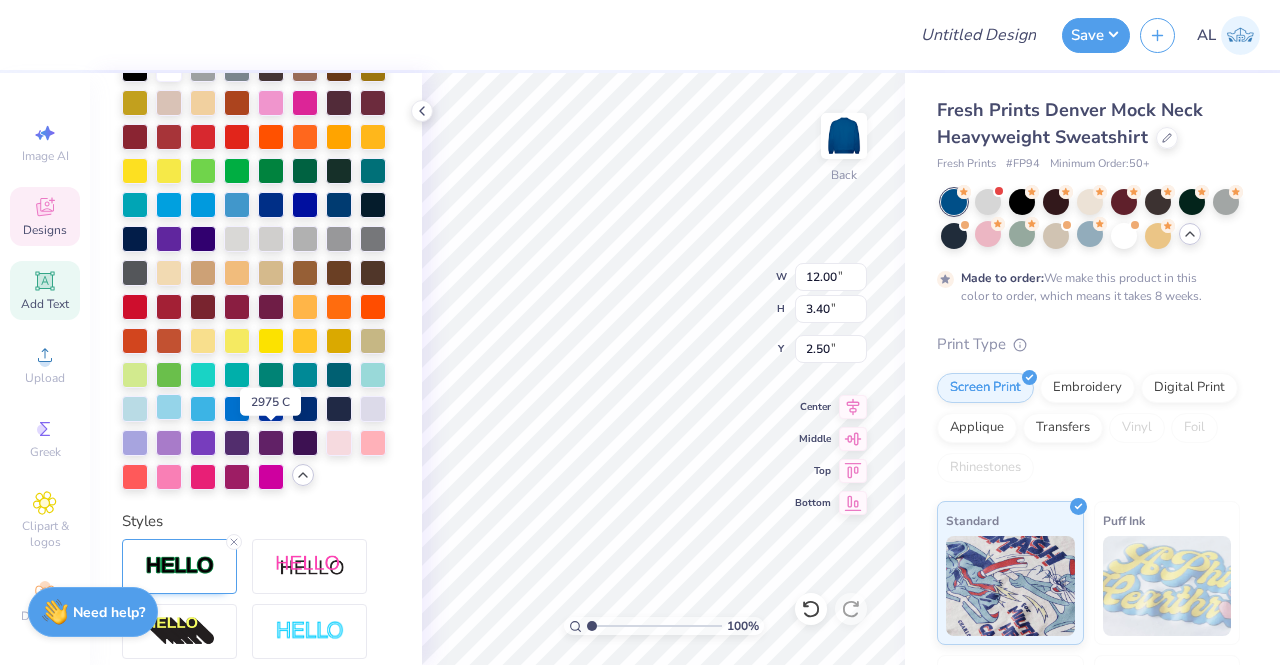 click at bounding box center (169, 407) 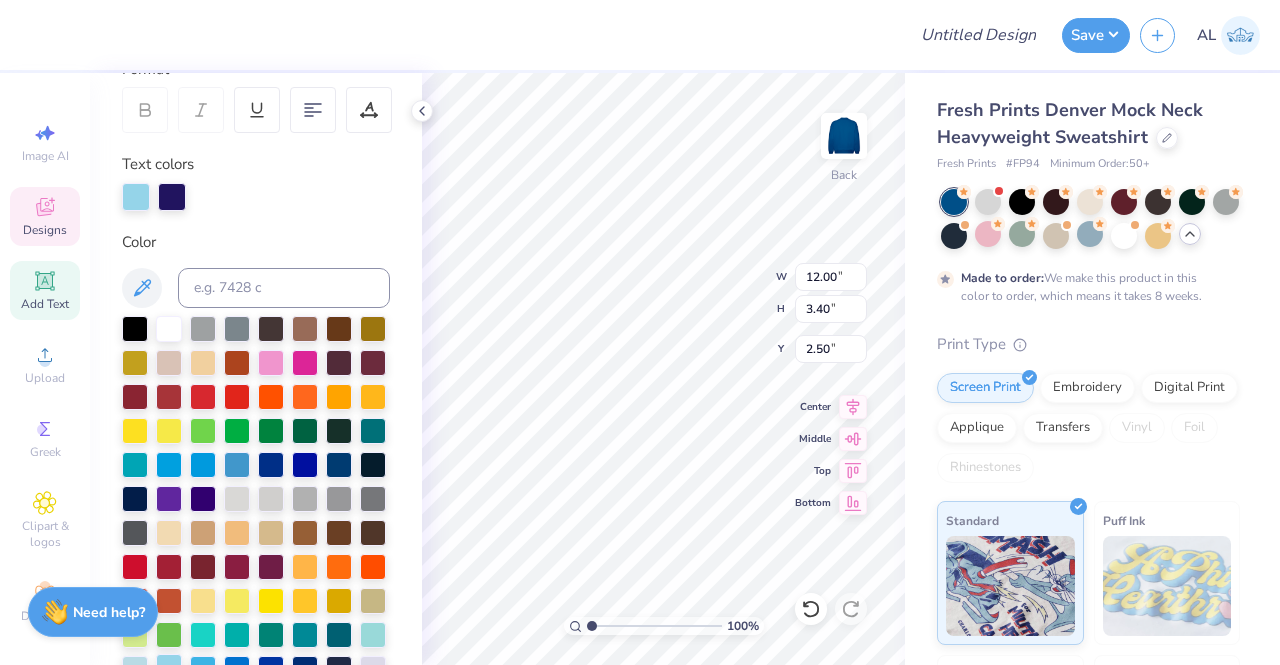 scroll, scrollTop: 301, scrollLeft: 0, axis: vertical 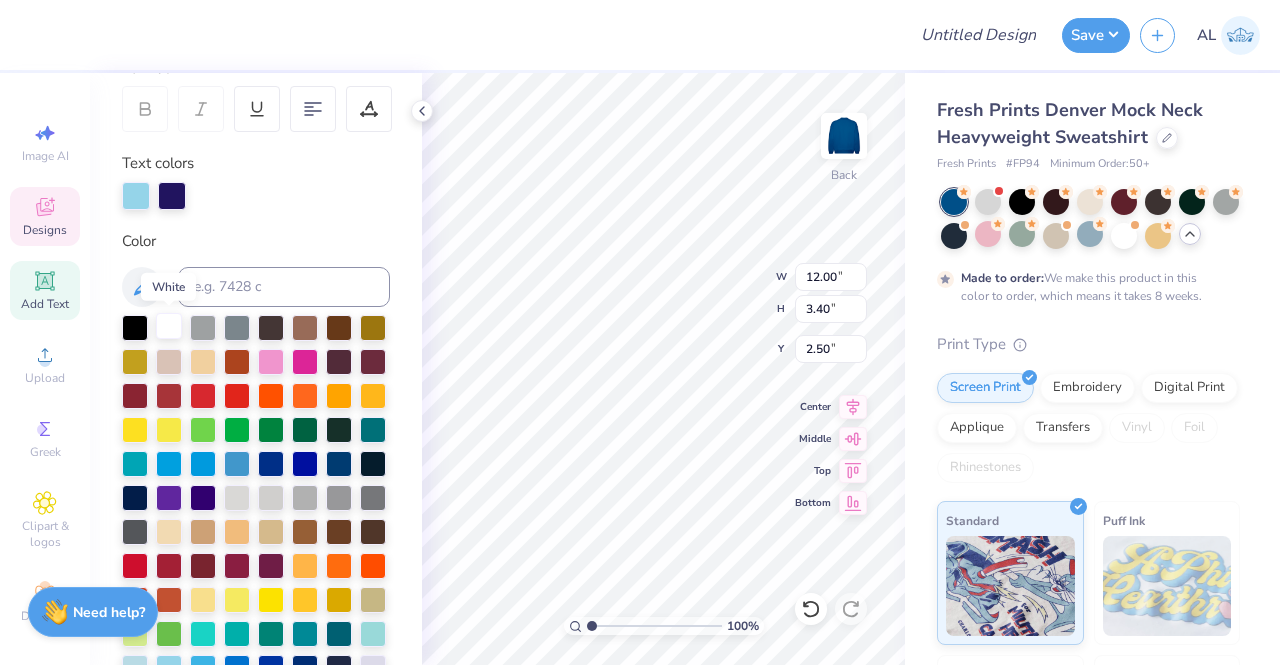 click at bounding box center (169, 326) 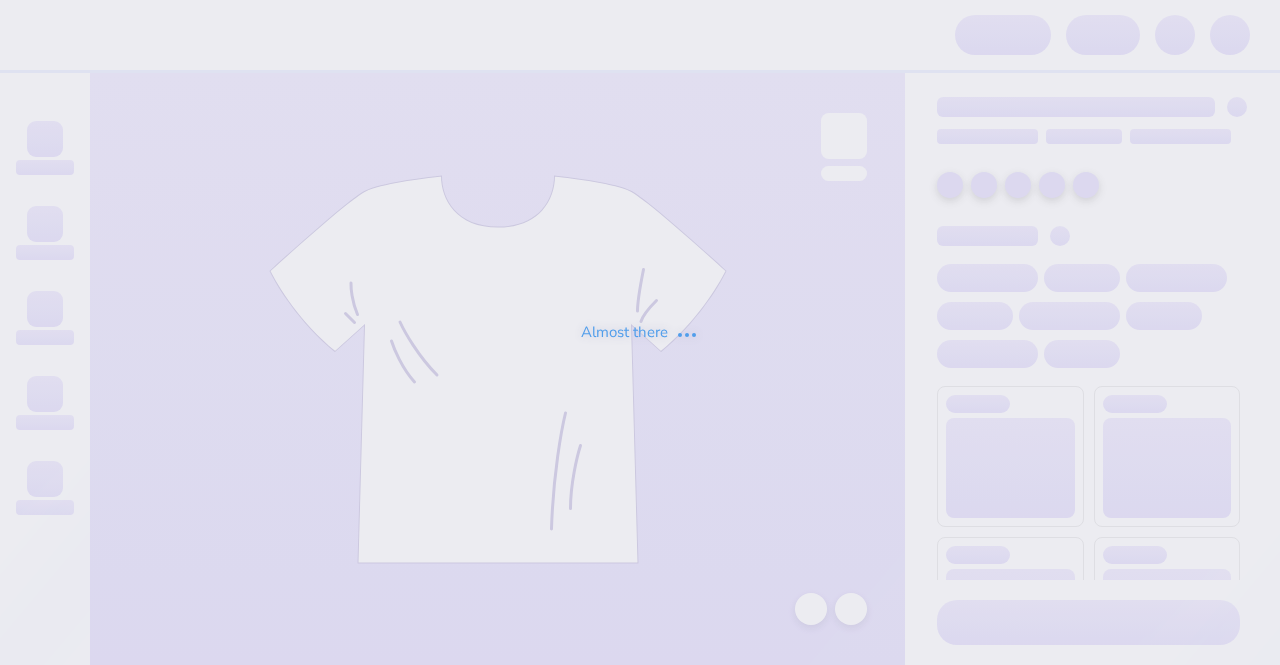 scroll, scrollTop: 0, scrollLeft: 0, axis: both 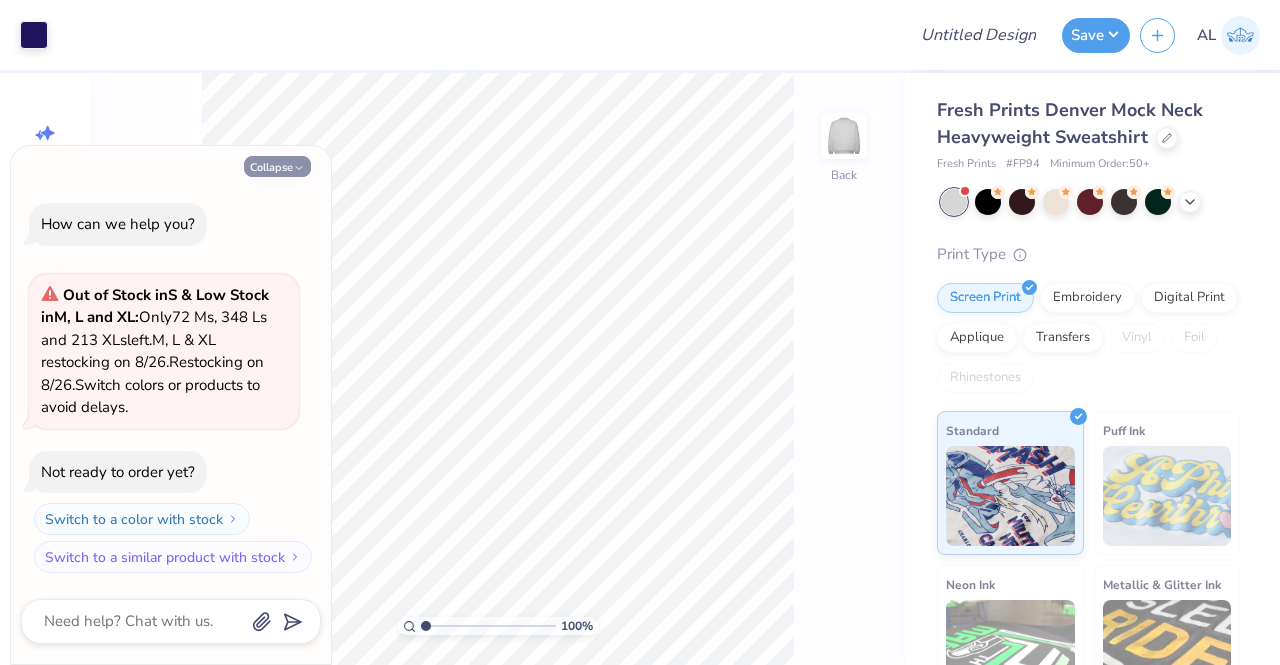 click on "Collapse" at bounding box center (277, 166) 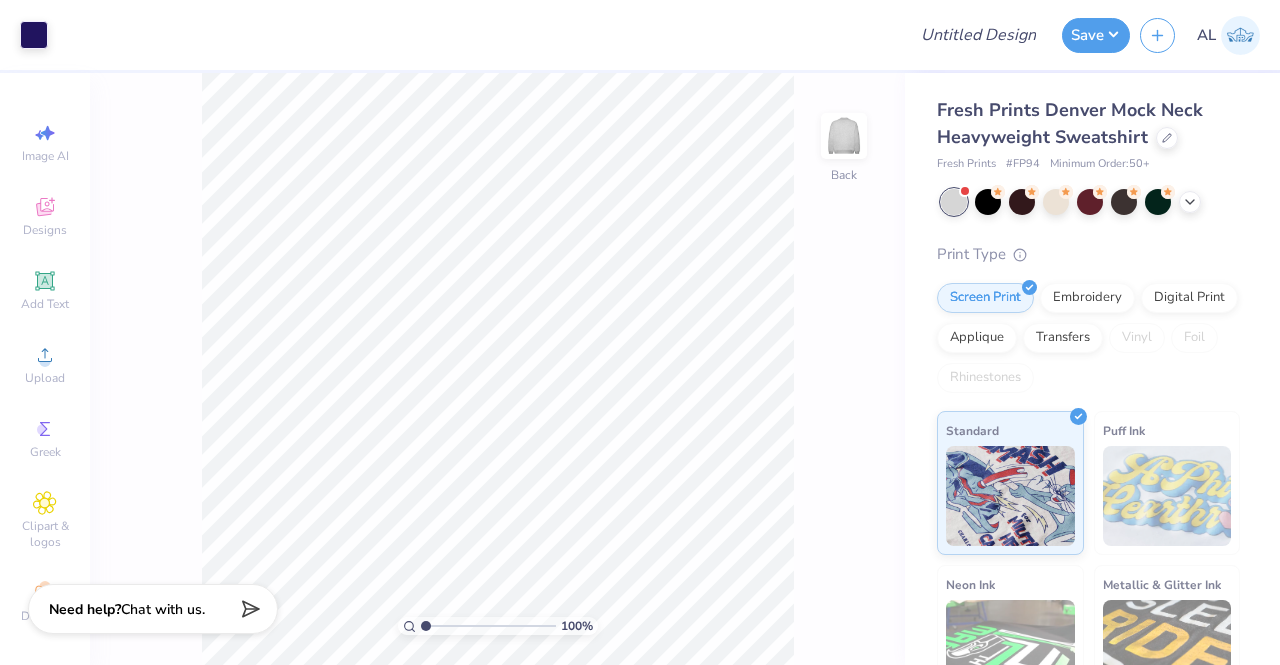 click on "Need help?" at bounding box center (85, 609) 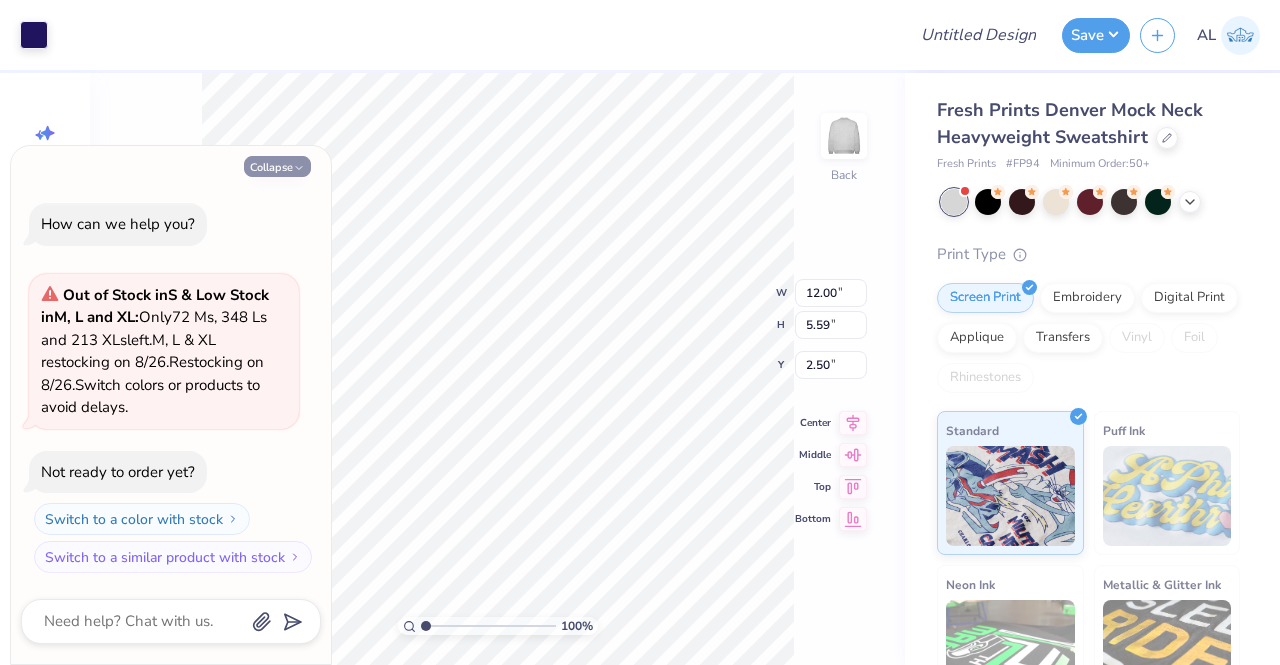 click on "Collapse" at bounding box center [277, 166] 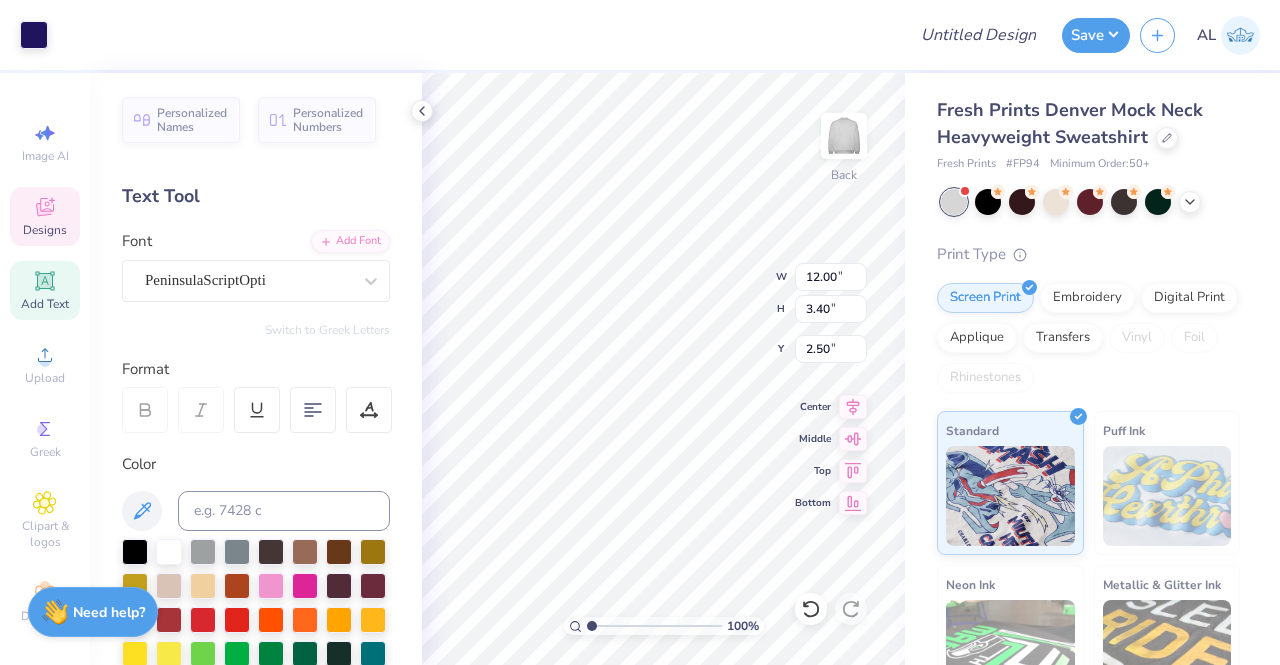 scroll, scrollTop: 16, scrollLeft: 2, axis: both 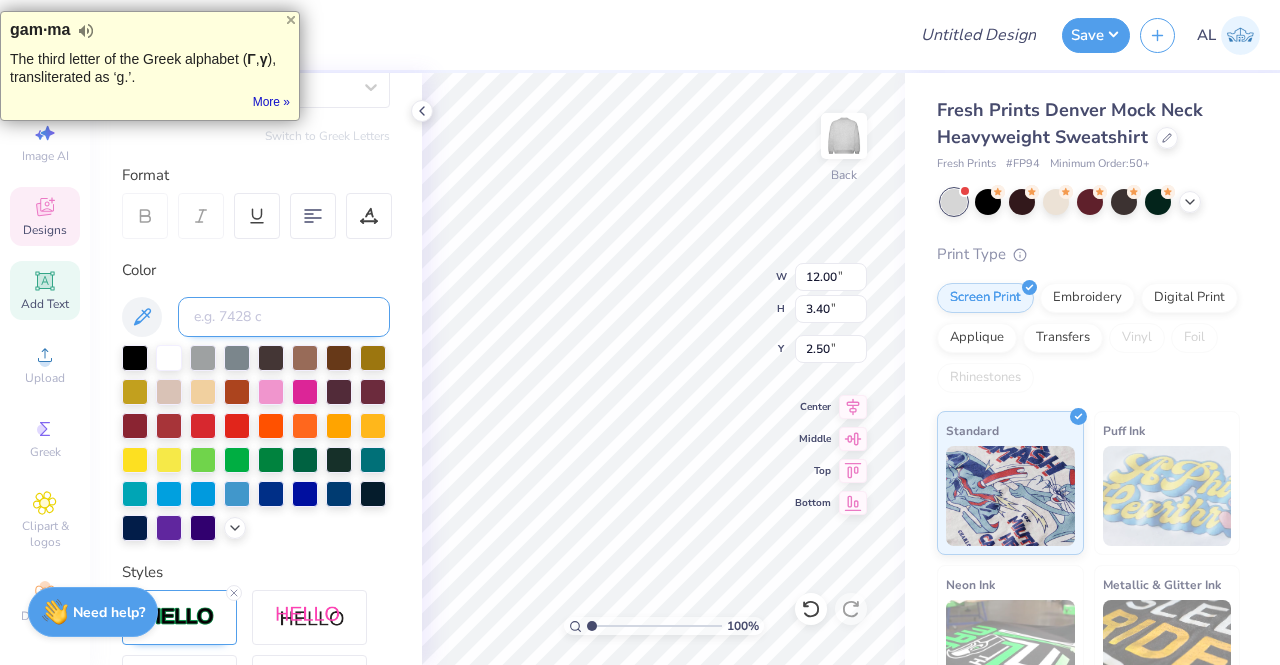 click at bounding box center (284, 317) 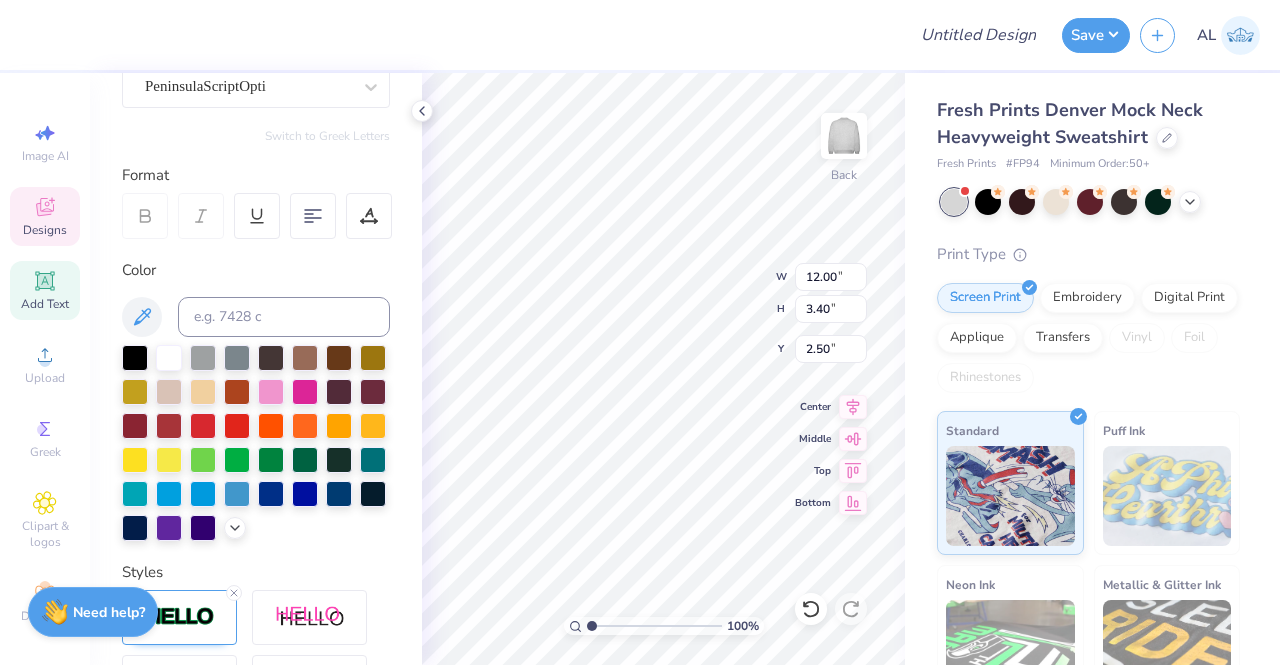 click on "Color" at bounding box center (256, 270) 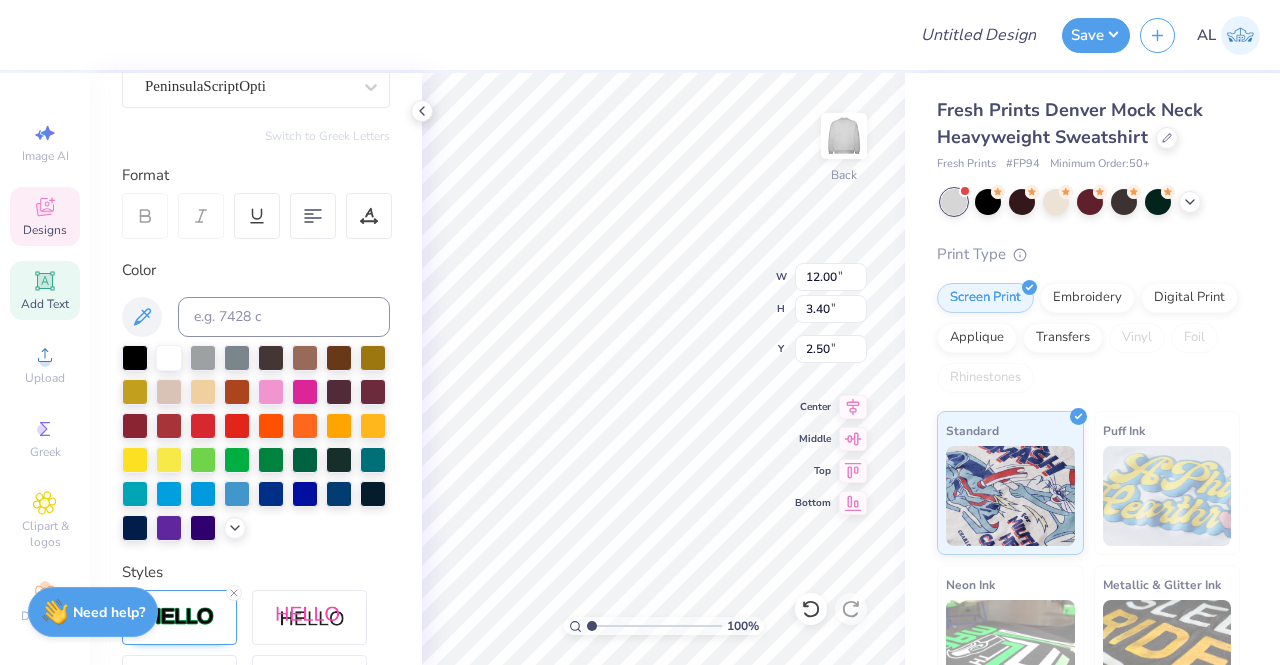 scroll, scrollTop: 16, scrollLeft: 4, axis: both 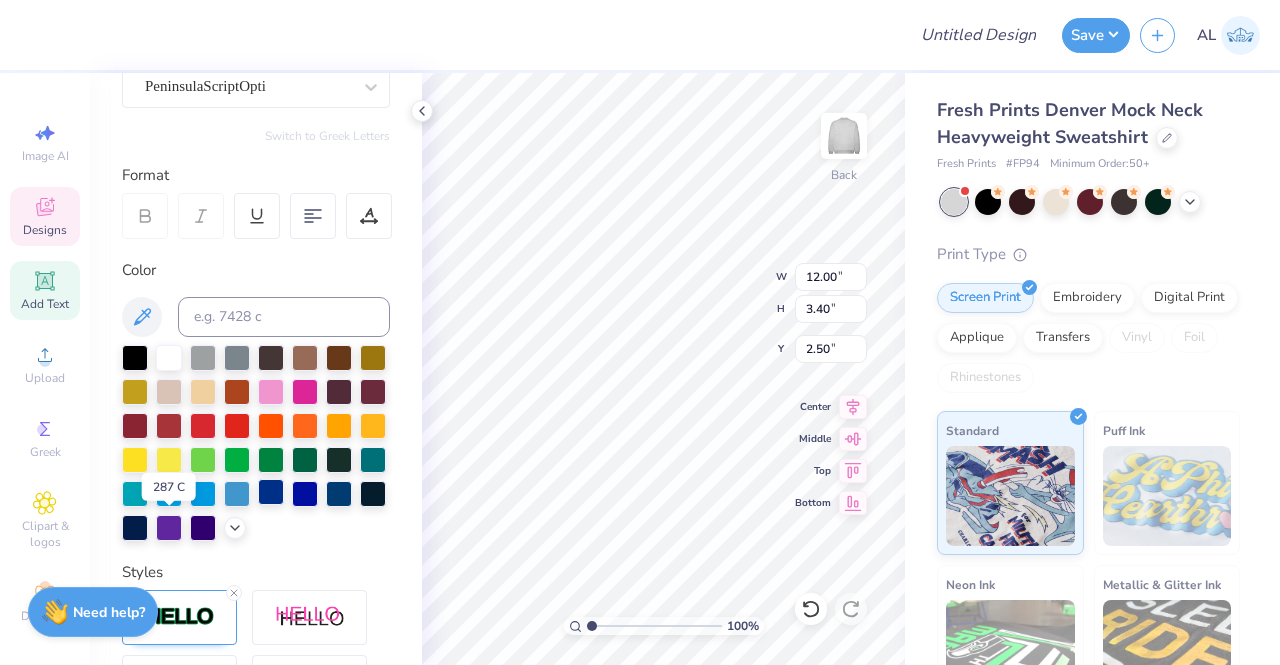 type on "Kappa Kappa Gamma" 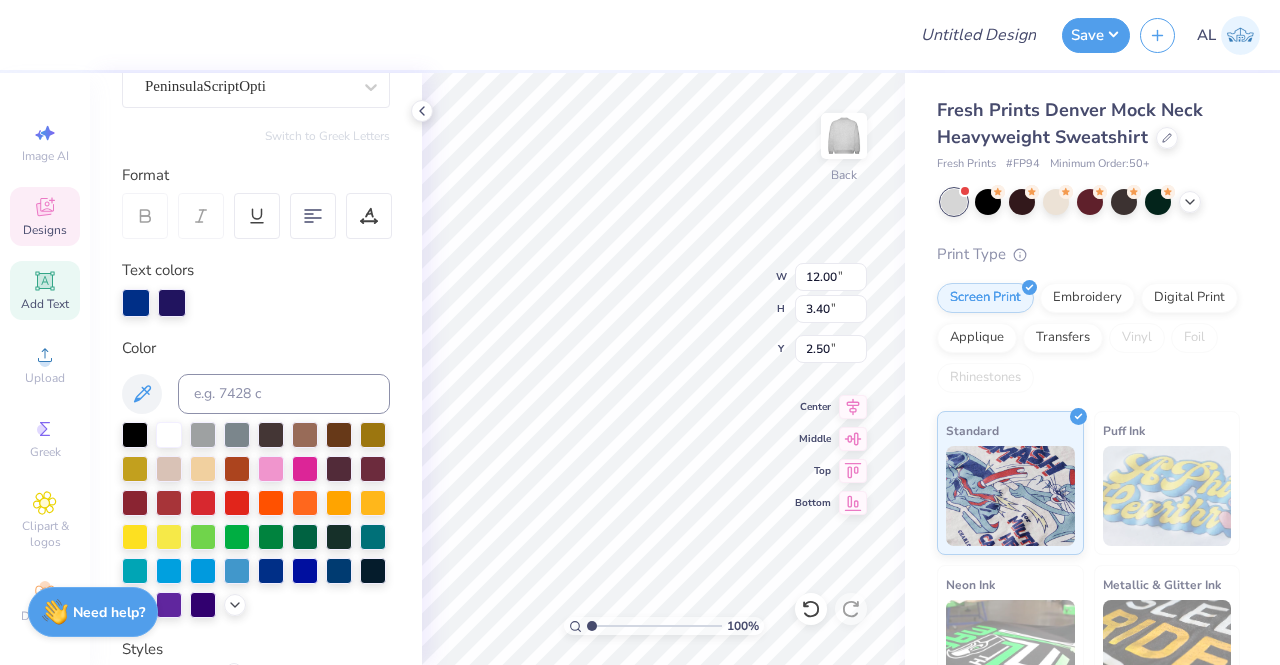 click at bounding box center [172, 303] 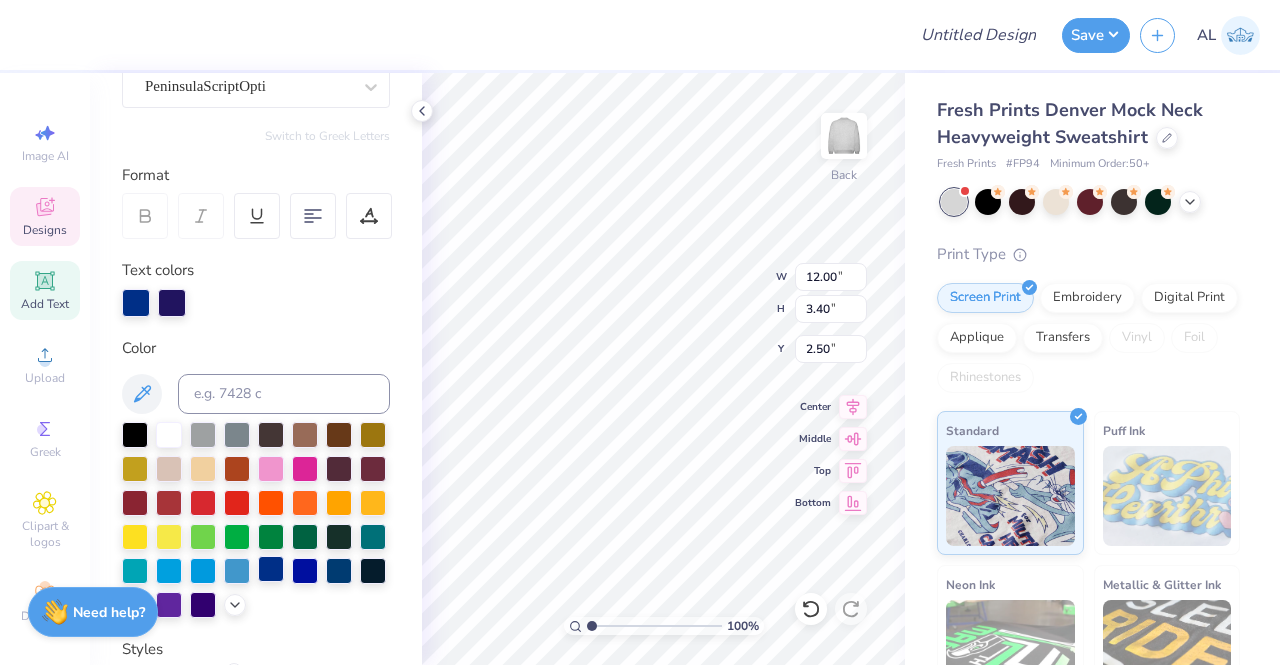 click at bounding box center [271, 569] 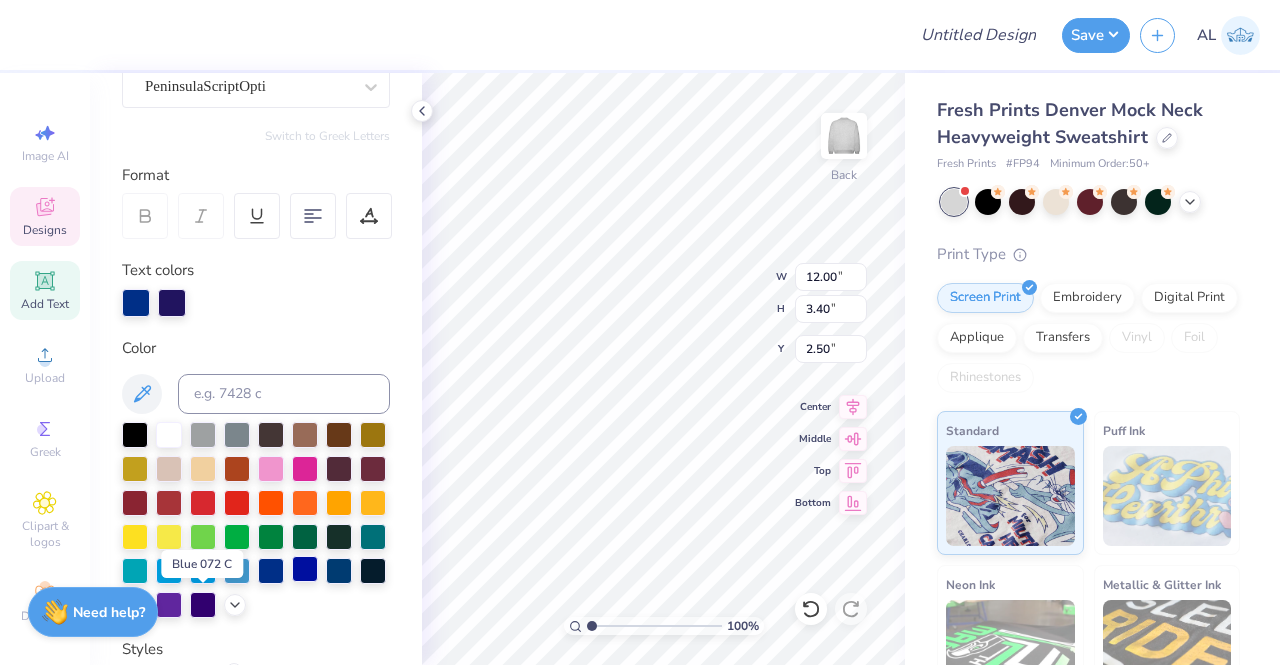 click at bounding box center [305, 569] 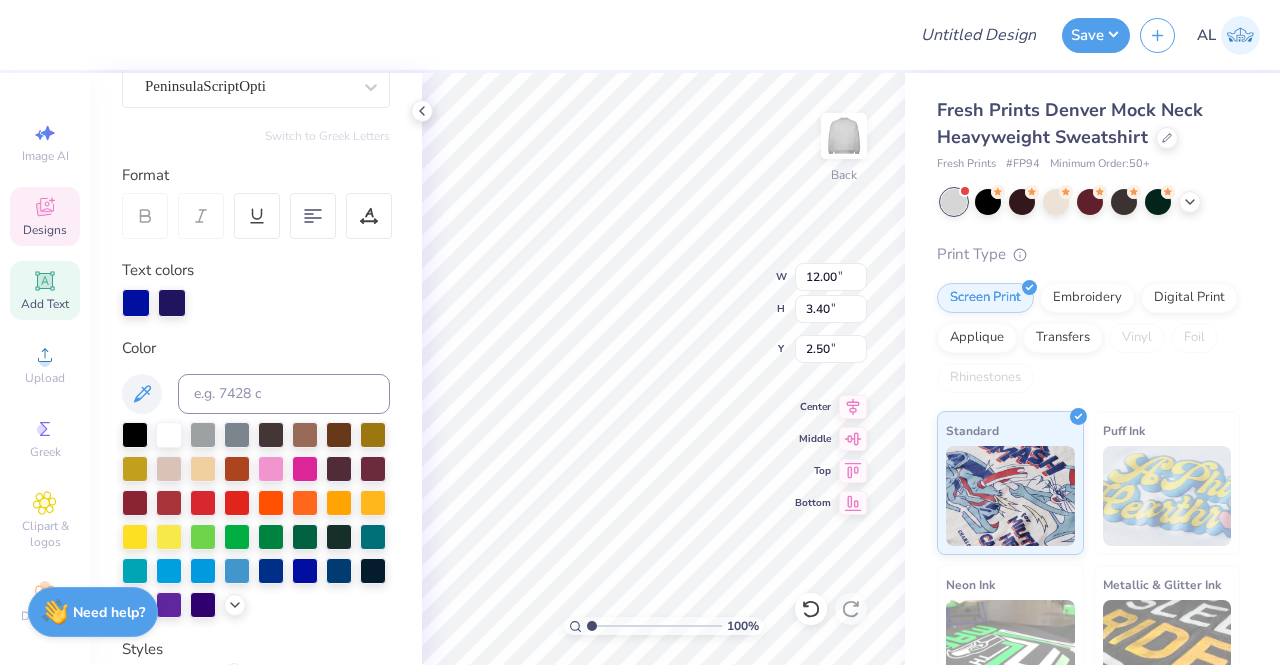 scroll, scrollTop: 268, scrollLeft: 0, axis: vertical 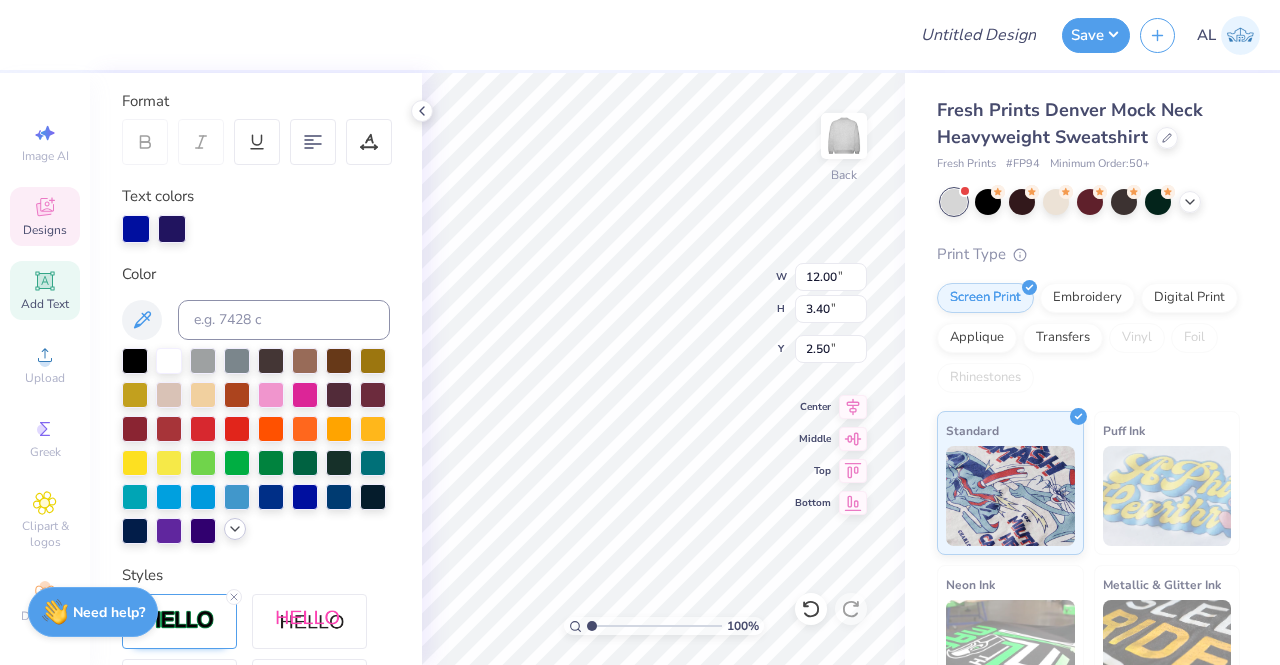 click 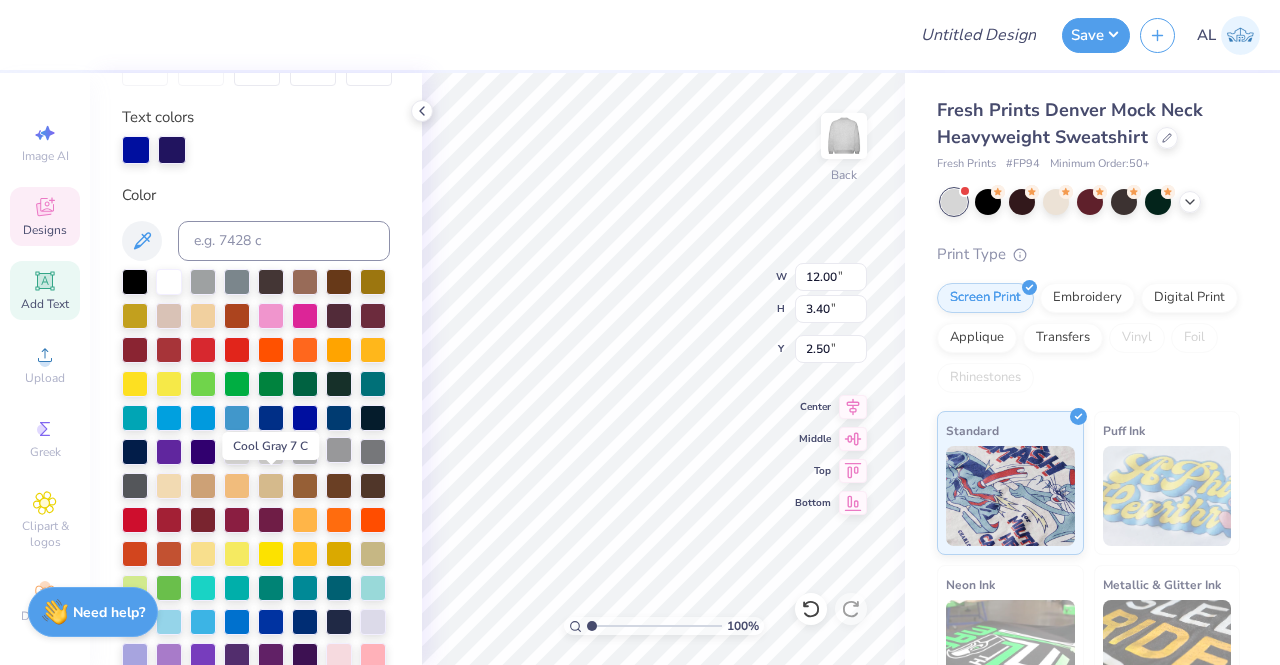 scroll, scrollTop: 346, scrollLeft: 0, axis: vertical 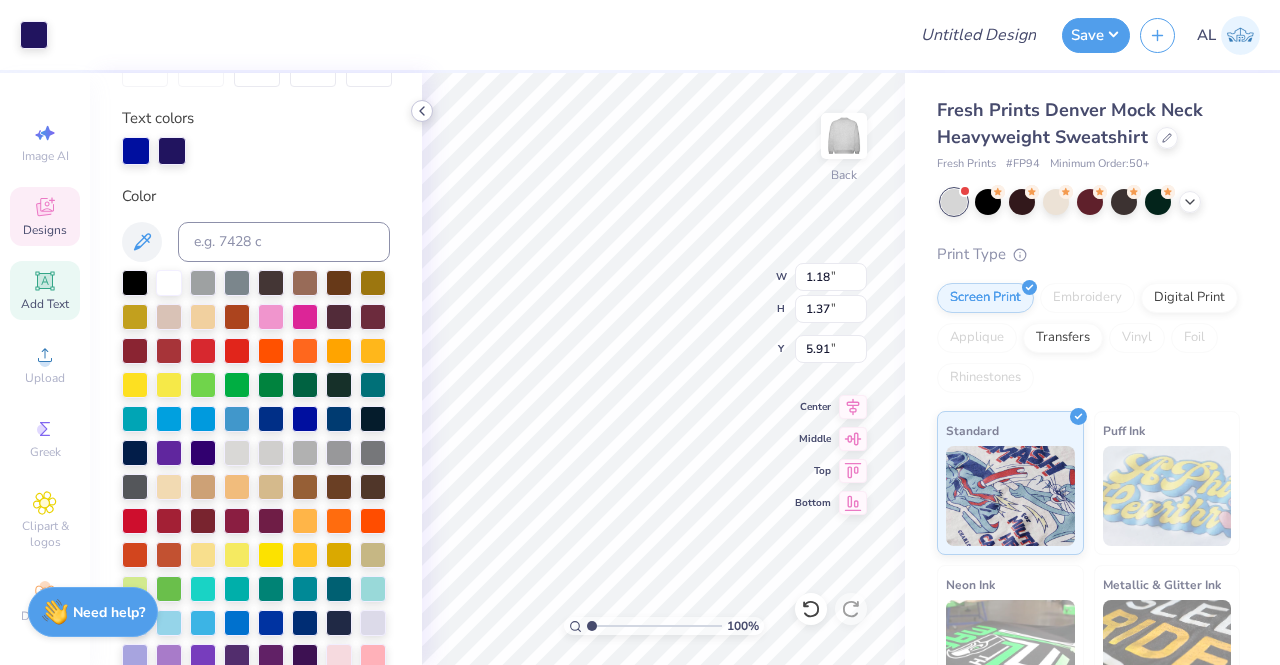 type on "1.18" 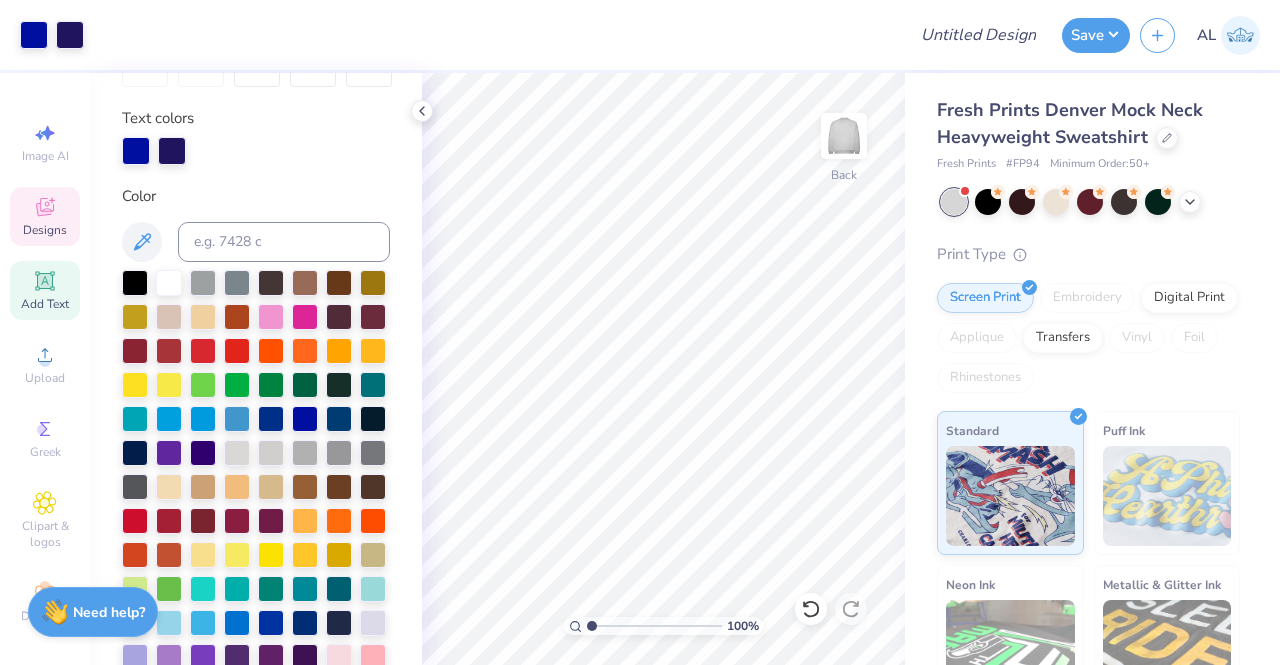 click on "Designs" at bounding box center (45, 216) 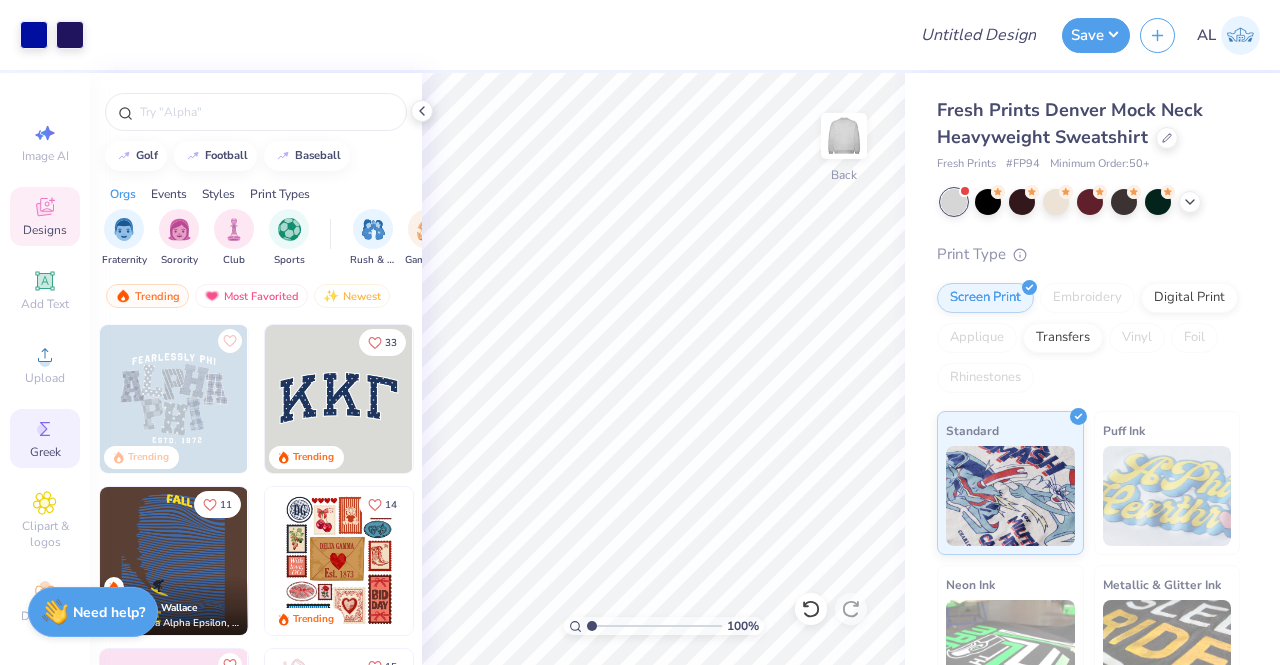click on "Greek" at bounding box center (45, 452) 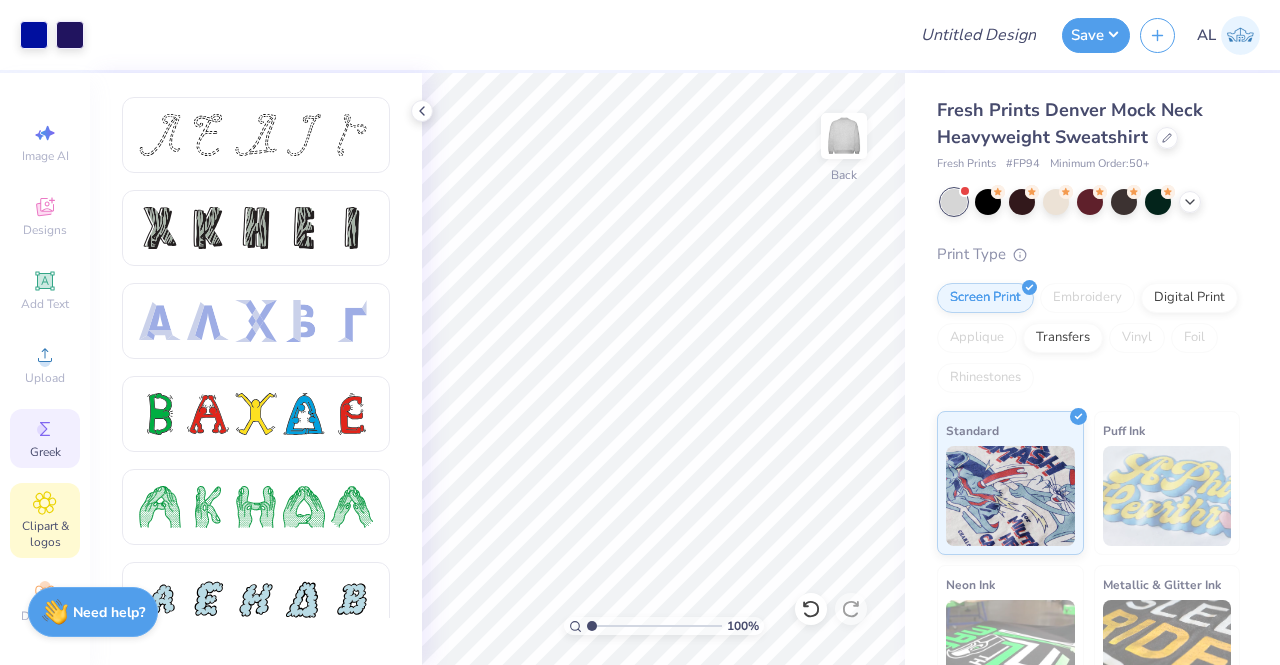 click 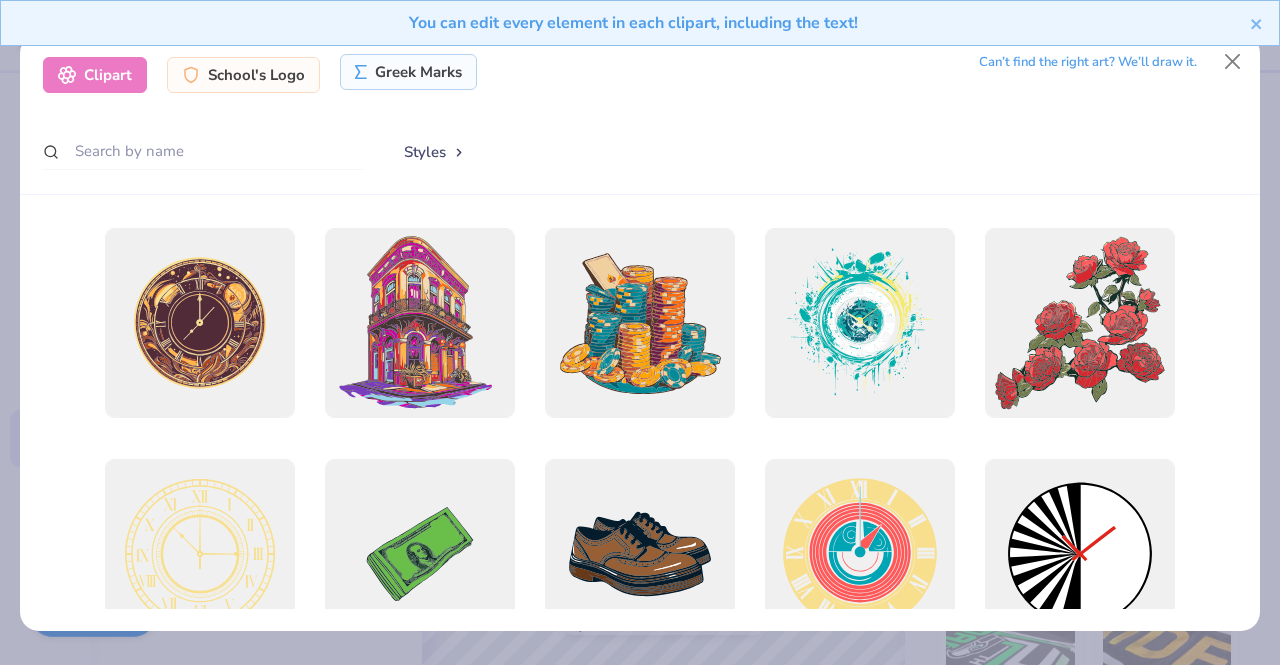 click on "Greek Marks" at bounding box center (408, 72) 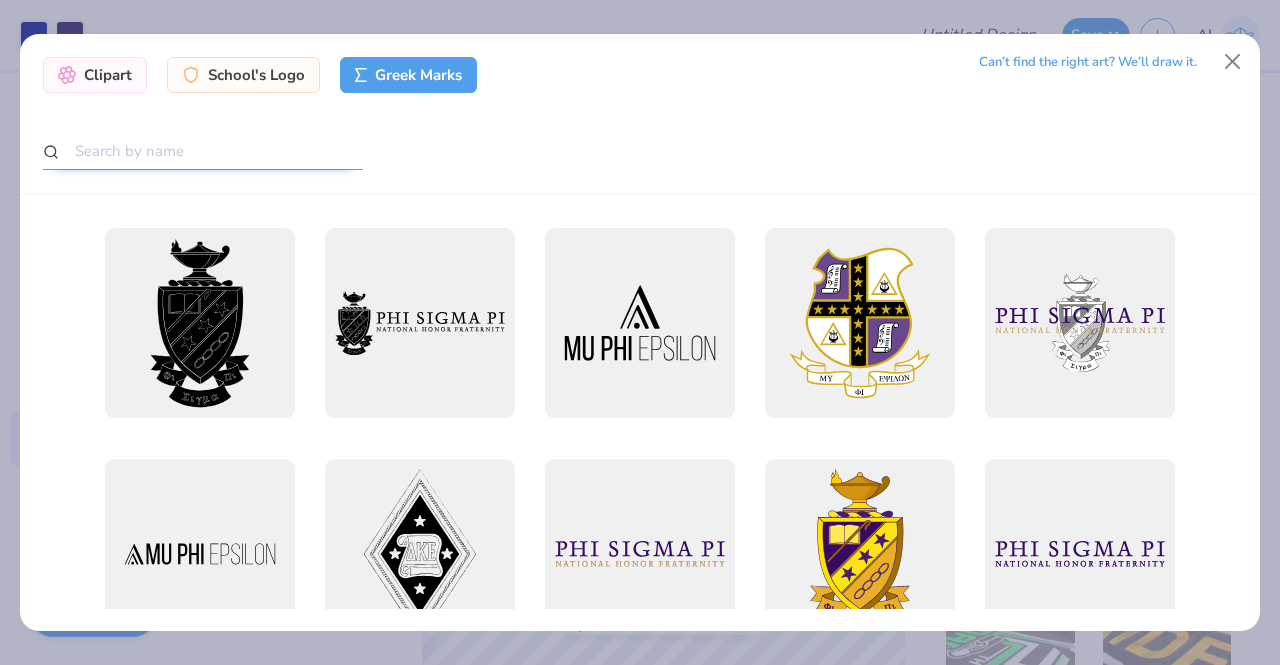 click at bounding box center [203, 151] 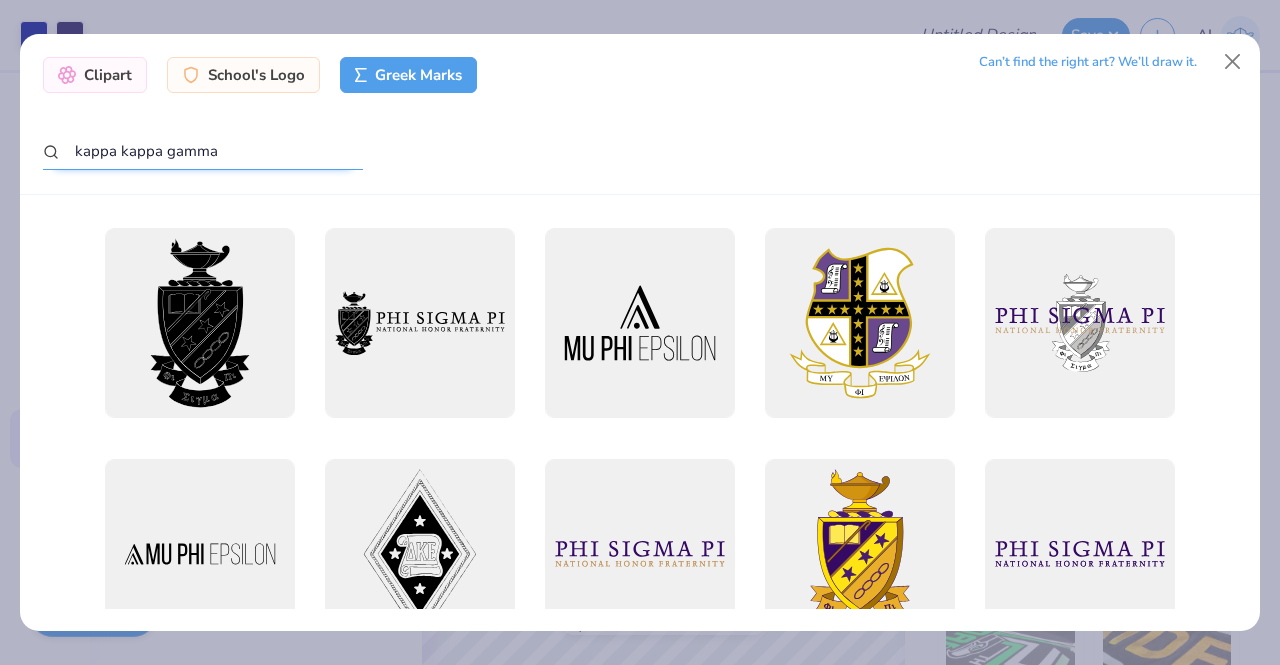 type on "kappa kappa gamma" 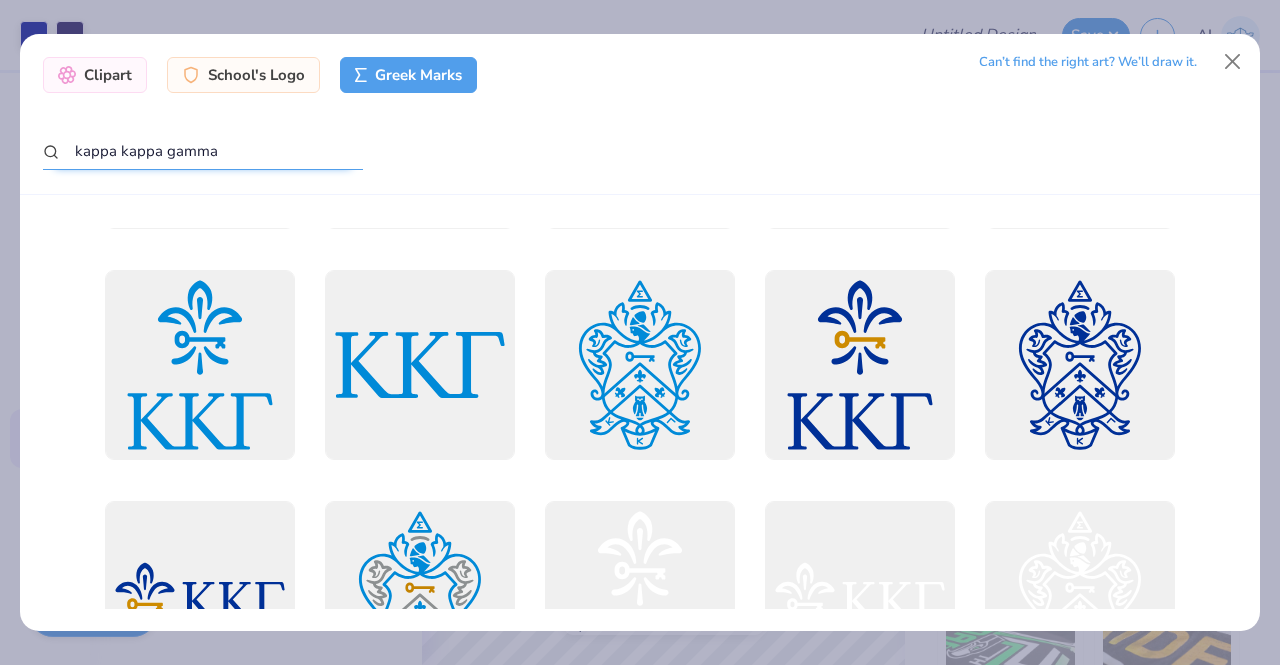 scroll, scrollTop: 447, scrollLeft: 0, axis: vertical 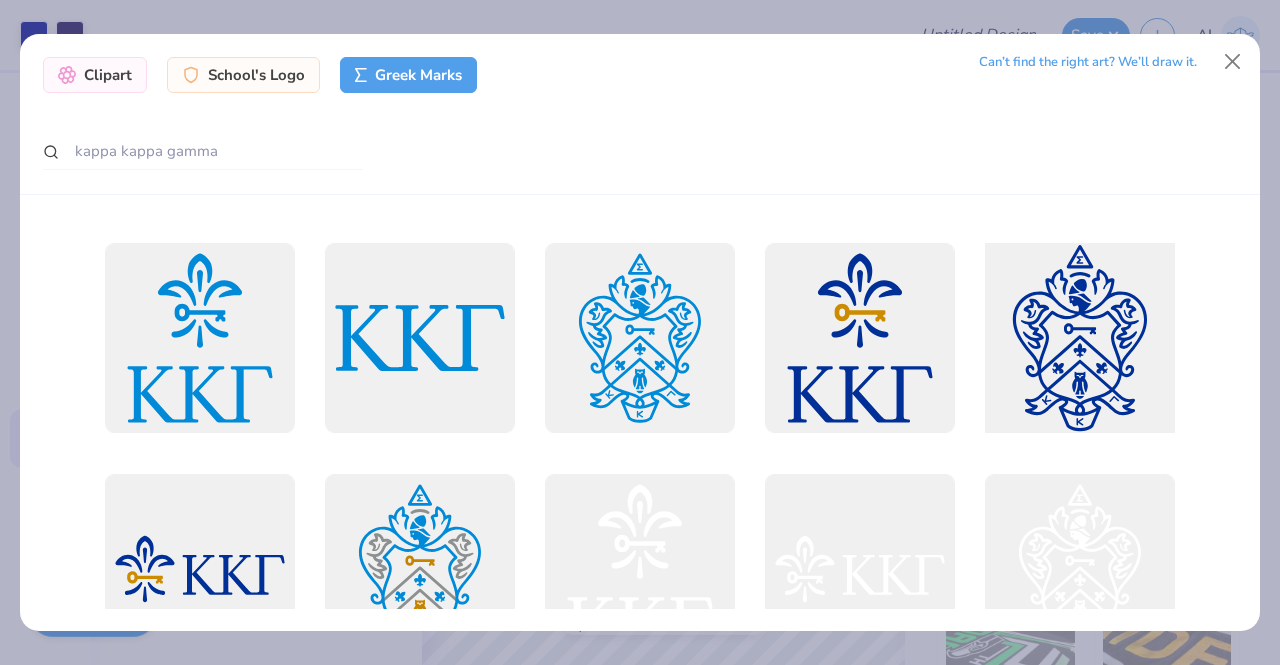 click at bounding box center (1080, 337) 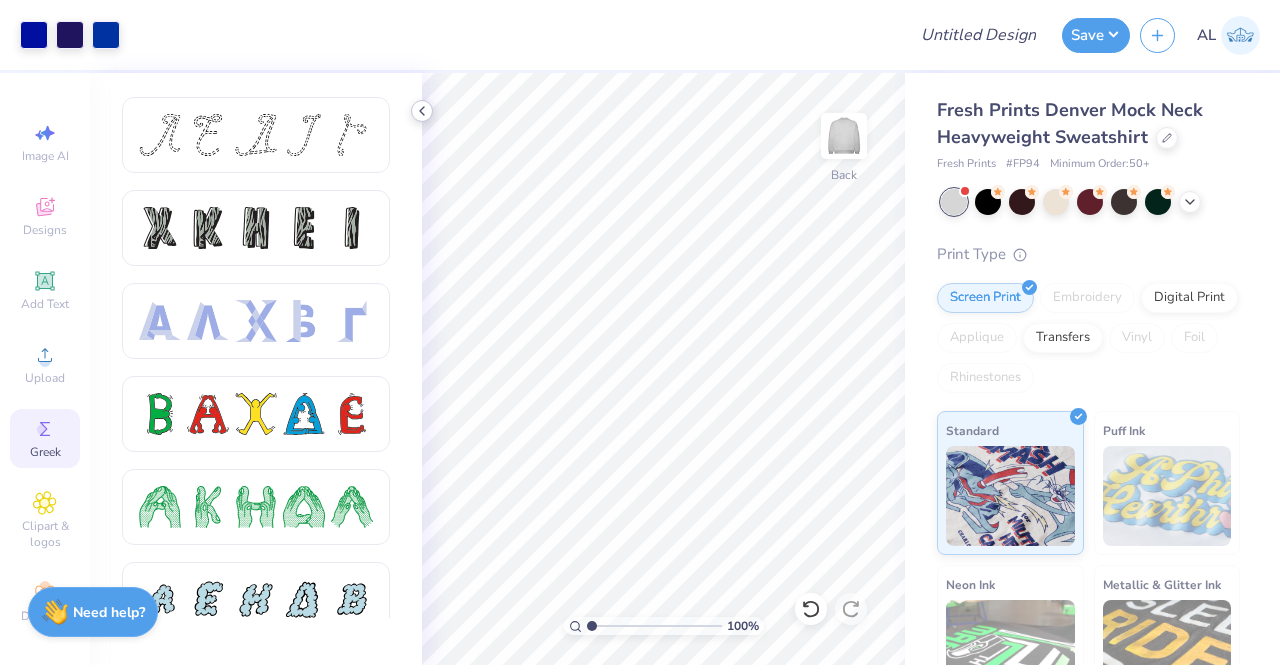 click 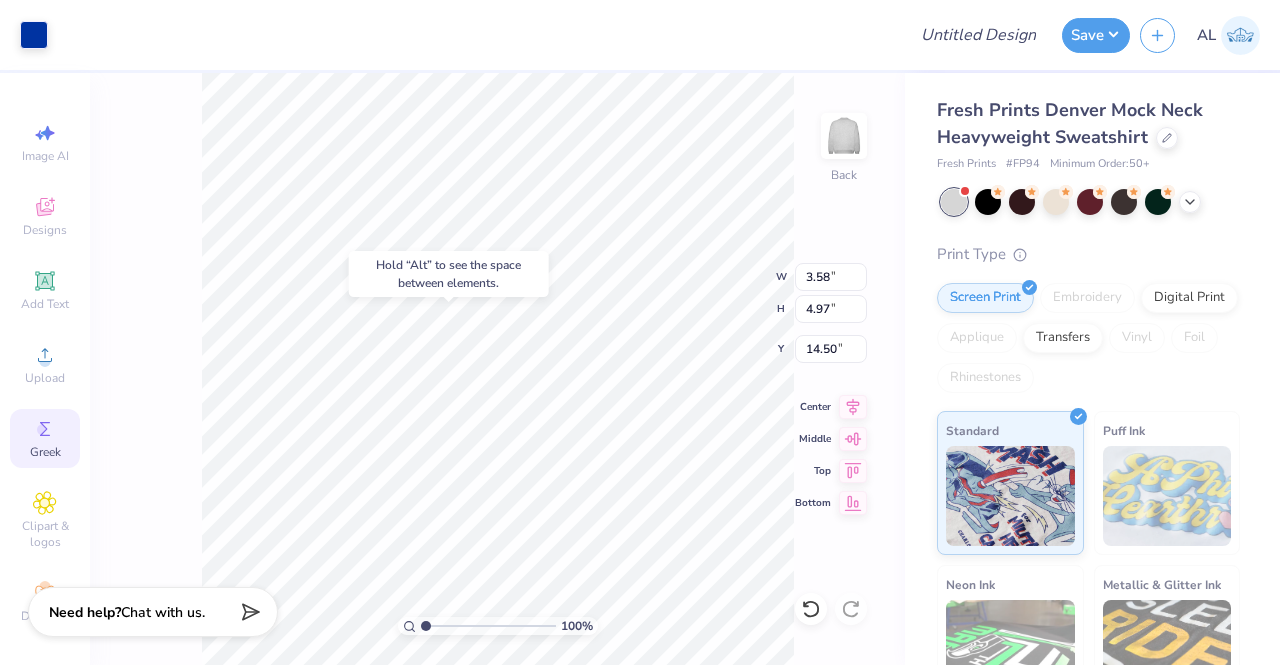 type on "5.69" 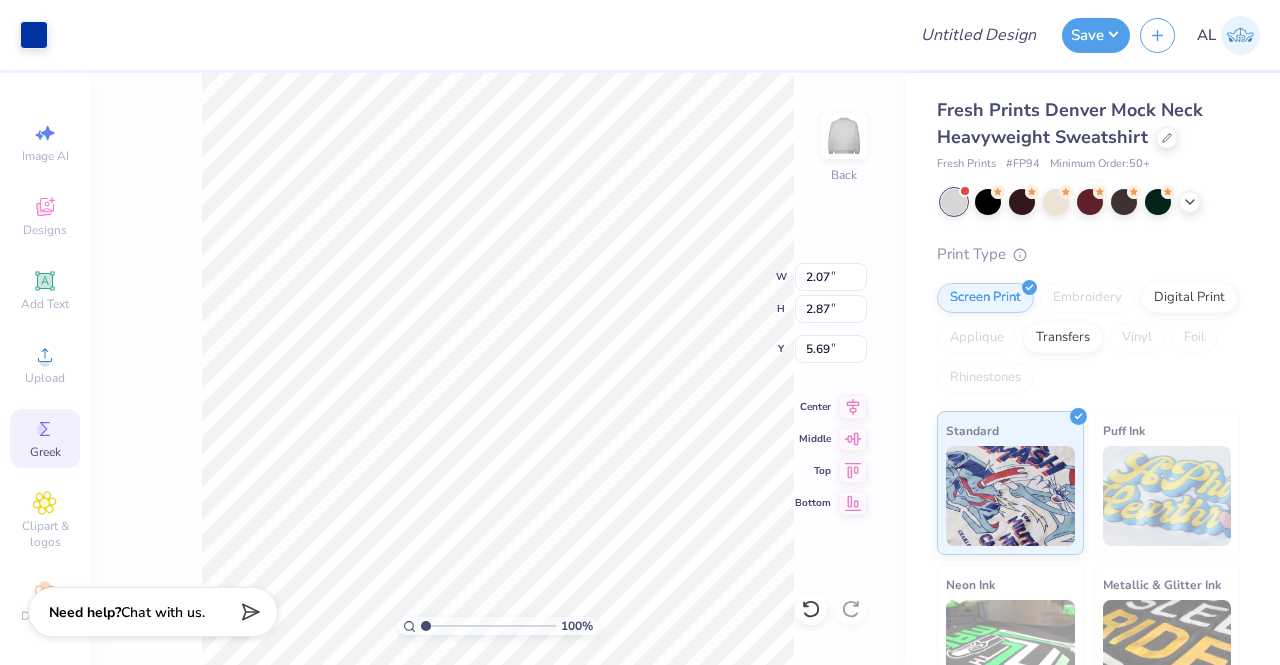 type on "2.07" 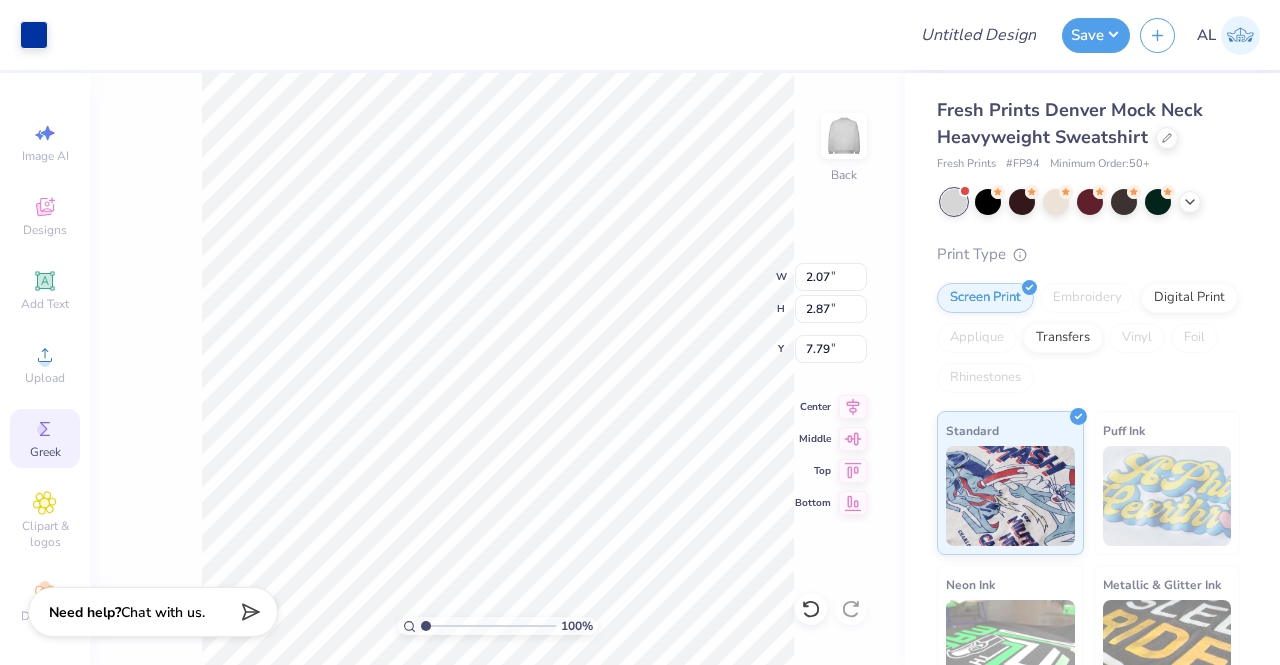 type on "4.83" 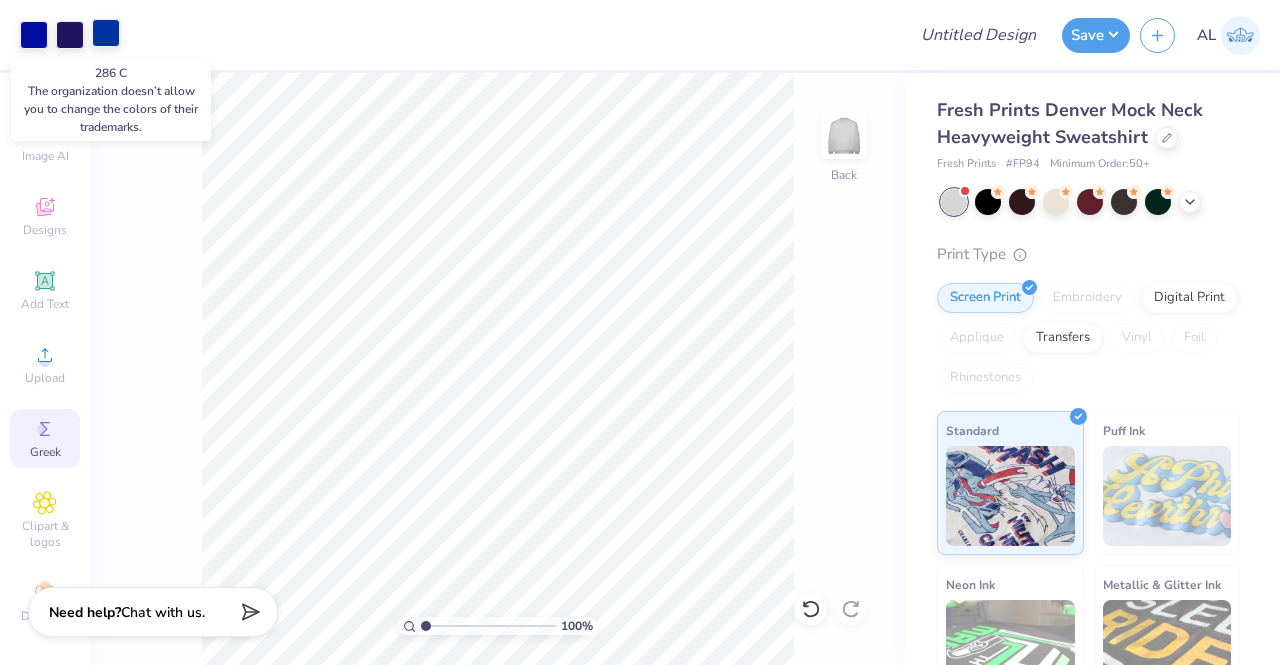 click at bounding box center (106, 33) 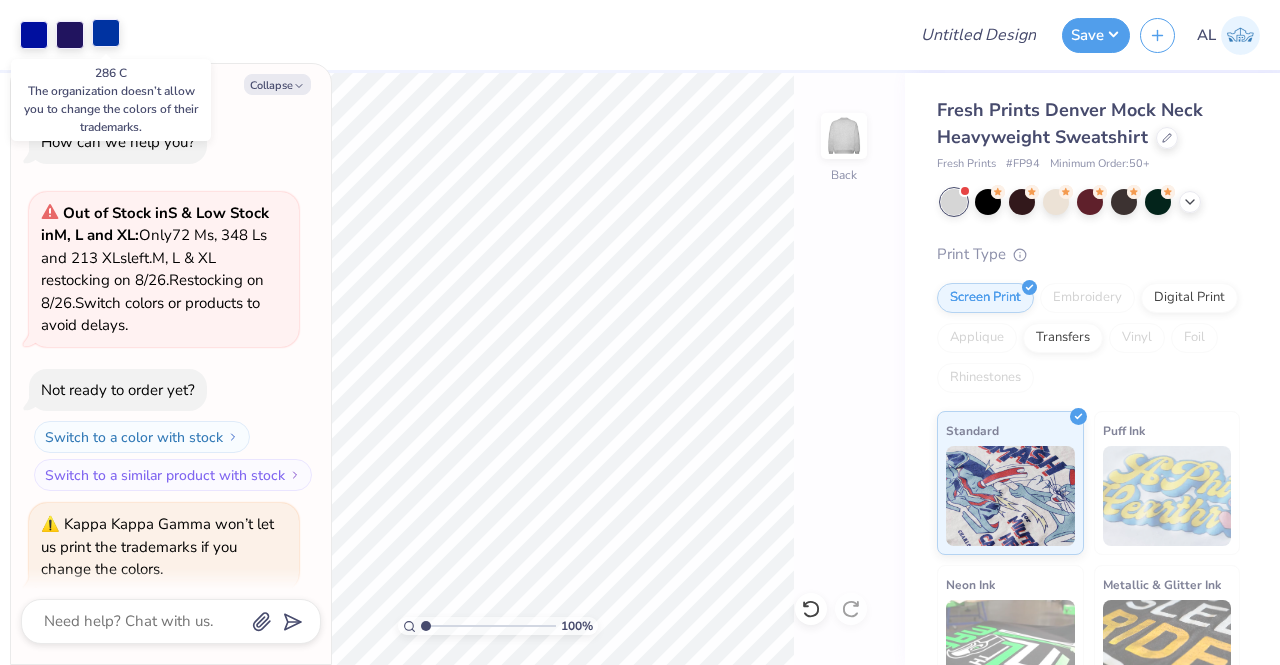 scroll, scrollTop: 17, scrollLeft: 0, axis: vertical 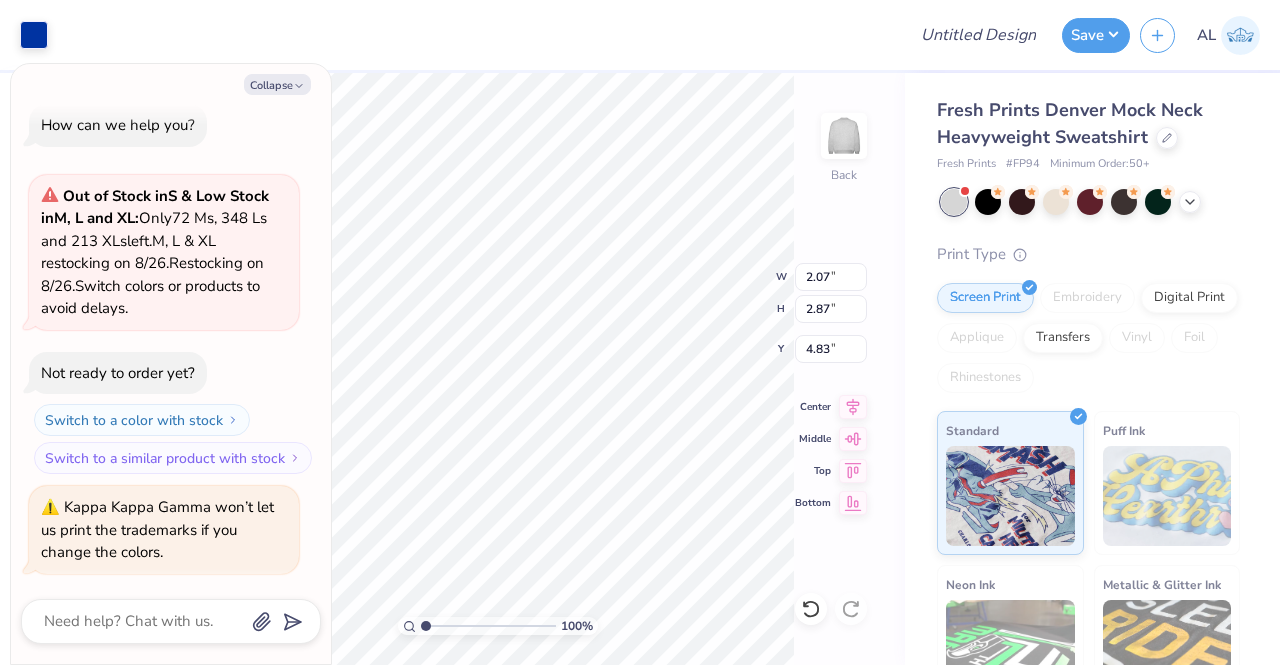type on "x" 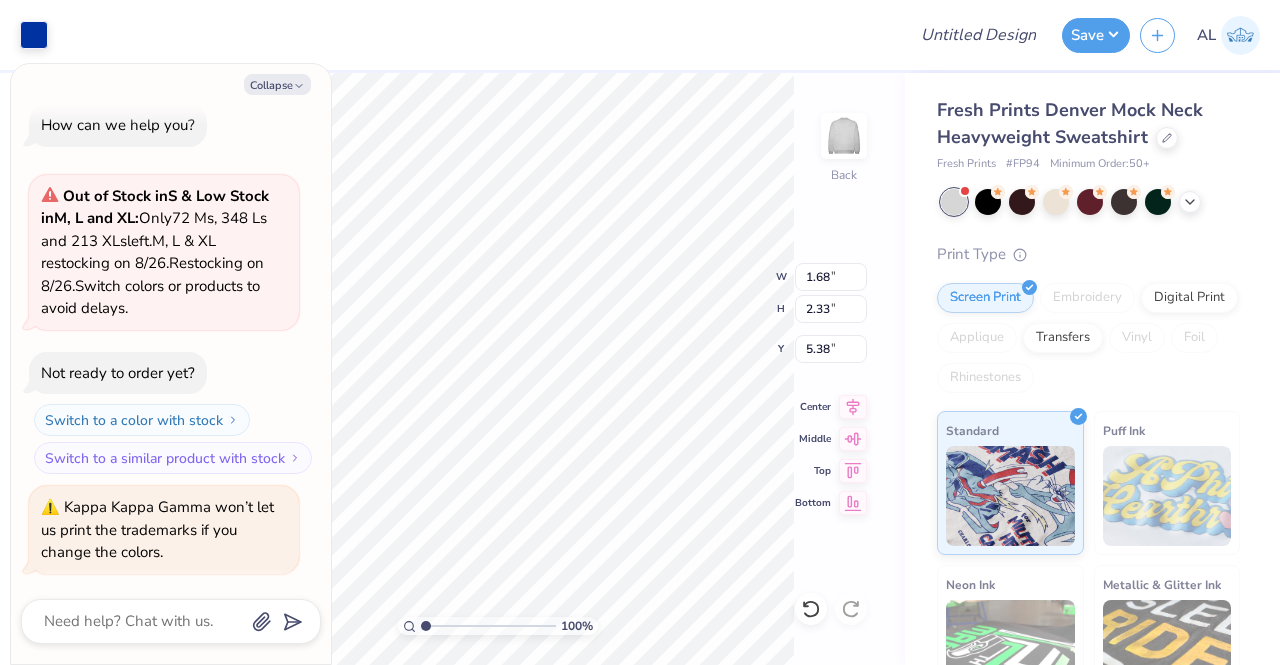 type on "x" 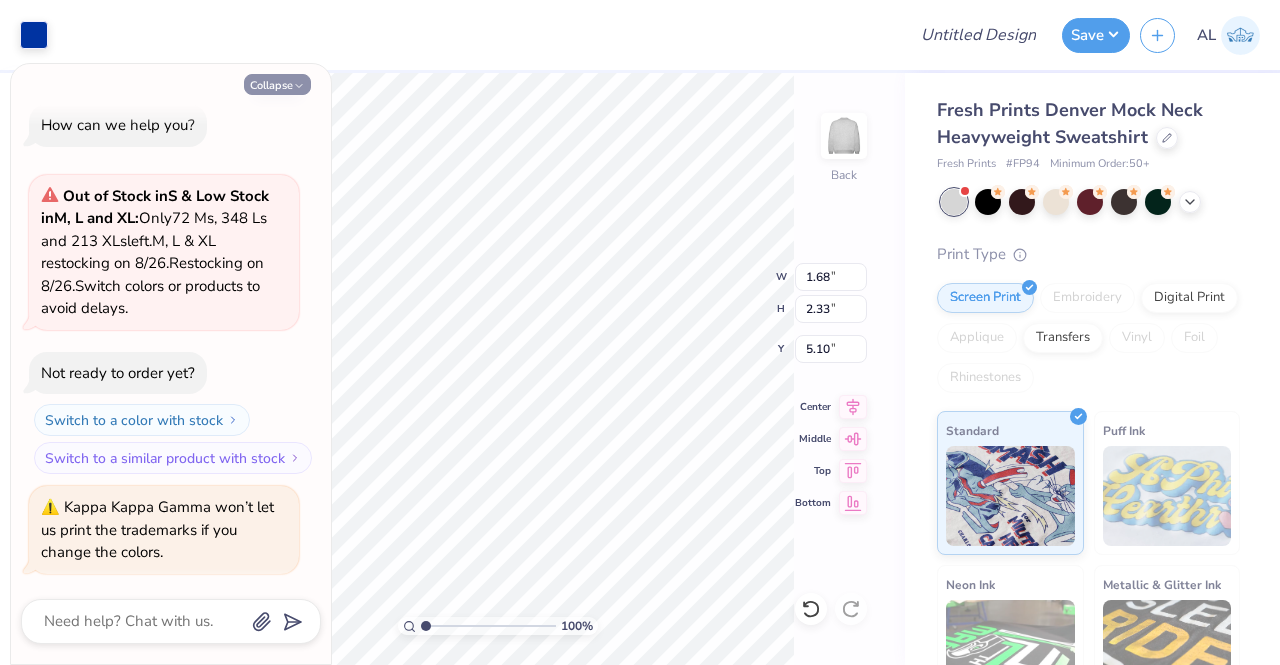 click 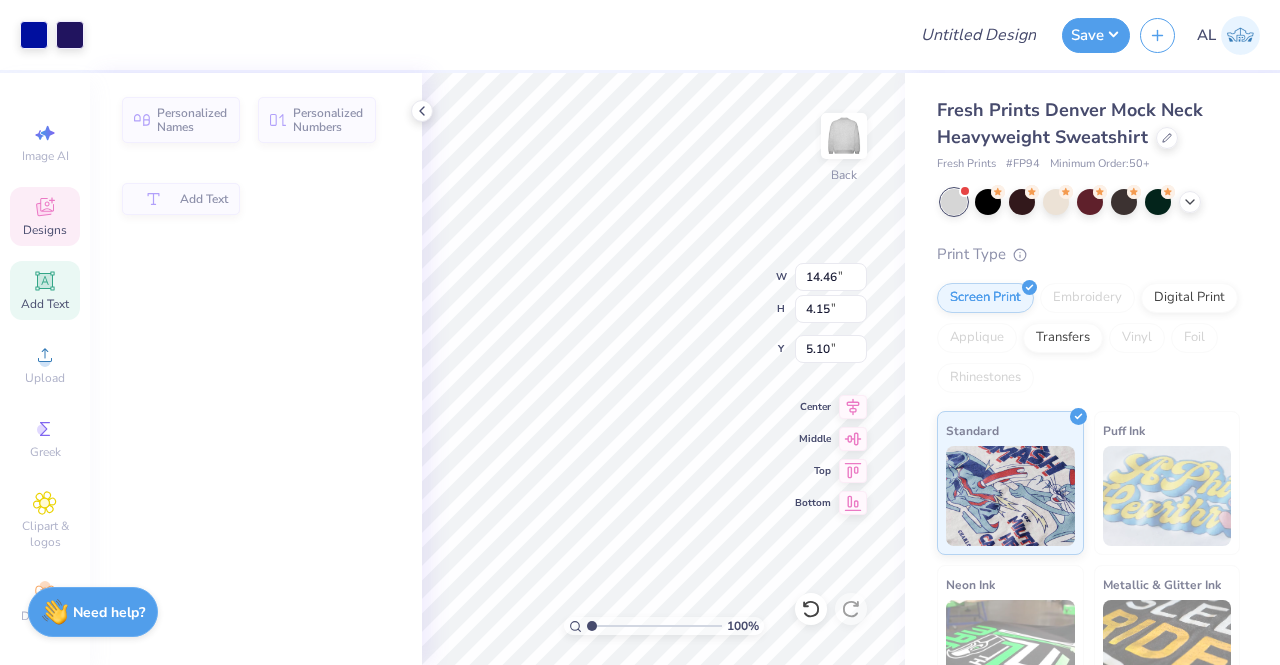 type on "14.46" 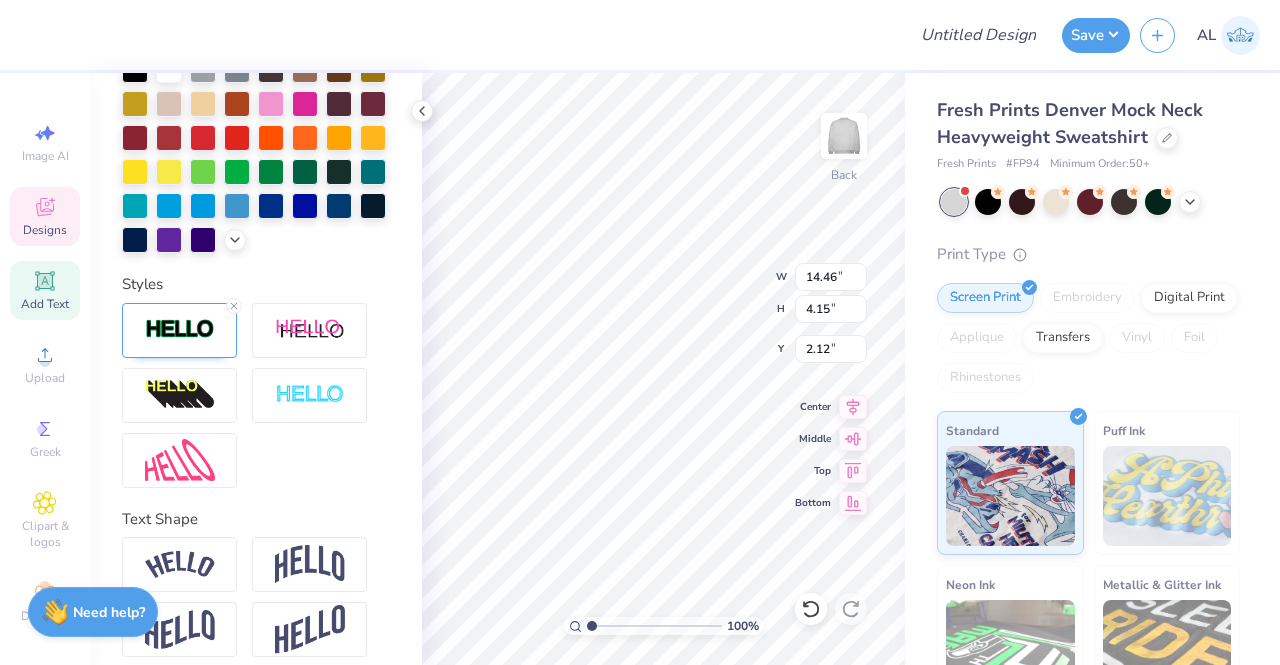 scroll, scrollTop: 609, scrollLeft: 0, axis: vertical 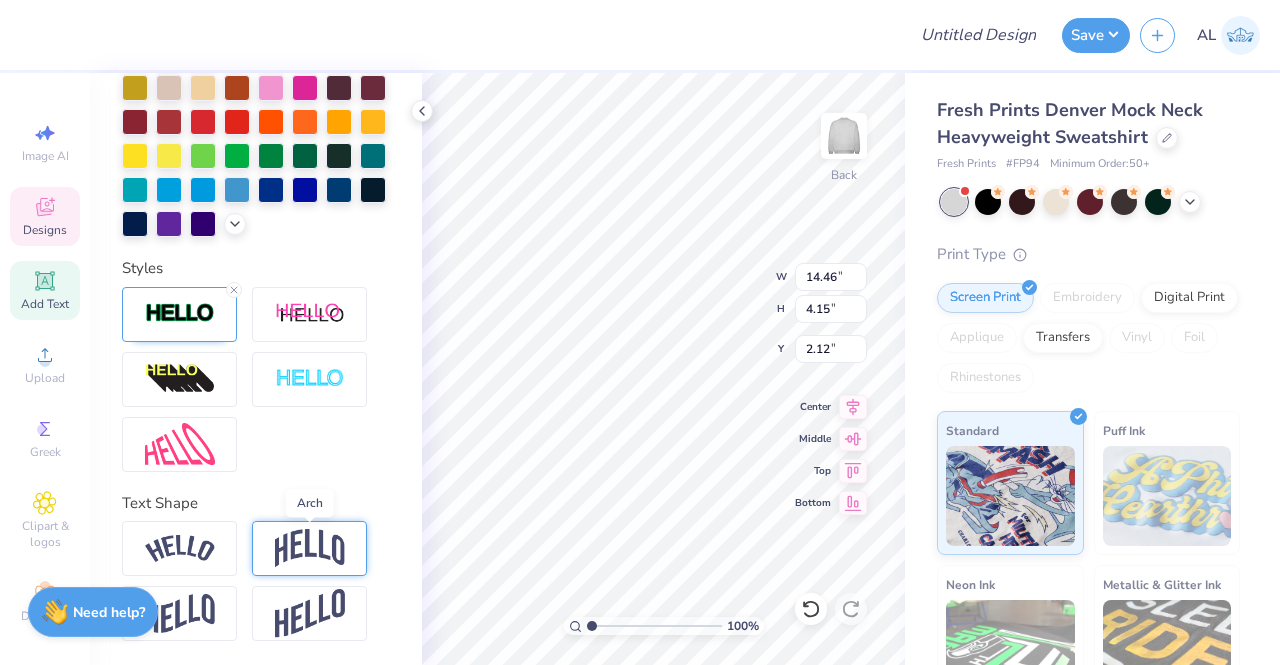 click at bounding box center [310, 548] 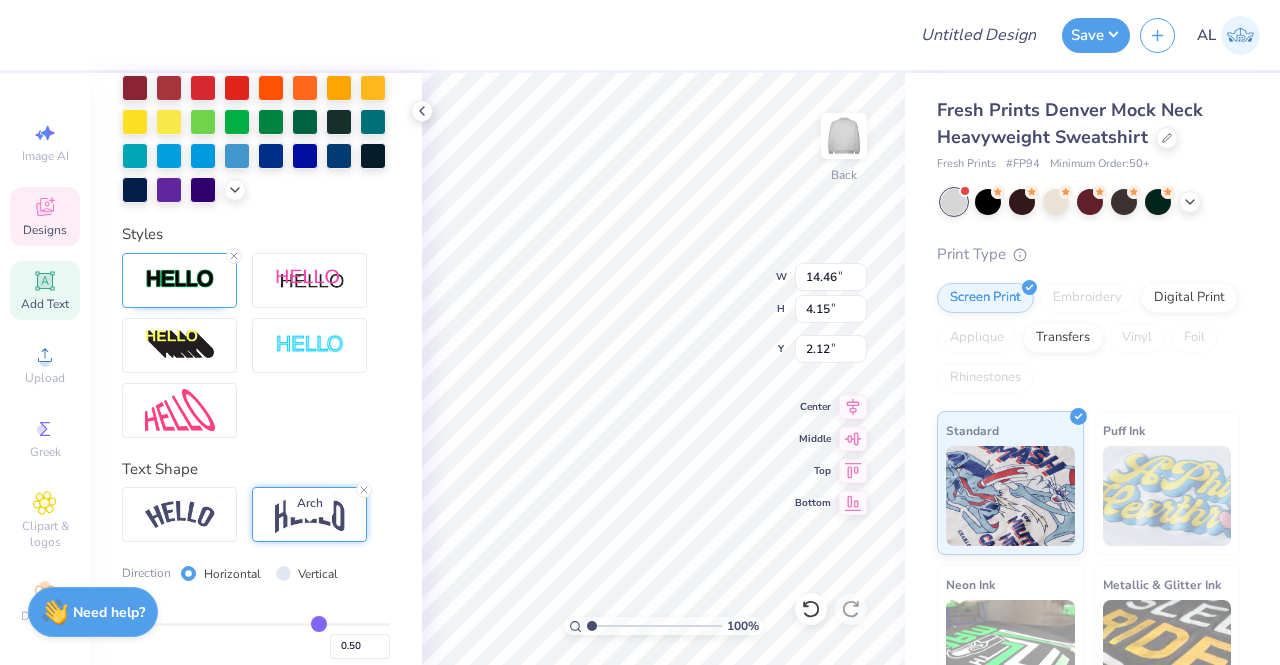 type on "5.90" 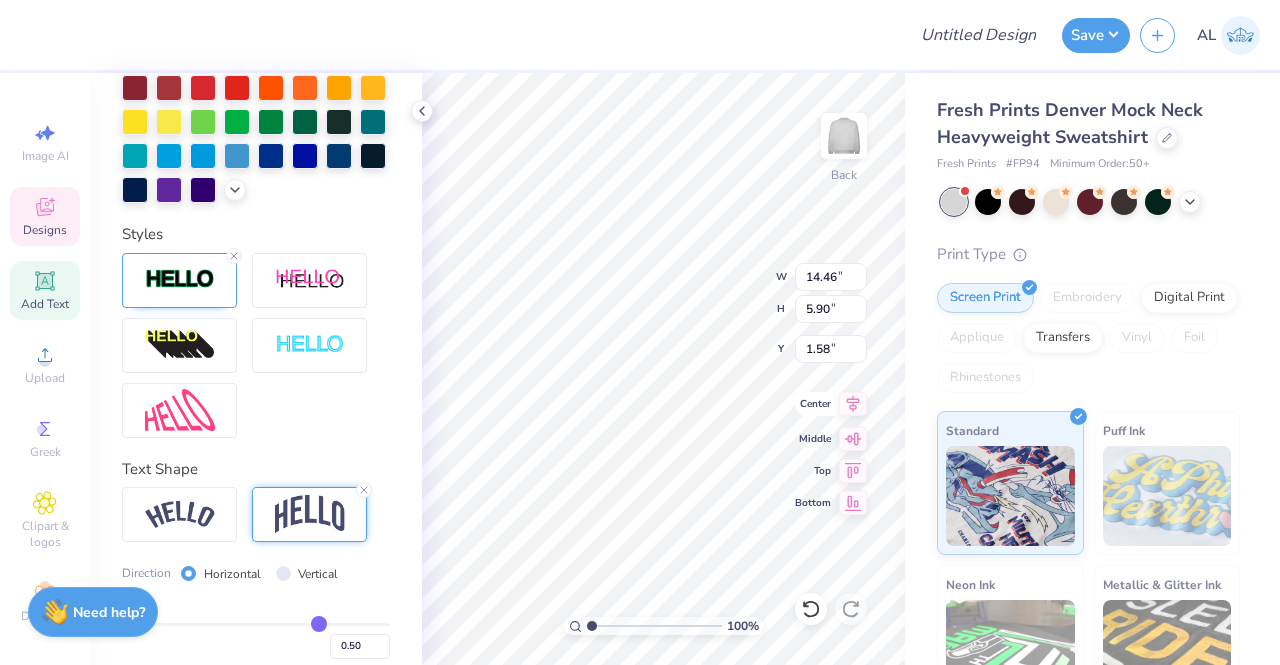 type on "12.69" 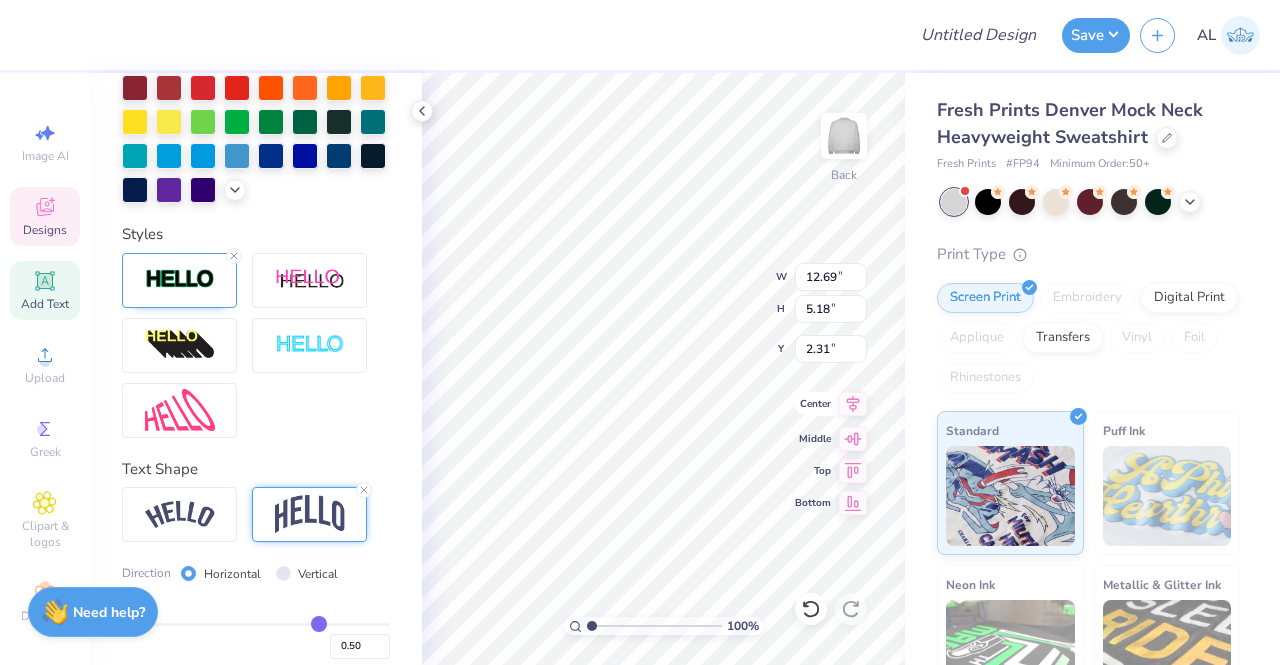 click 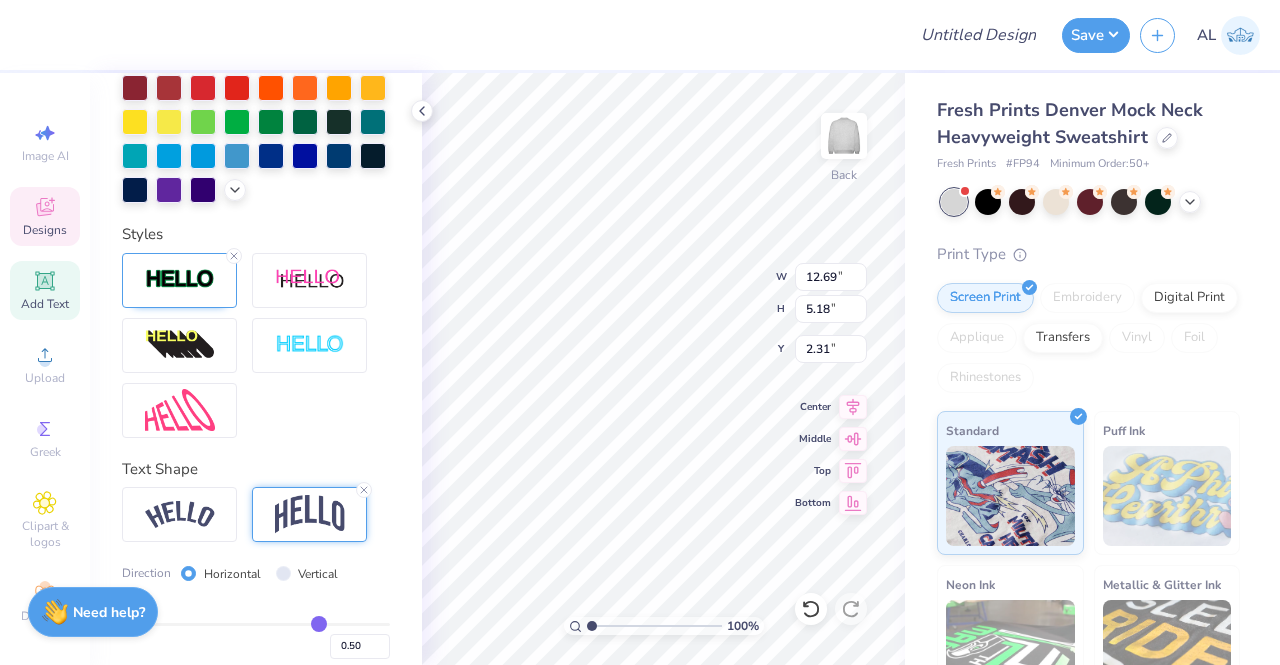 click at bounding box center (256, 105) 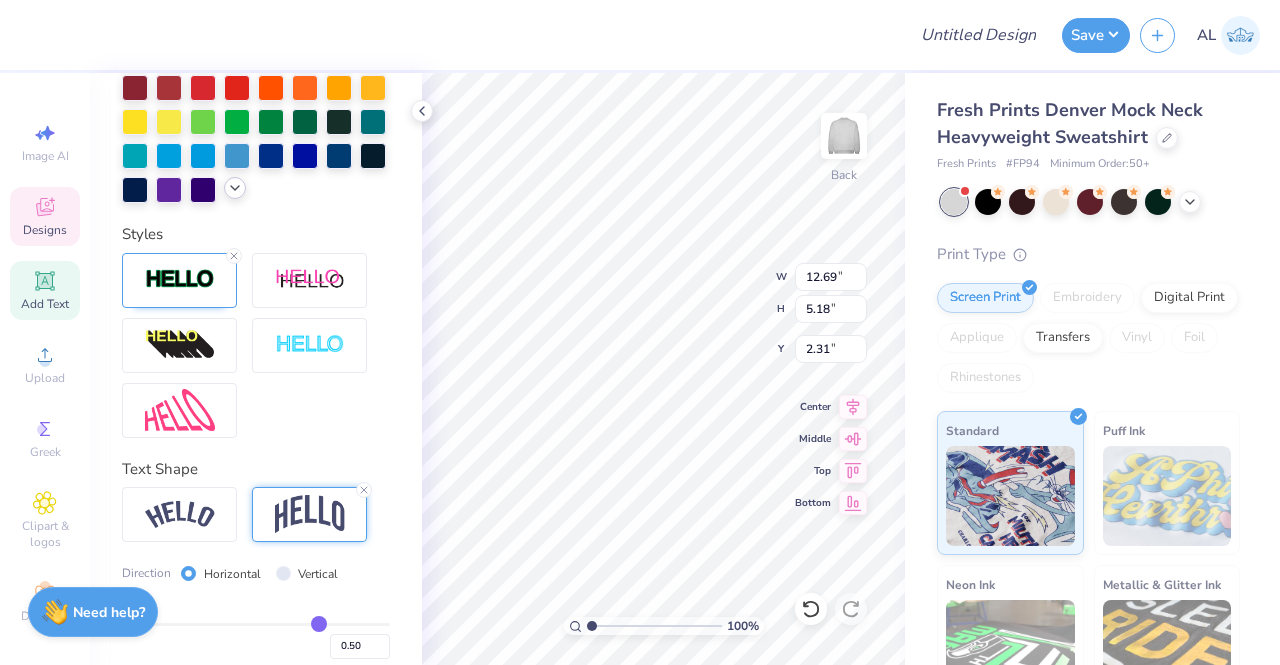 click 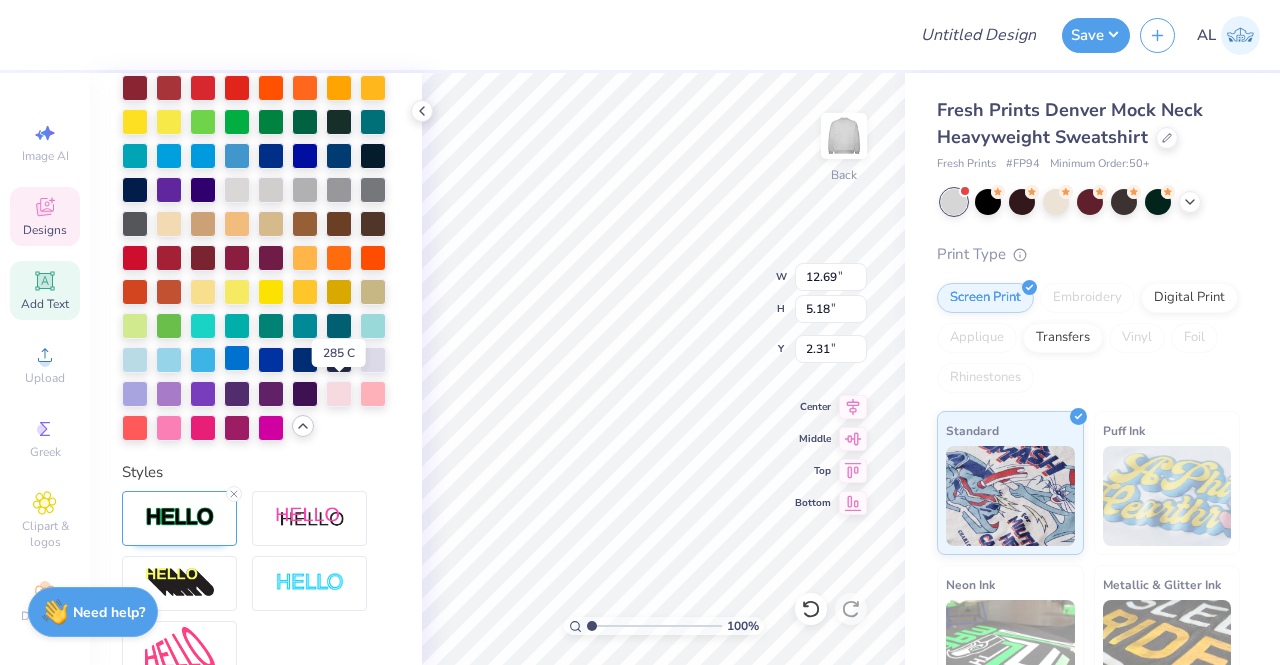 click at bounding box center (237, 358) 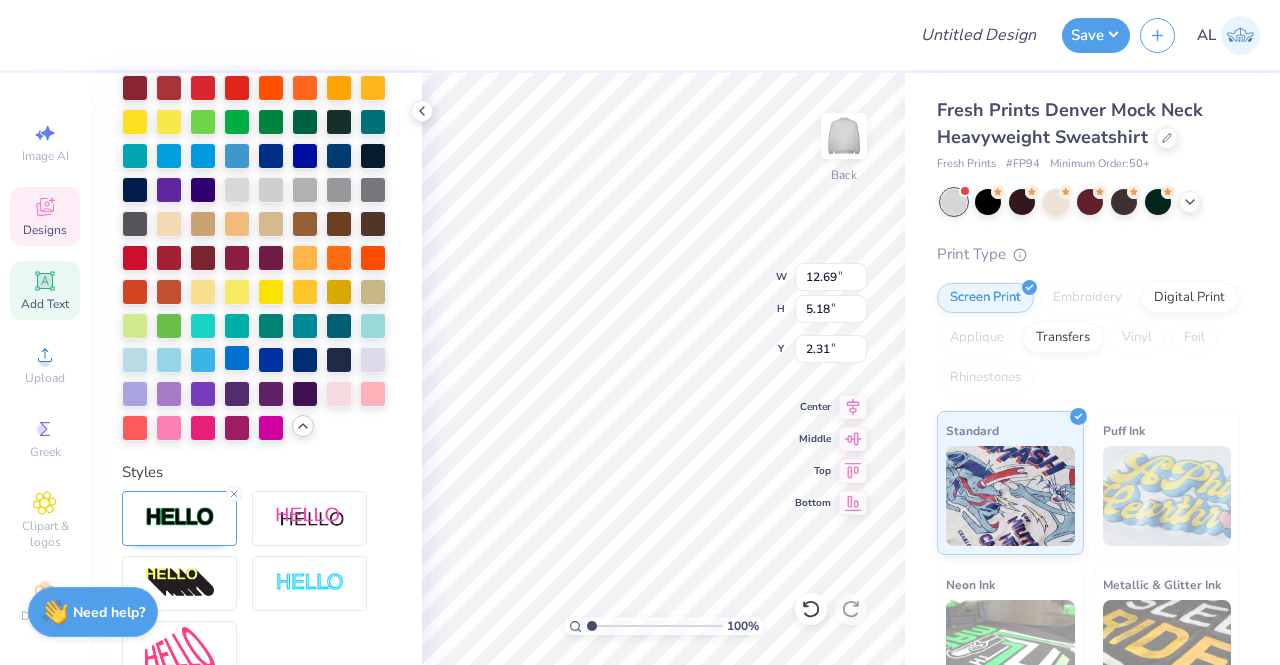 click at bounding box center (237, 358) 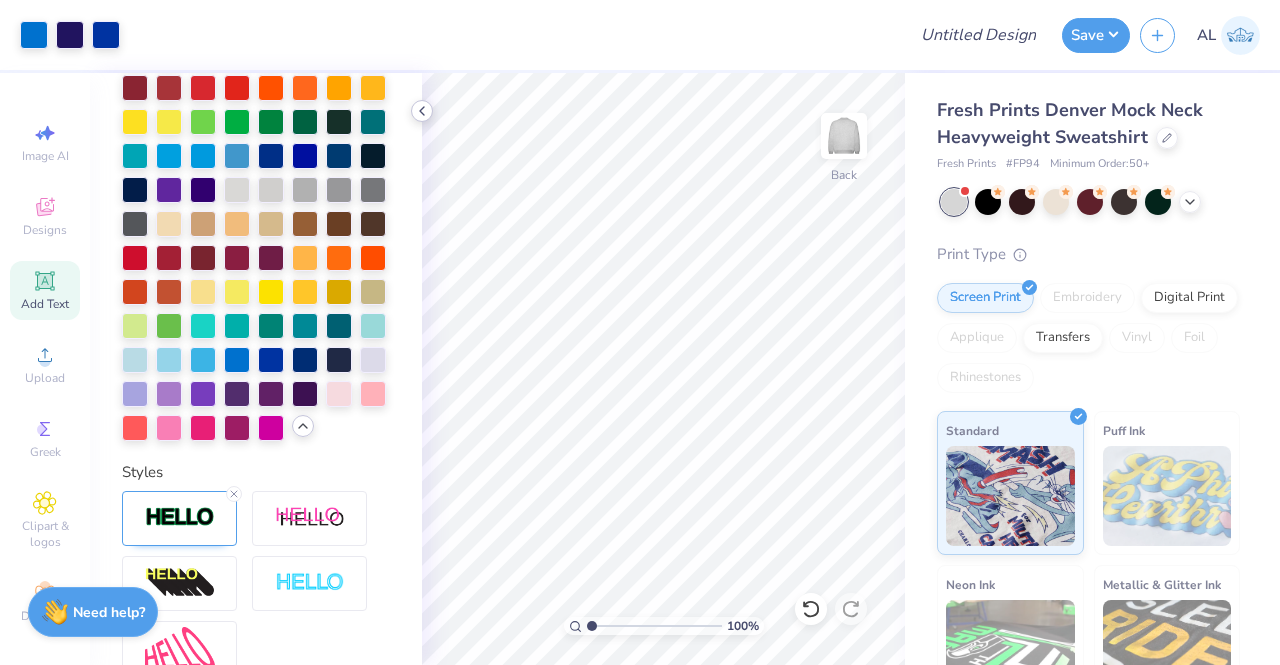 click 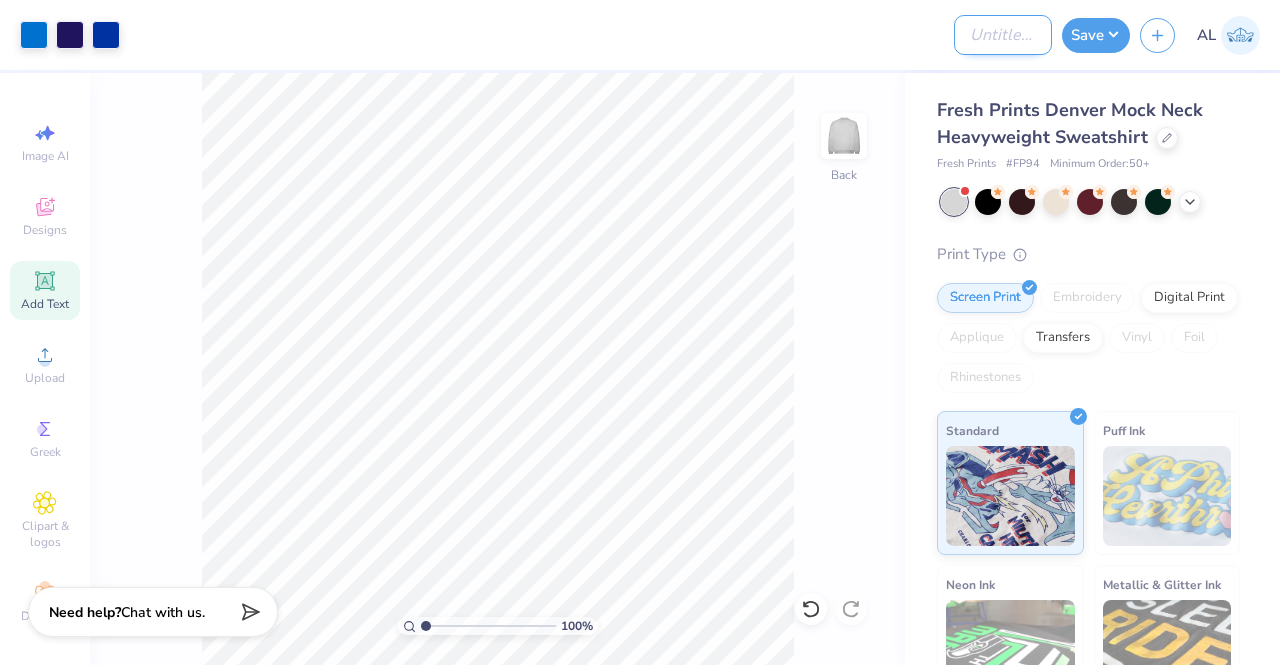 click on "Design Title" at bounding box center (1003, 35) 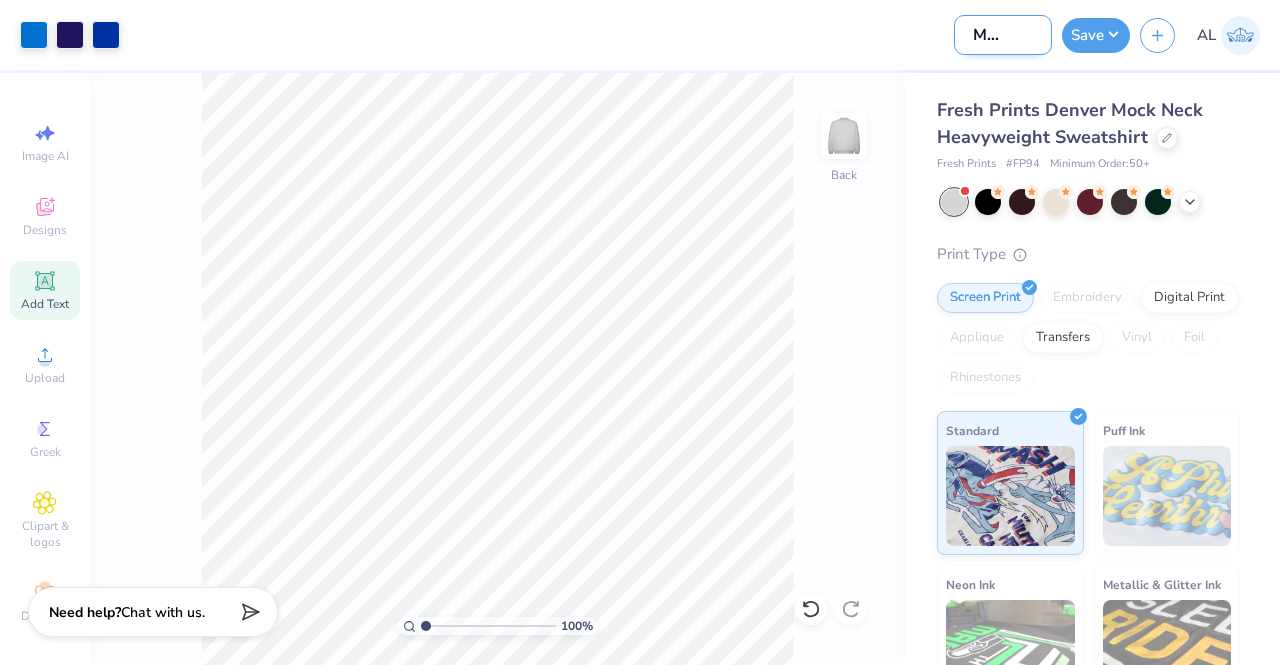 scroll, scrollTop: 0, scrollLeft: 44, axis: horizontal 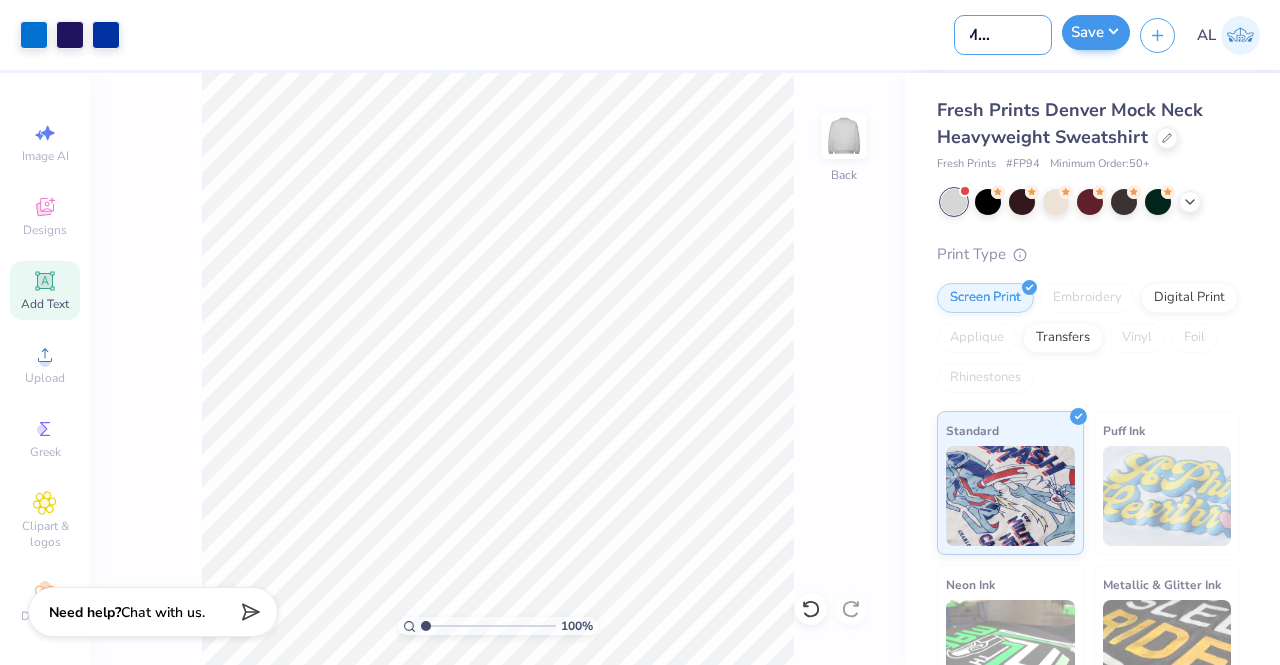type on "KKG Mockneck" 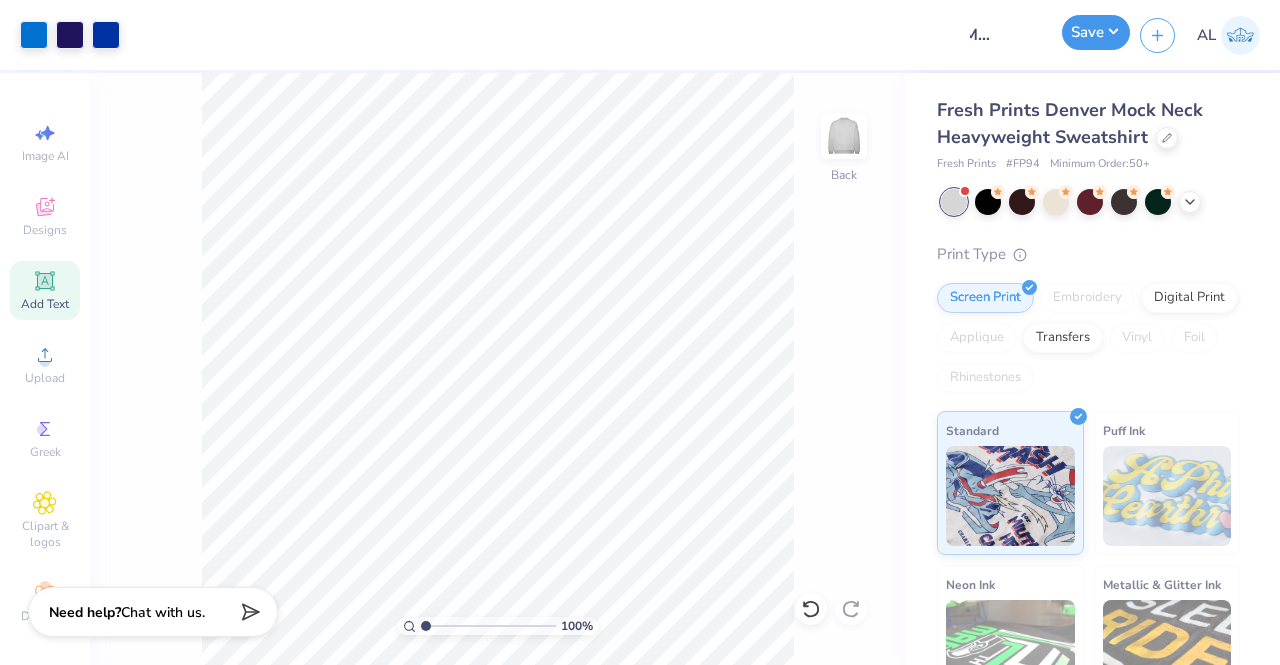 click on "Save" at bounding box center (1096, 32) 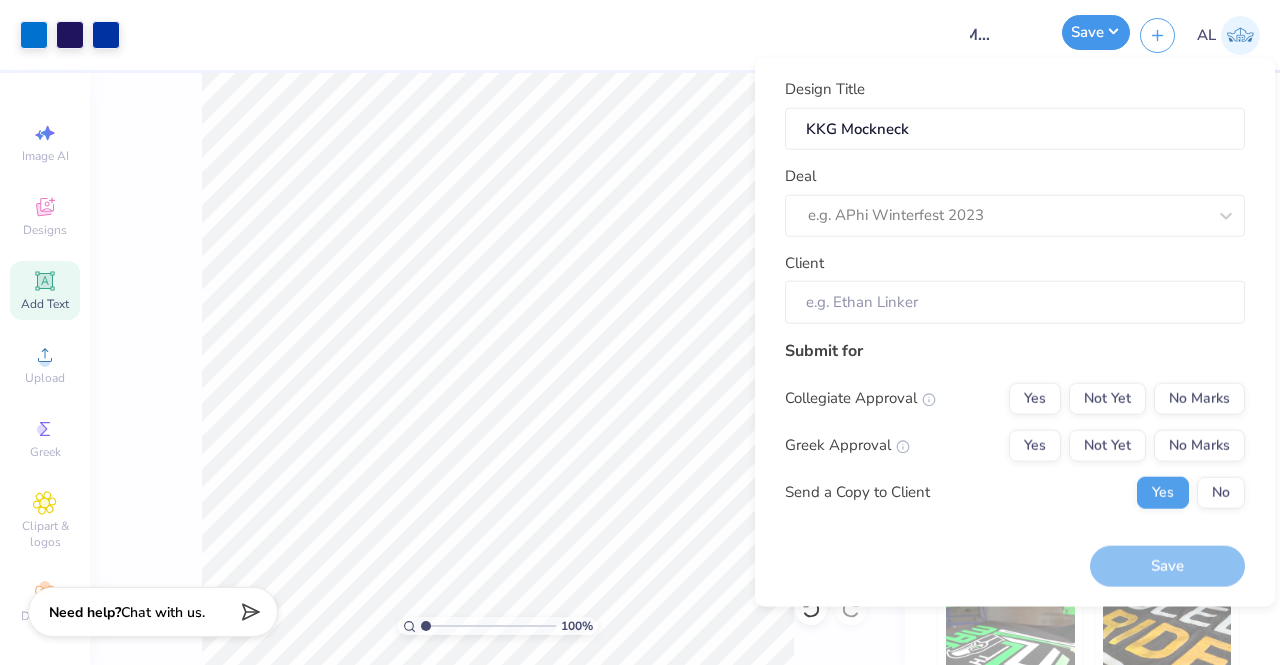 scroll, scrollTop: 0, scrollLeft: 0, axis: both 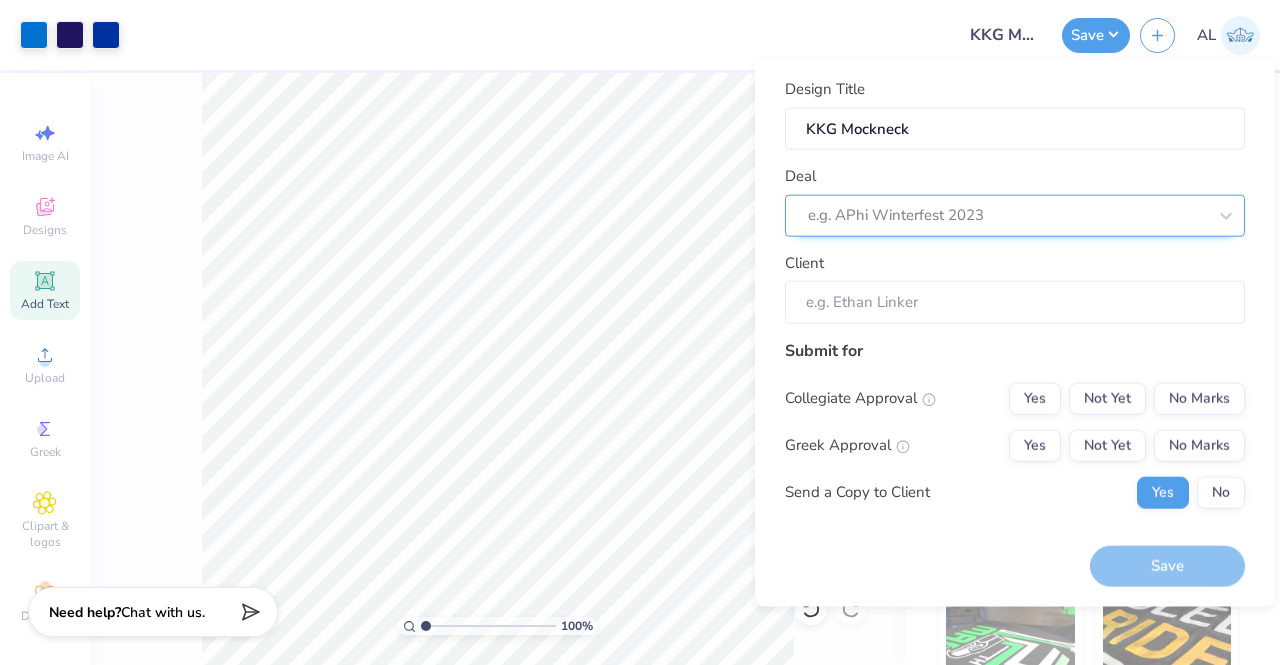 click on "e.g. APhi Winterfest 2023" at bounding box center (1015, 215) 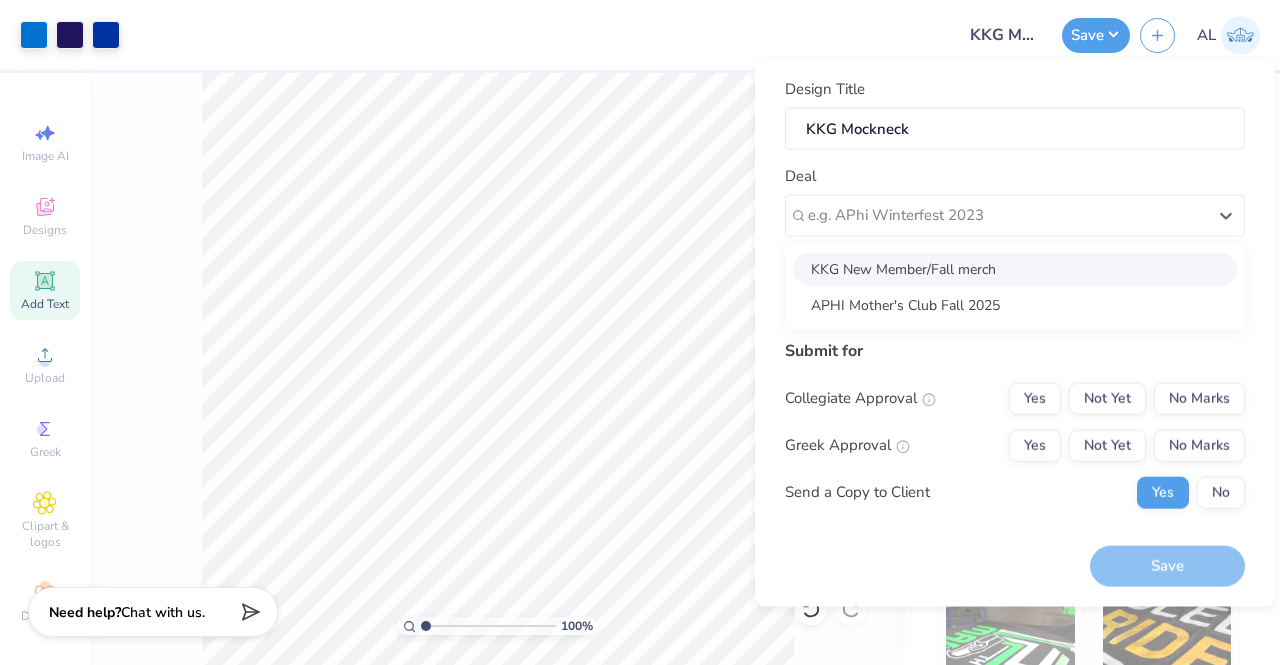 click on "KKG New Member/Fall merch" at bounding box center [1015, 268] 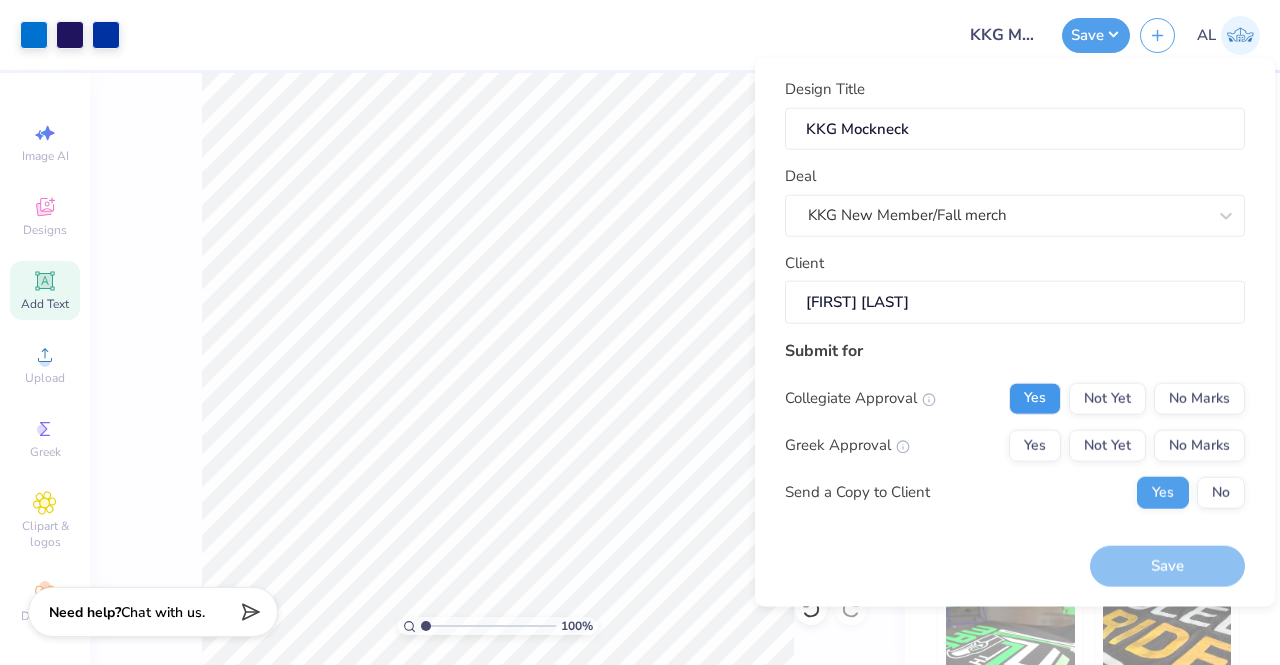 click on "Yes" at bounding box center [1035, 398] 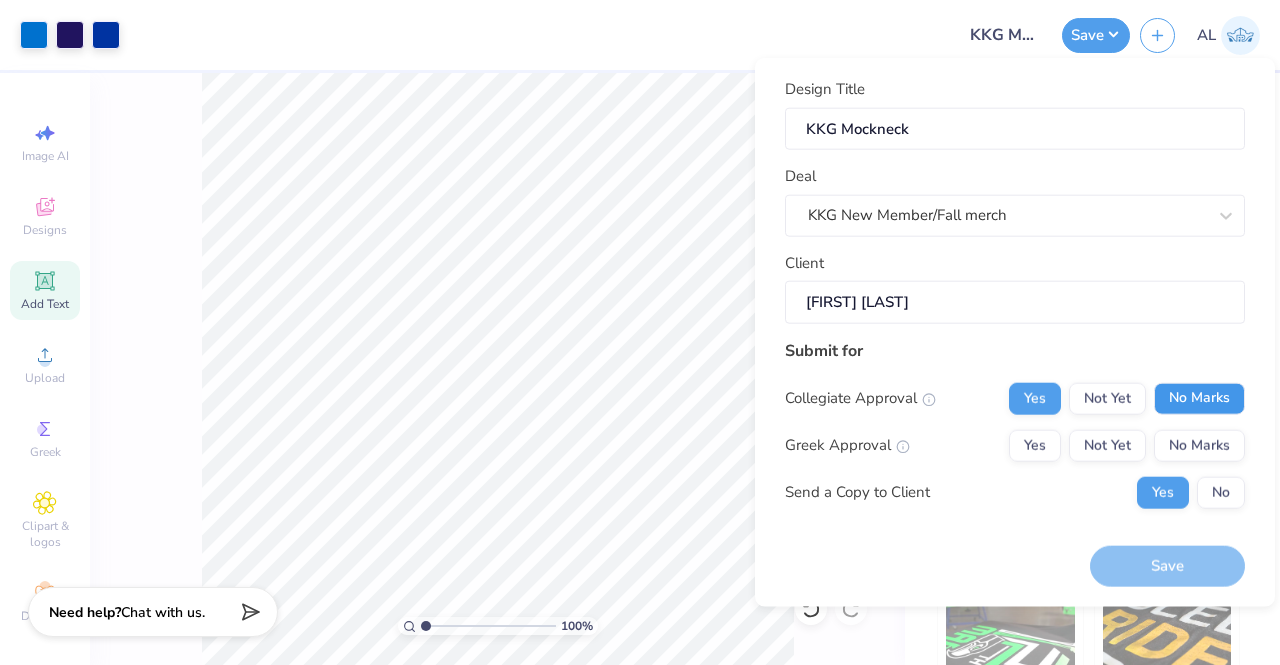 click on "No Marks" at bounding box center [1199, 398] 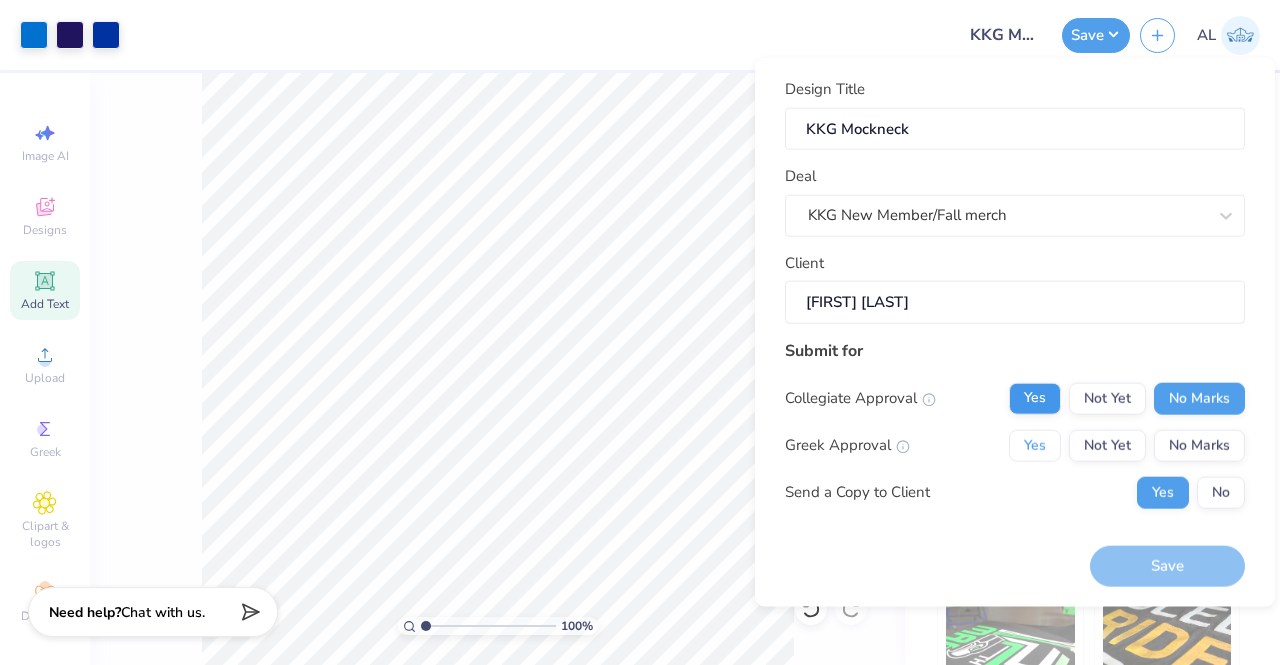 click on "Collegiate Approval Yes Not Yet No Marks Greek Approval Yes Not Yet No Marks Send a Copy to Client Yes No" at bounding box center [1015, 445] 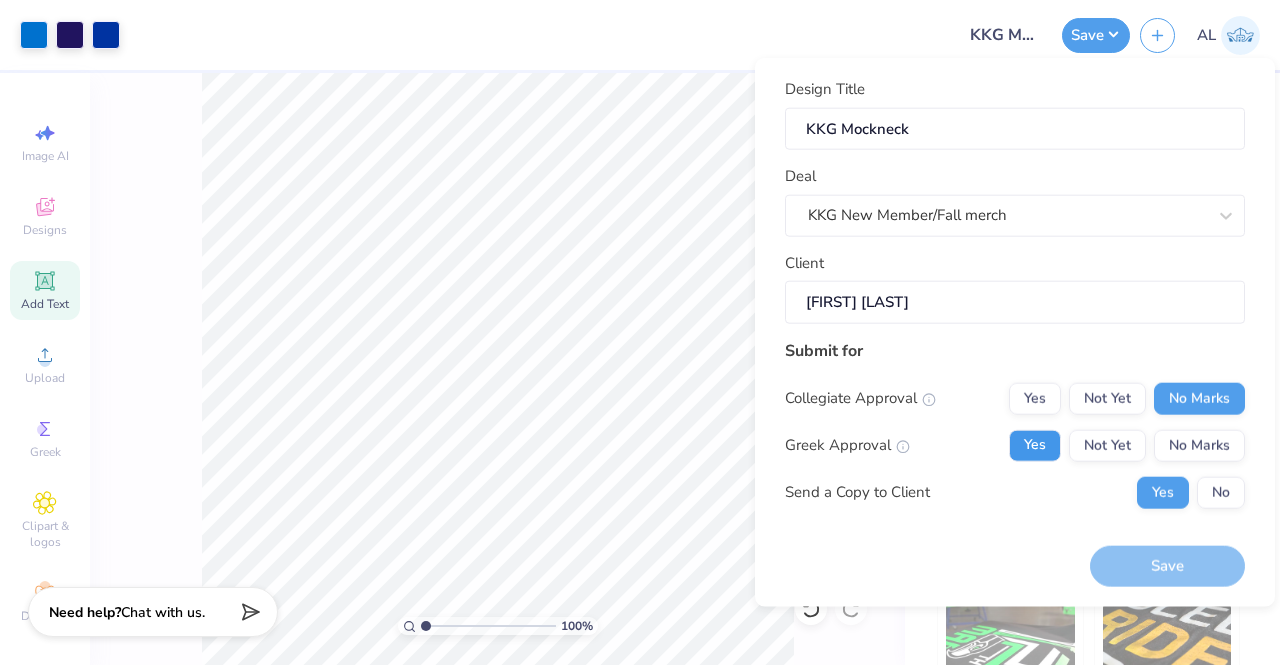 click on "Yes" at bounding box center [1035, 445] 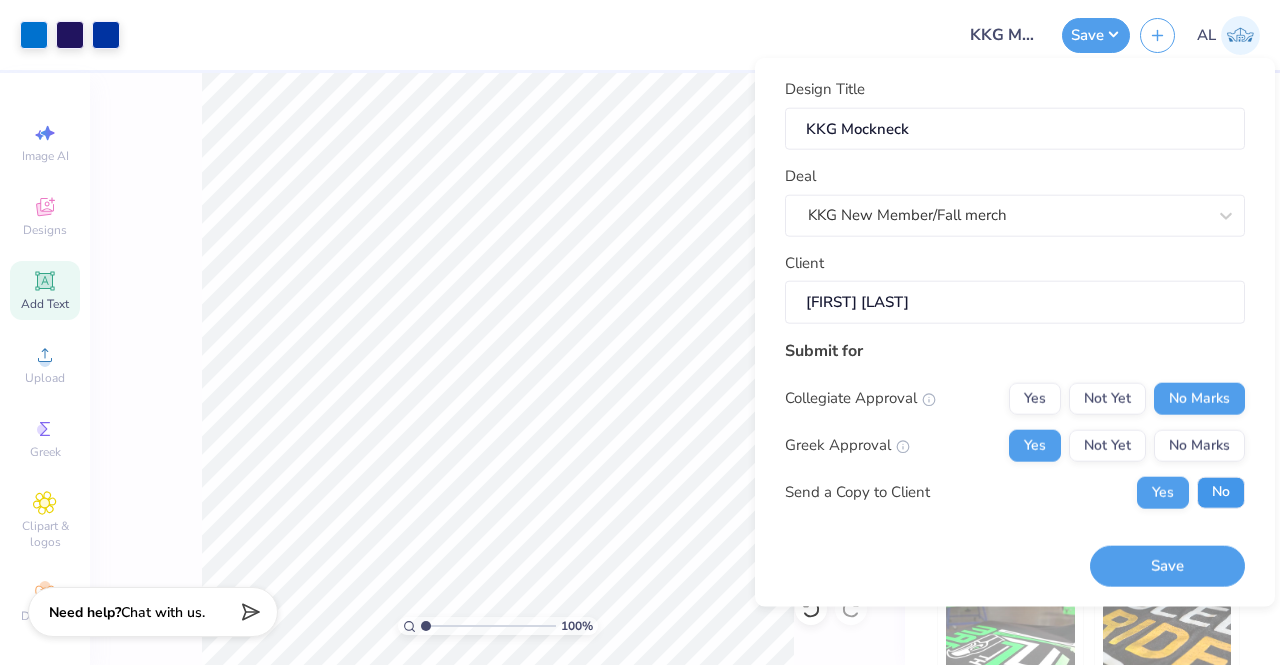 click on "No" at bounding box center [1221, 492] 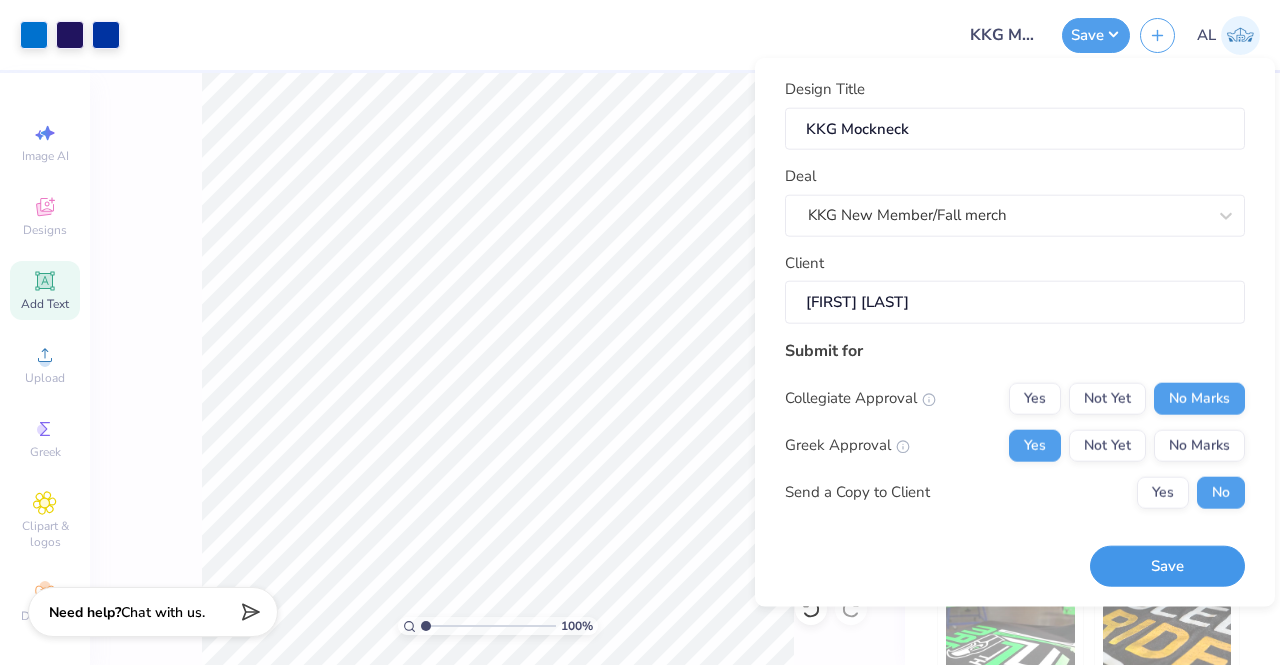 click on "Save" at bounding box center [1167, 566] 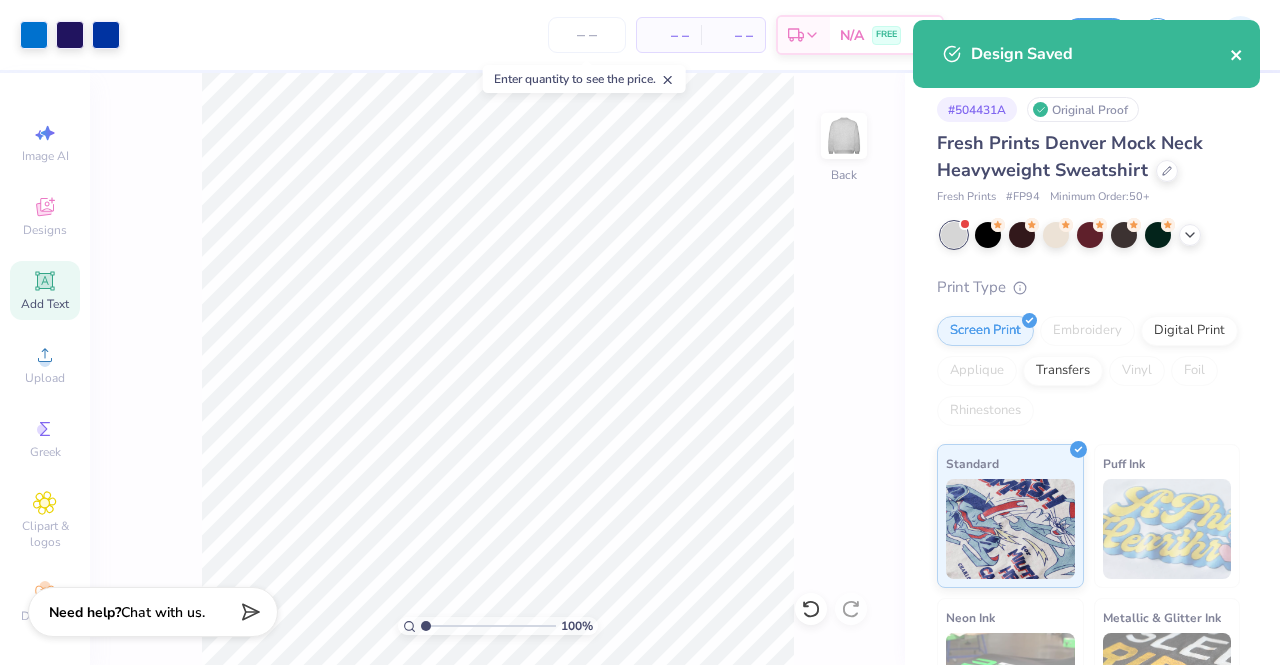 click 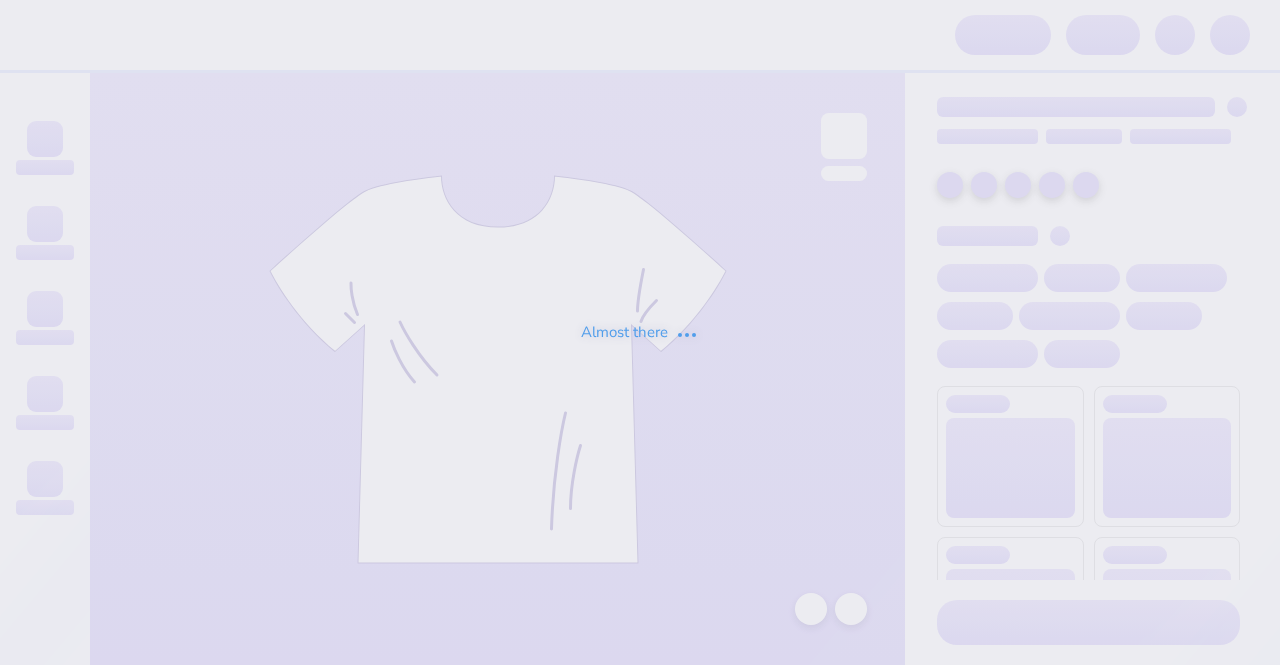 scroll, scrollTop: 0, scrollLeft: 0, axis: both 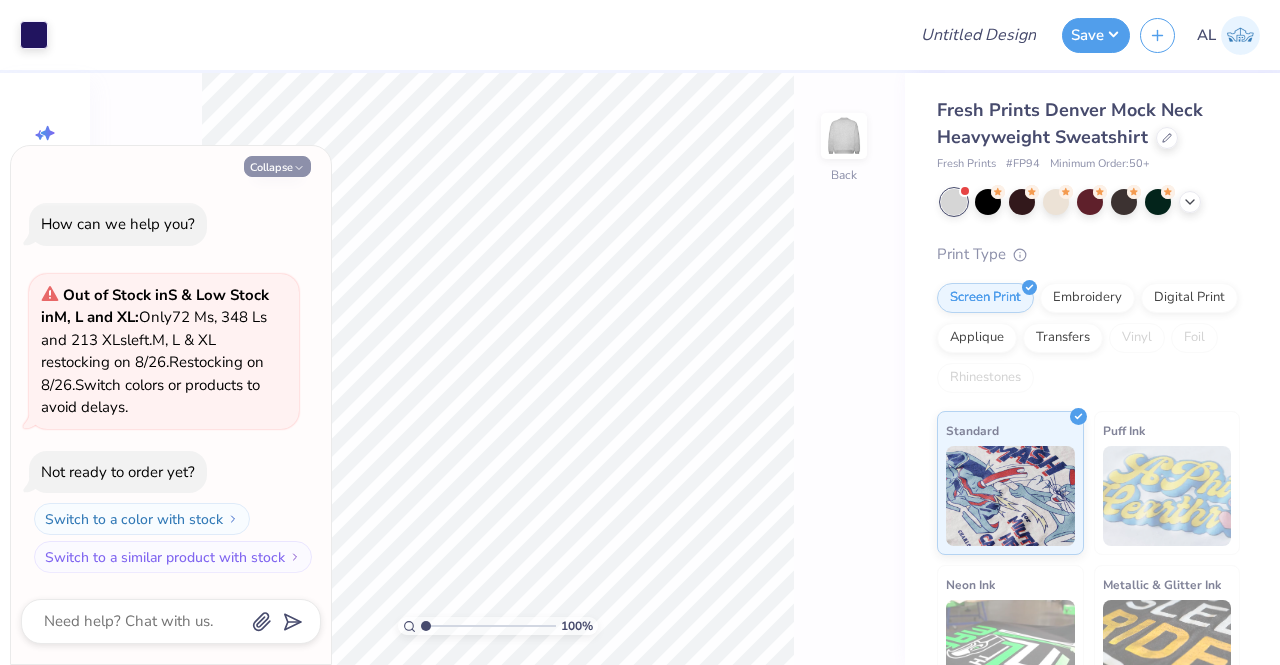 click on "Collapse" at bounding box center (277, 166) 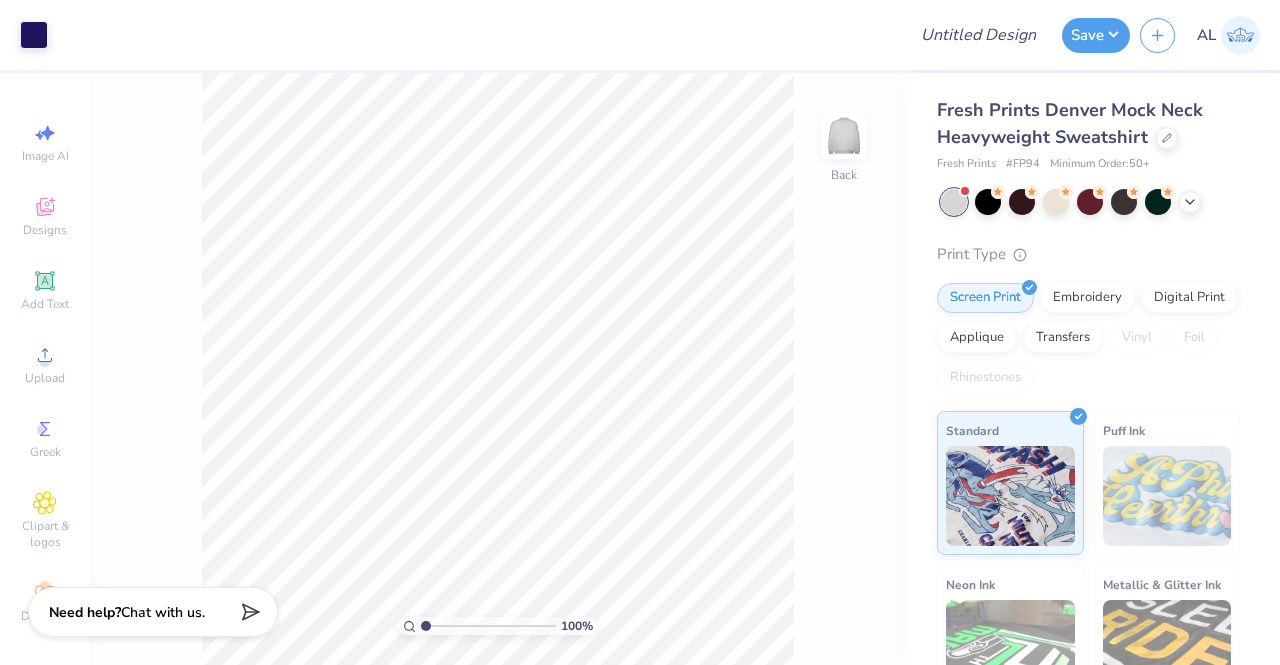 click on "Fresh Prints Denver Mock Neck Heavyweight Sweatshirt" at bounding box center (1070, 123) 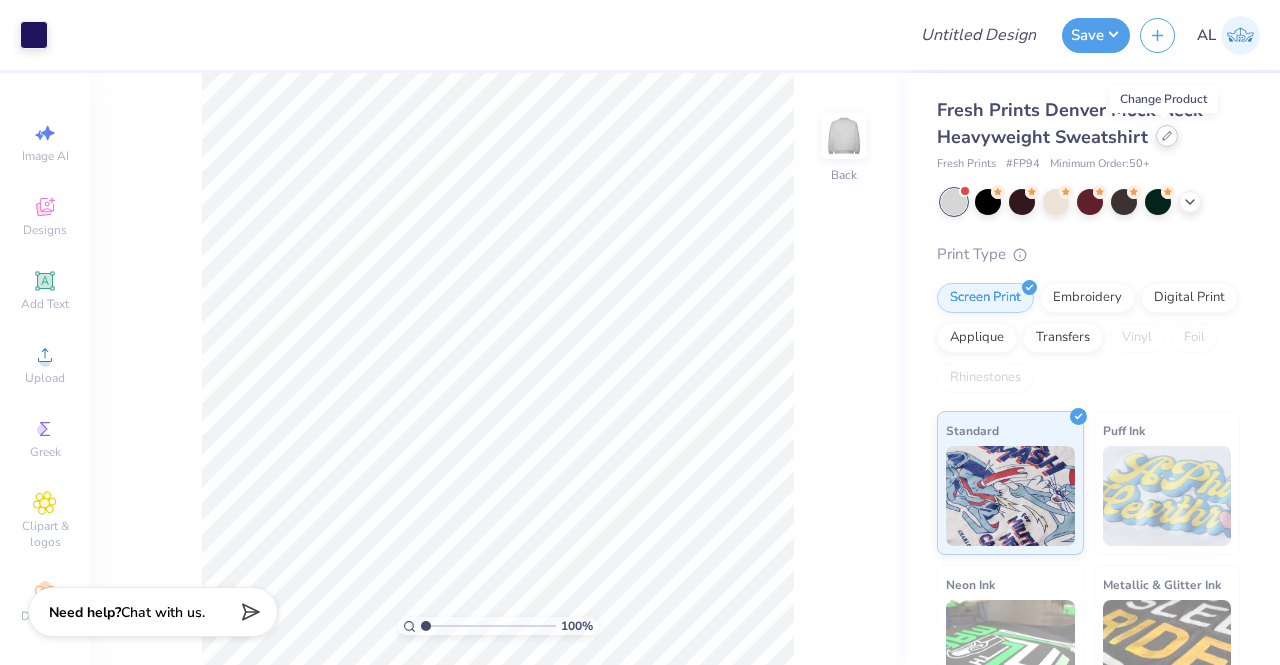 click 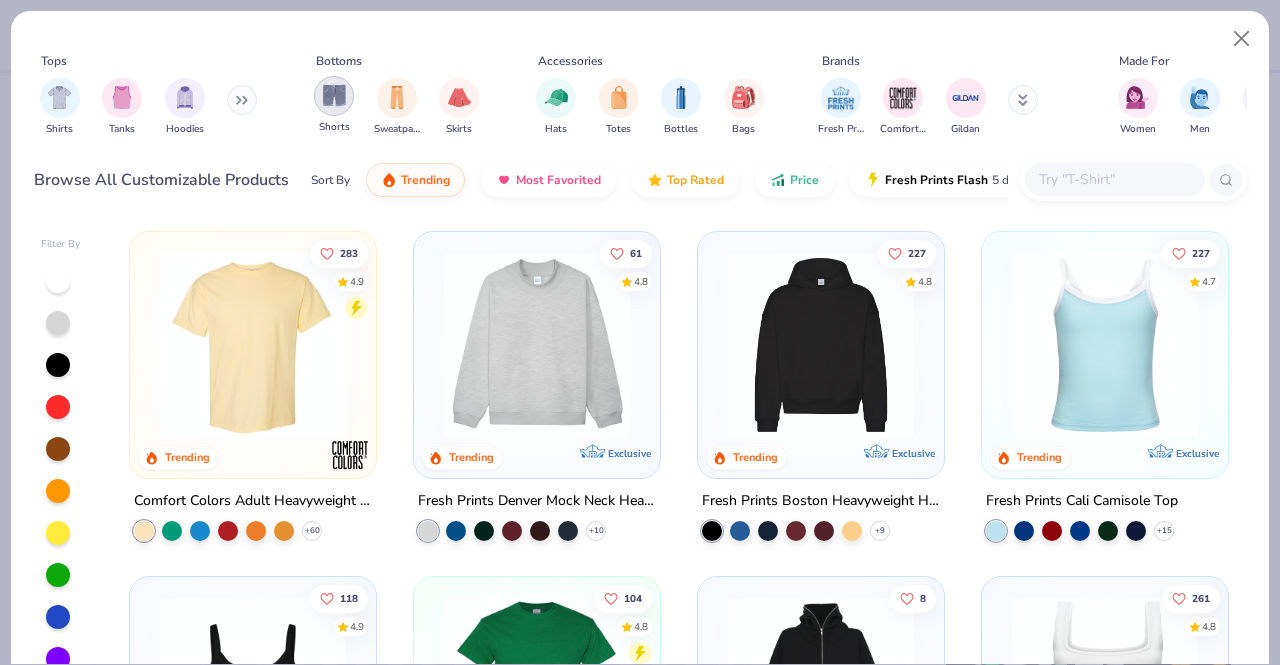 click at bounding box center [334, 96] 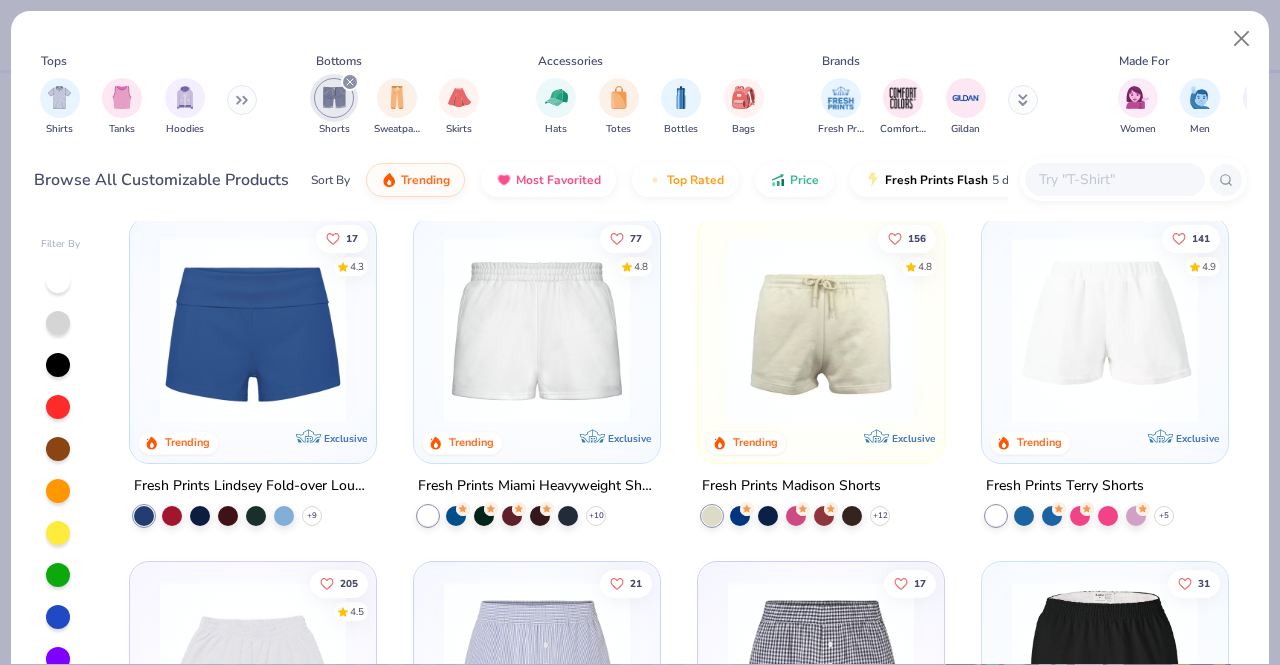 scroll, scrollTop: 0, scrollLeft: 0, axis: both 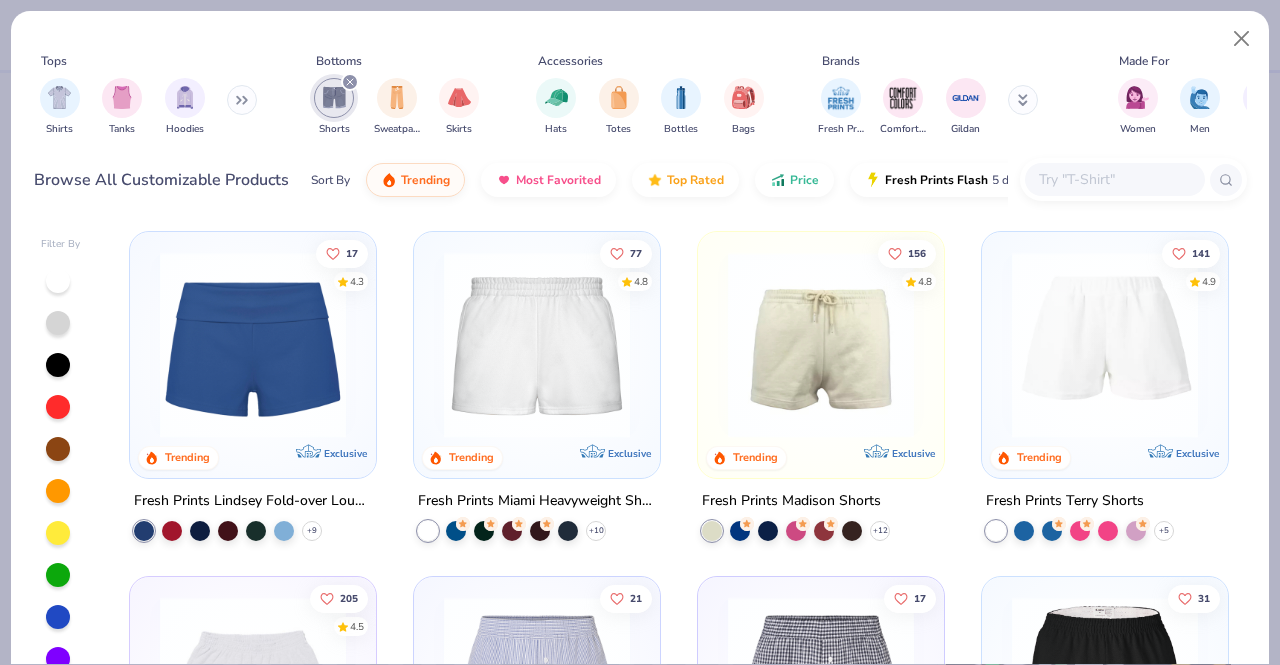 click at bounding box center [537, 345] 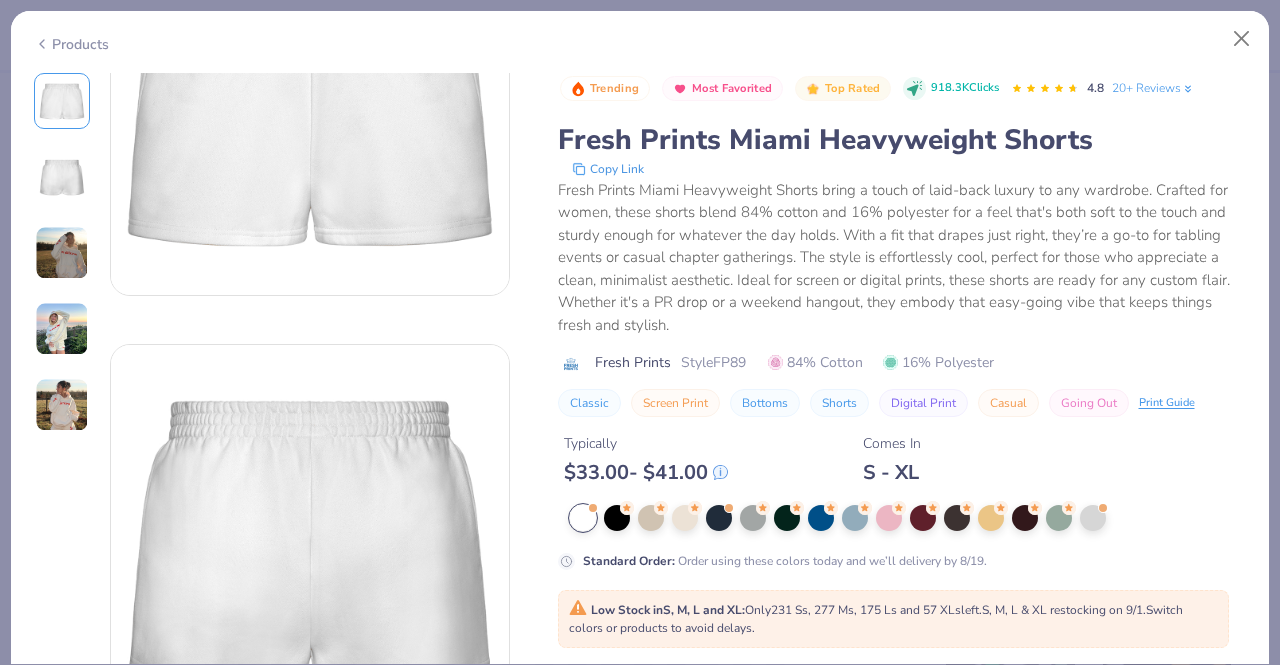 scroll, scrollTop: 173, scrollLeft: 0, axis: vertical 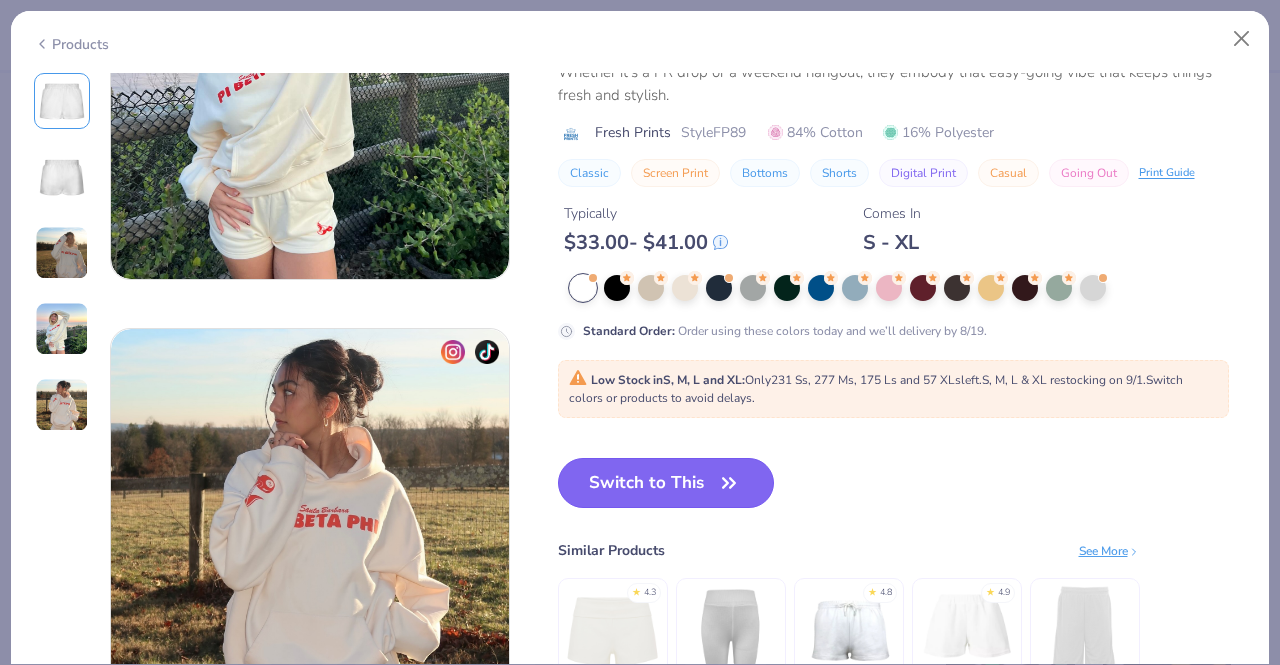 click 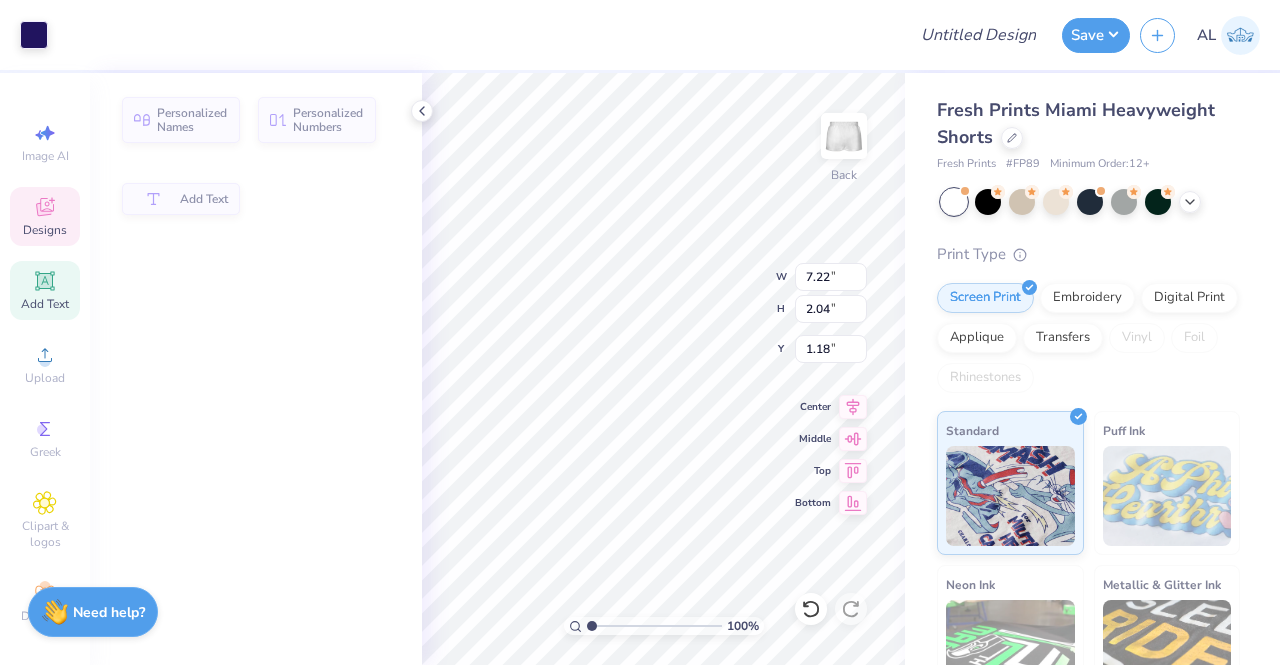 type on "2.04" 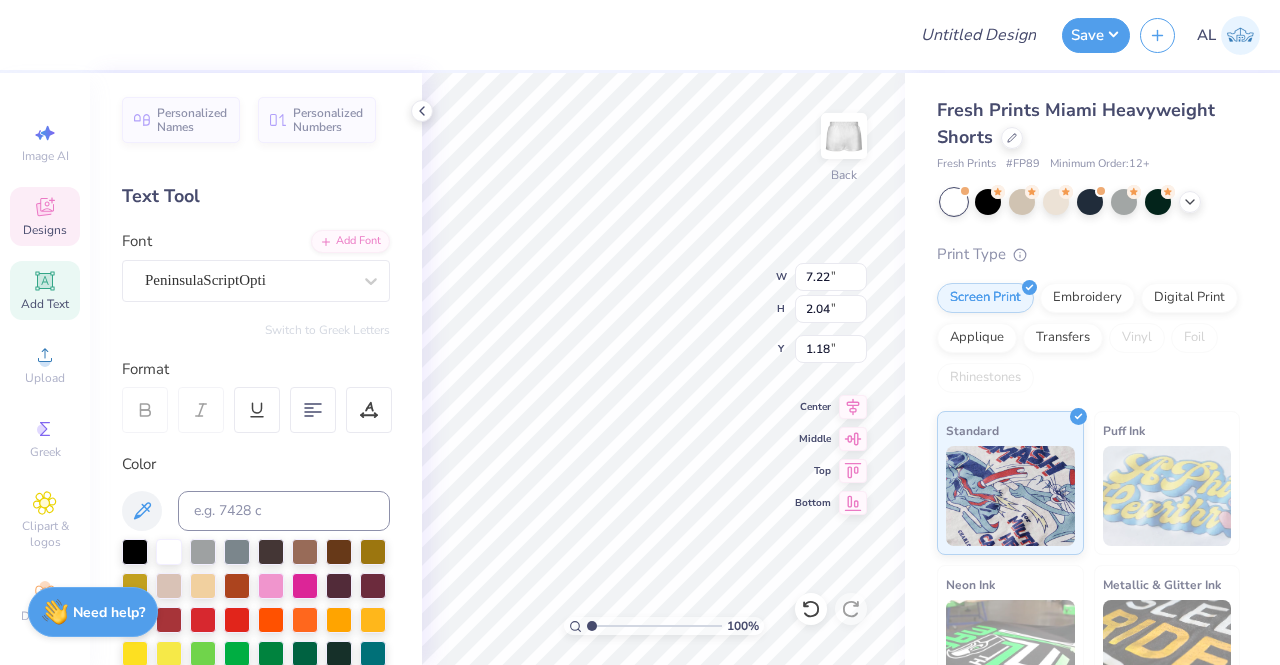 scroll, scrollTop: 16, scrollLeft: 2, axis: both 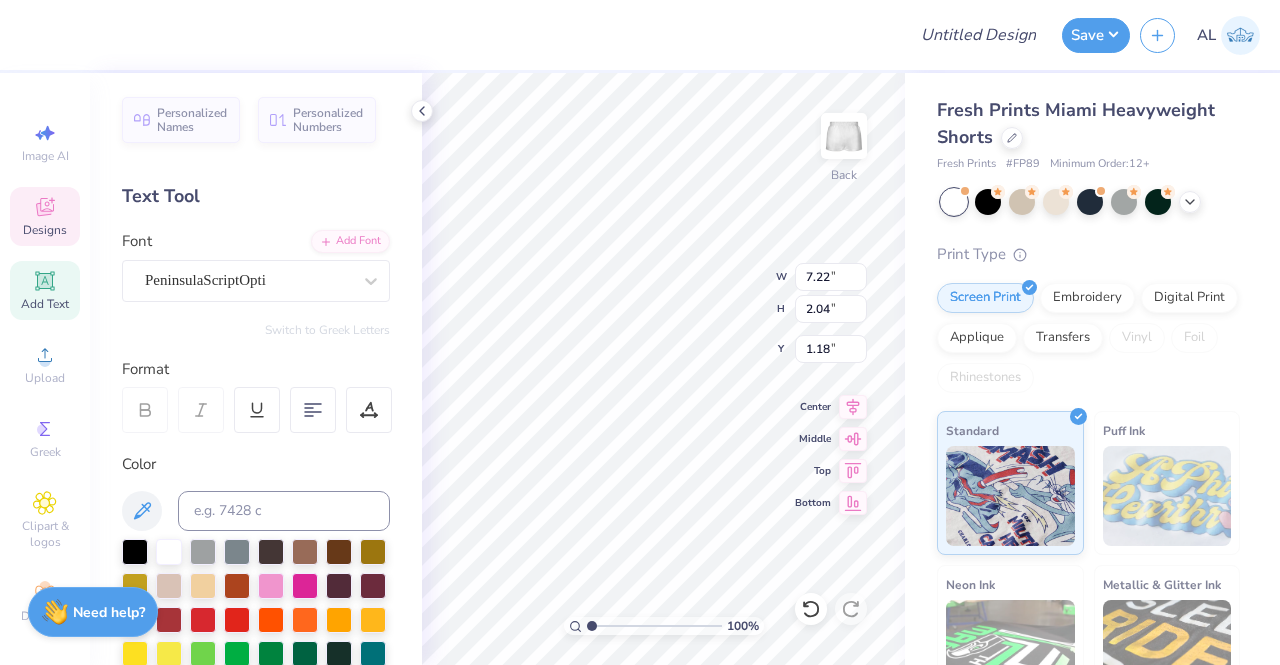 type on "KKG" 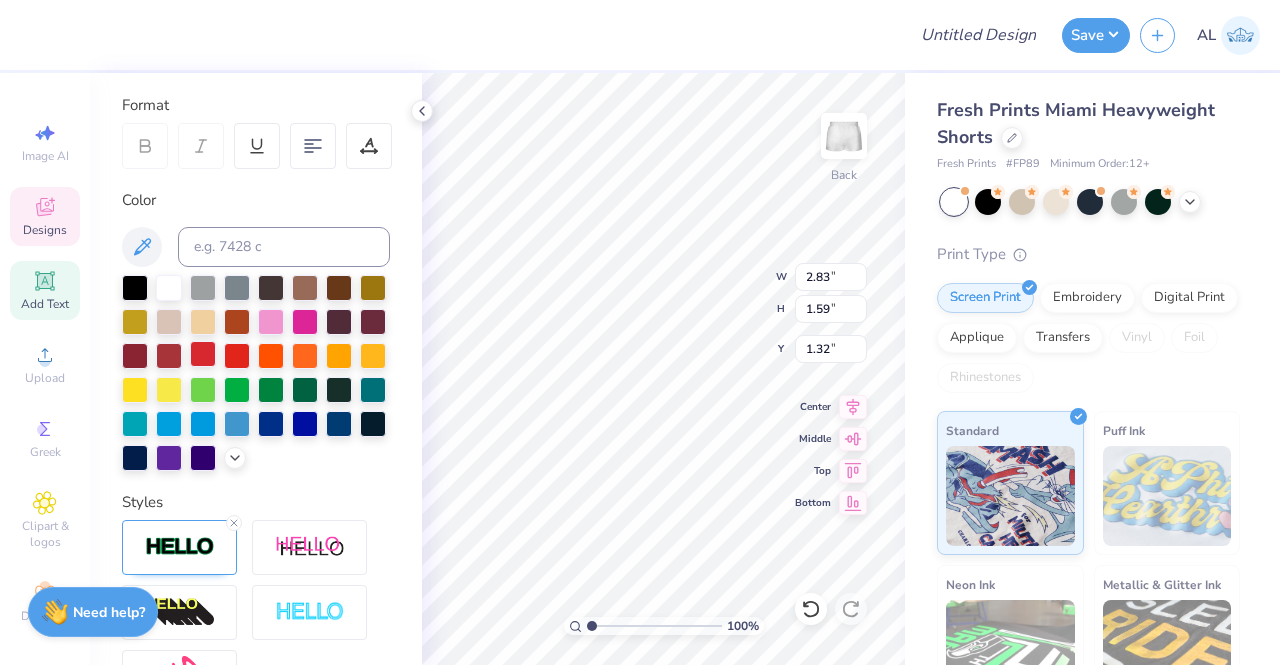 scroll, scrollTop: 265, scrollLeft: 0, axis: vertical 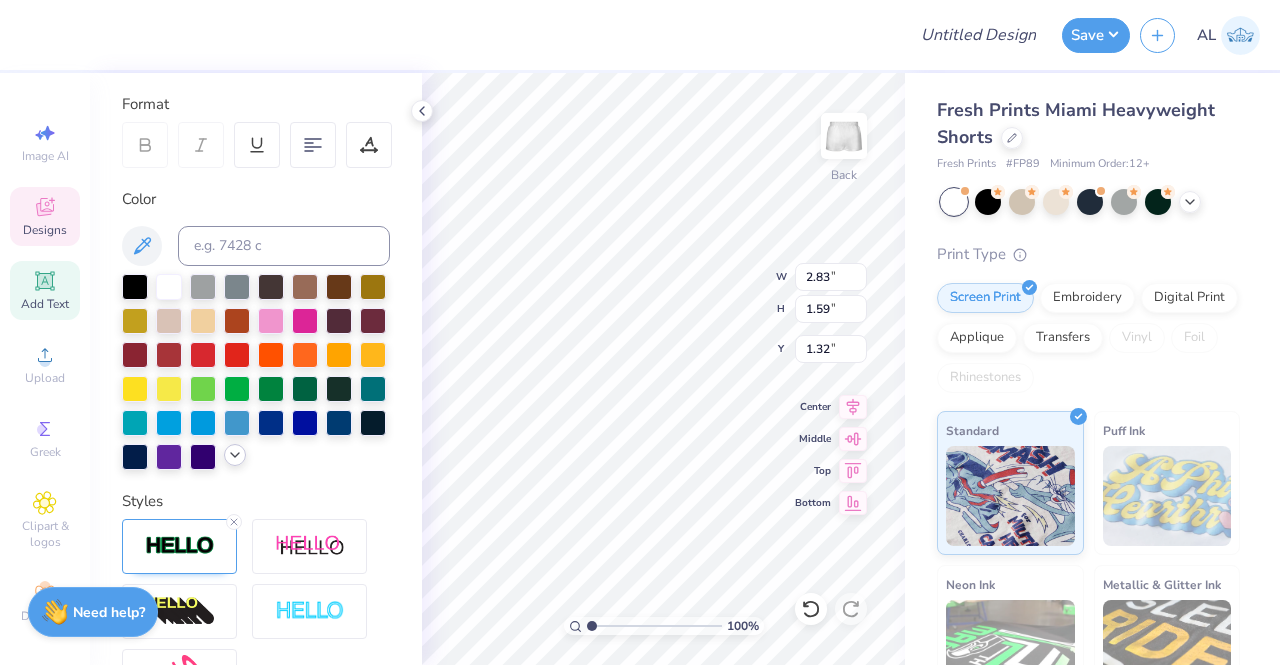 click 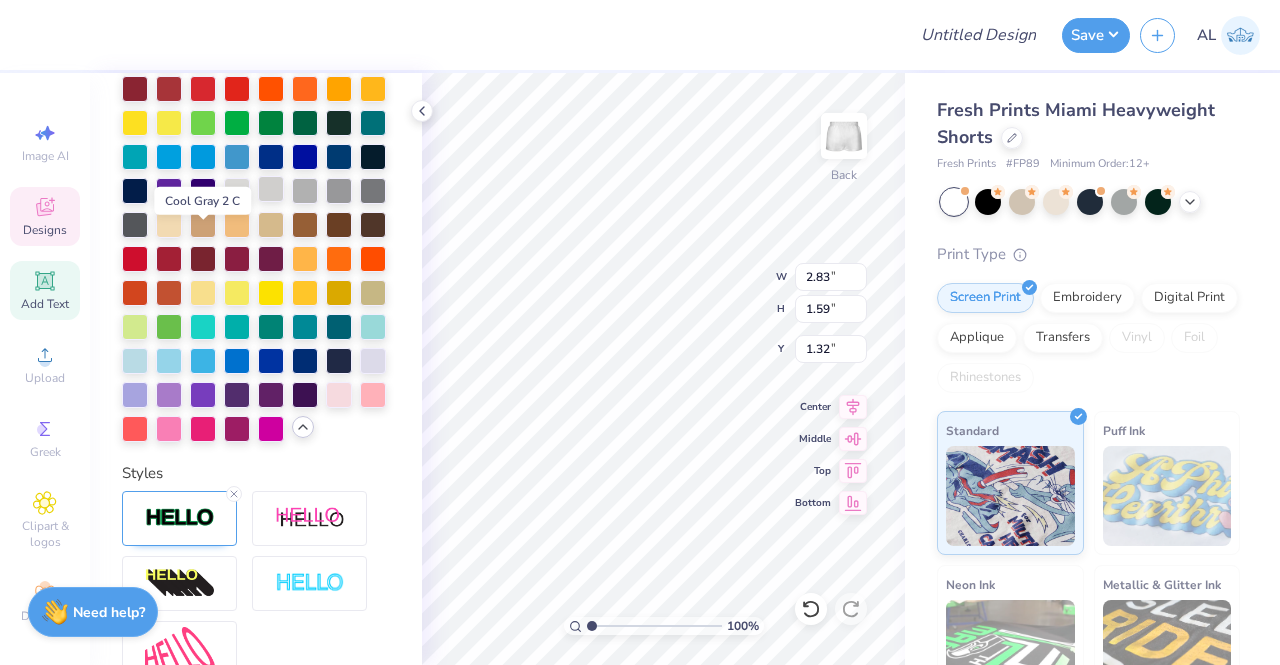 scroll, scrollTop: 496, scrollLeft: 0, axis: vertical 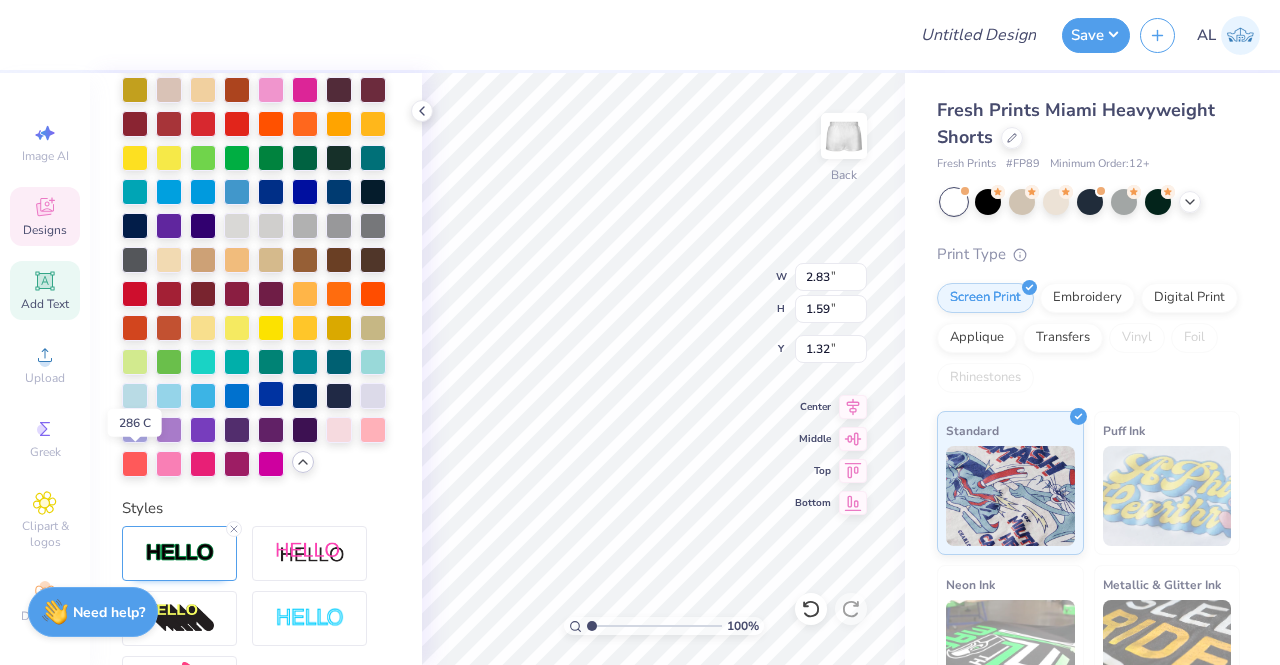 click at bounding box center (271, 394) 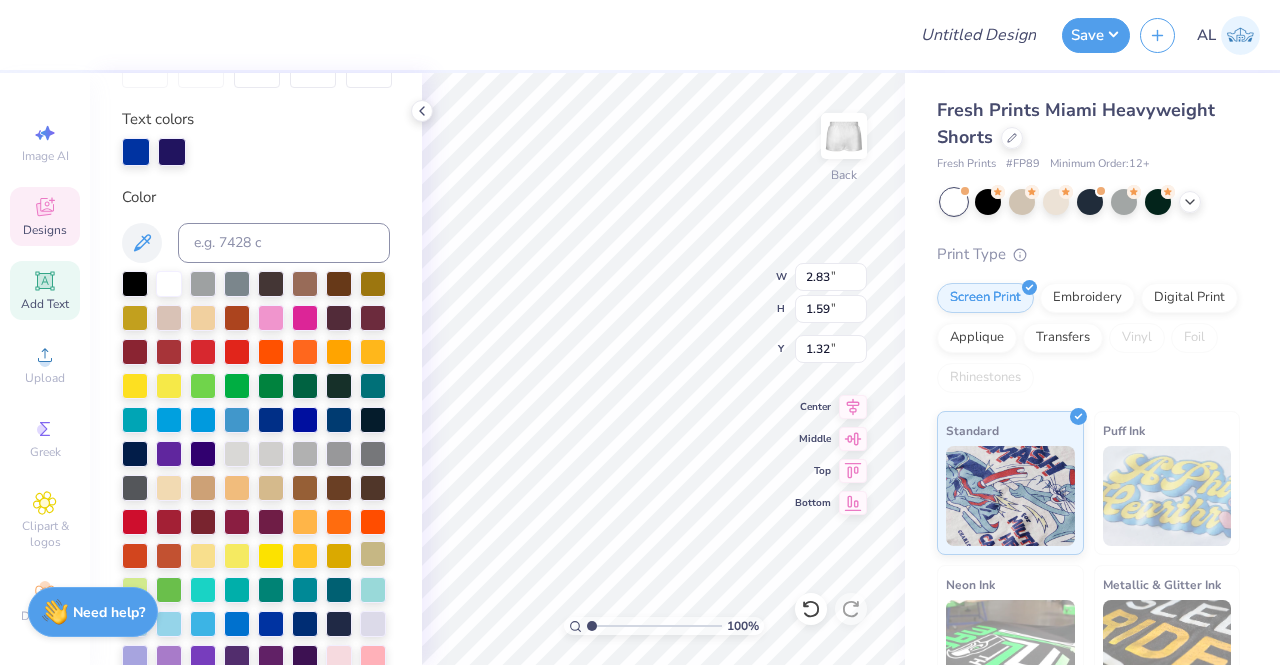 scroll, scrollTop: 316, scrollLeft: 0, axis: vertical 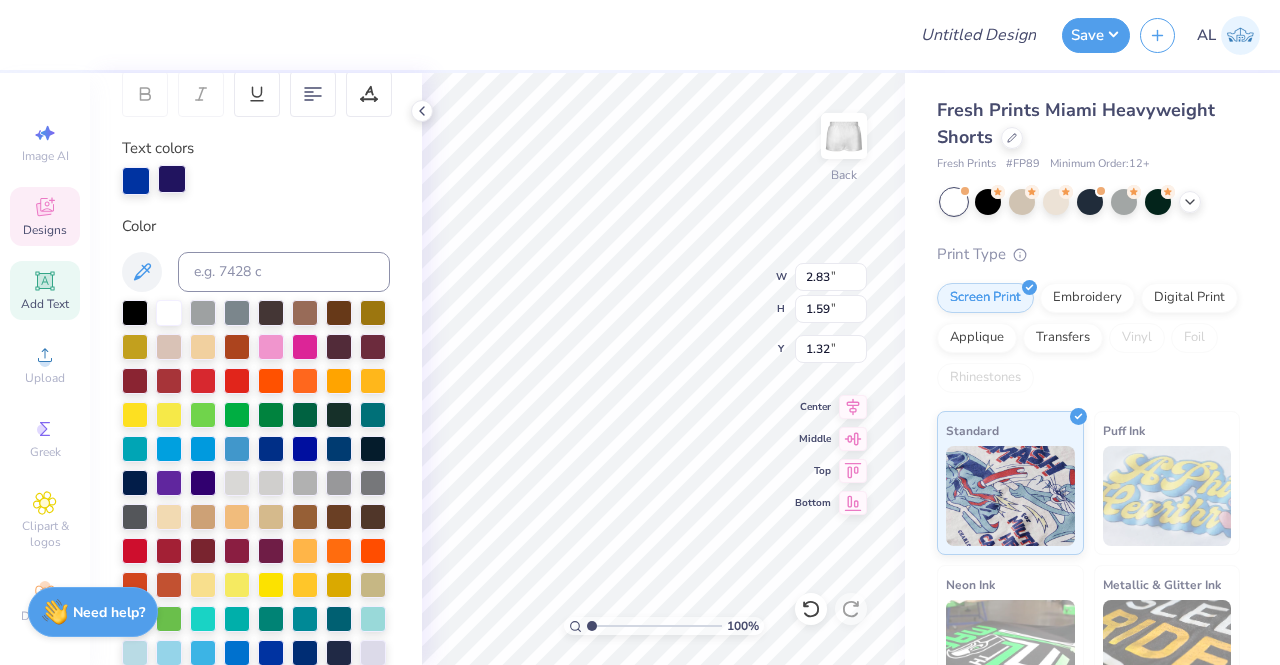 click at bounding box center [172, 179] 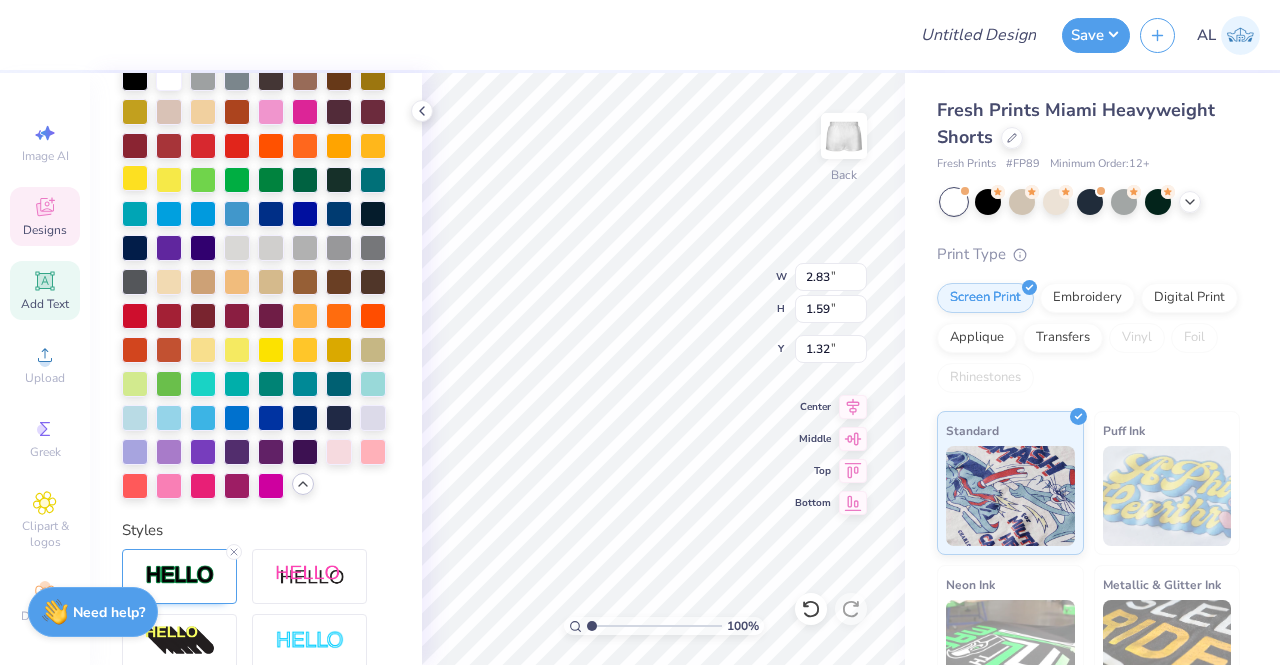 scroll, scrollTop: 590, scrollLeft: 0, axis: vertical 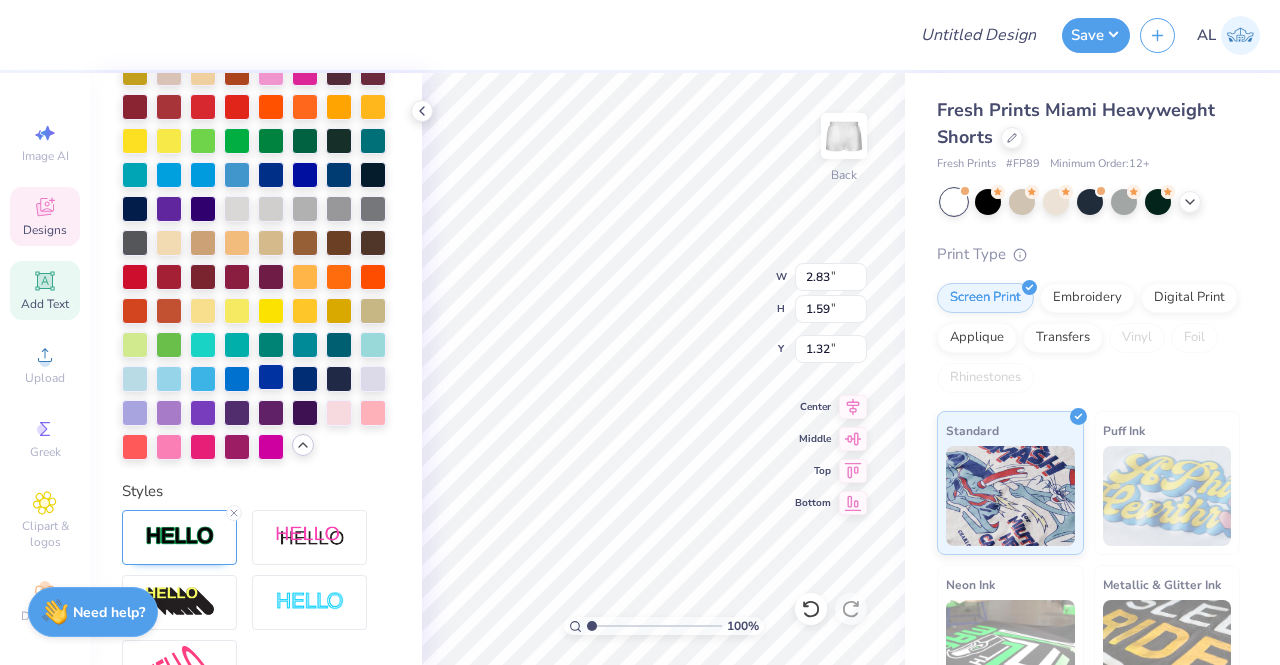 click at bounding box center (271, 377) 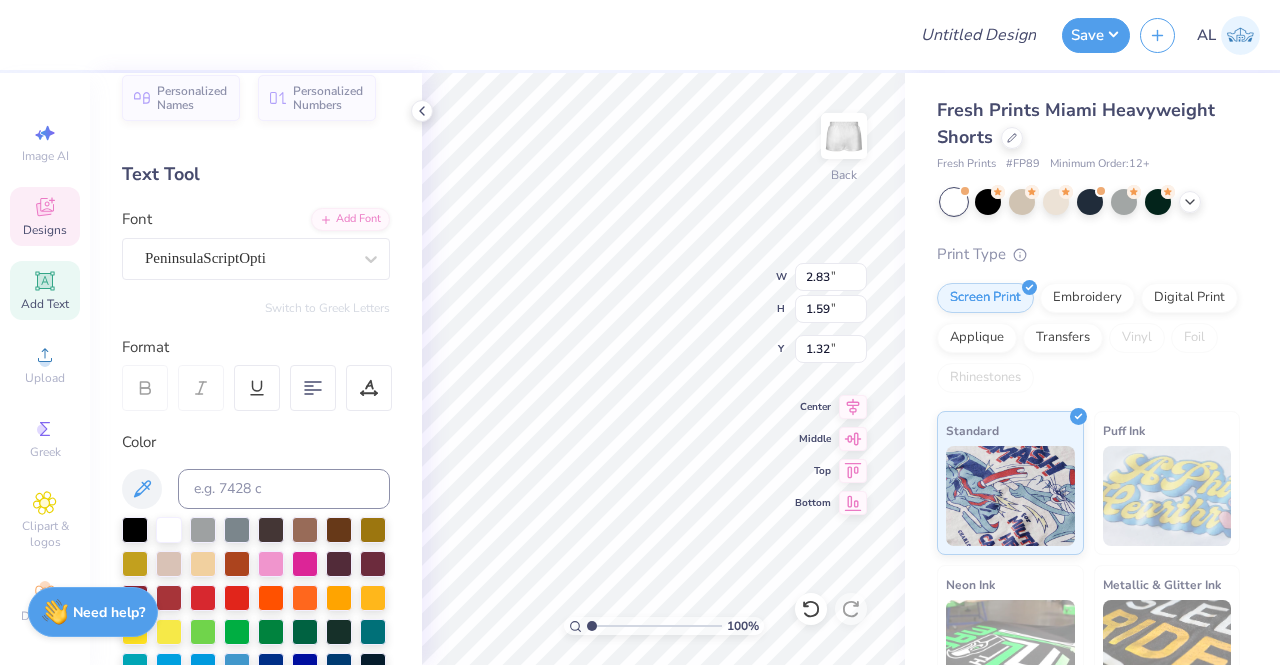 scroll, scrollTop: 23, scrollLeft: 0, axis: vertical 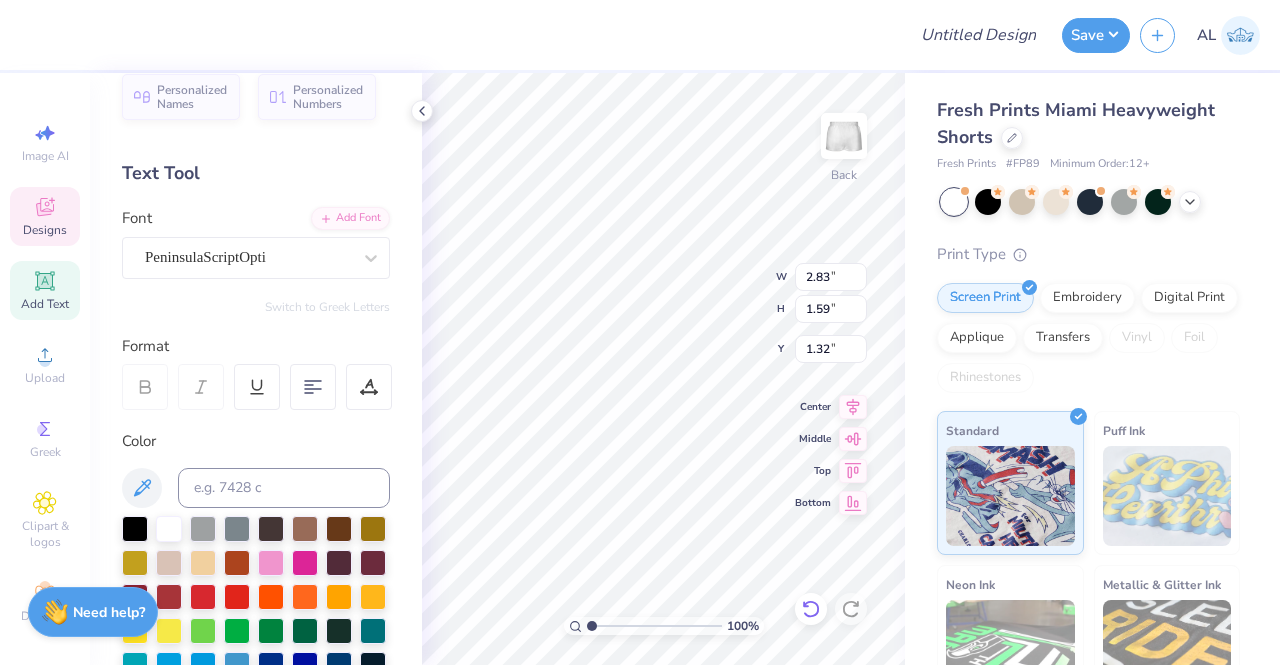 click 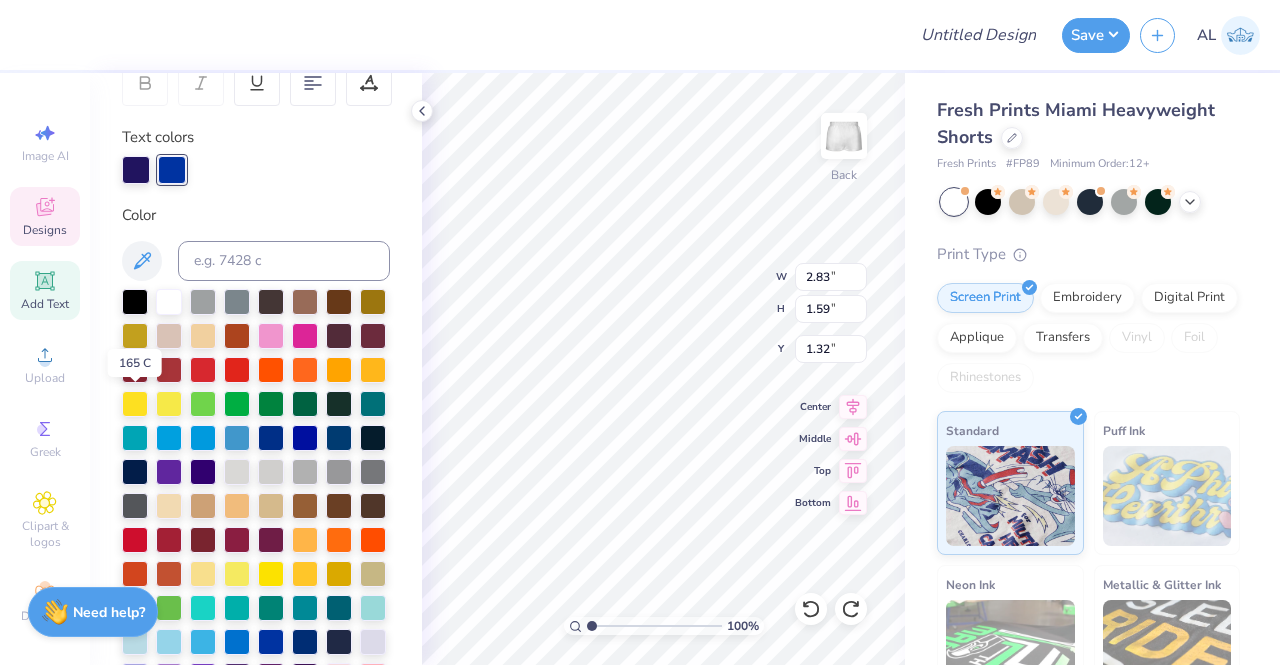 scroll, scrollTop: 327, scrollLeft: 0, axis: vertical 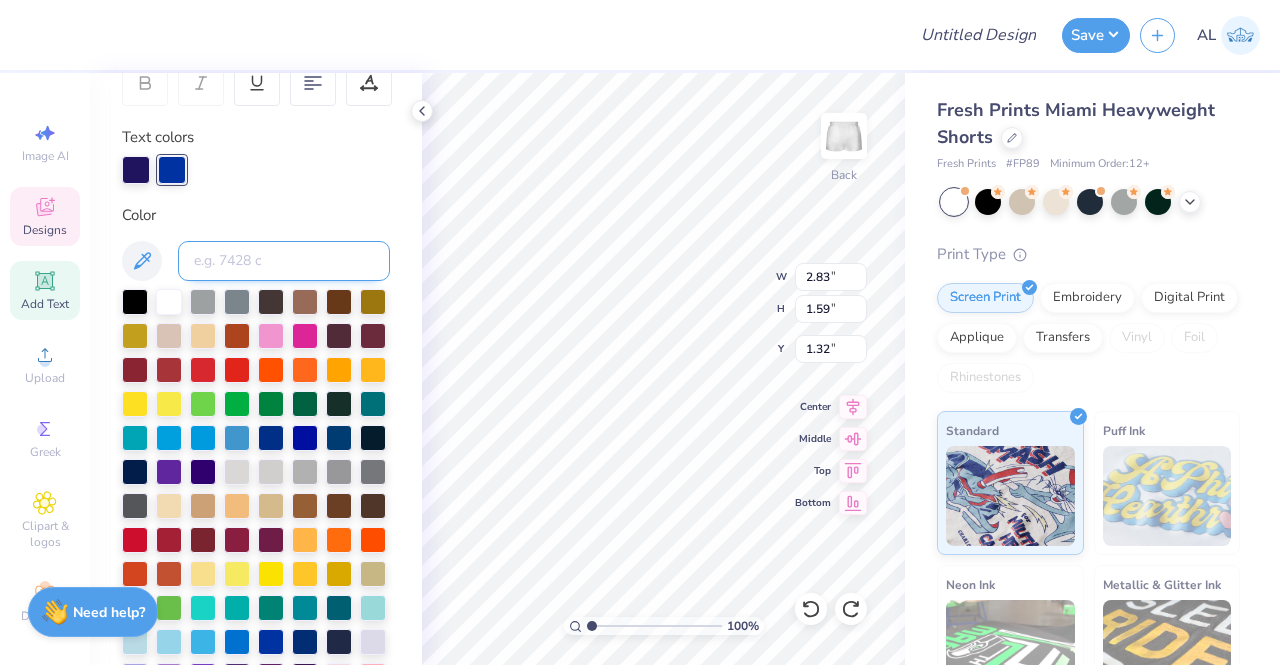 click at bounding box center [284, 261] 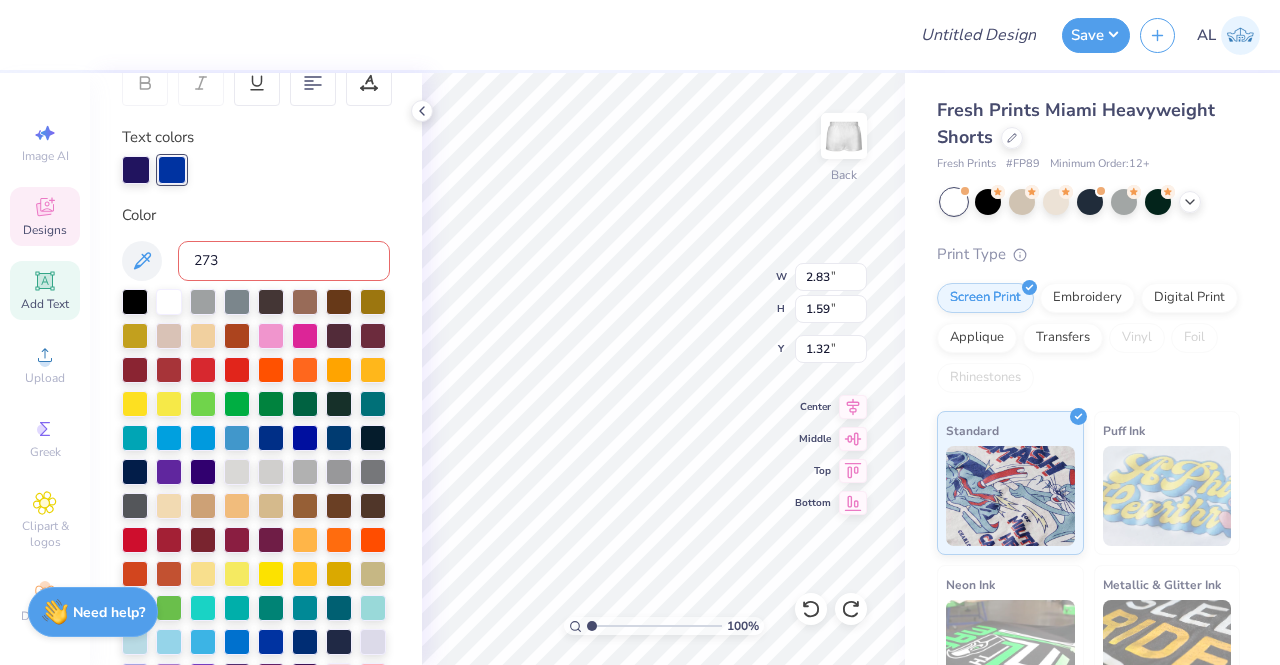 type on "273" 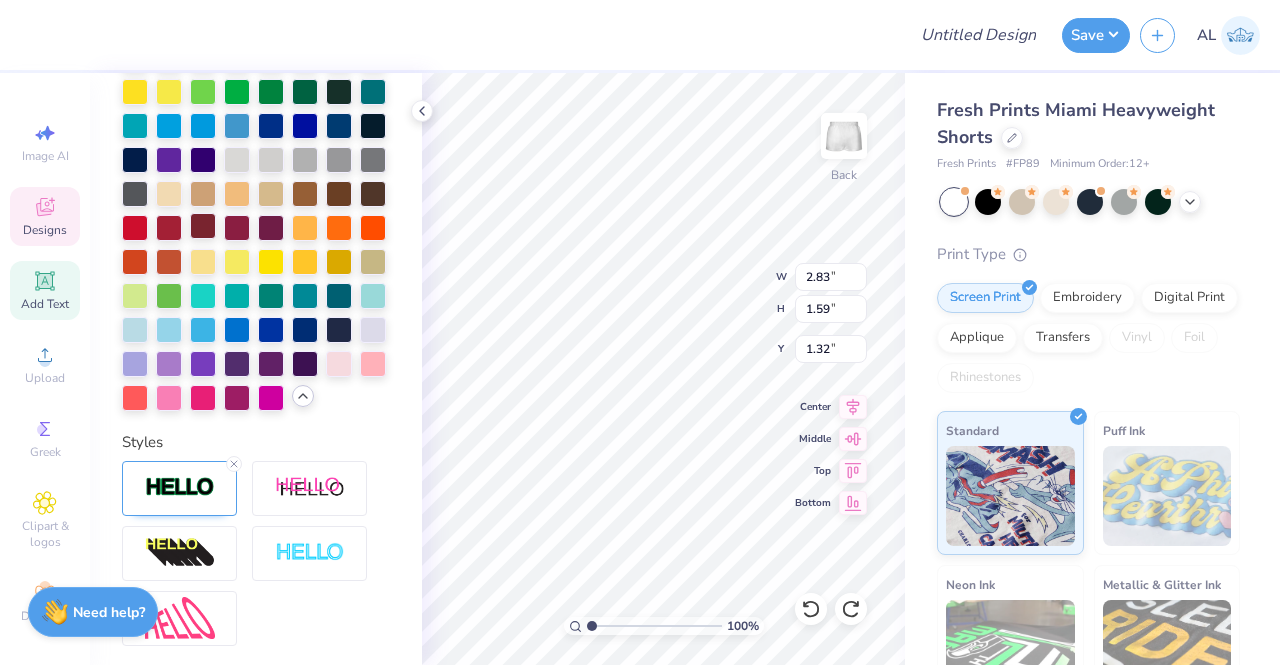 scroll, scrollTop: 638, scrollLeft: 0, axis: vertical 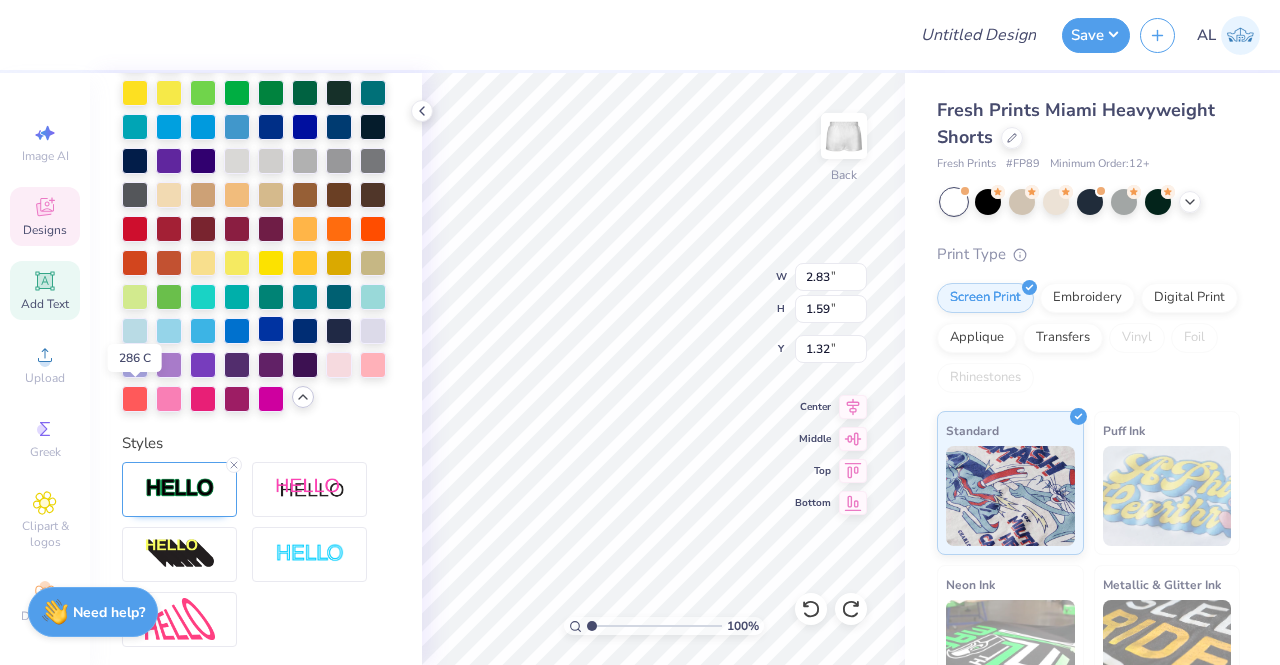 click at bounding box center [271, 329] 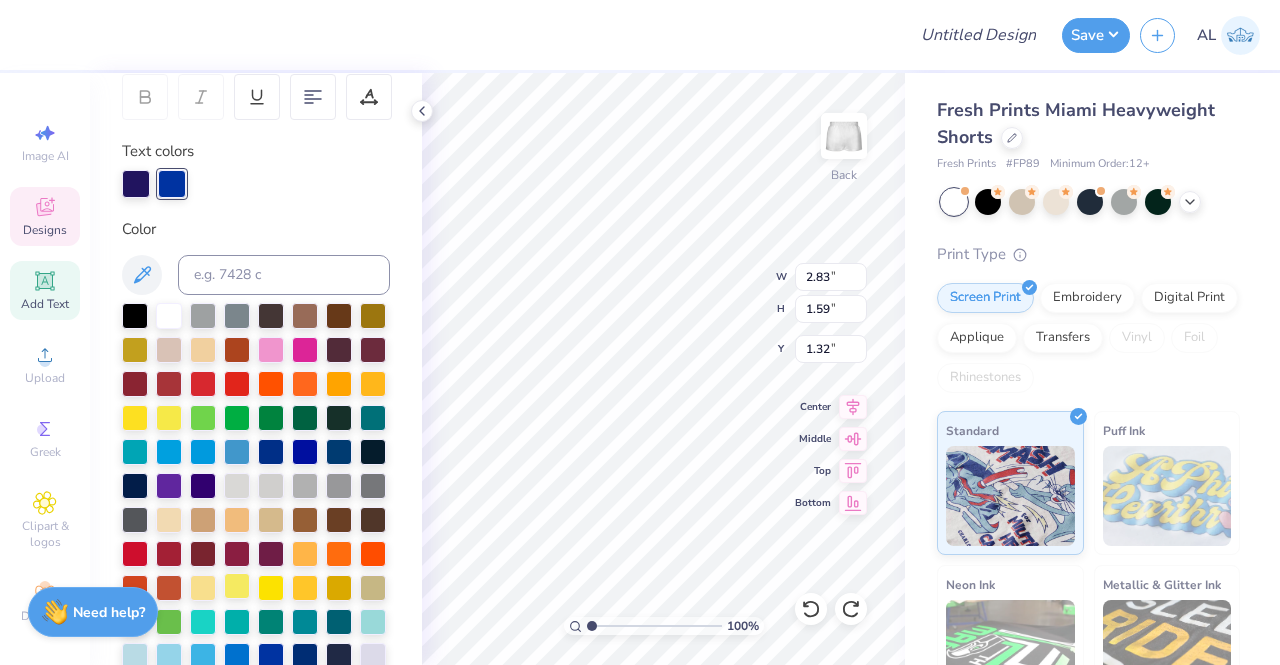 scroll, scrollTop: 314, scrollLeft: 0, axis: vertical 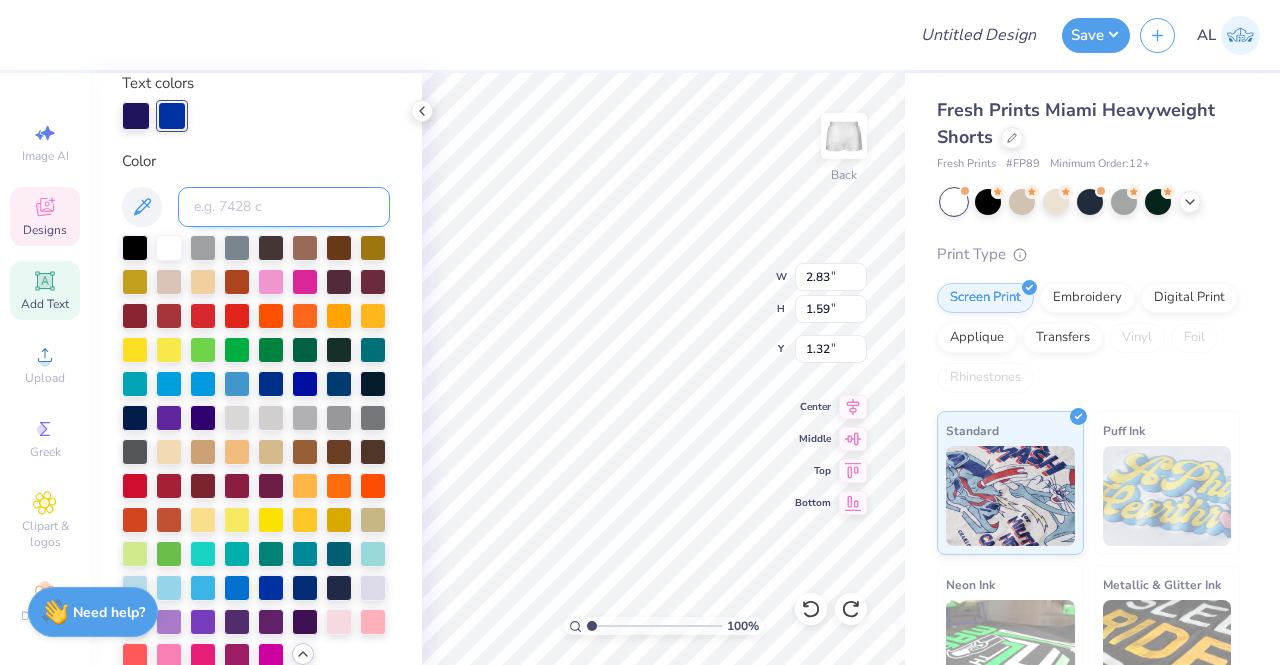 click at bounding box center [284, 207] 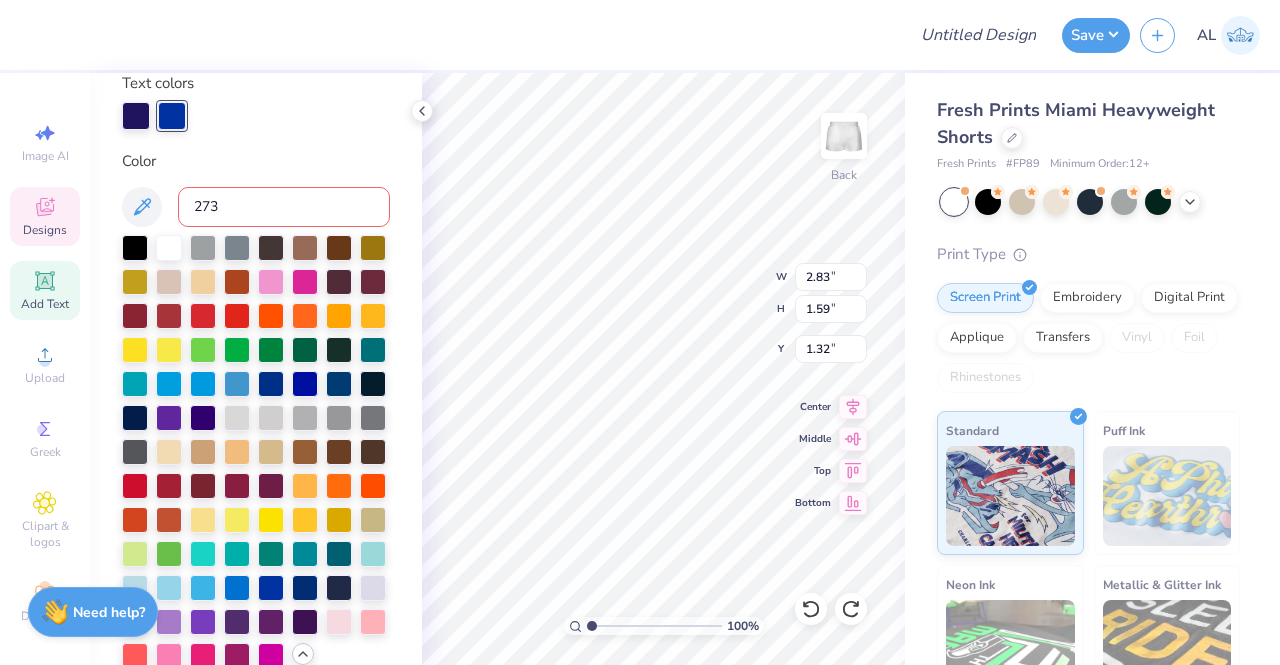 type on "273" 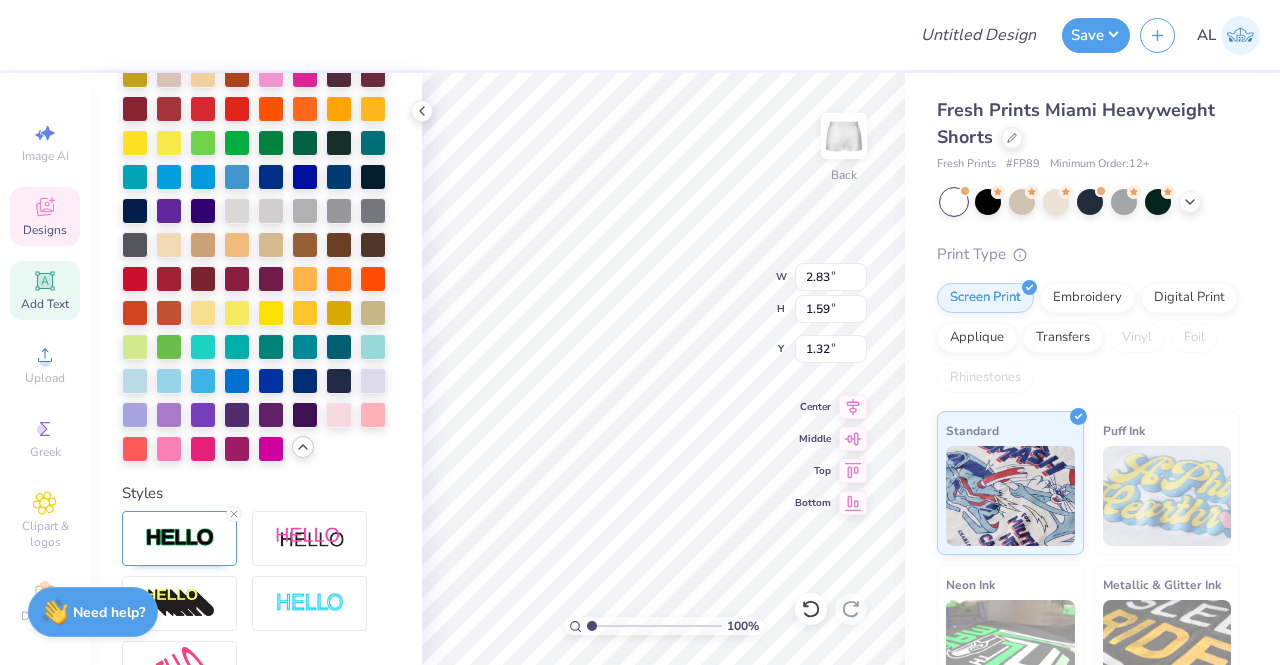 scroll, scrollTop: 483, scrollLeft: 0, axis: vertical 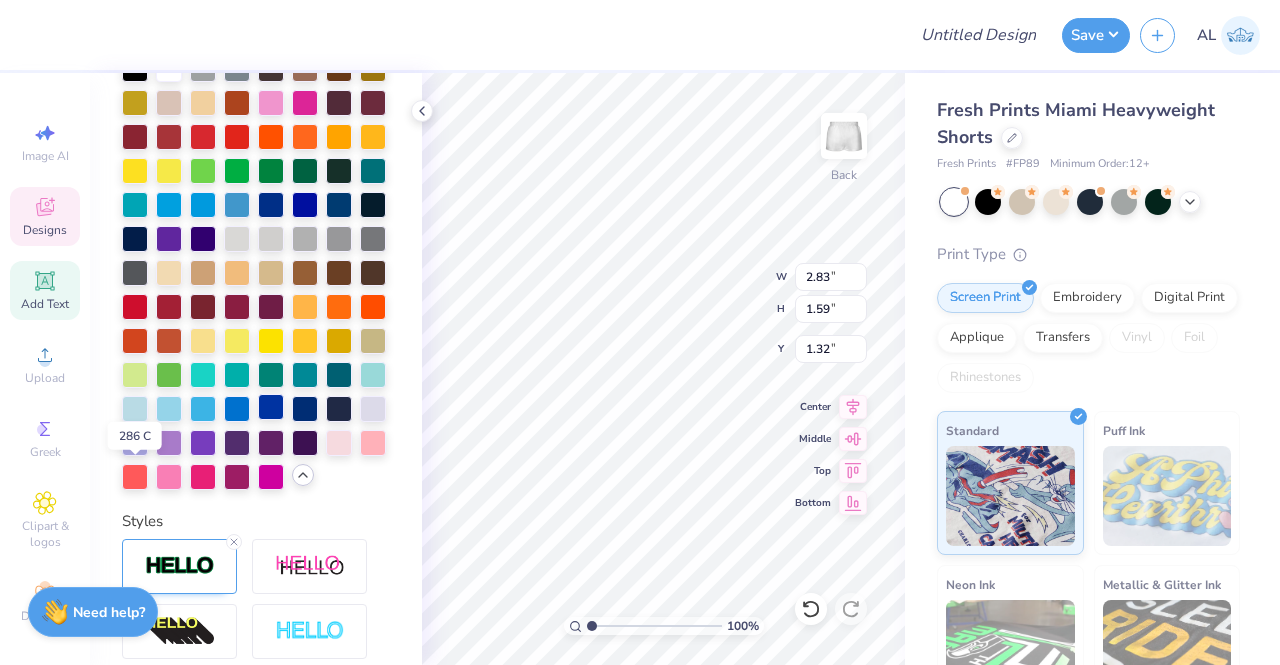 click at bounding box center [271, 407] 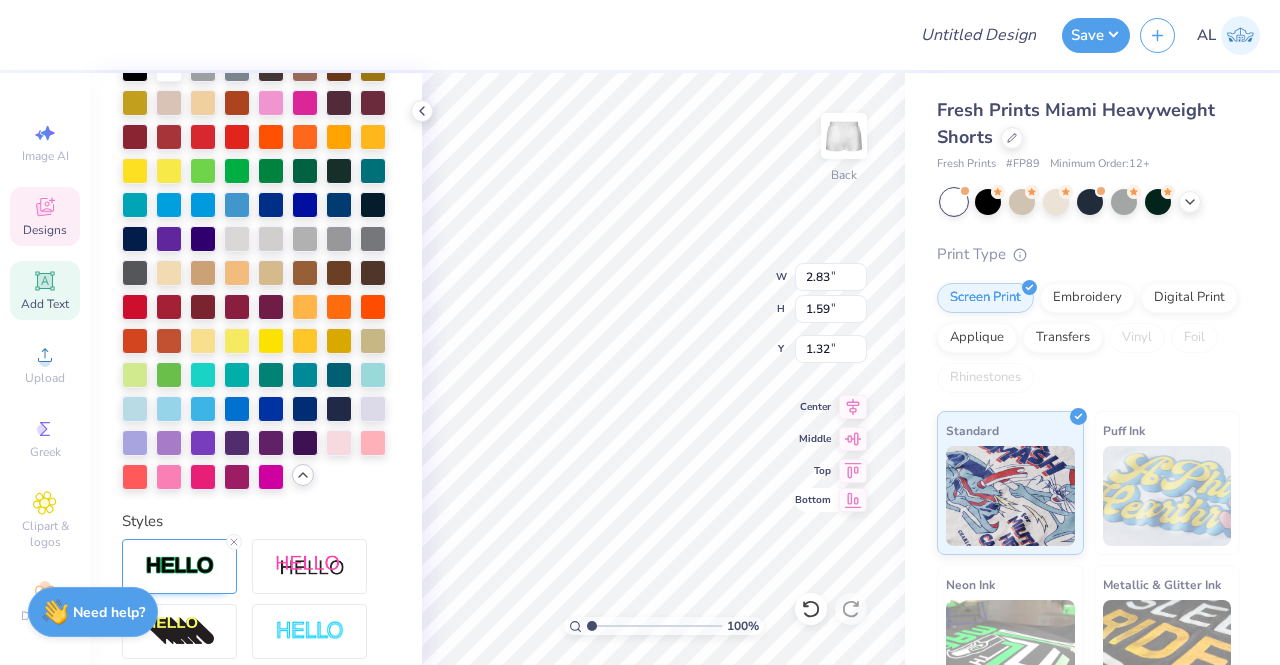 click on "100  % Back W 2.83 2.83 " H 1.59 1.59 " Y 1.32 1.32 " Center Middle Top Bottom" at bounding box center [663, 369] 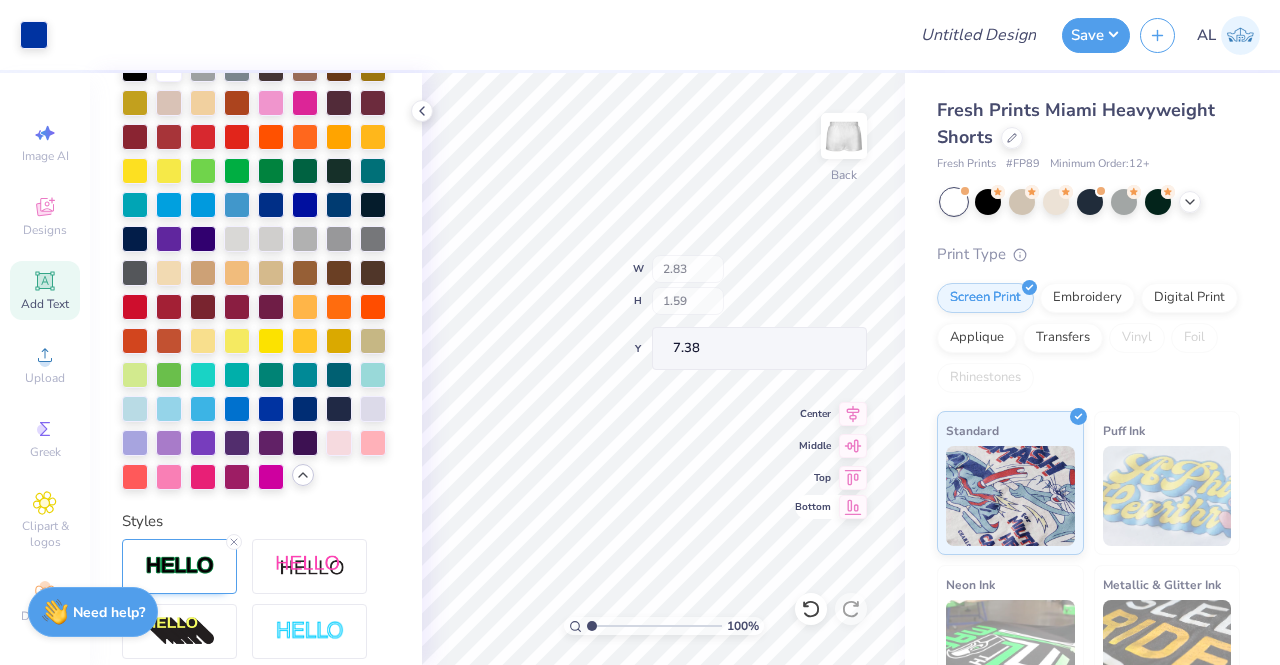 type on "7.38" 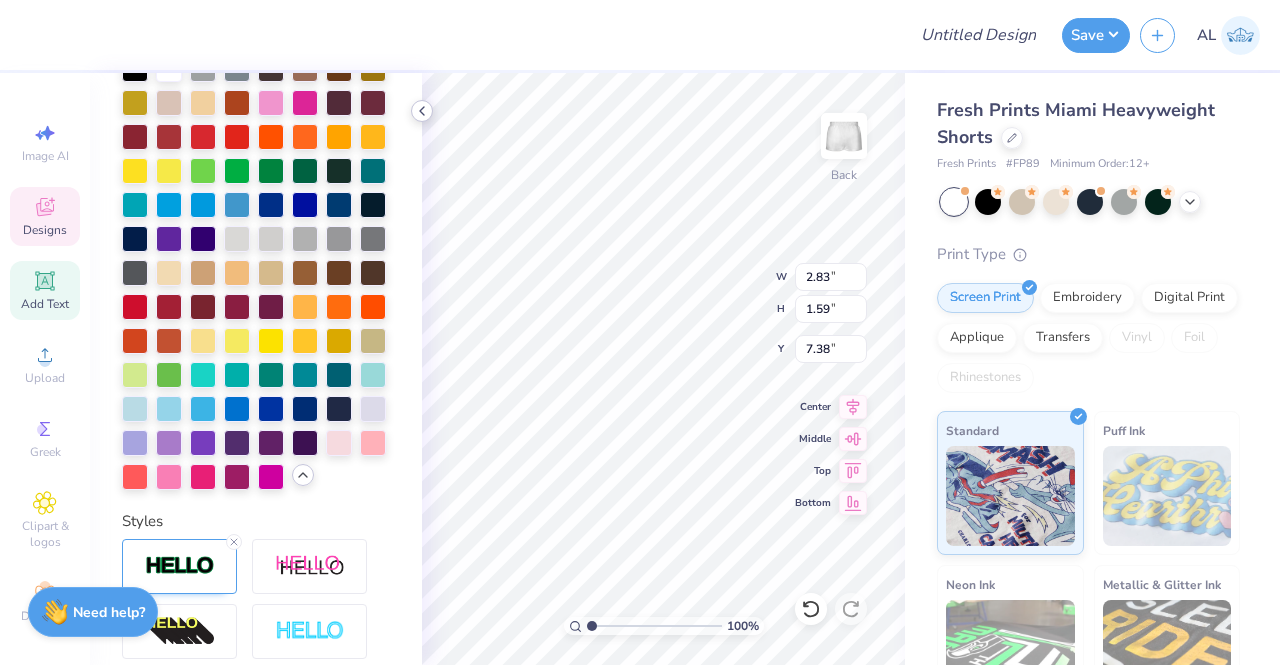 type on "7.24" 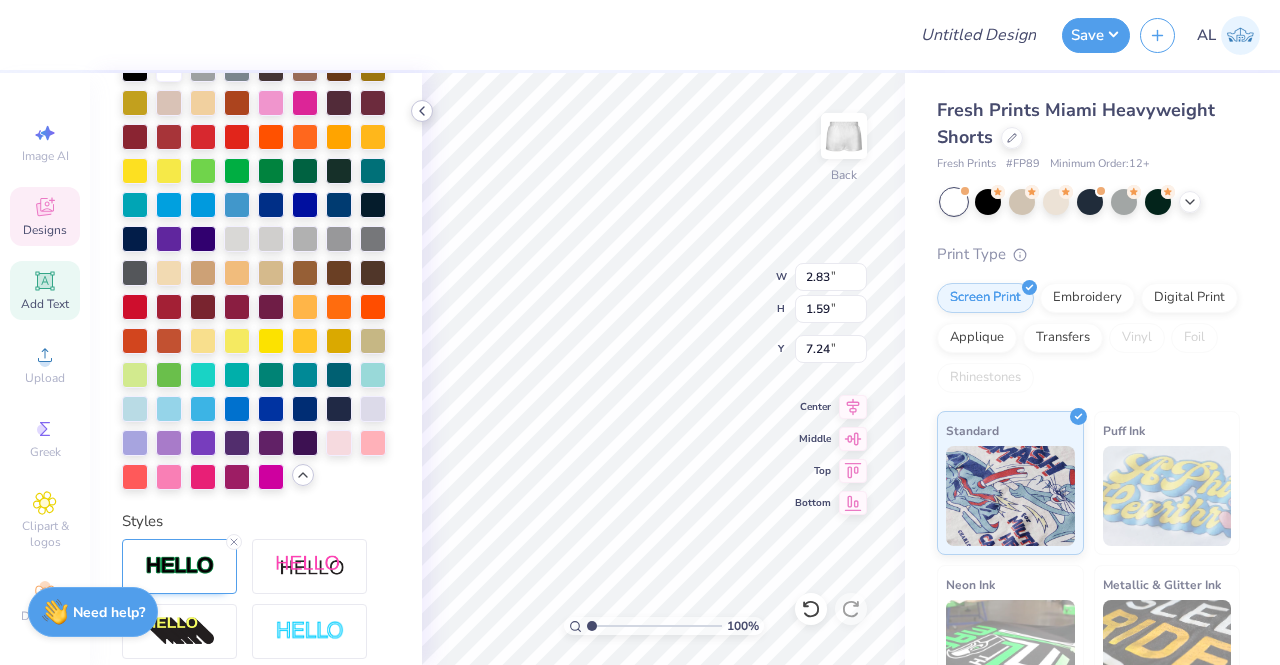 click 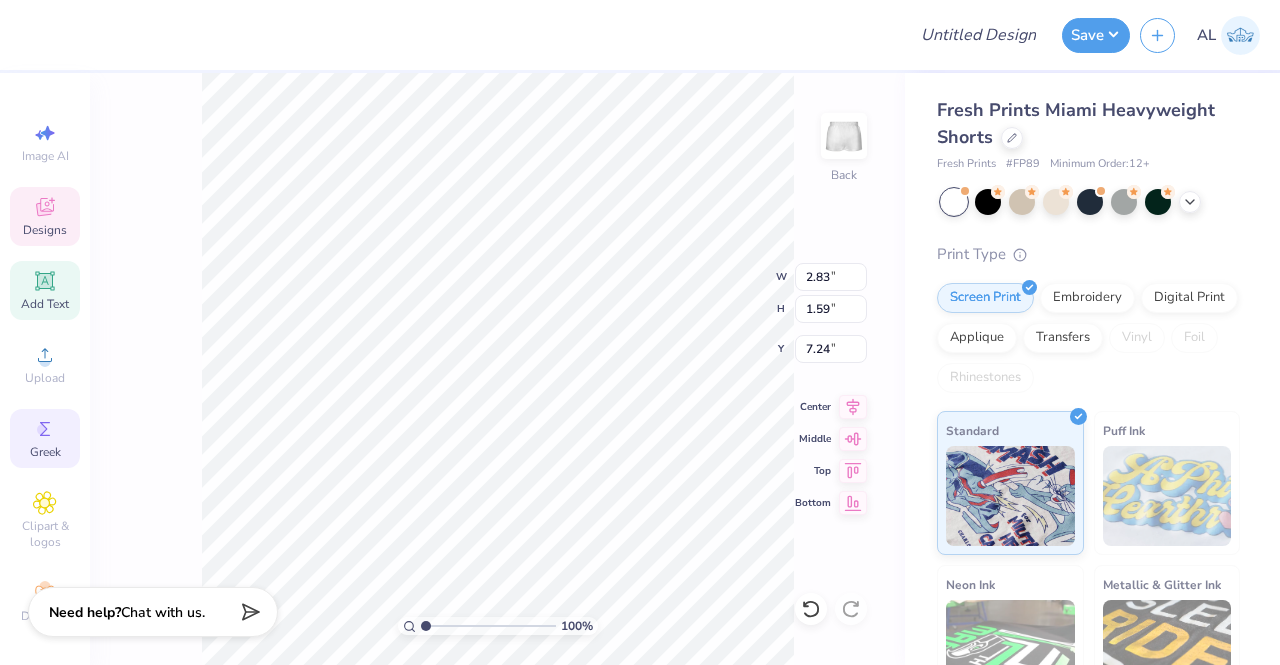click on "Greek" at bounding box center [45, 438] 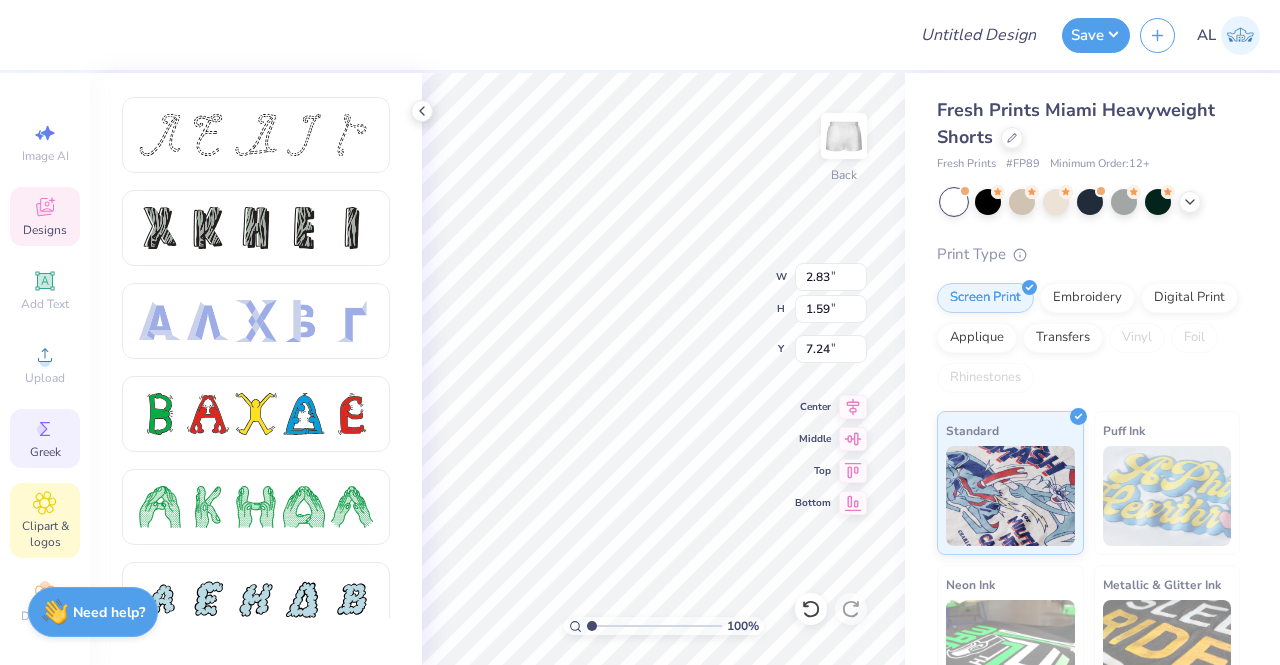 click 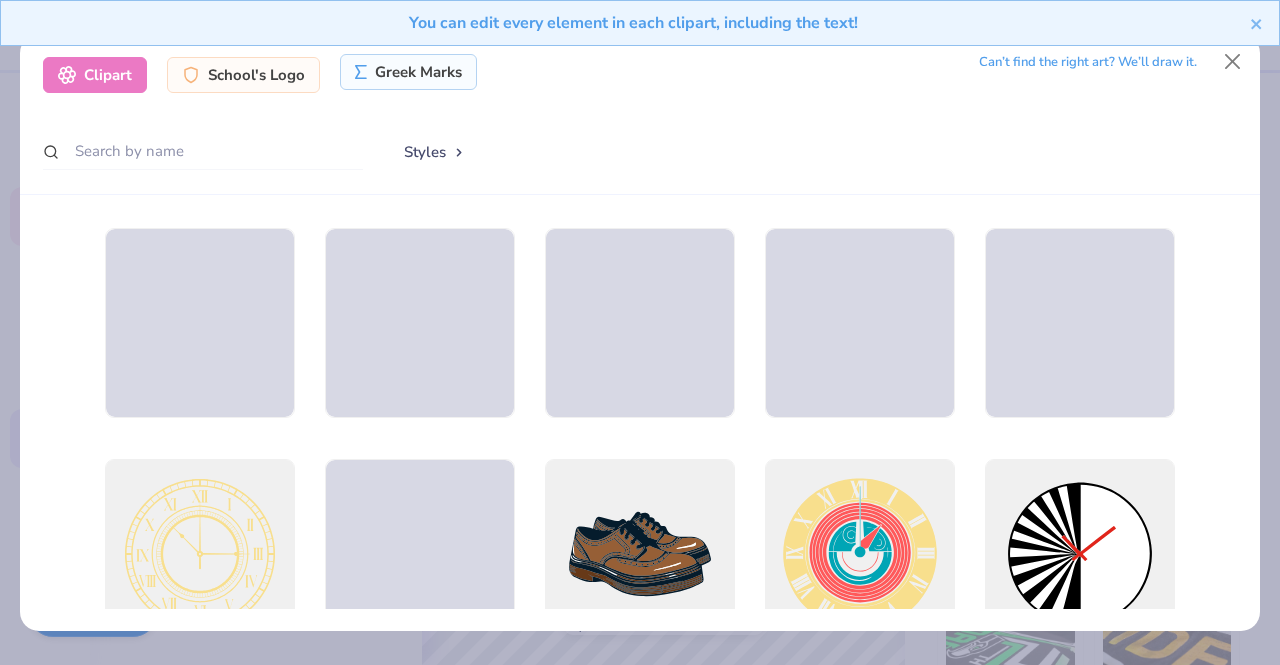 click on "Greek Marks" at bounding box center (408, 72) 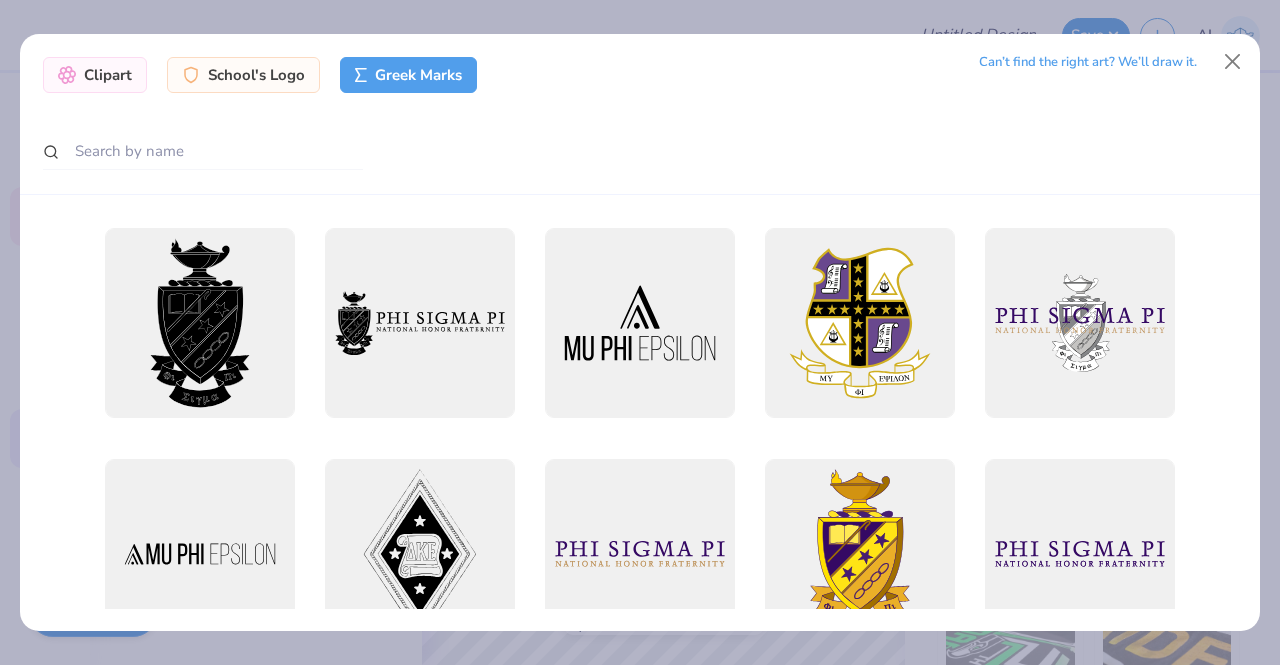 click at bounding box center [640, 152] 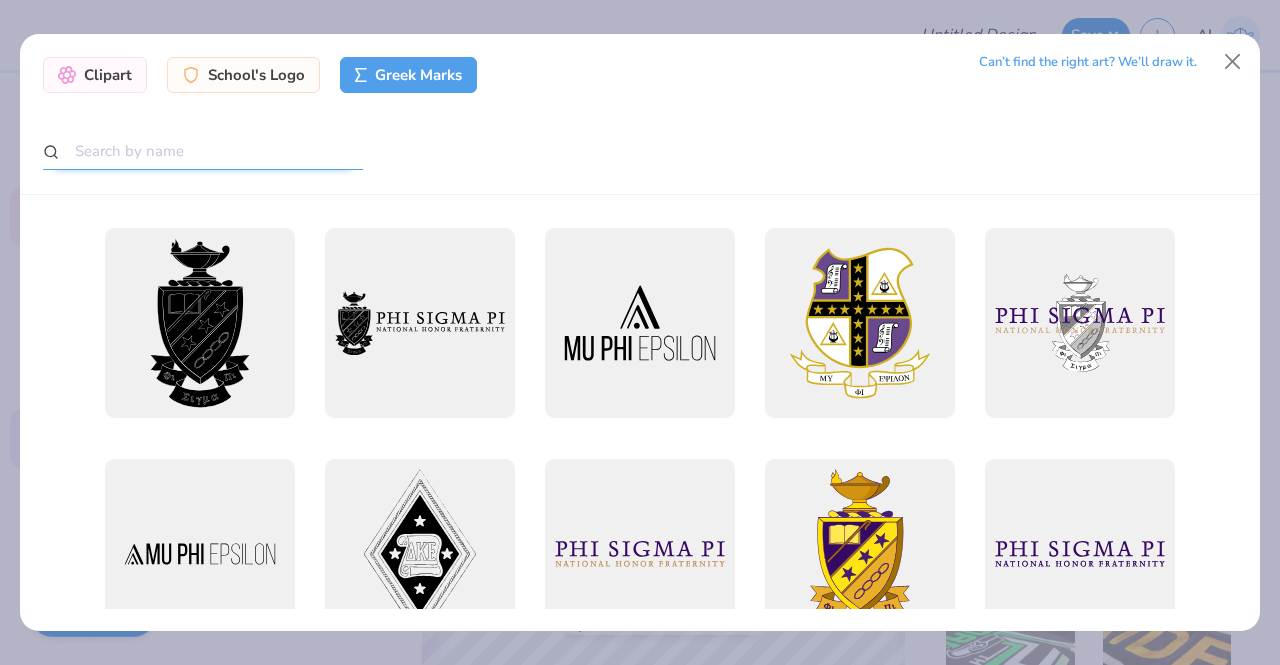 click at bounding box center (203, 151) 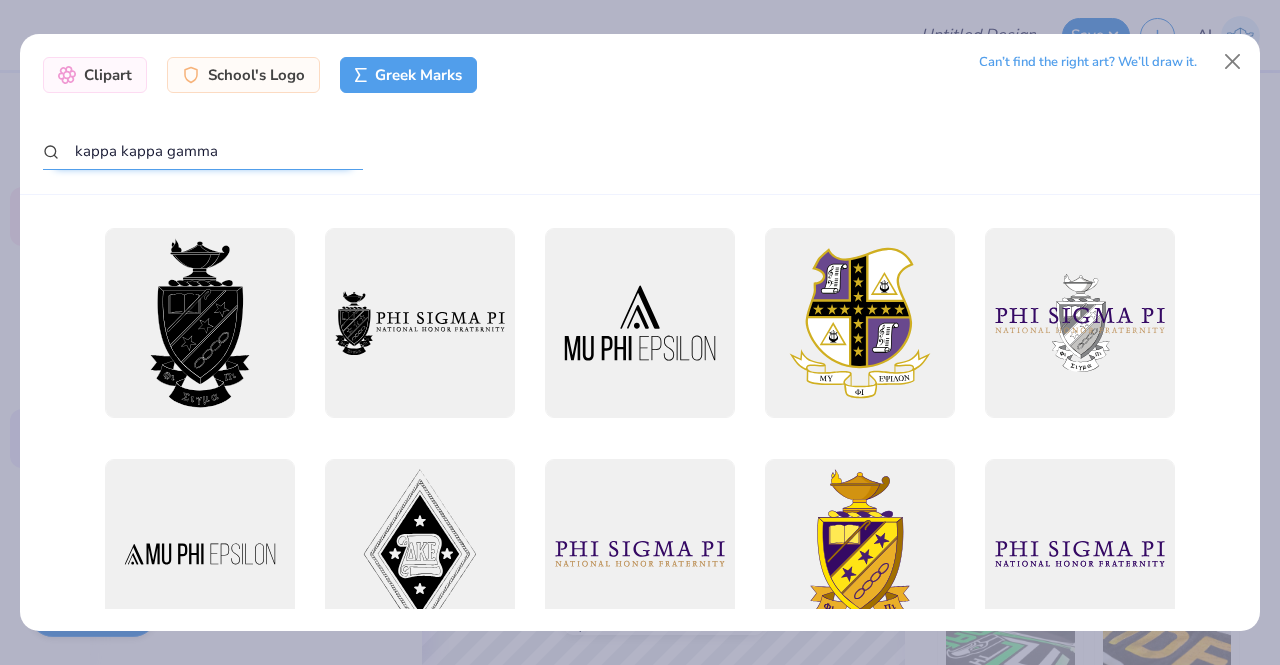 type on "kappa kappa gamma" 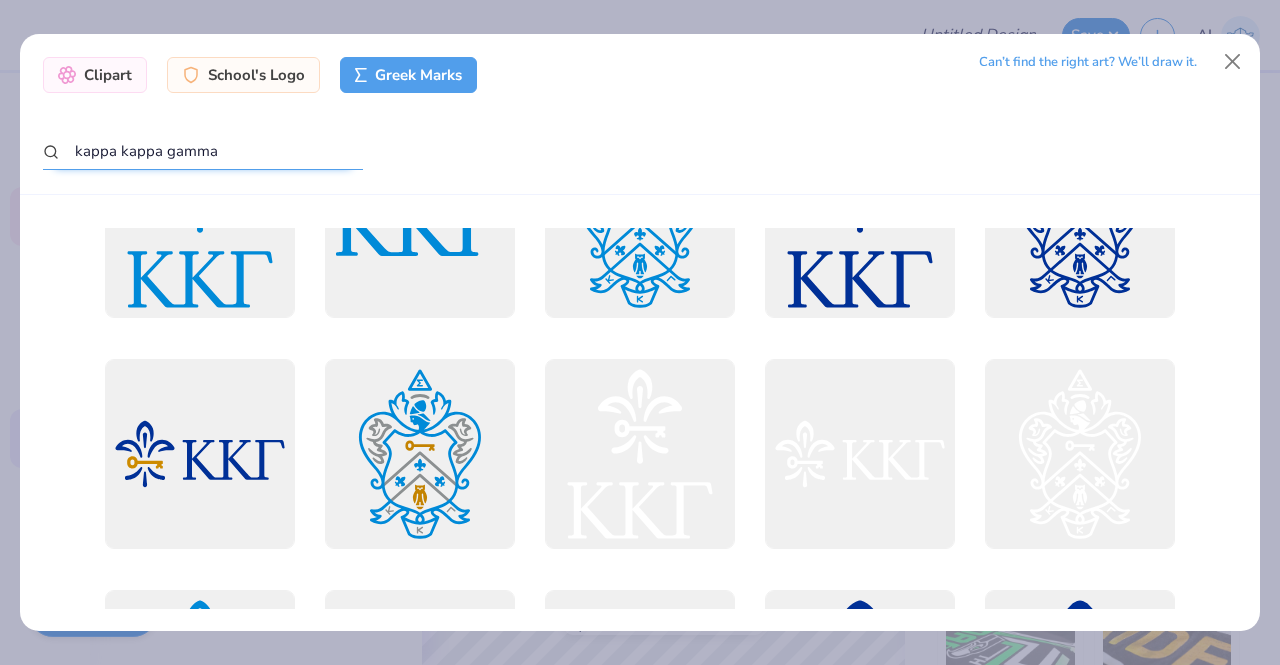 scroll, scrollTop: 422, scrollLeft: 0, axis: vertical 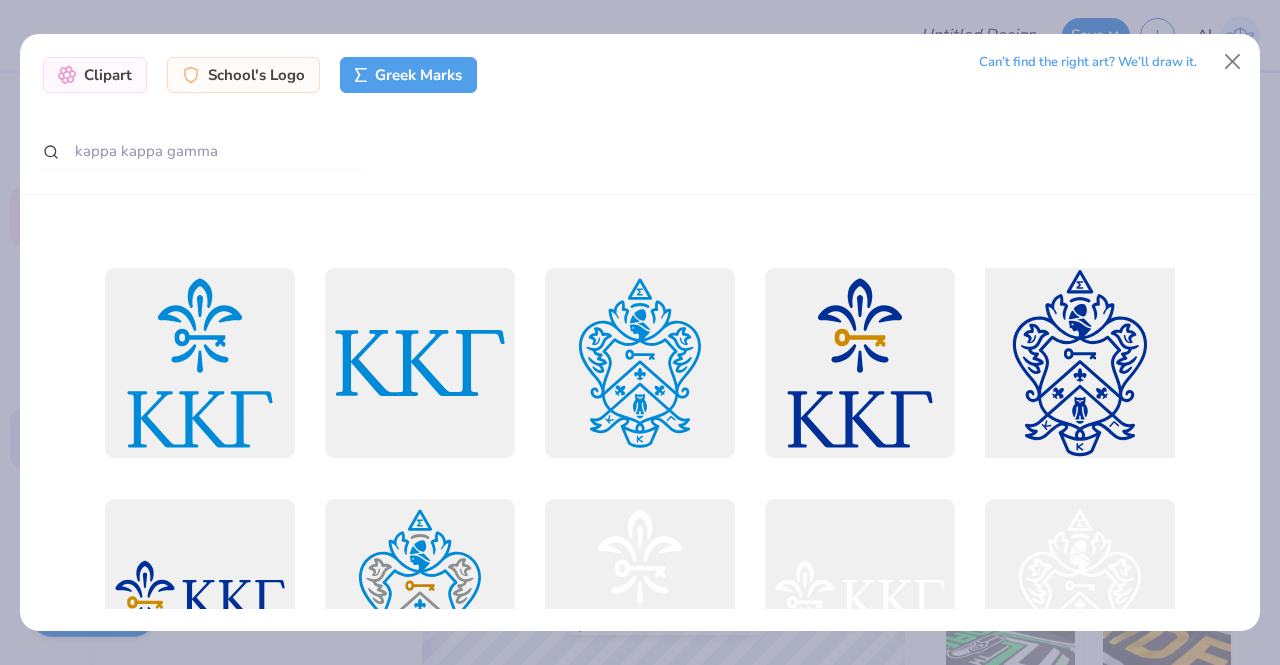 click at bounding box center (1080, 362) 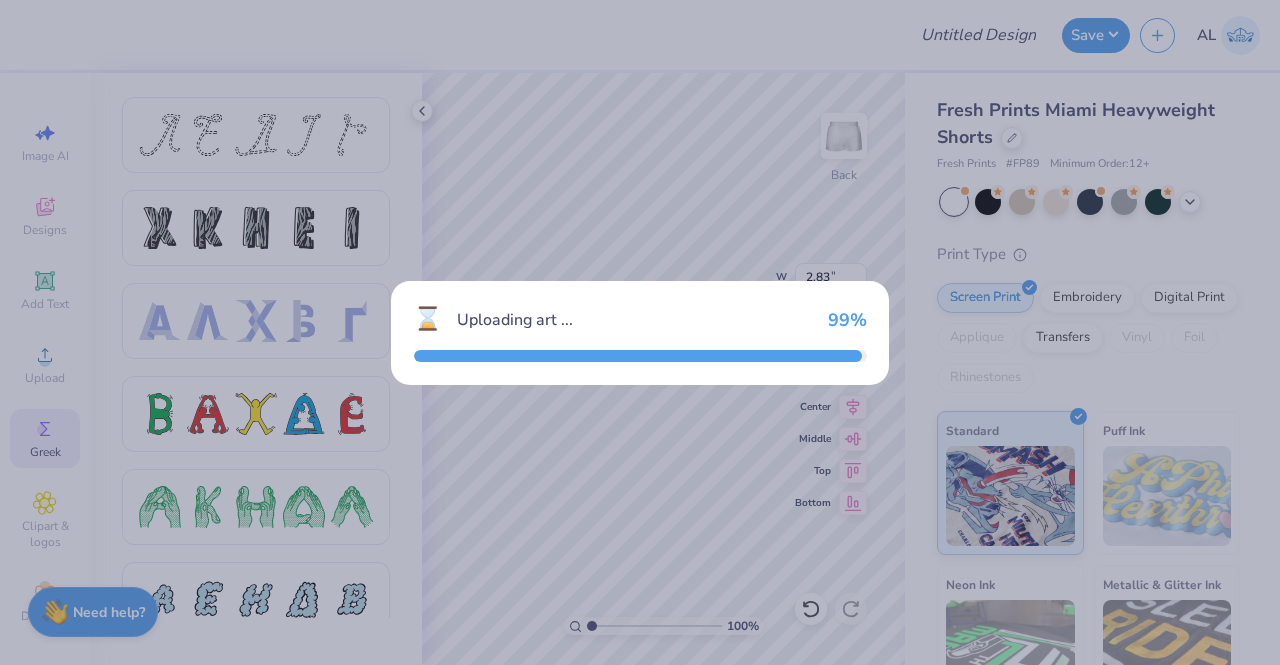 type on "6.20" 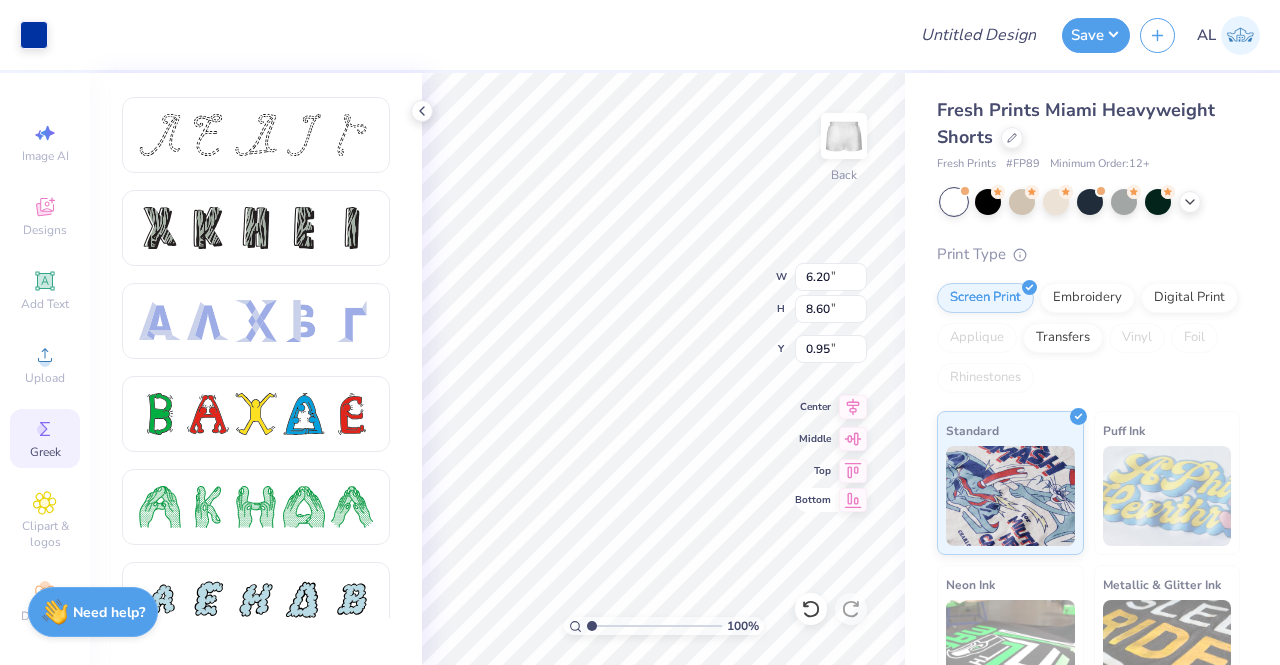 click on "100  % Back W 6.20 6.20 " H 8.60 8.60 " Y 0.95 0.95 " Center Middle Top Bottom" at bounding box center (663, 369) 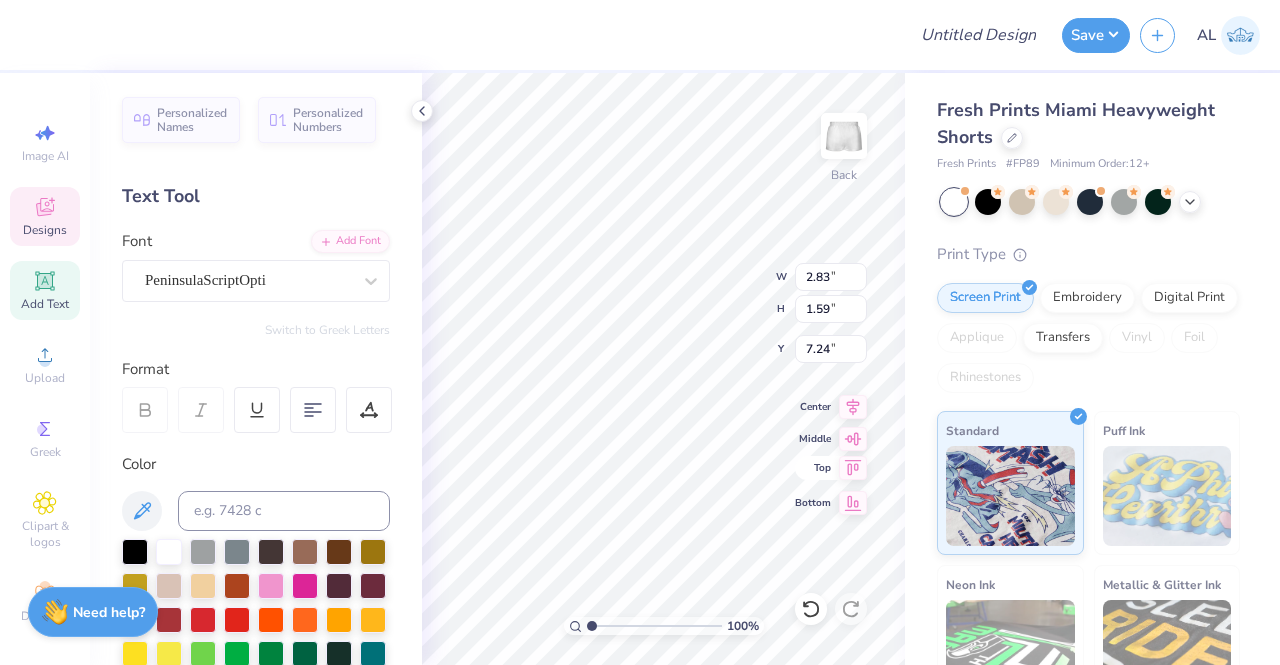 click on "100  % Back W 2.83 2.83 " H 1.59 1.59 " Y 7.24 7.24 " Center Middle Top Bottom" at bounding box center (663, 369) 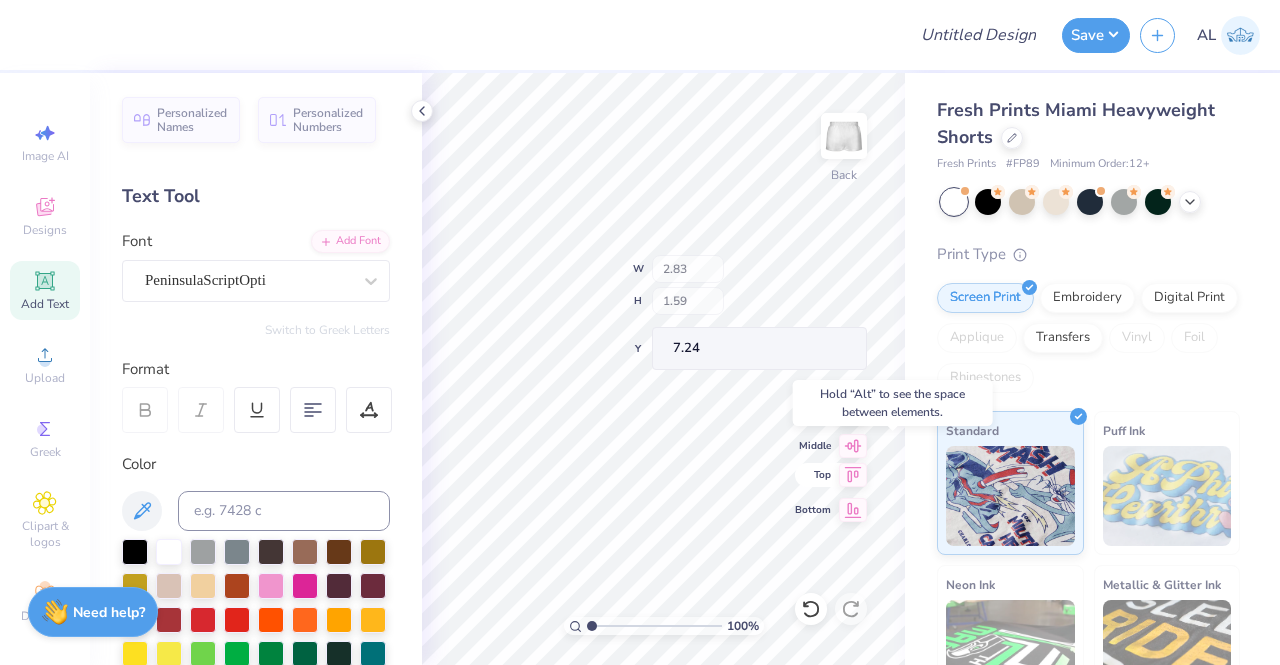 type on "6.82" 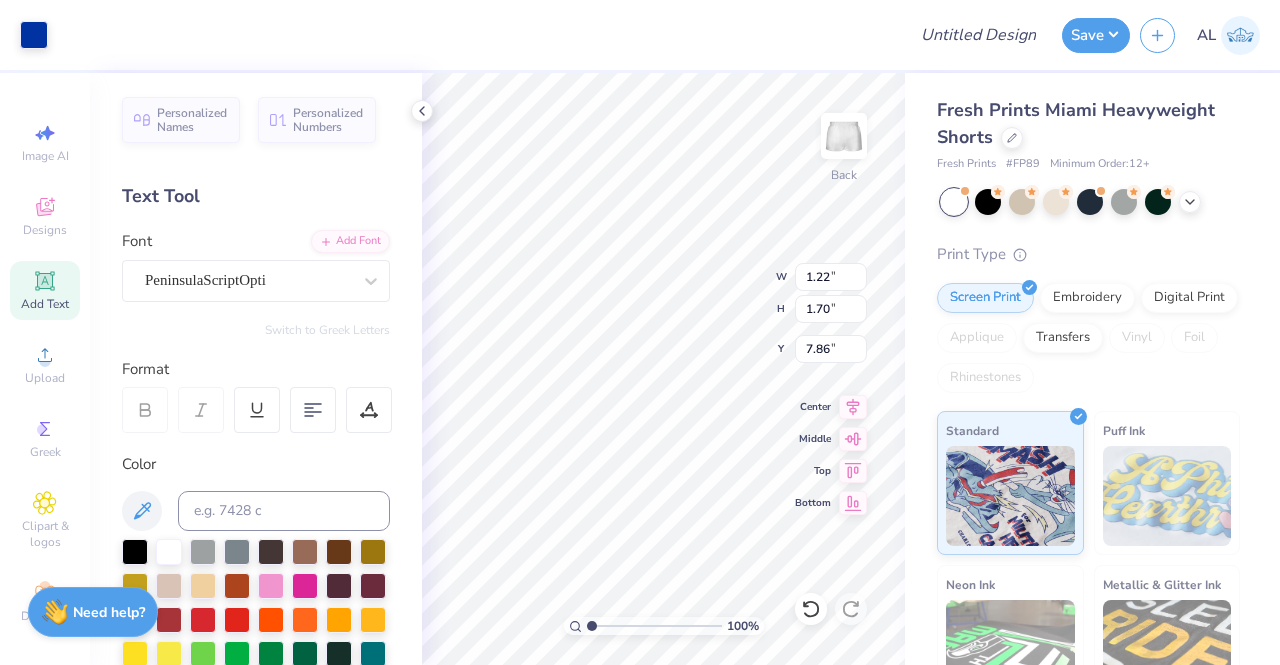 type on "8.06" 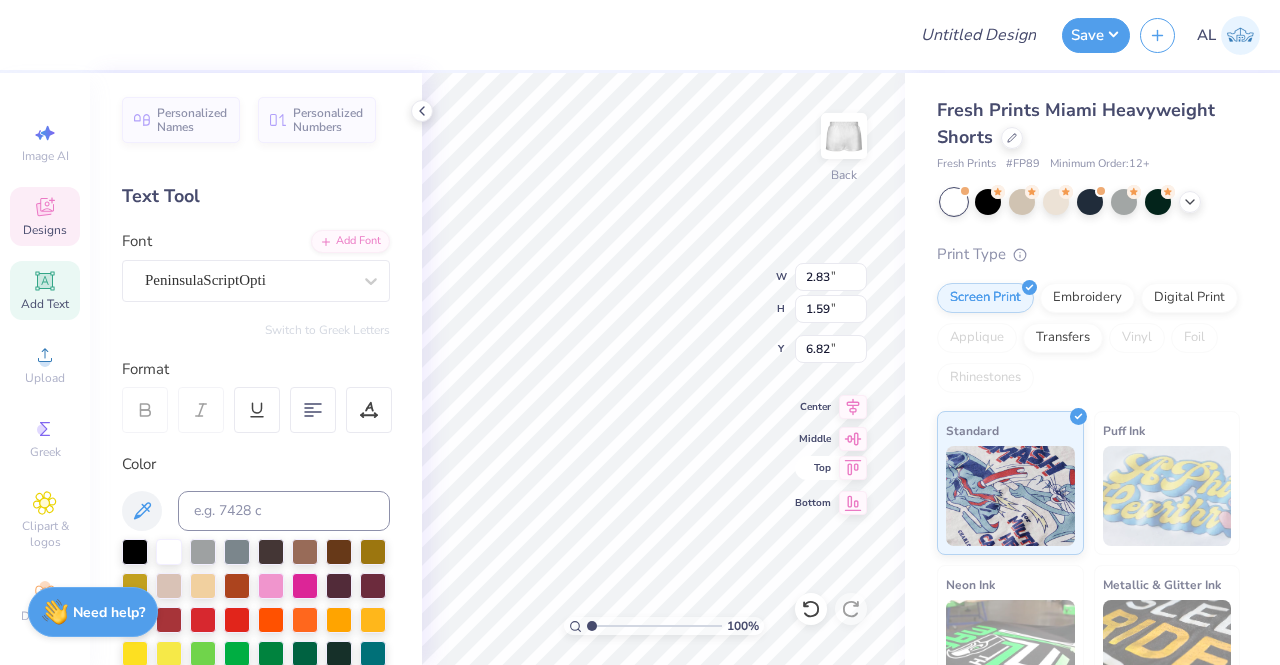 click on "100  % Back W 2.83 2.83 " H 1.59 1.59 " Y 6.82 6.82 " Center Middle Top Bottom" at bounding box center [663, 369] 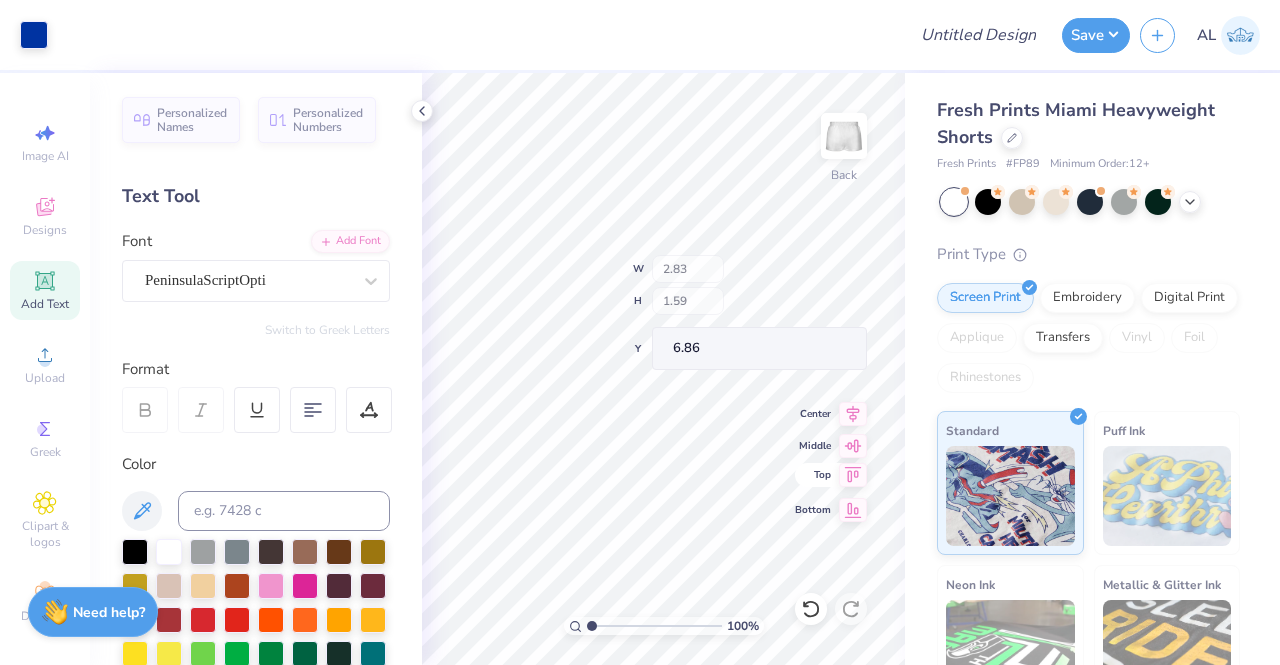 type on "6.86" 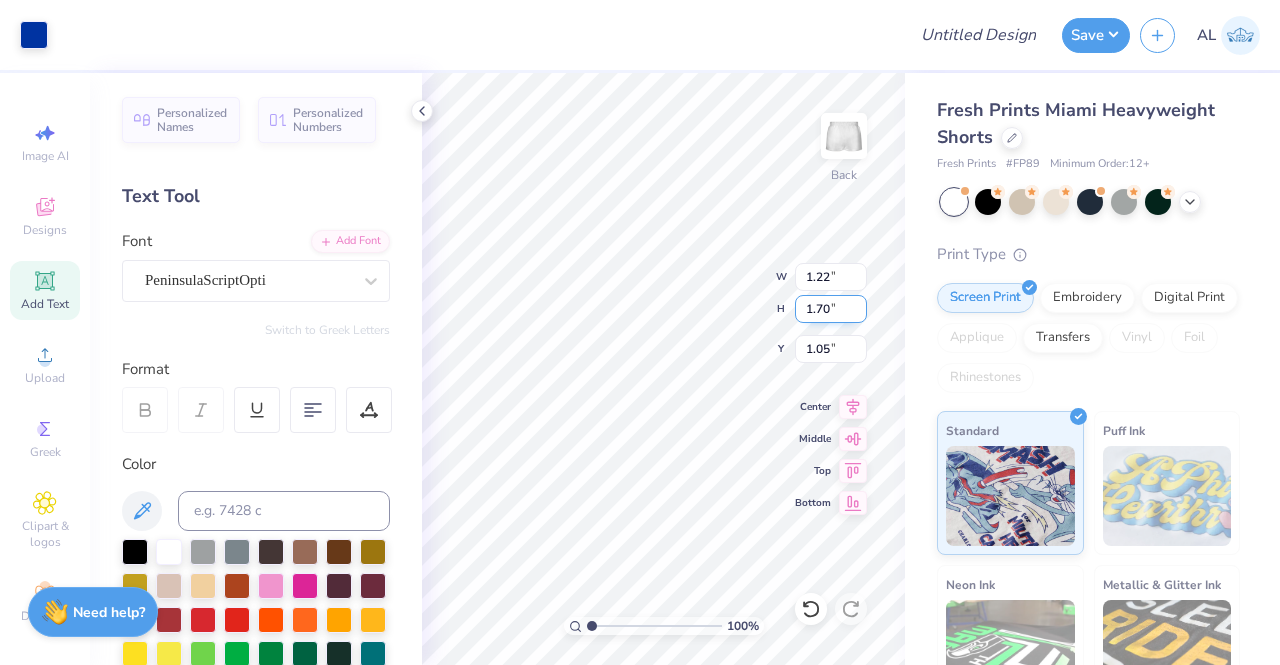type on "1.05" 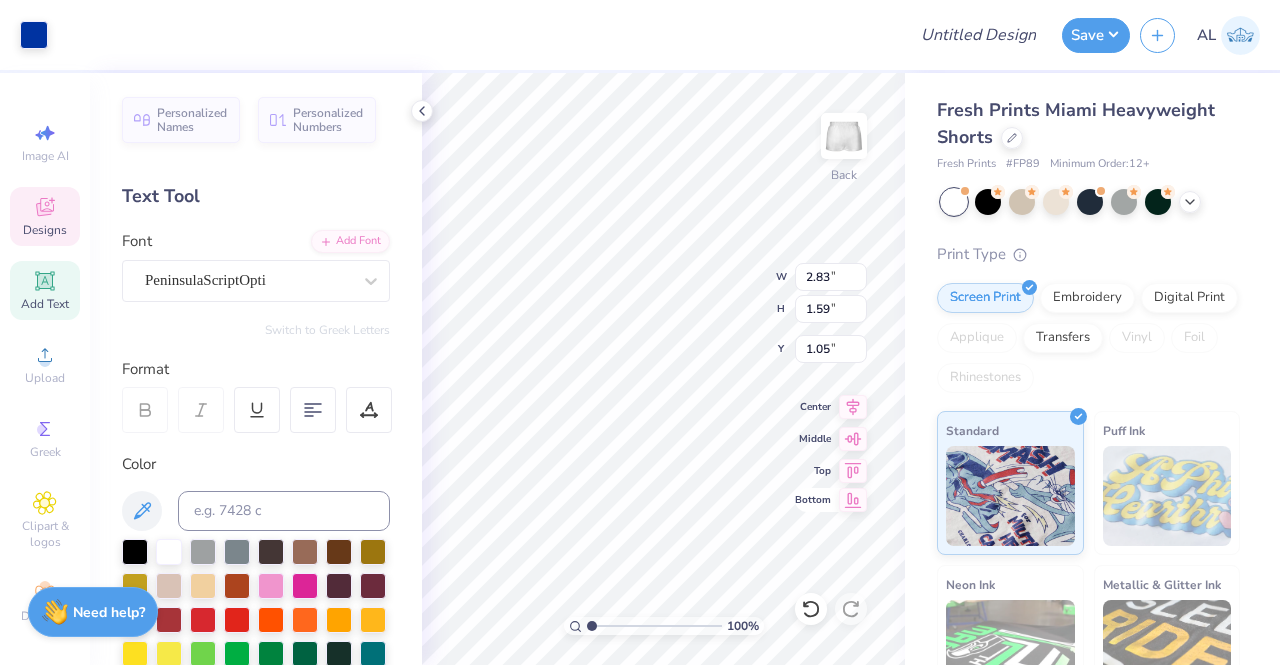 type on "2.83" 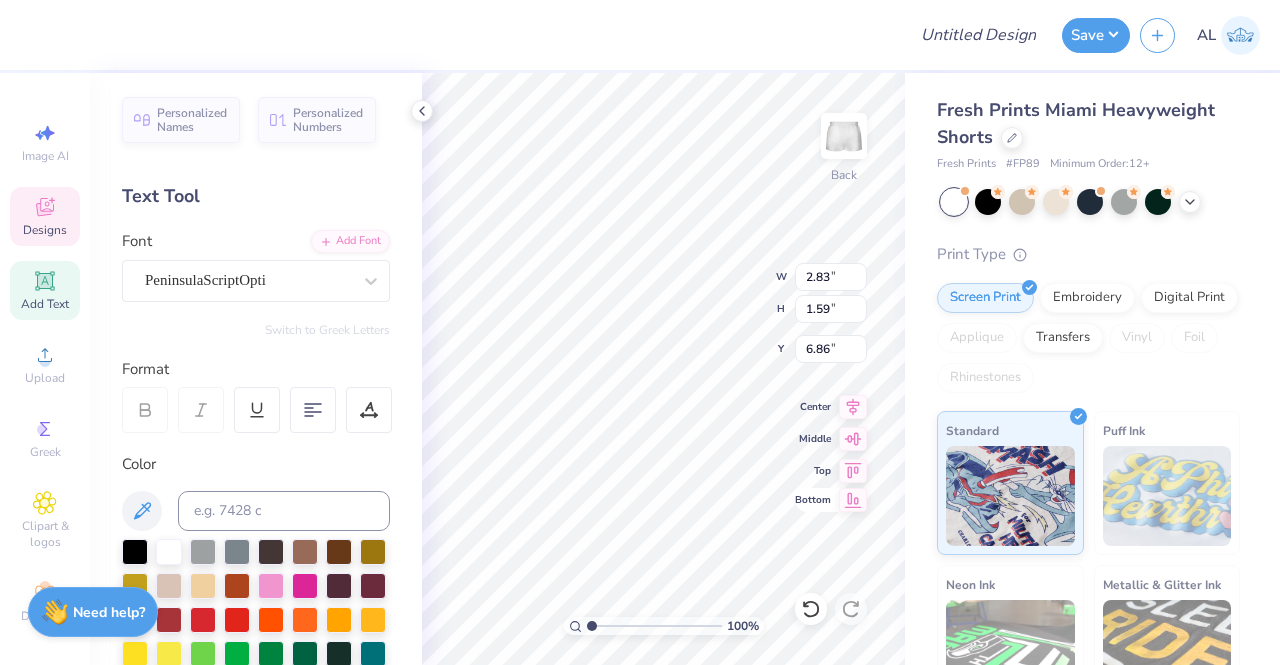 type on "8.26" 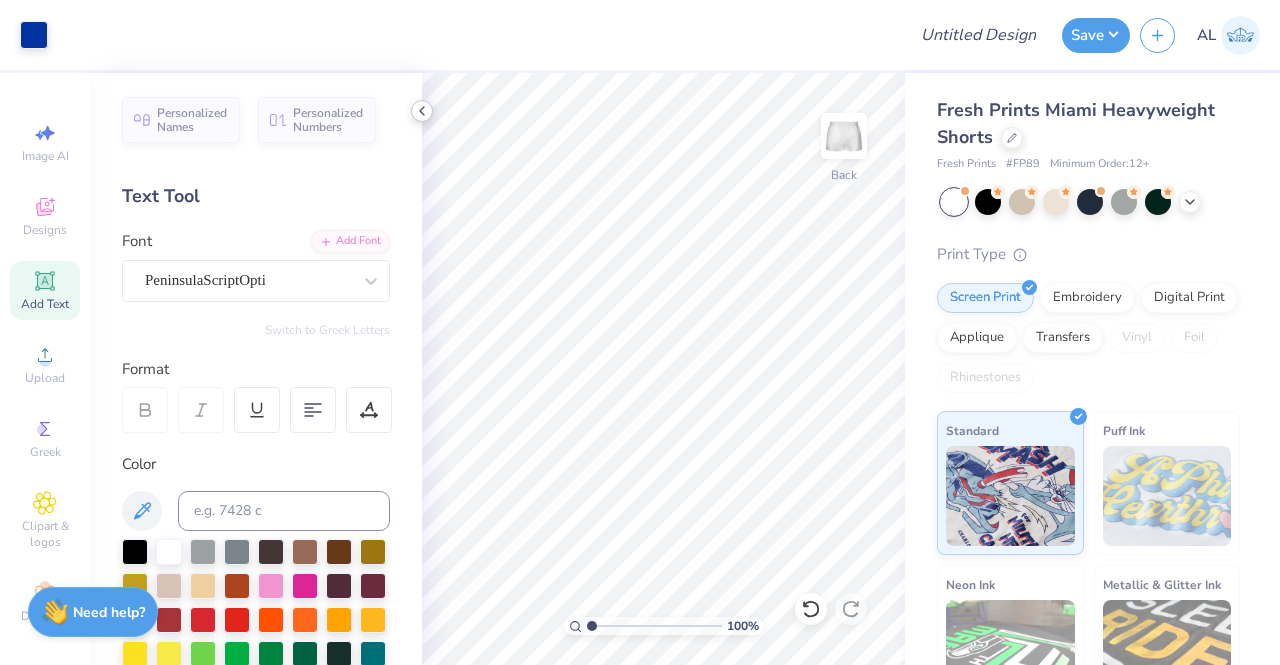 click 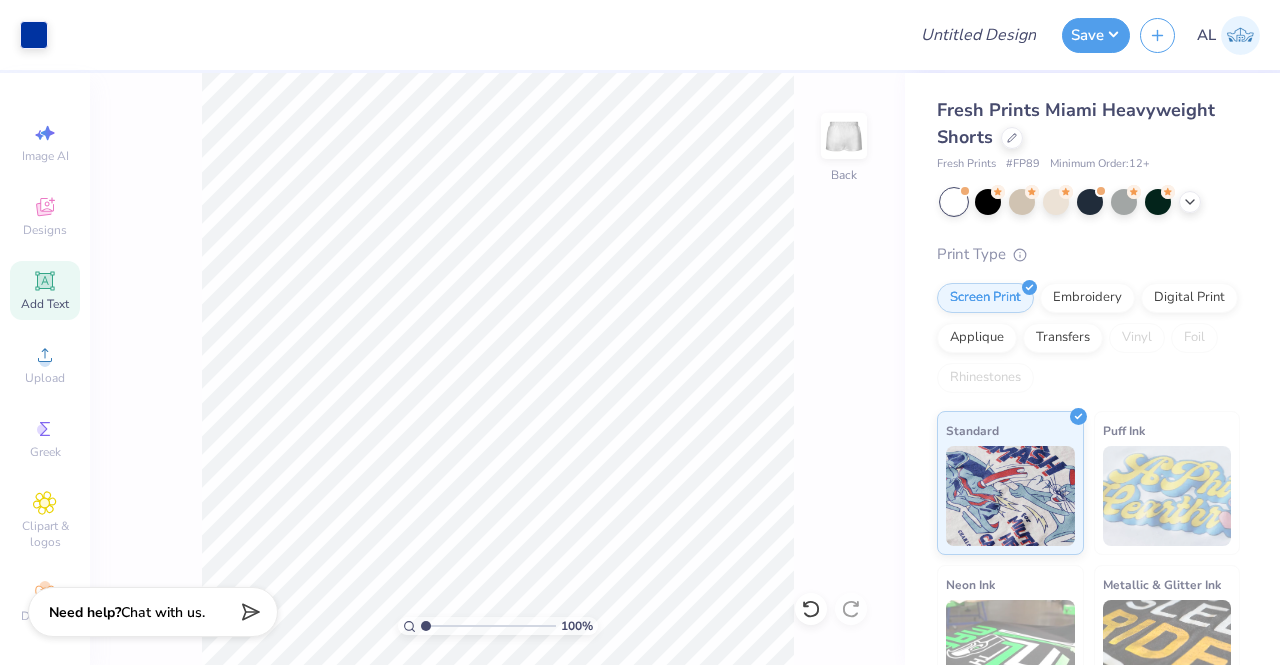 click at bounding box center (1090, 202) 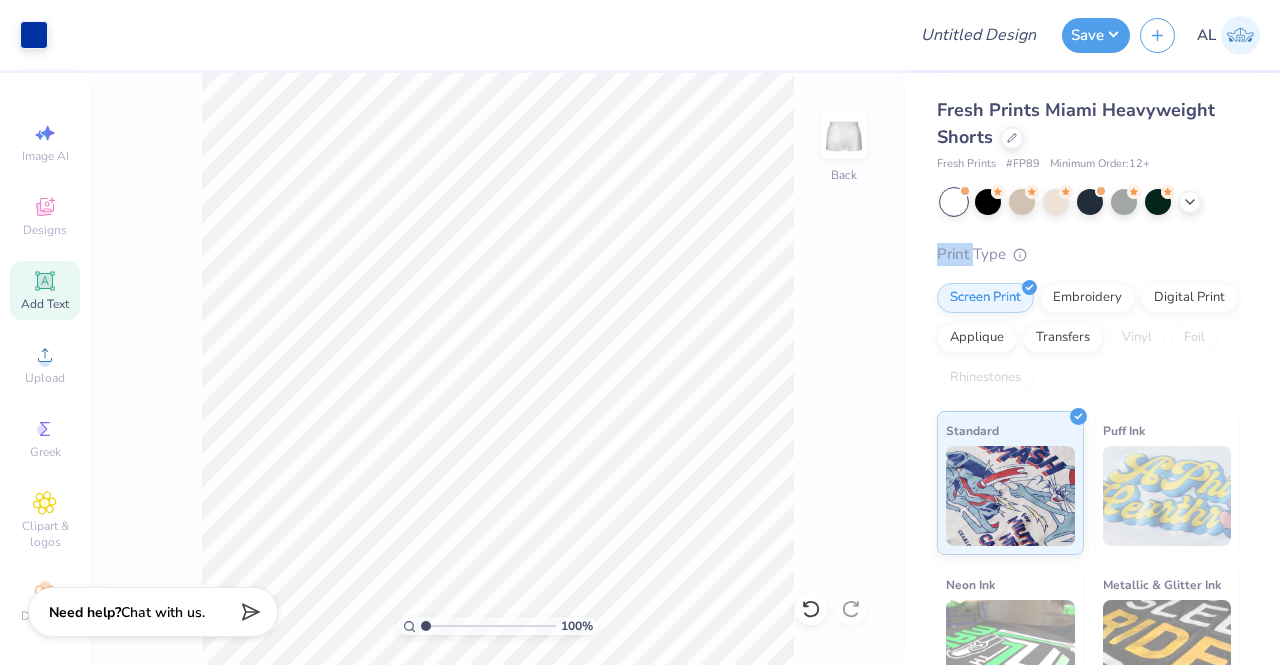 click at bounding box center (1090, 202) 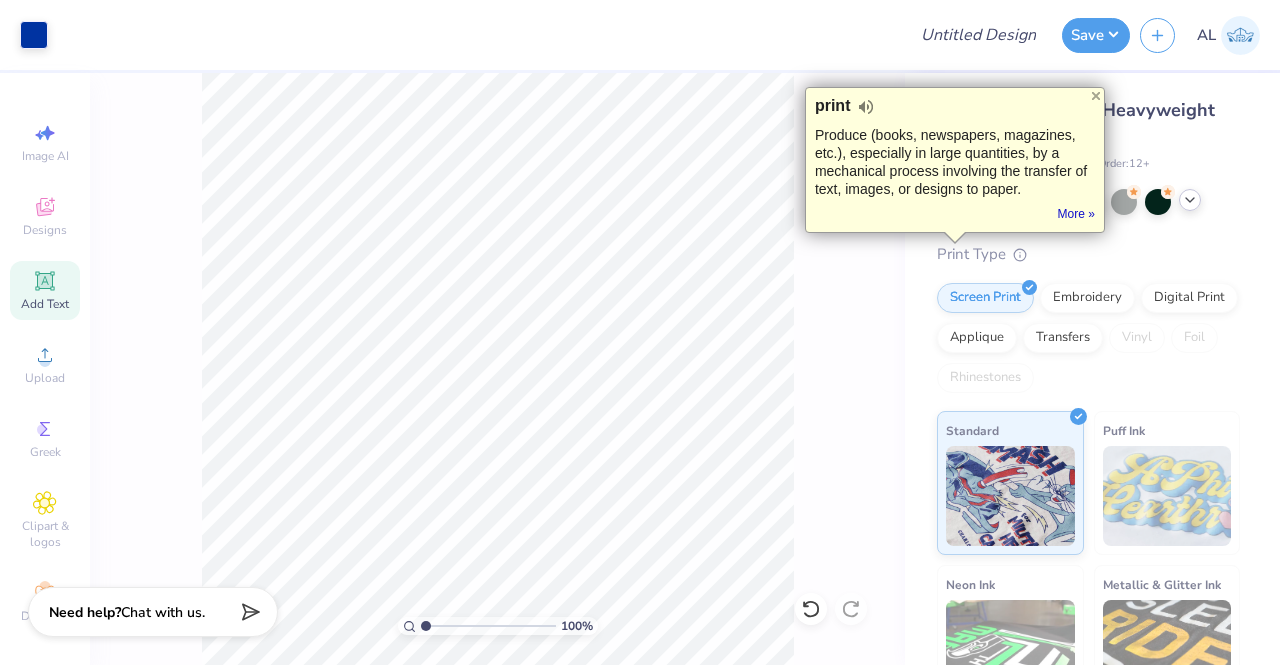 click 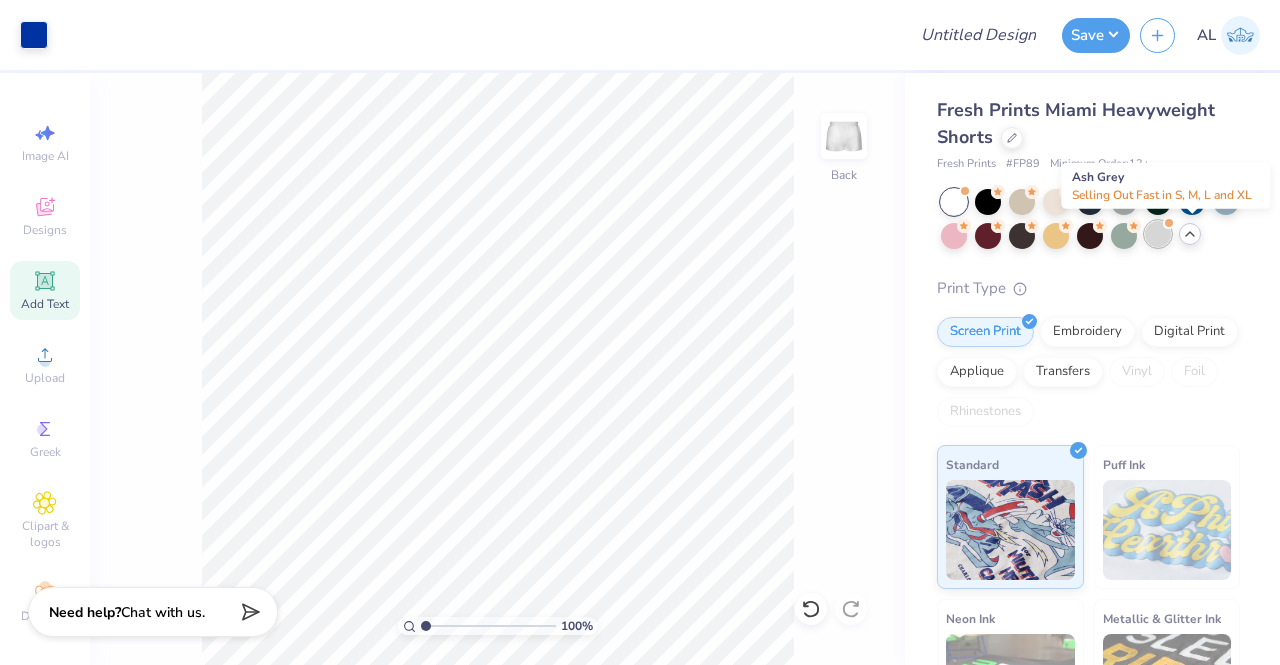 click at bounding box center [1158, 234] 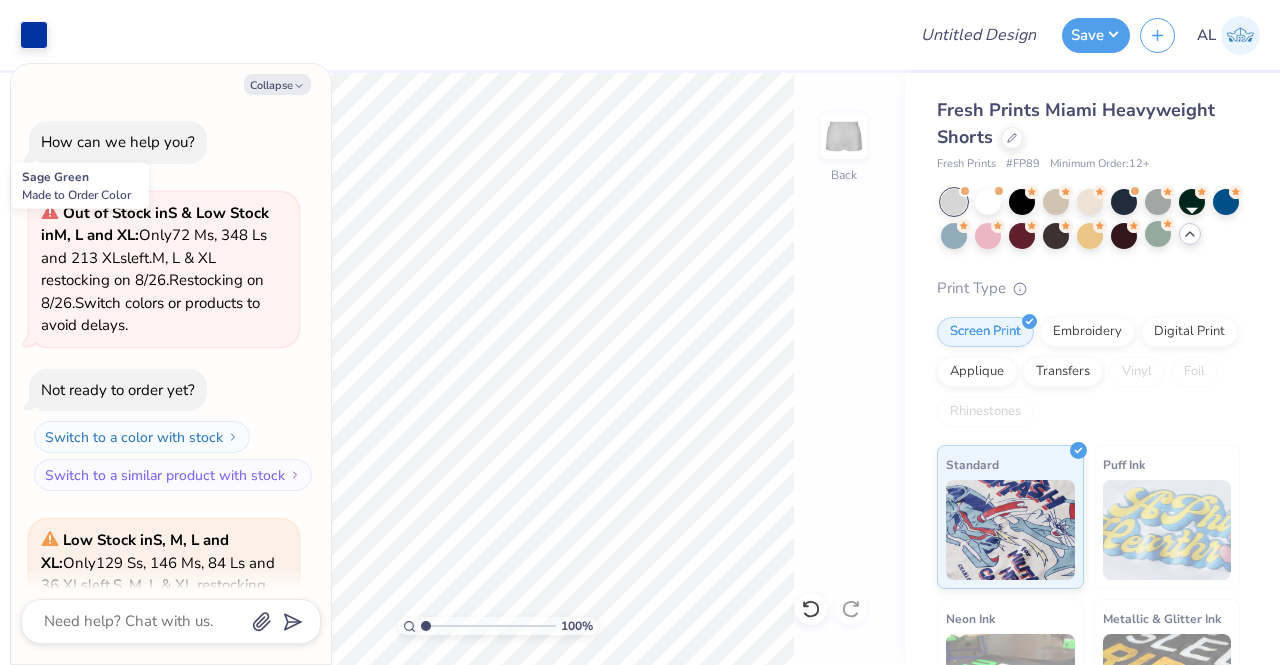 scroll, scrollTop: 223, scrollLeft: 0, axis: vertical 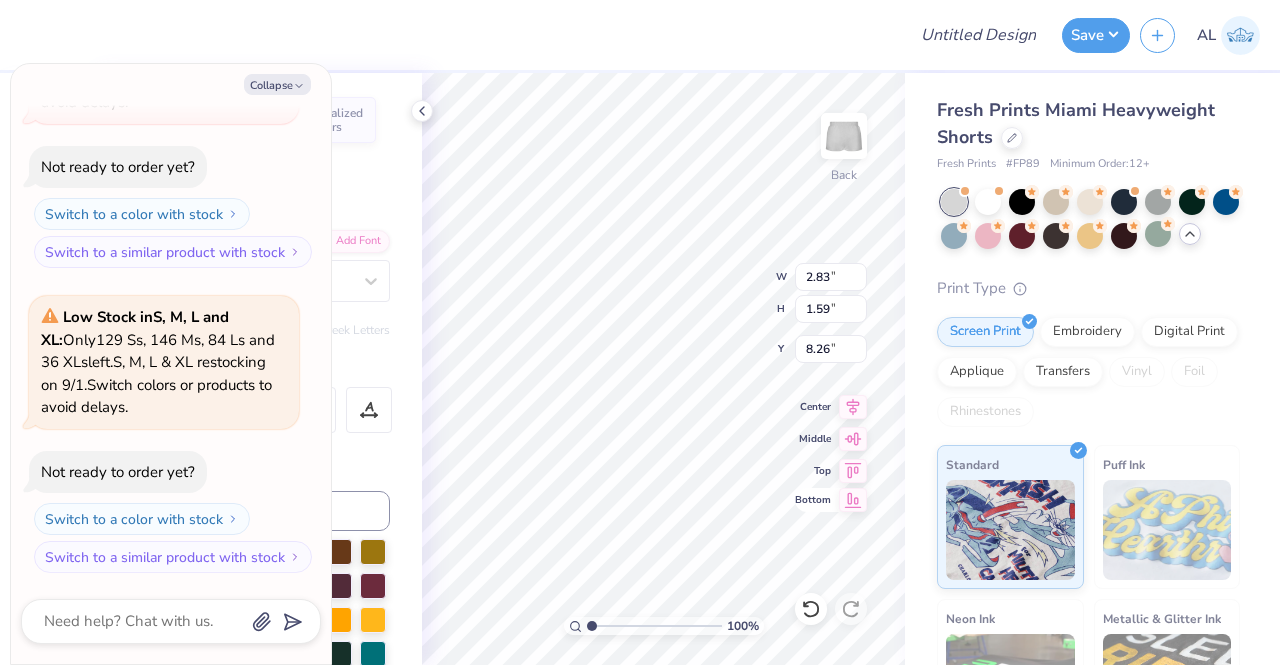 click on "100  % Back W 2.83 2.83 " H 1.59 1.59 " Y 8.26 8.26 " Center Middle Top Bottom" at bounding box center [663, 369] 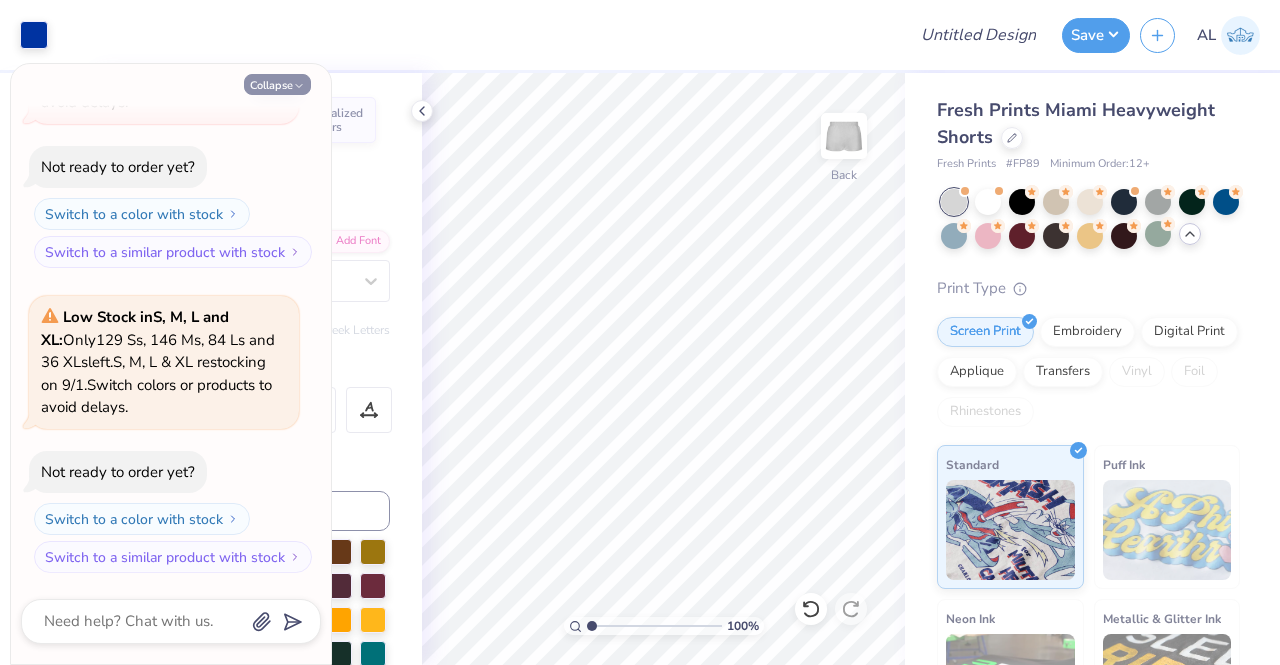 click on "Collapse" at bounding box center (277, 84) 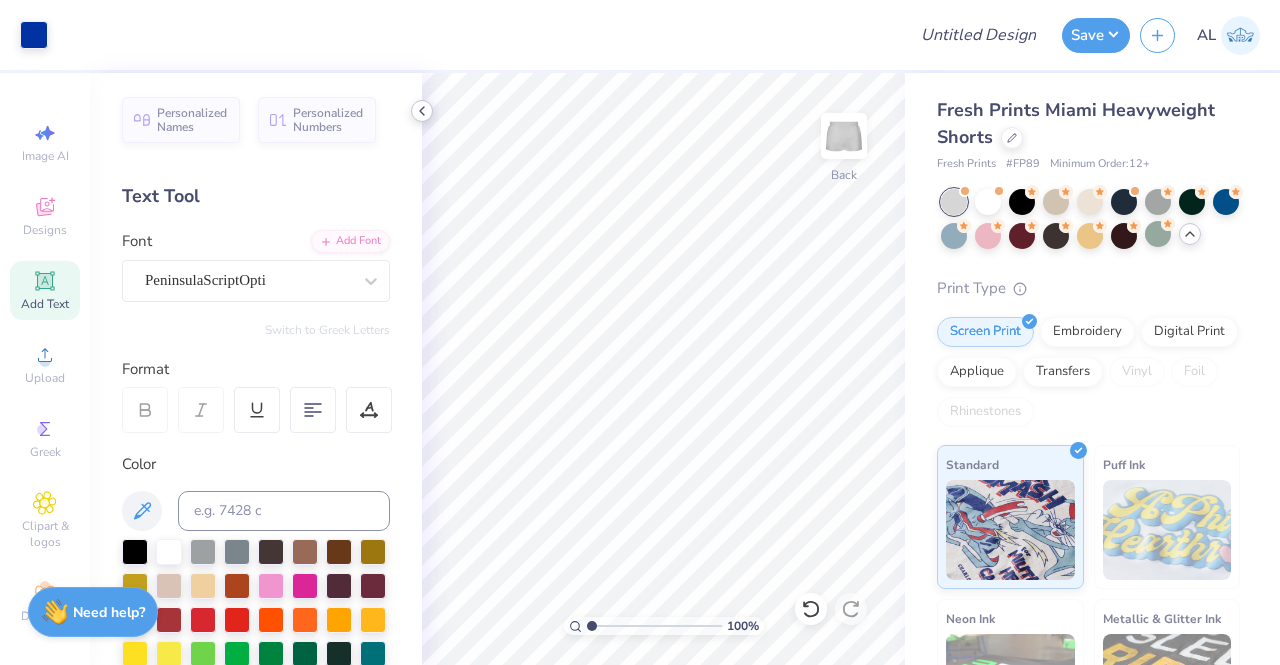 click 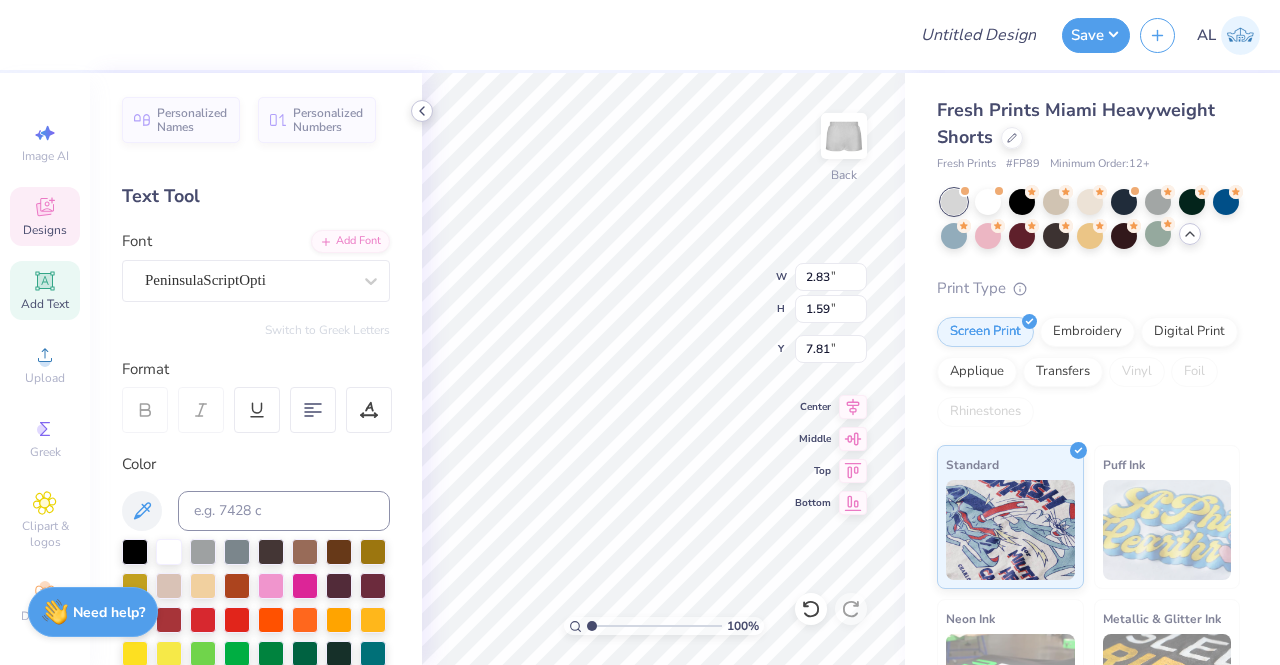 type on "8.41" 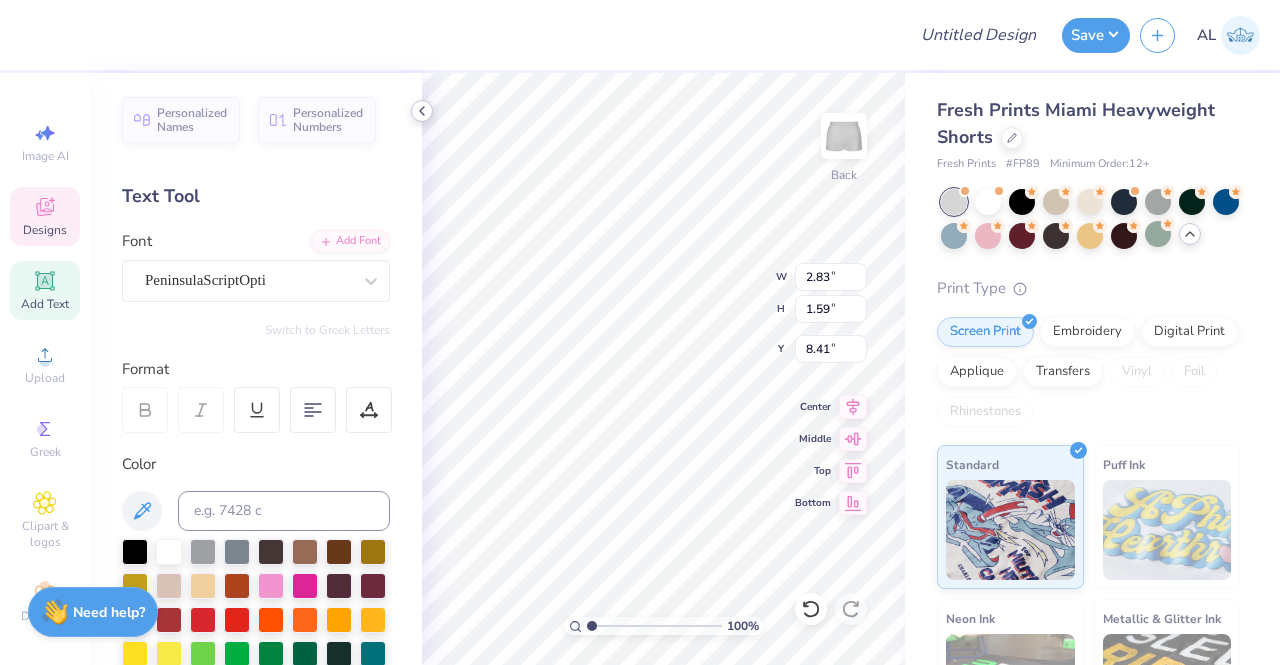 click 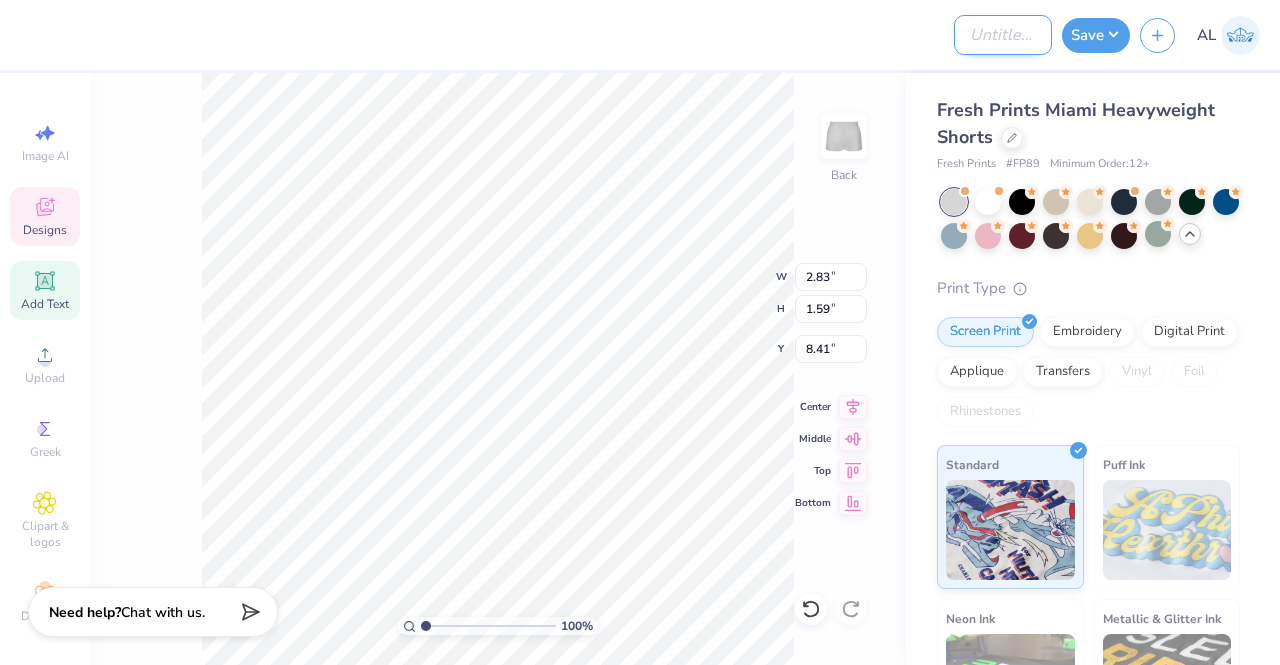 click on "Design Title" at bounding box center [1003, 35] 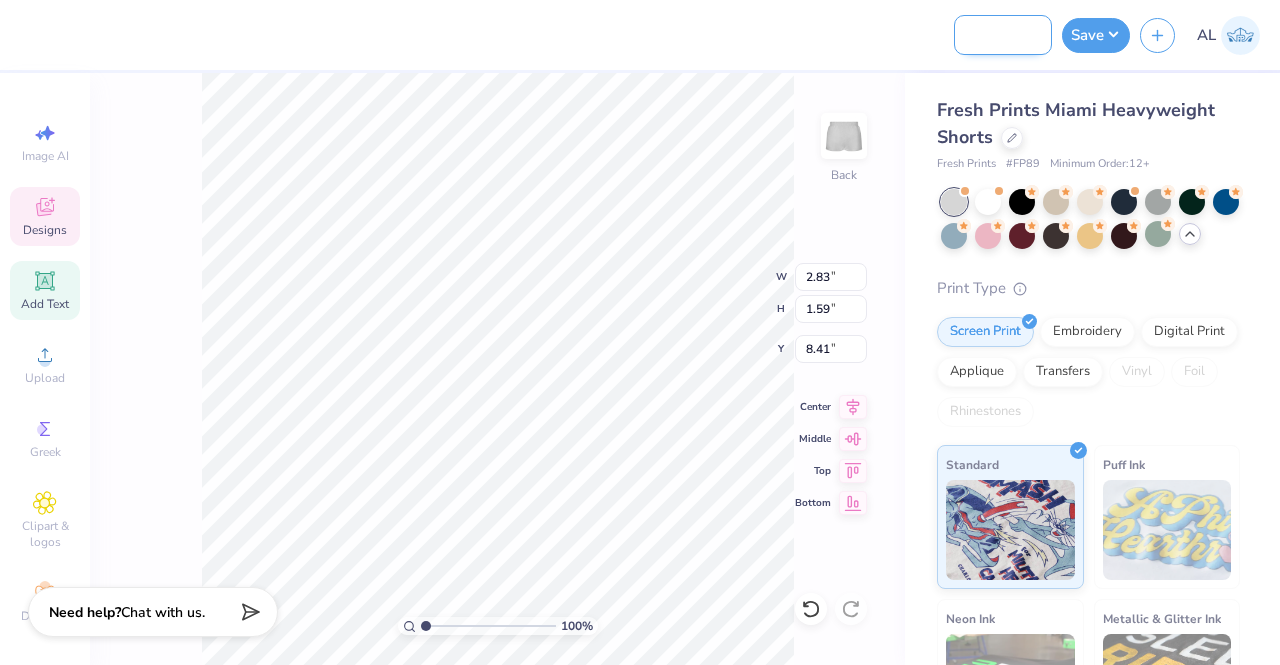scroll, scrollTop: 0, scrollLeft: 170, axis: horizontal 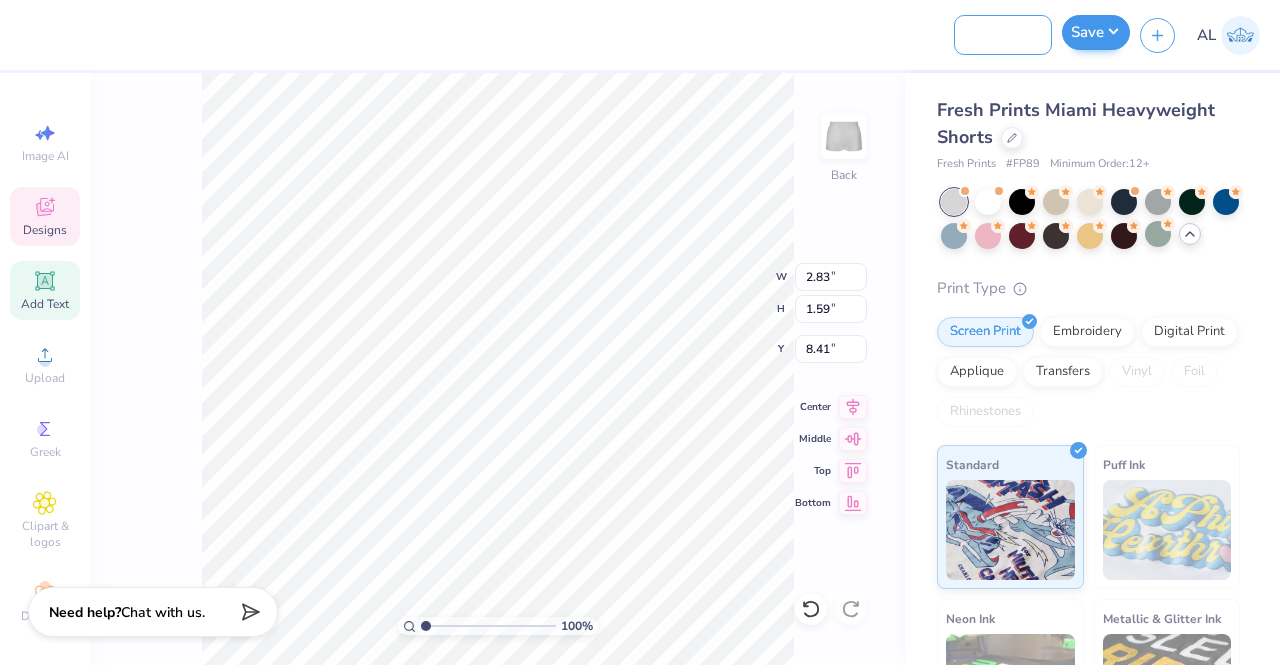 type on "KKG Matching Mockneck Shorts" 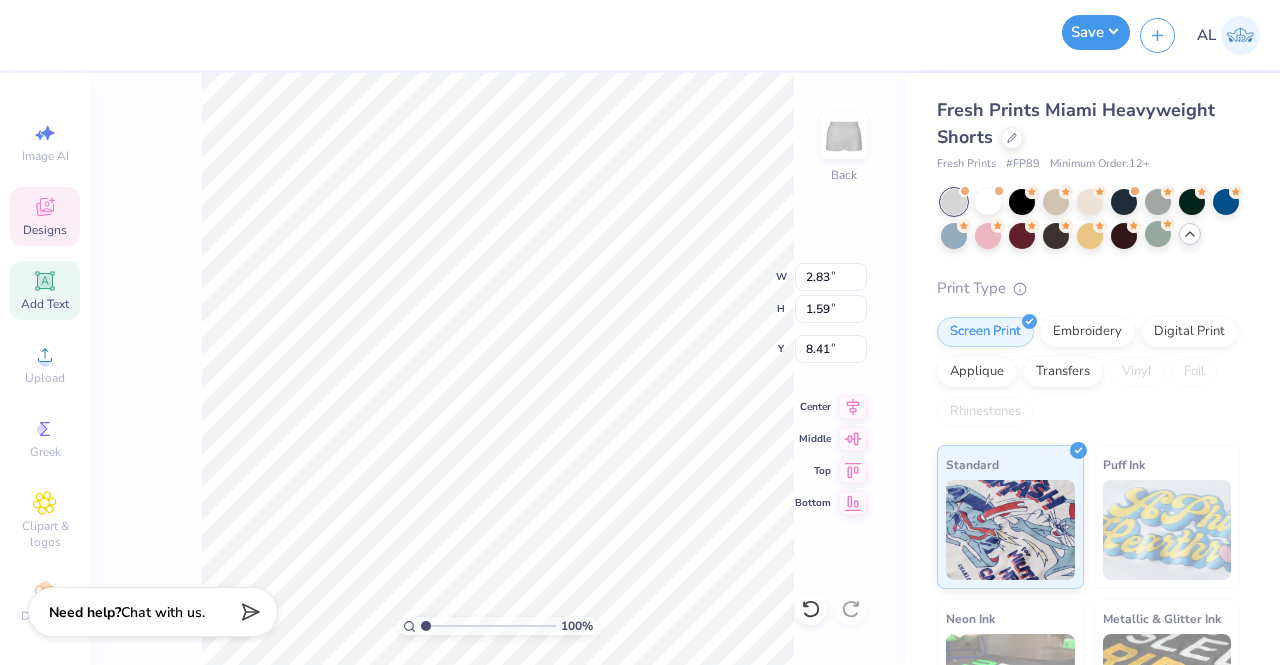 click on "Save" at bounding box center [1096, 32] 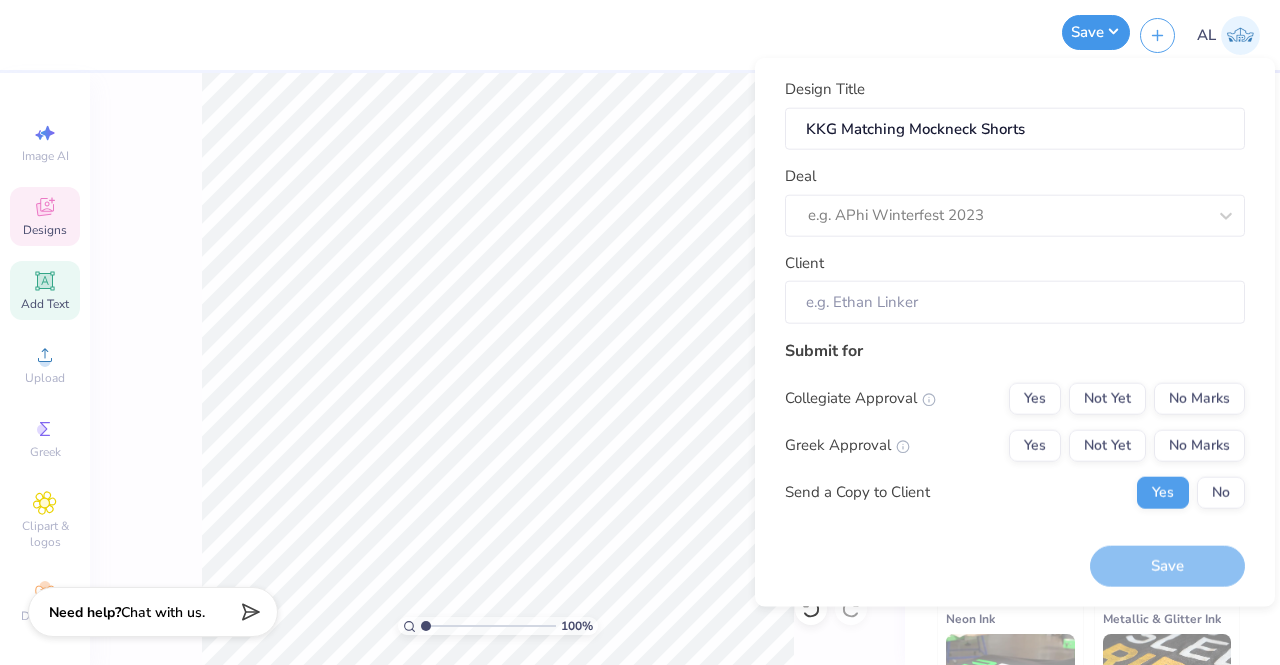 scroll, scrollTop: 0, scrollLeft: 0, axis: both 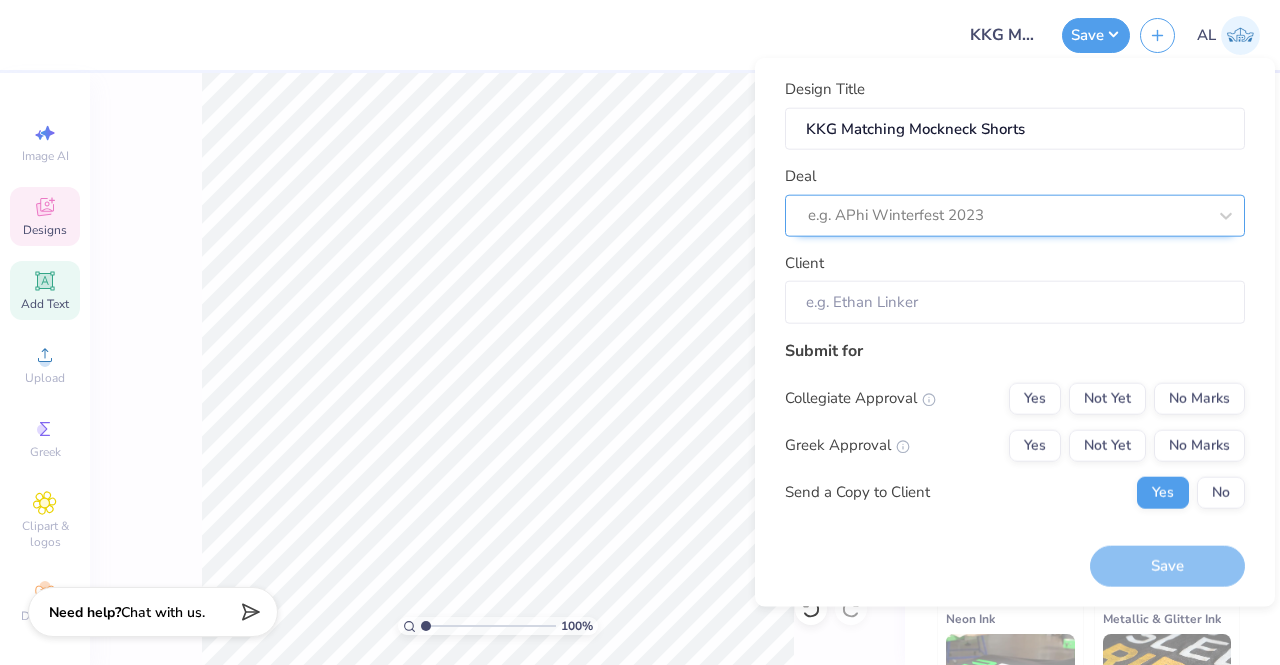 click at bounding box center [1007, 215] 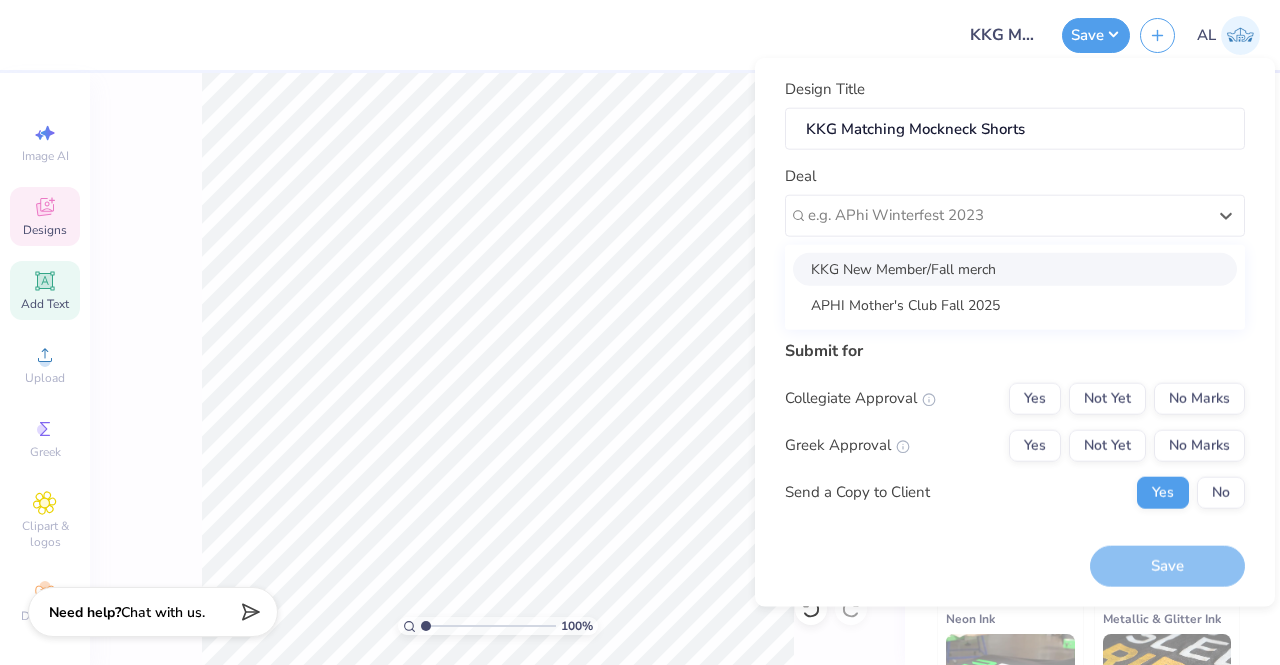 click on "KKG New Member/Fall merch" at bounding box center (1015, 268) 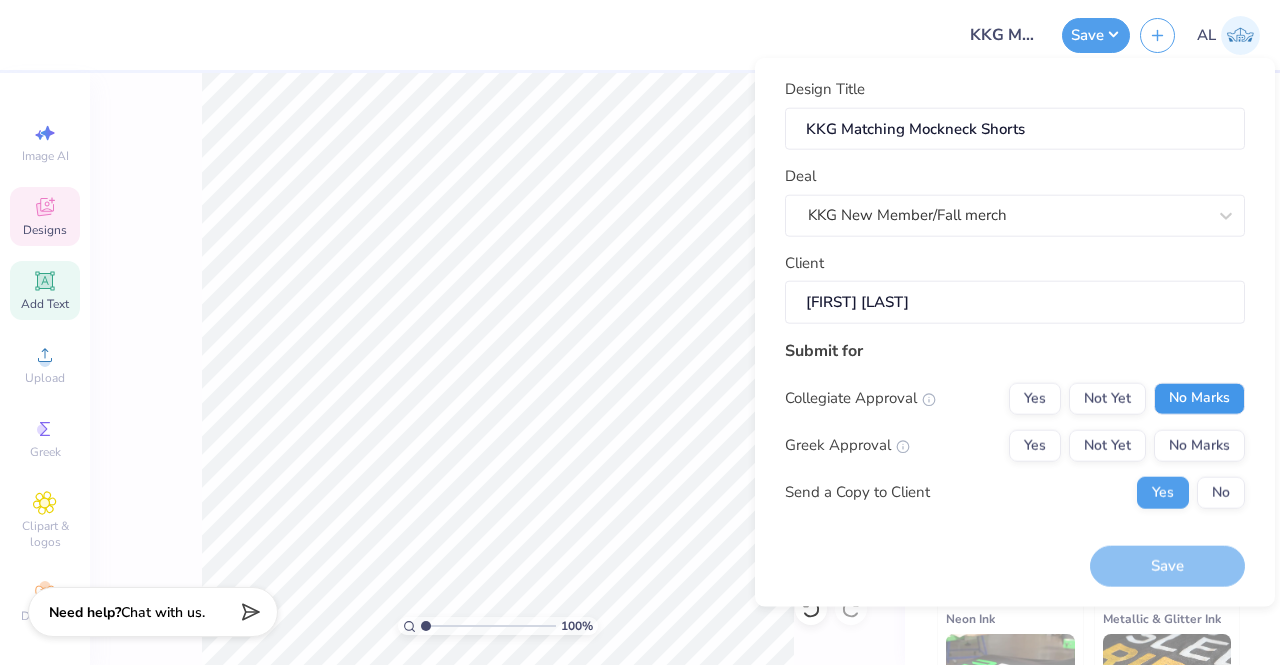 click on "No Marks" at bounding box center [1199, 398] 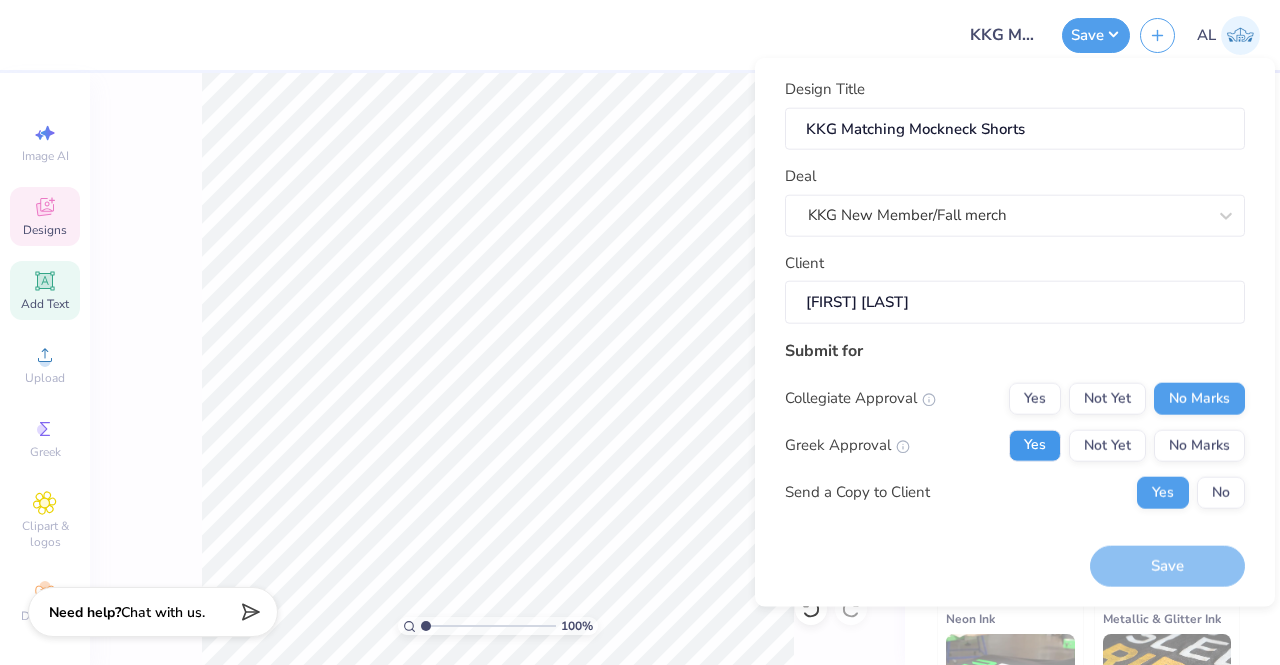 click on "Yes" at bounding box center [1035, 445] 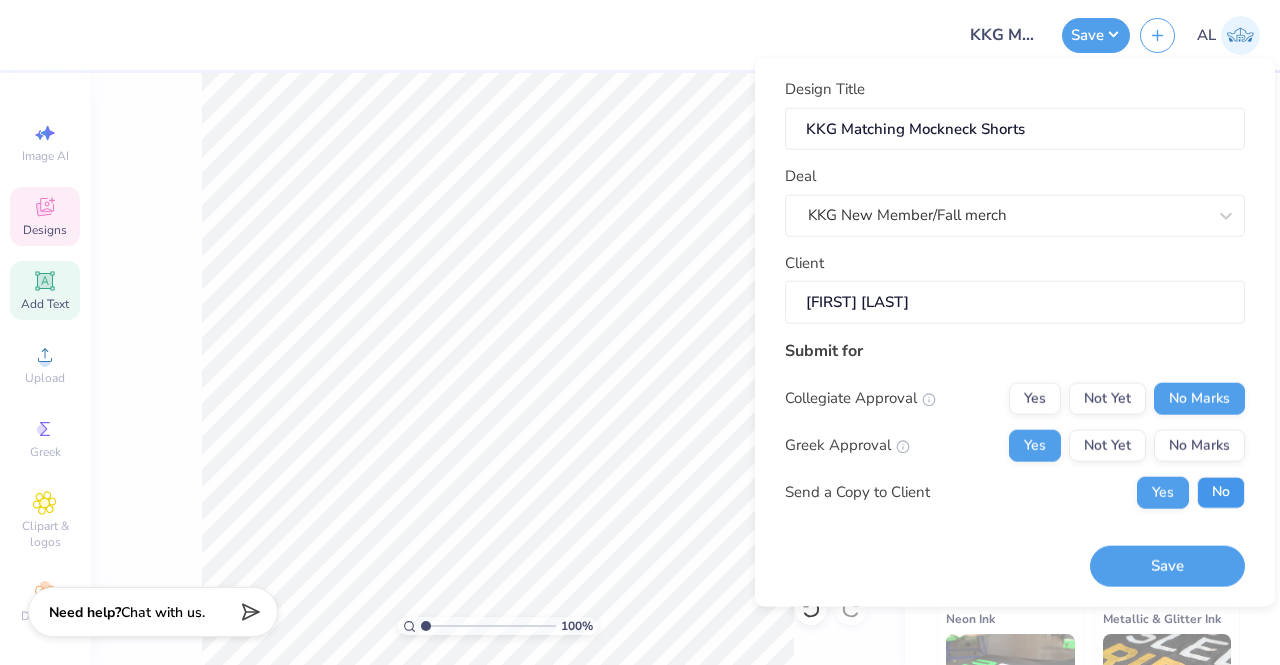 click on "No" at bounding box center (1221, 492) 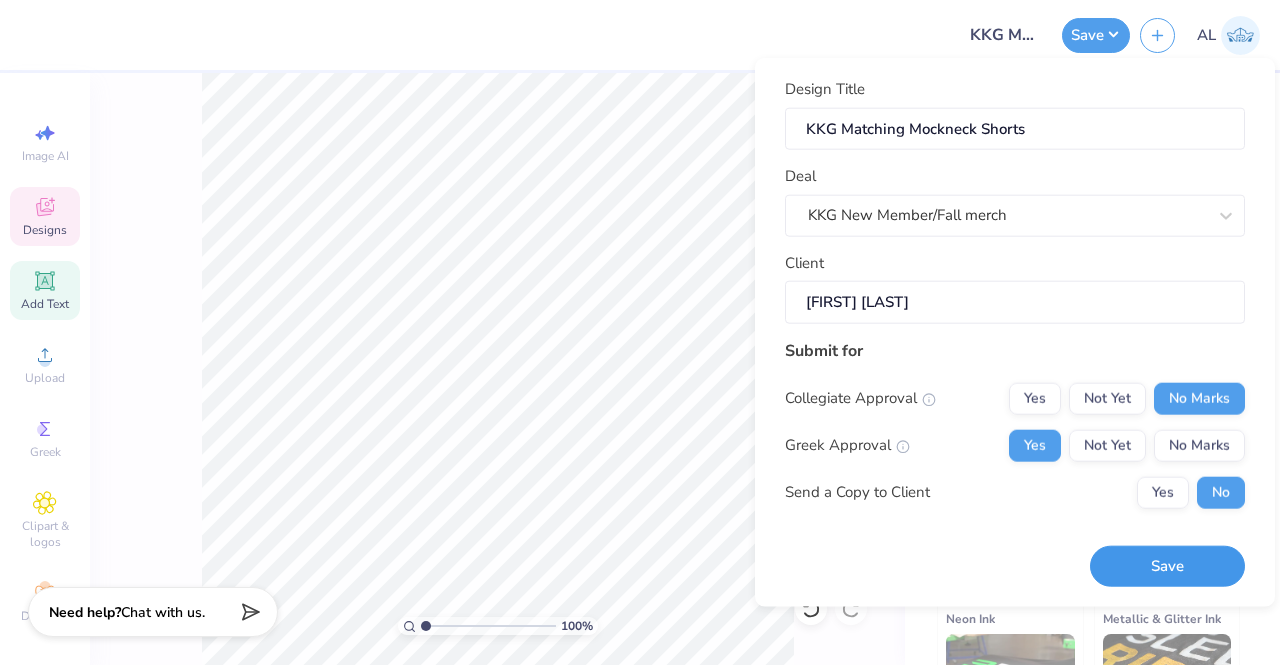 click on "Save" at bounding box center [1167, 566] 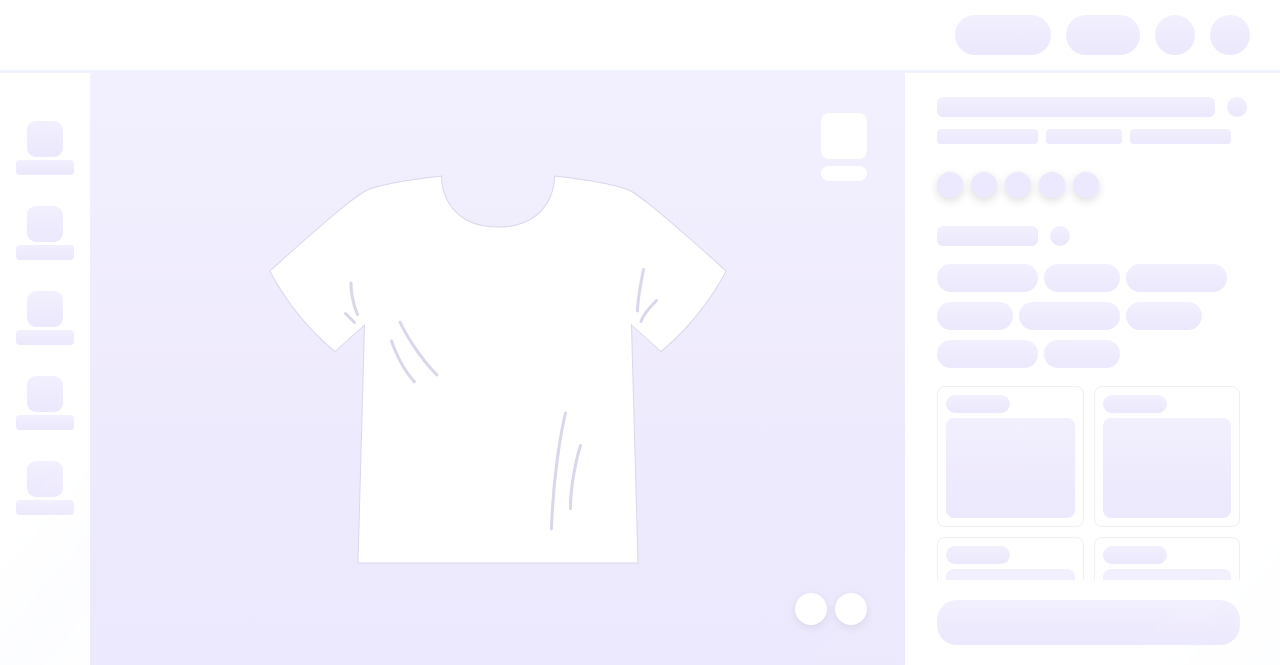 scroll, scrollTop: 0, scrollLeft: 0, axis: both 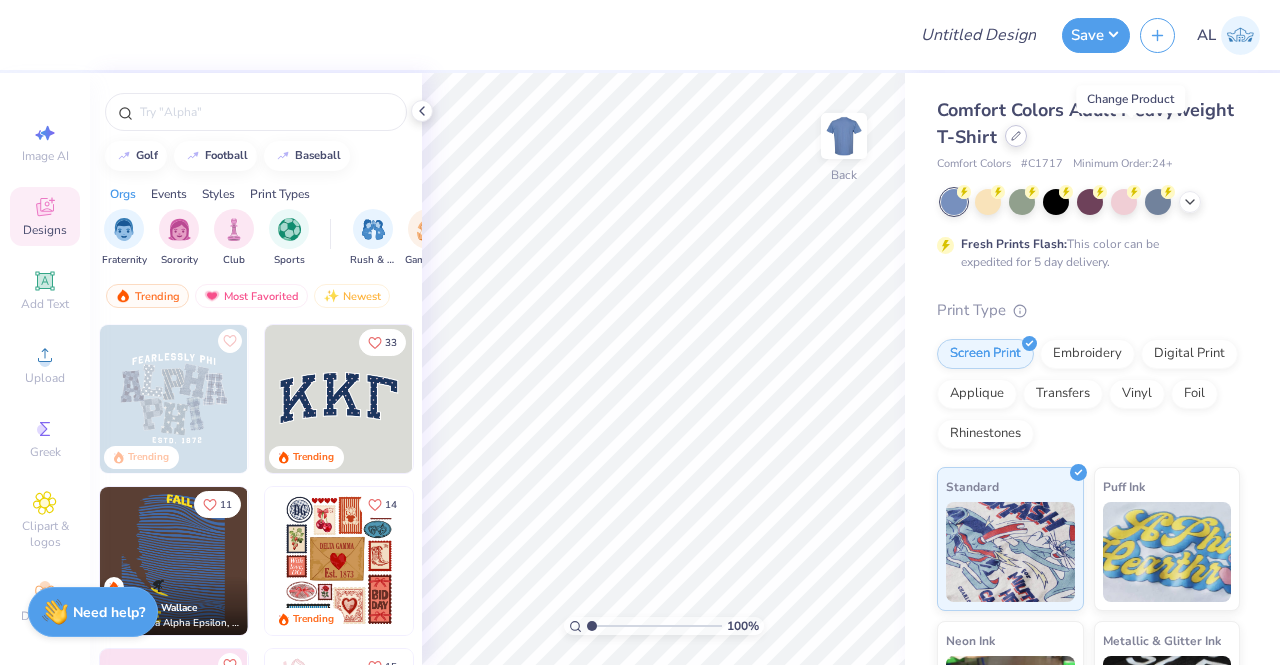 click 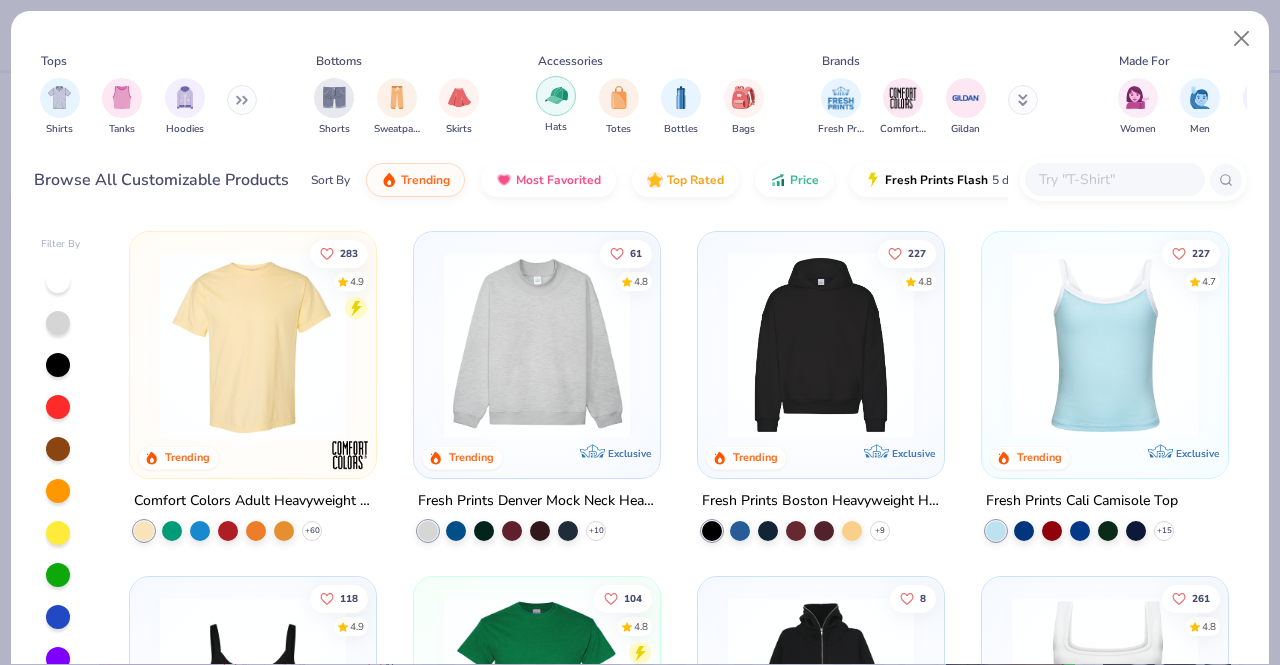 click at bounding box center (556, 96) 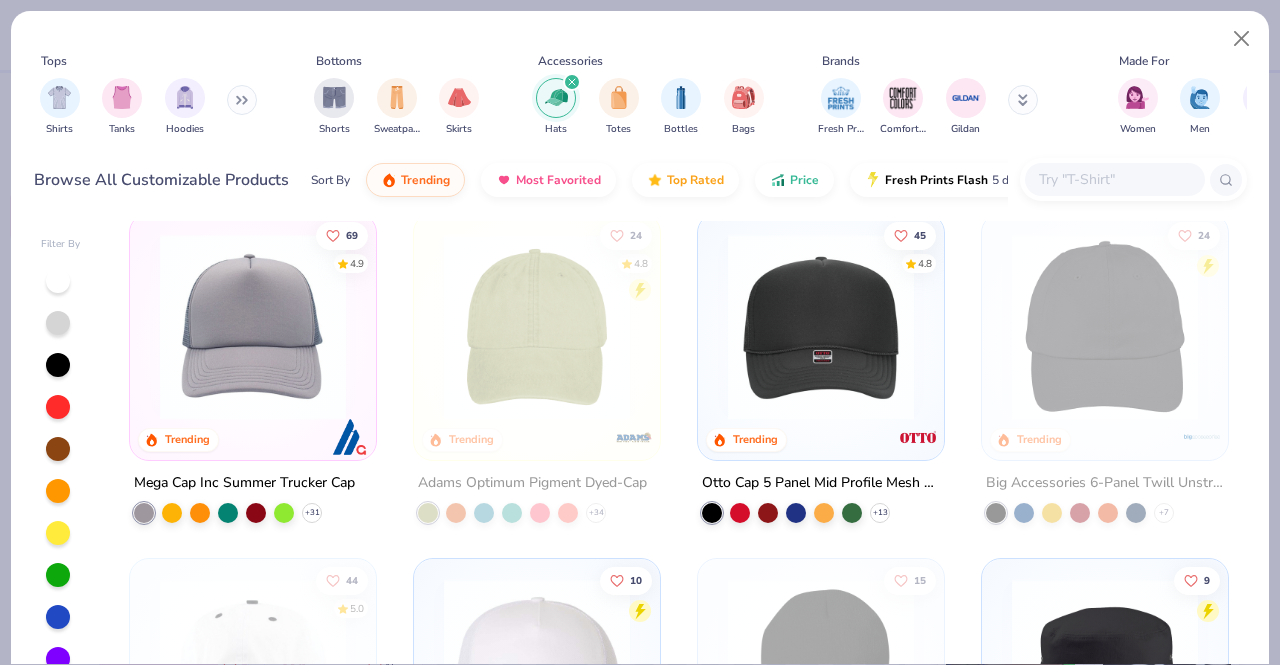 scroll, scrollTop: 15, scrollLeft: 0, axis: vertical 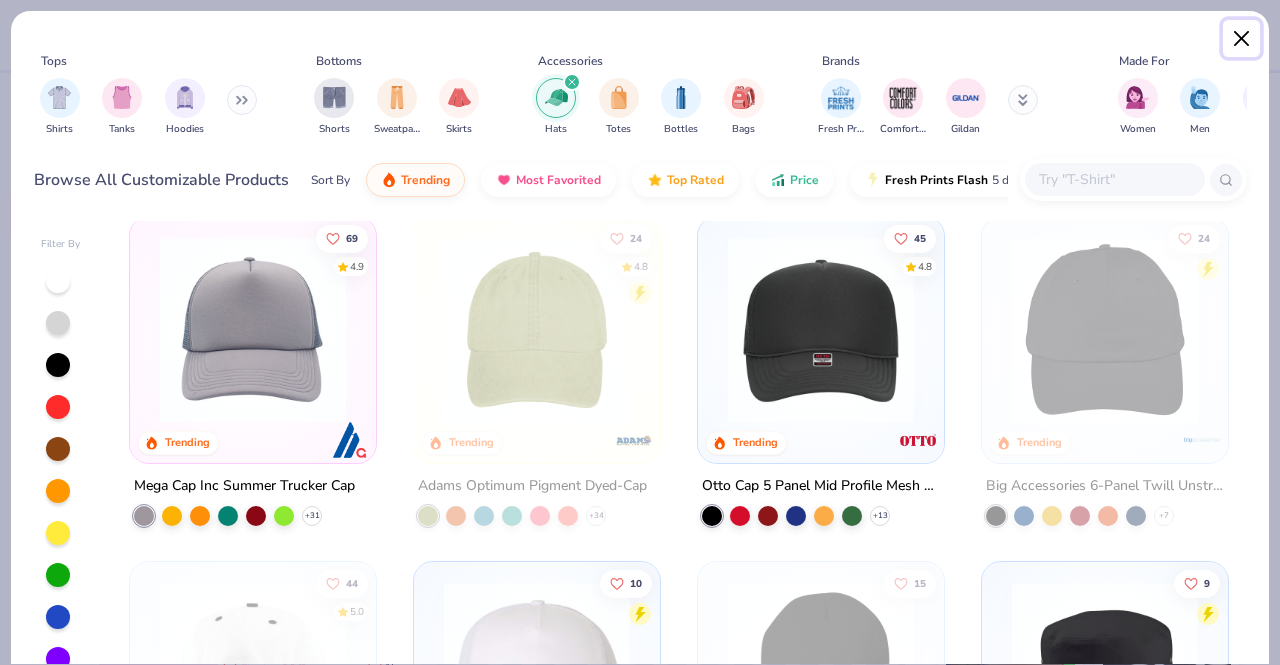 click at bounding box center [1242, 39] 